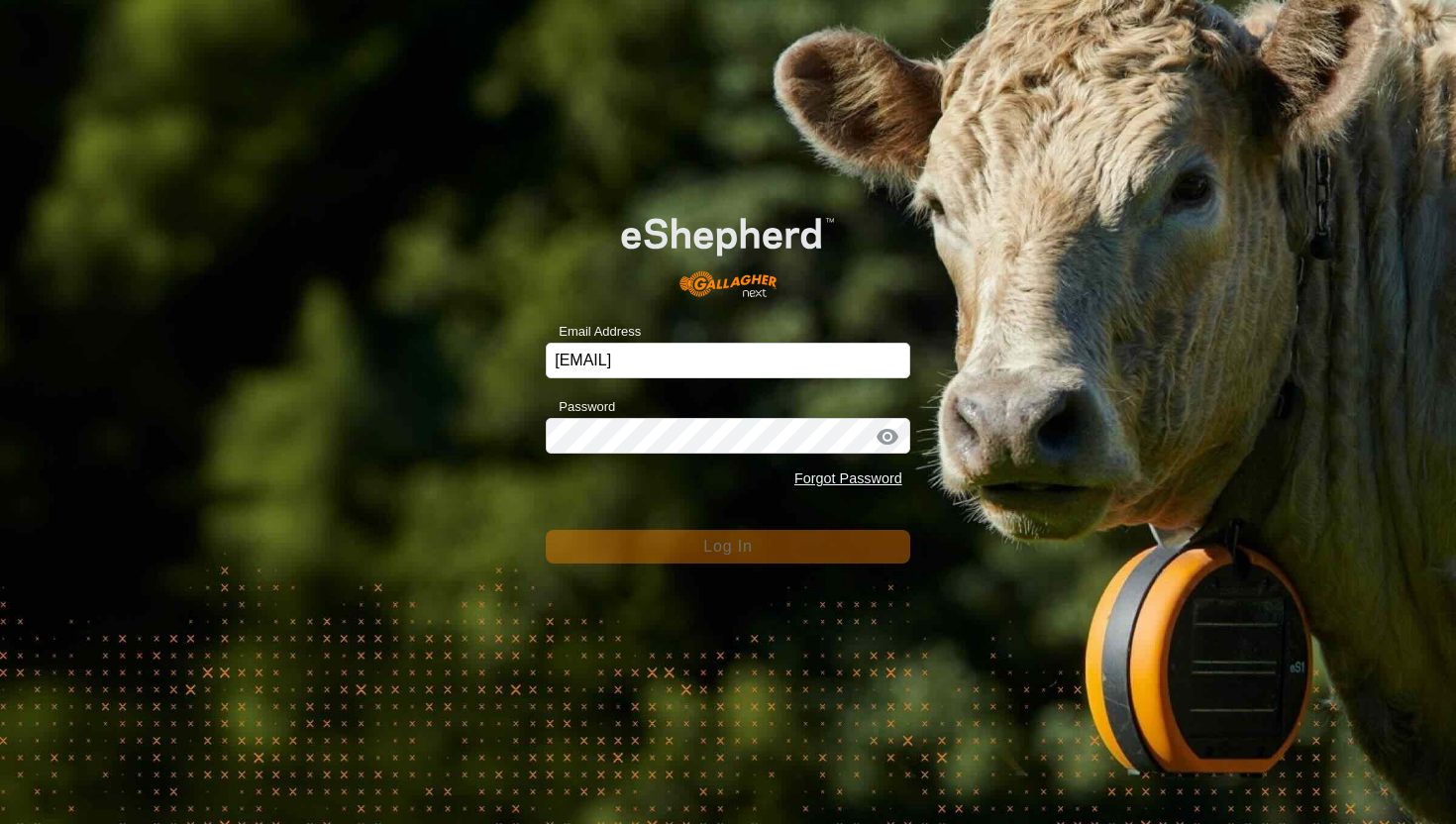 scroll, scrollTop: 0, scrollLeft: 0, axis: both 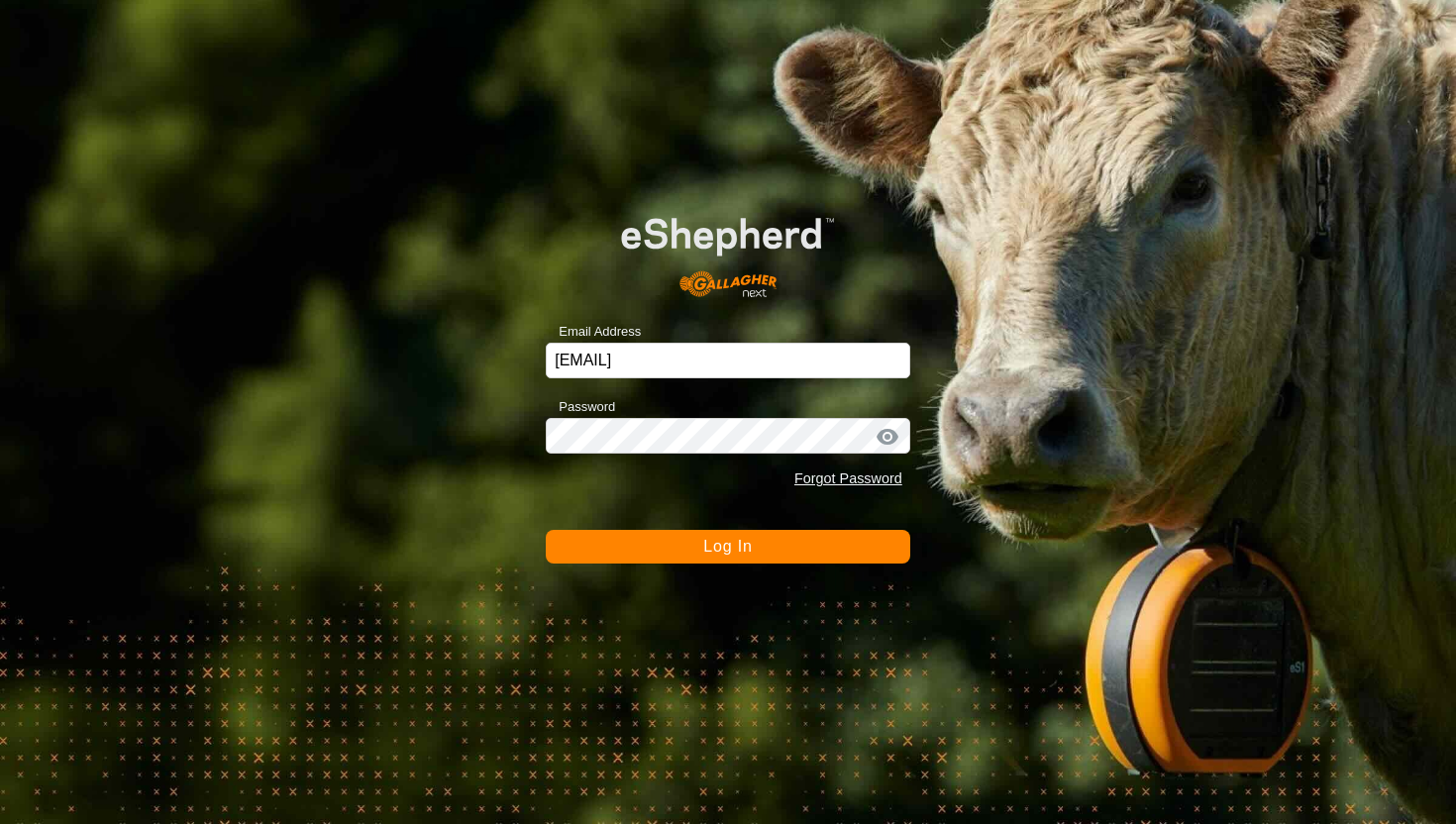 click on "Log In" 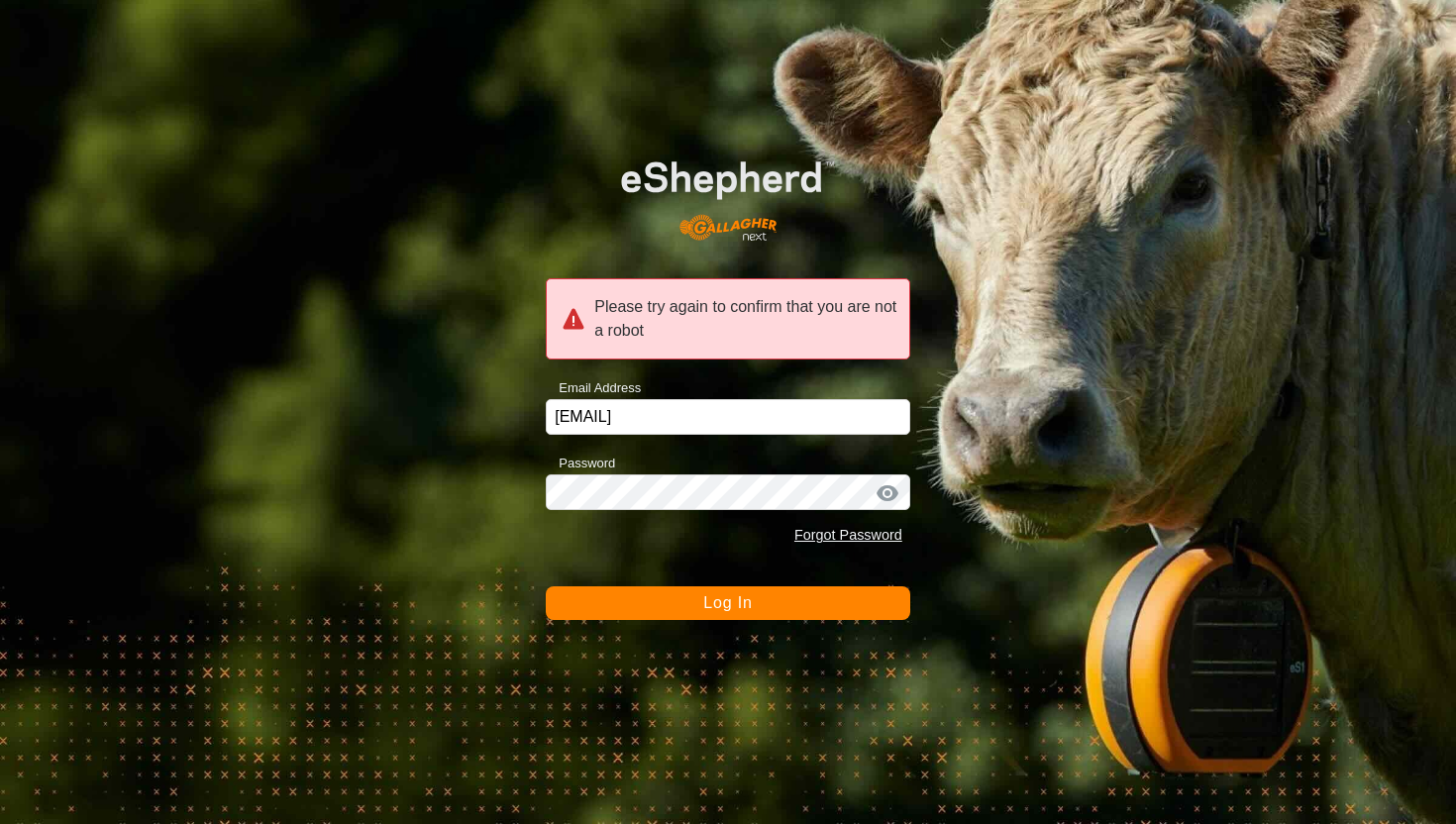 click on "Log In" 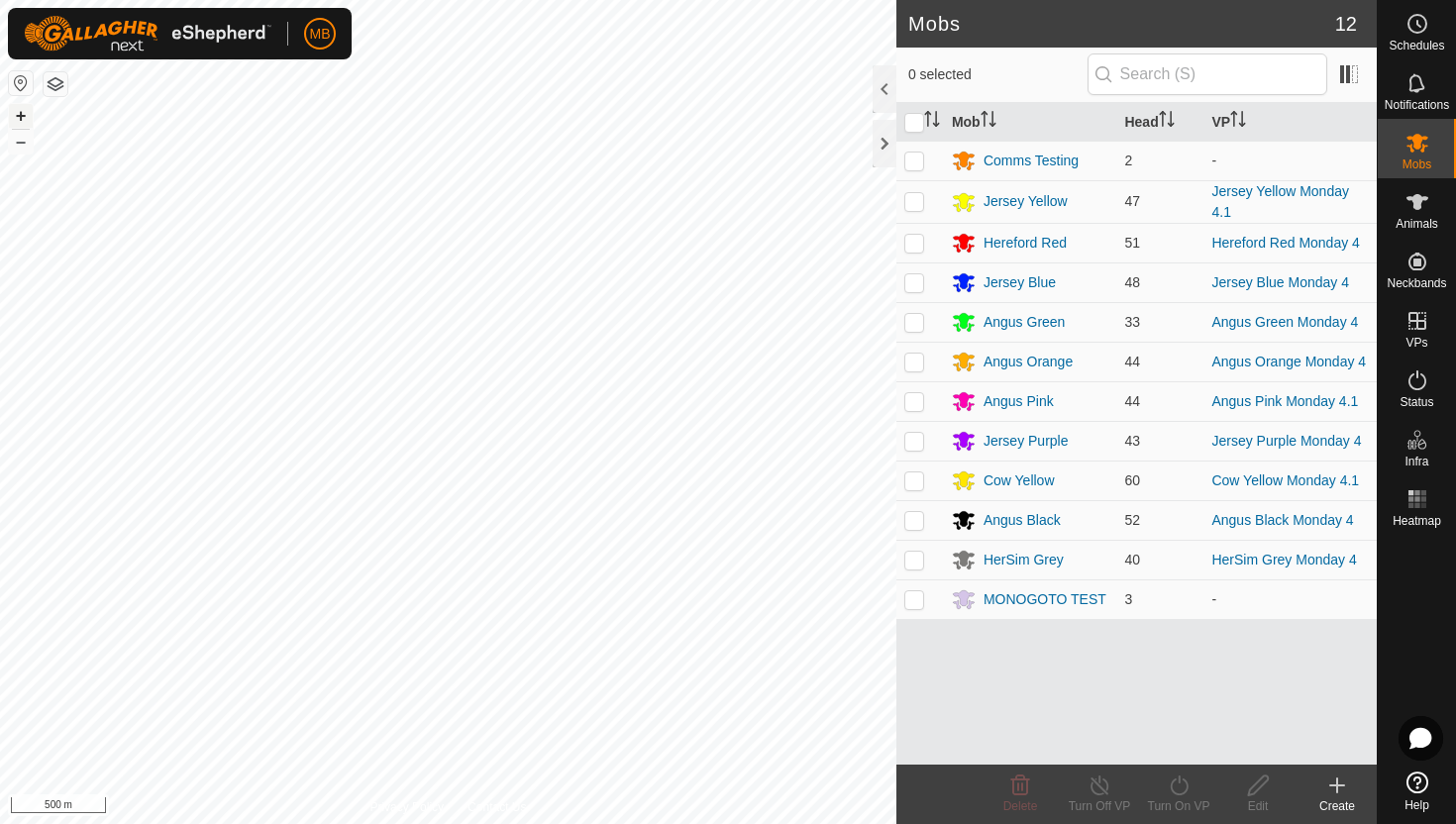 click on "+" at bounding box center (21, 116) 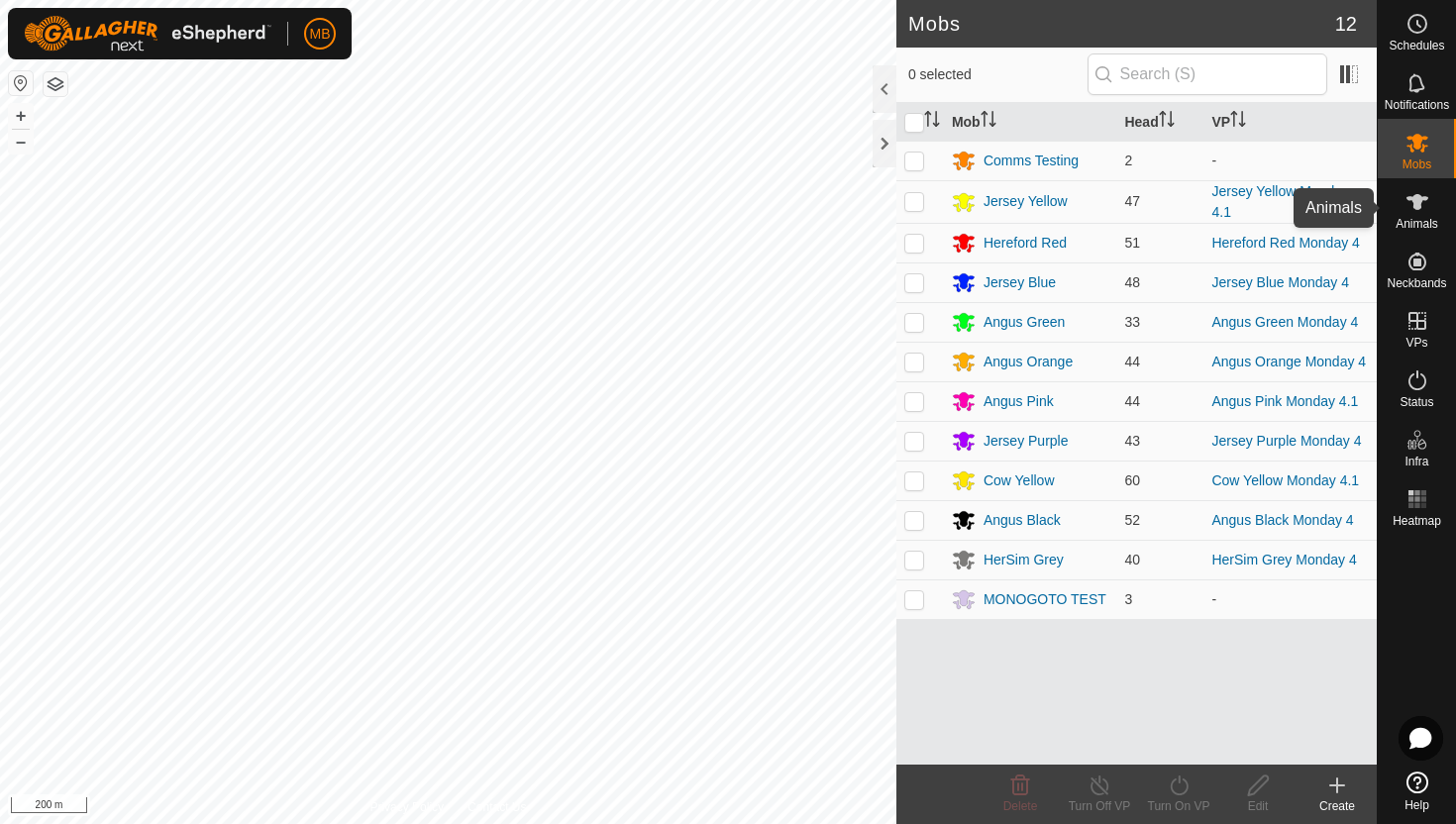 click 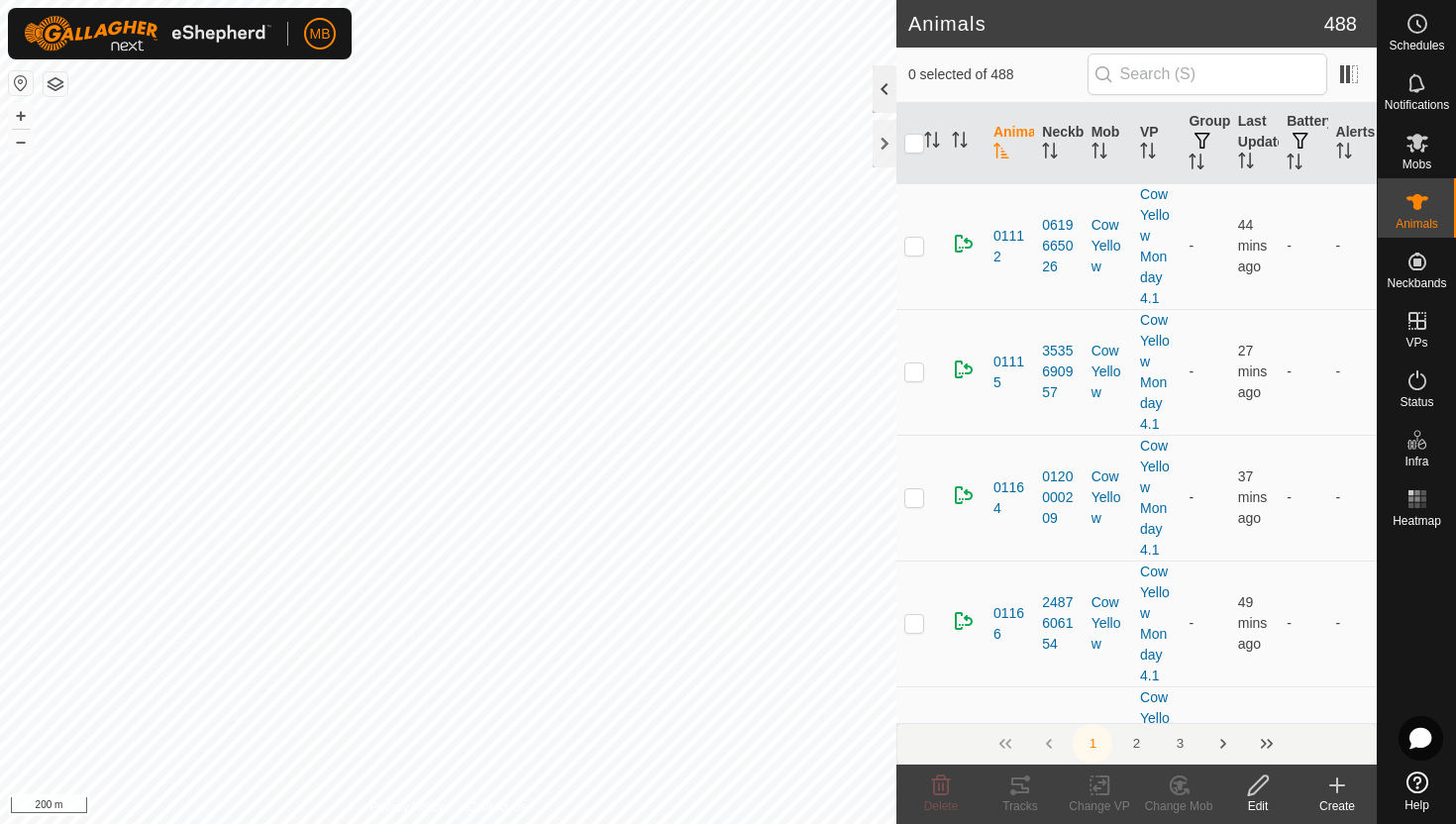click 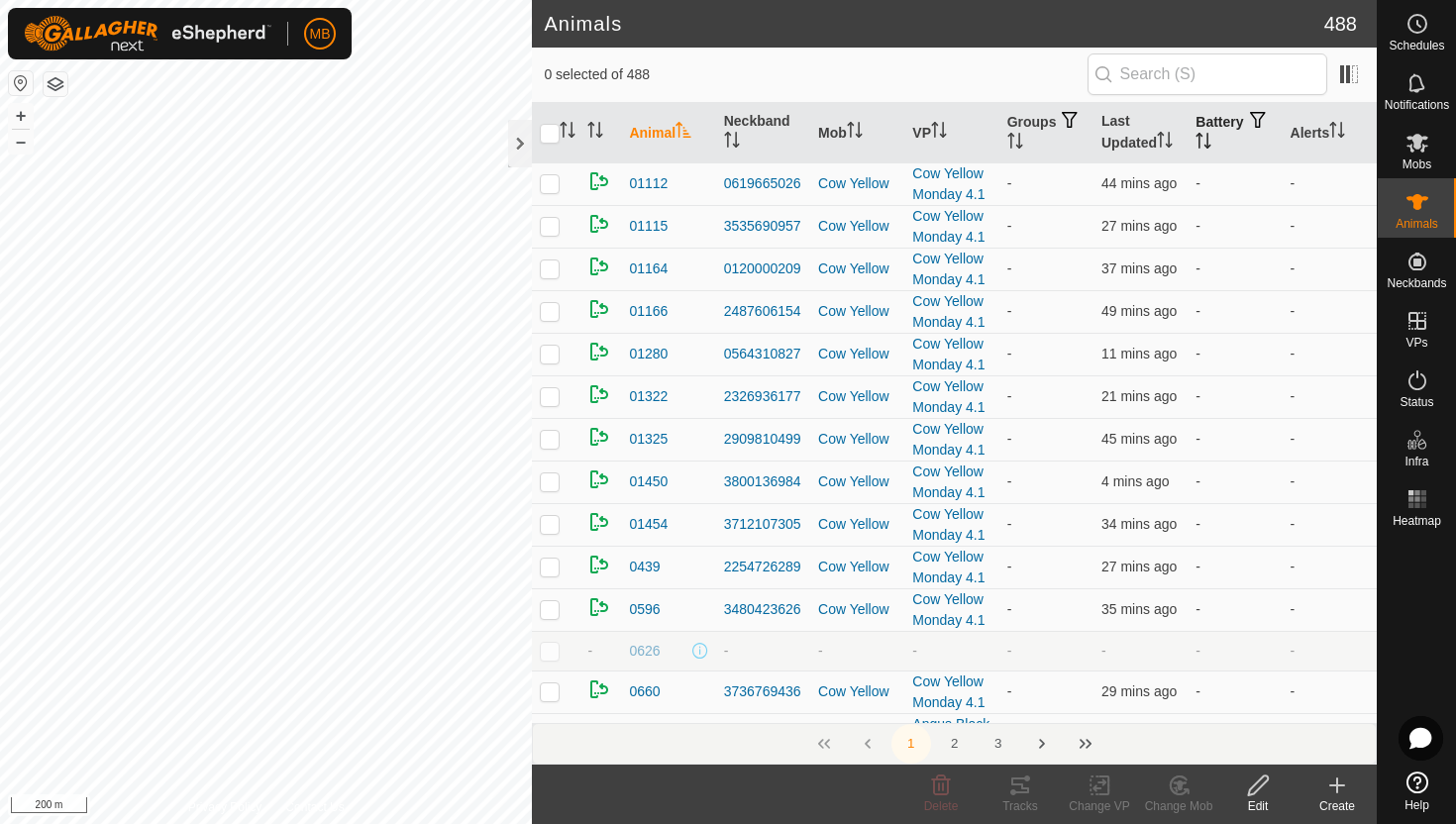 click 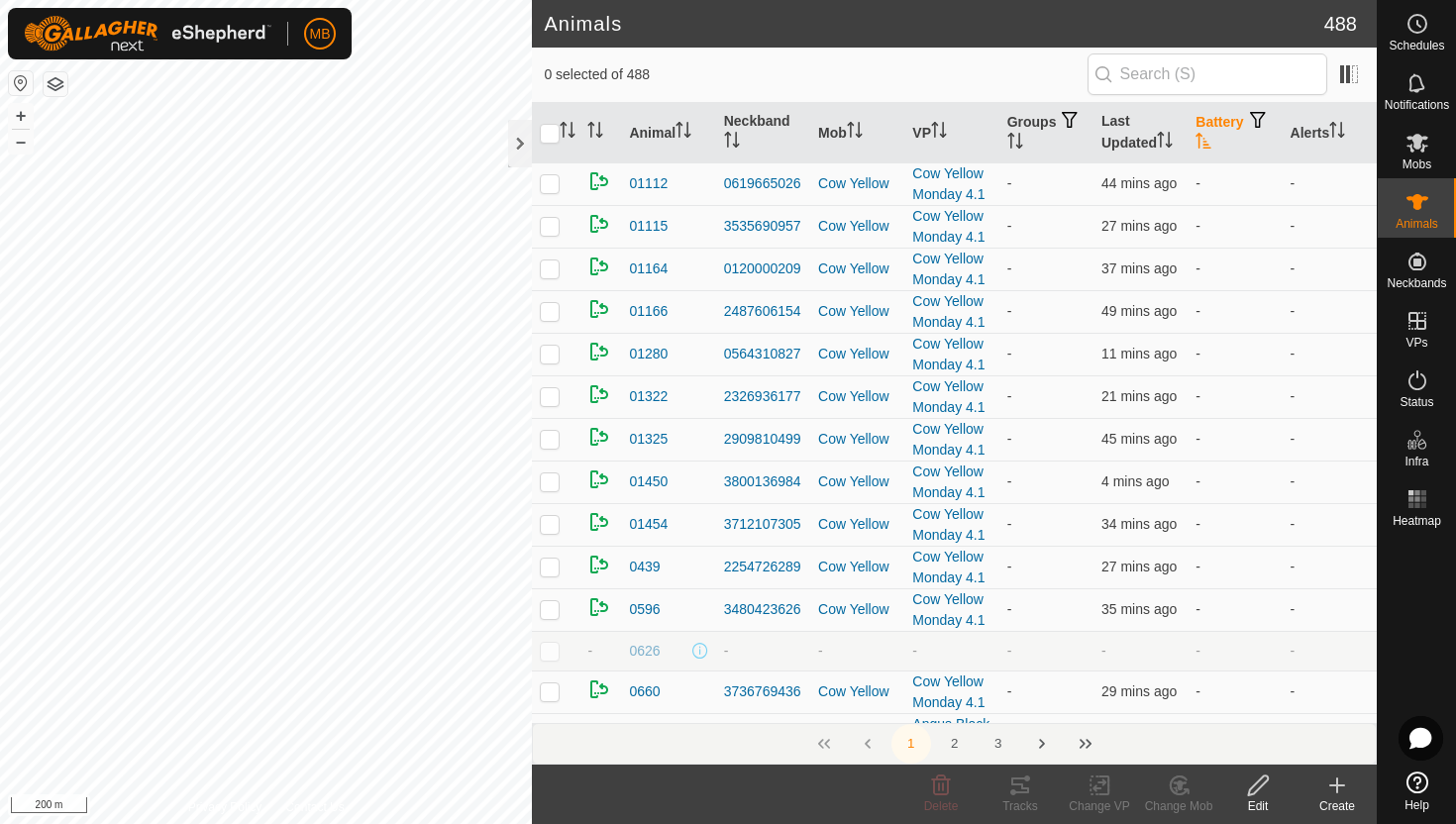 click 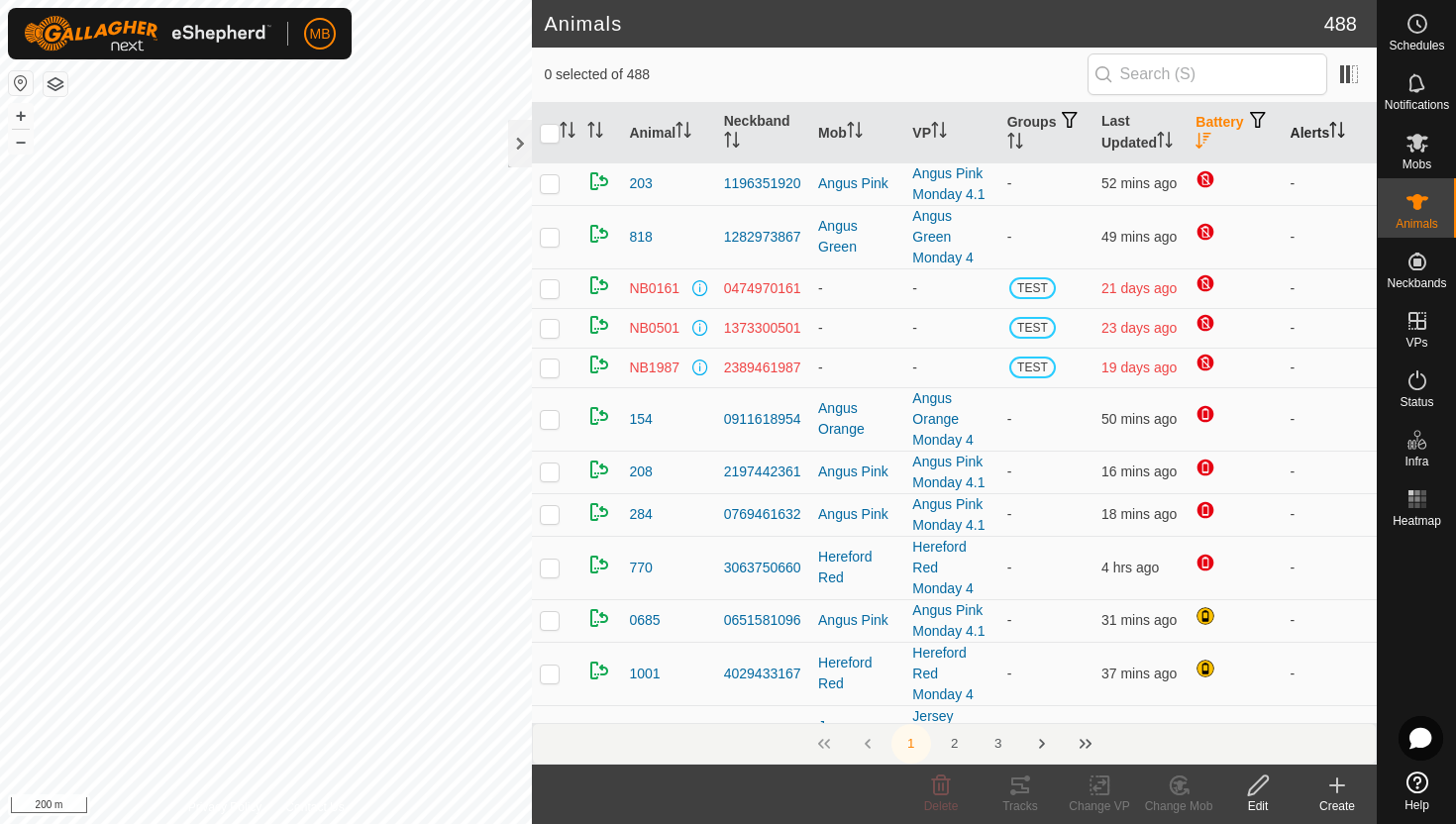 click 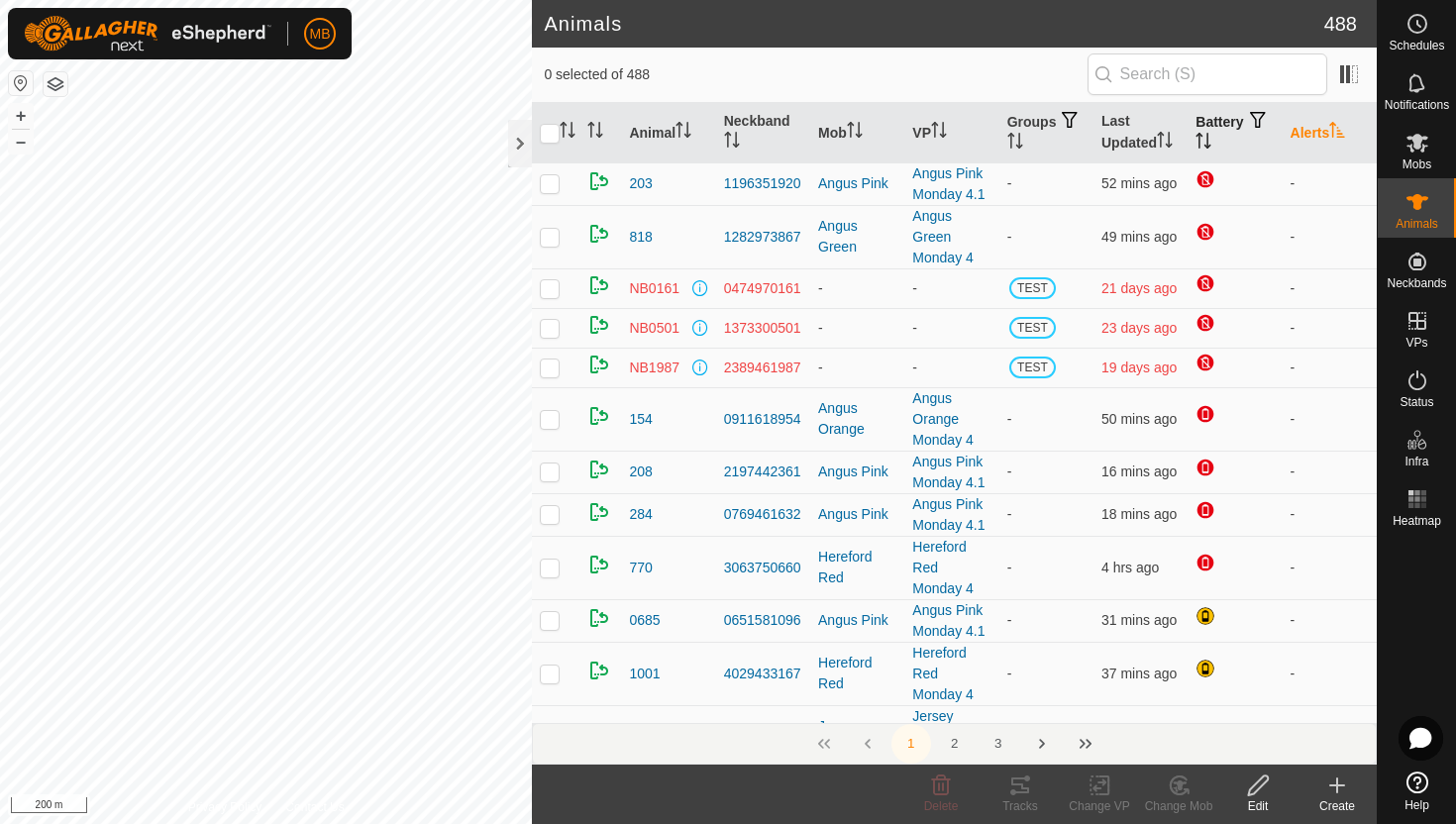 click 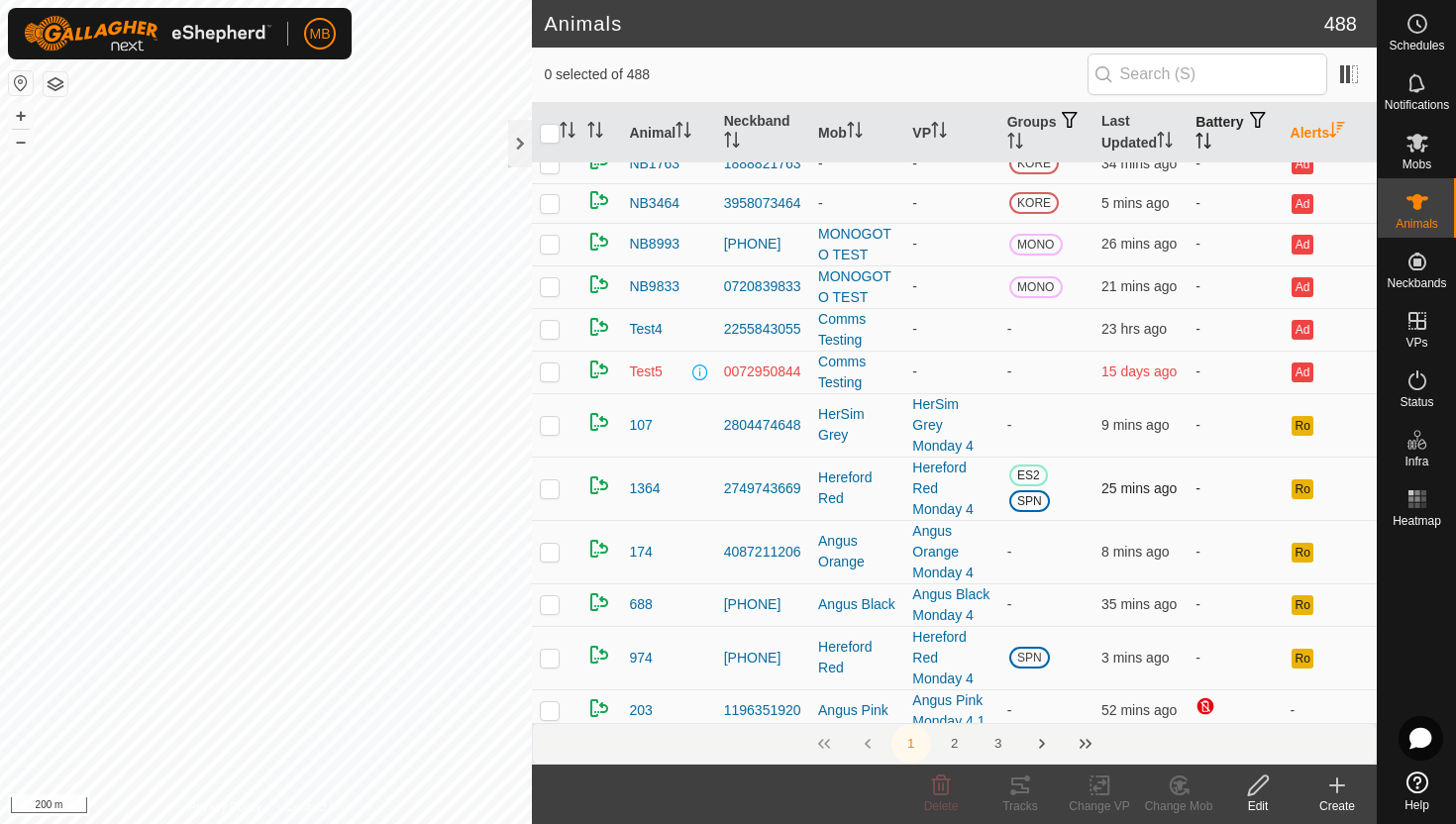 scroll, scrollTop: 0, scrollLeft: 0, axis: both 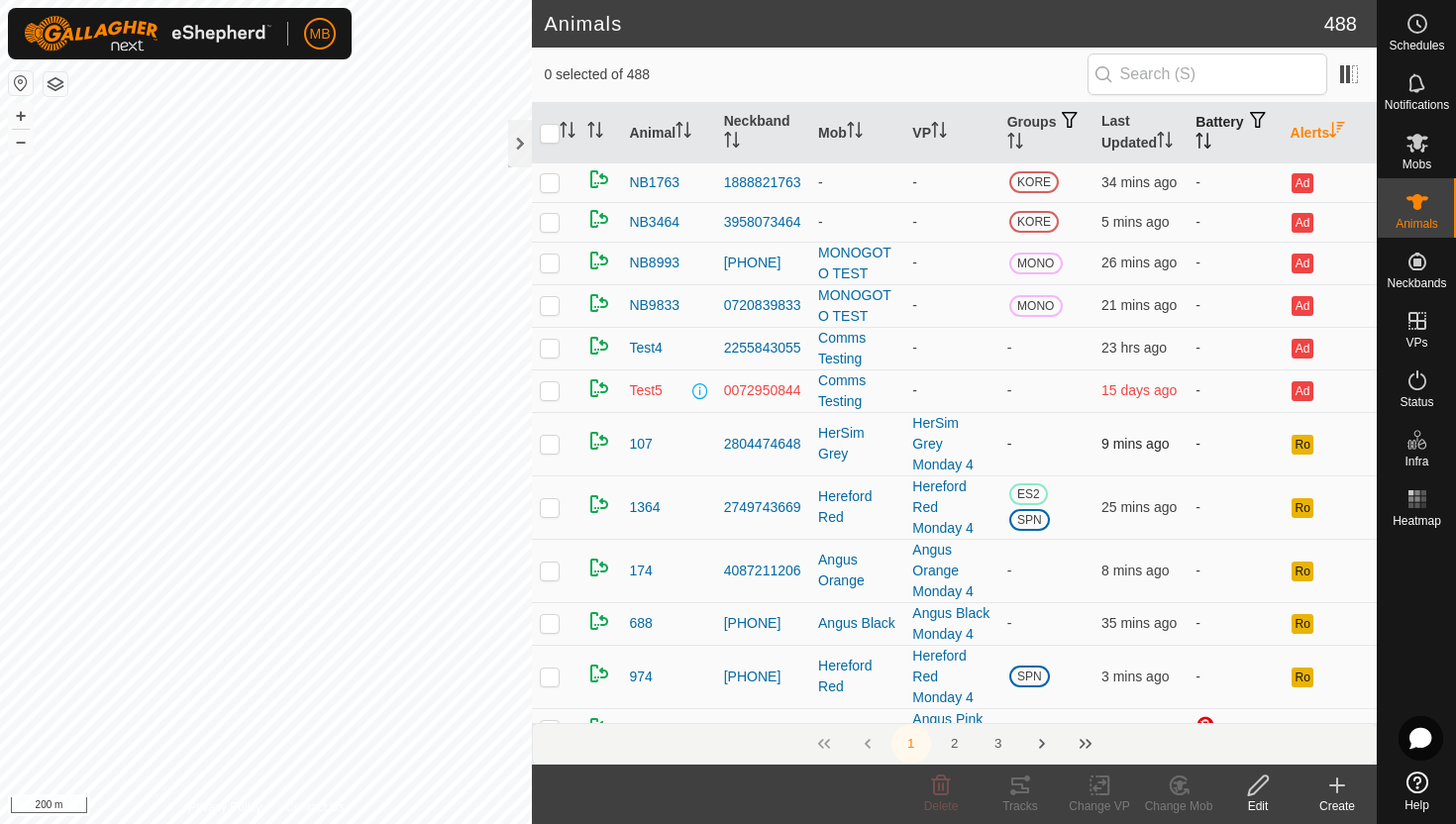 click at bounding box center (550, 444) 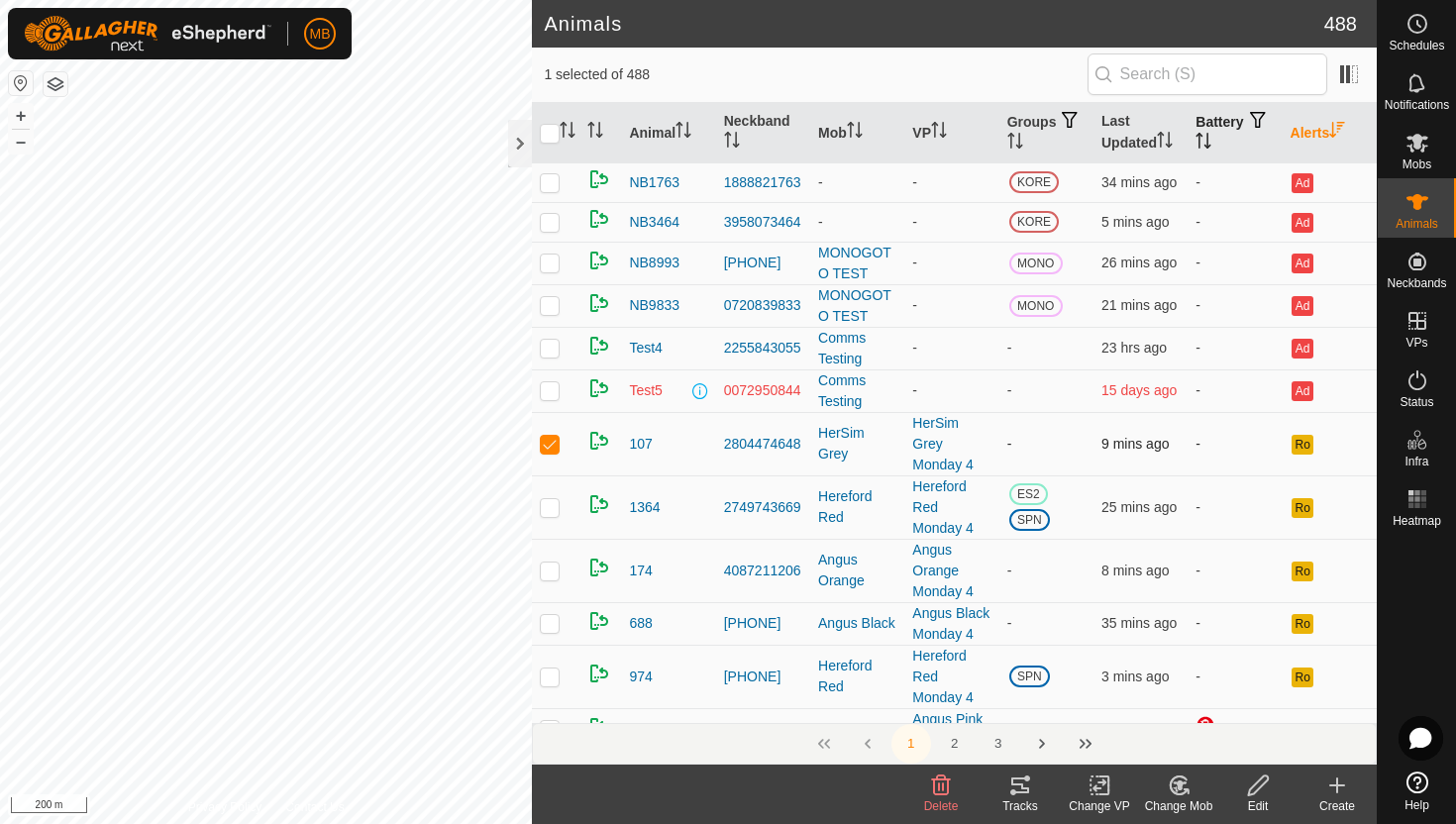 click at bounding box center (550, 444) 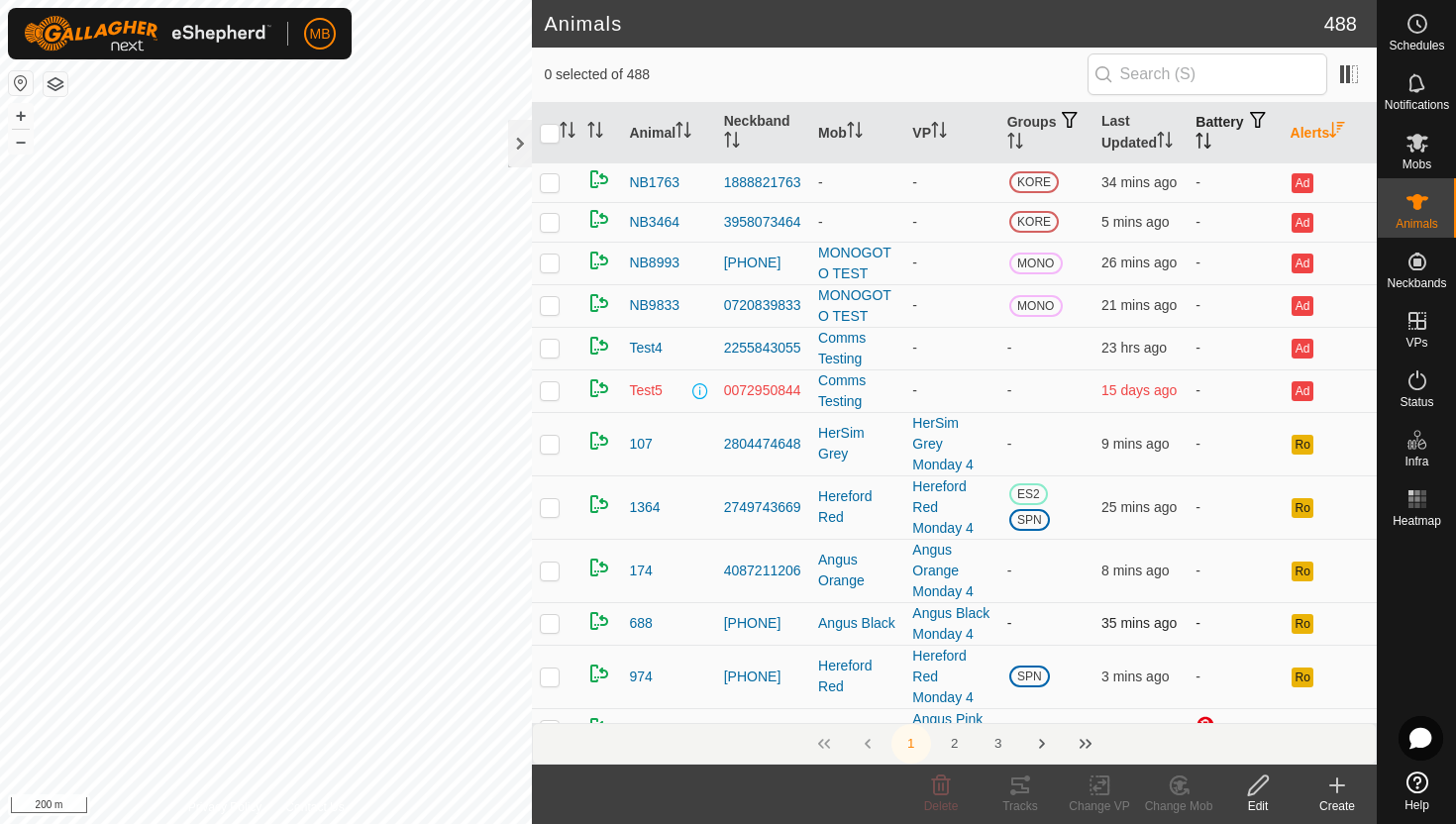 click at bounding box center [550, 623] 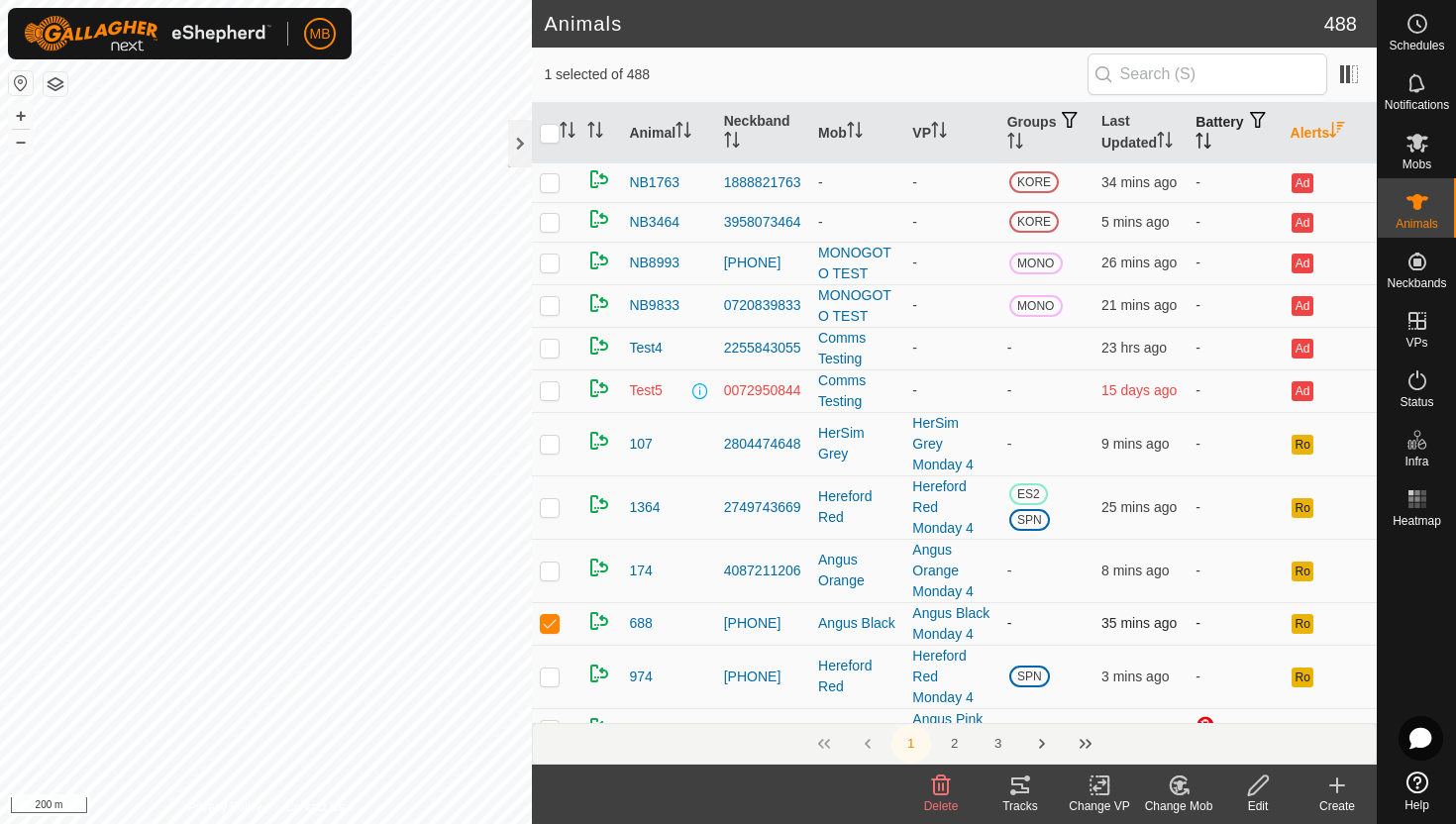 click at bounding box center [550, 623] 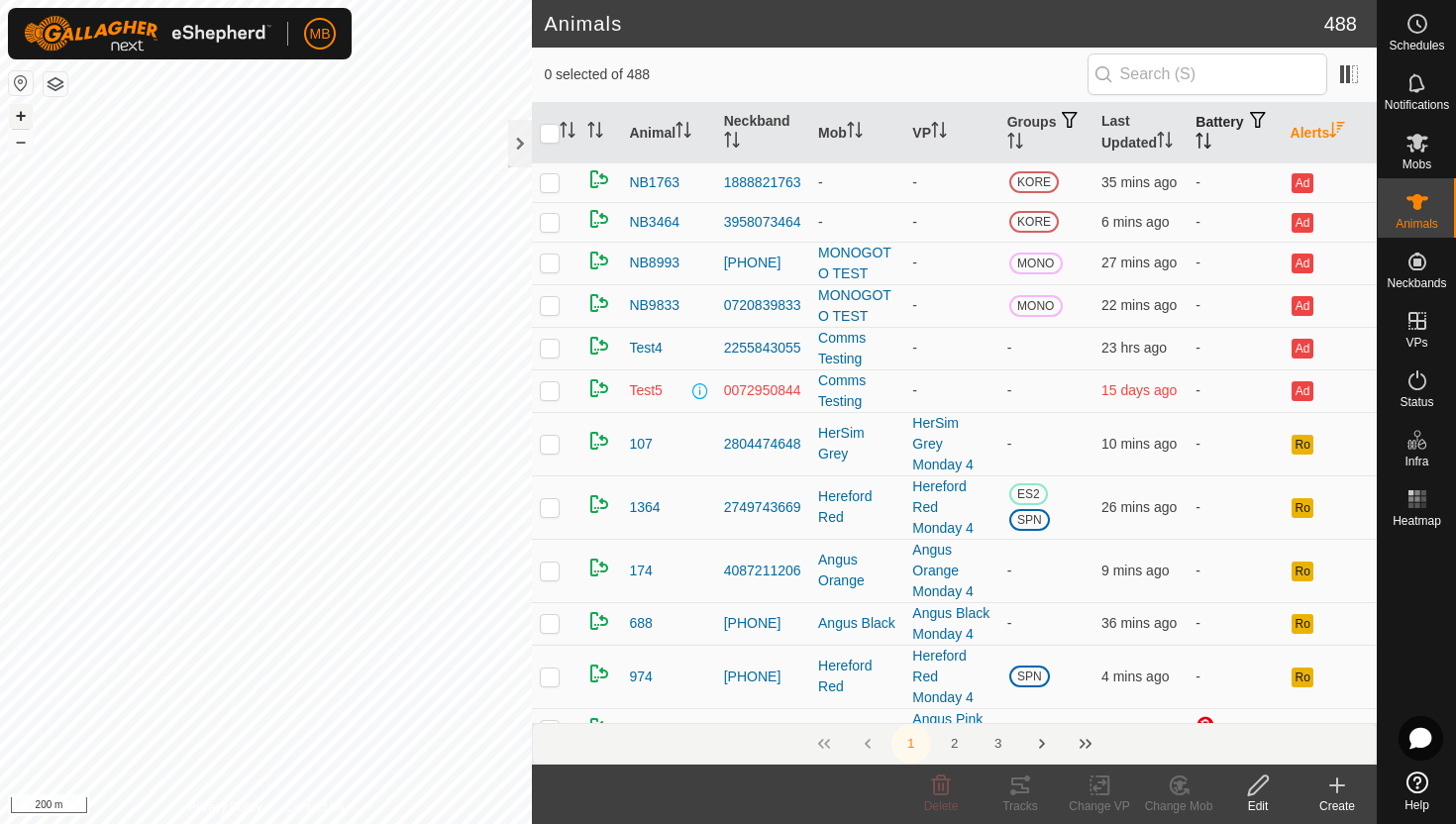 click on "+" at bounding box center (21, 116) 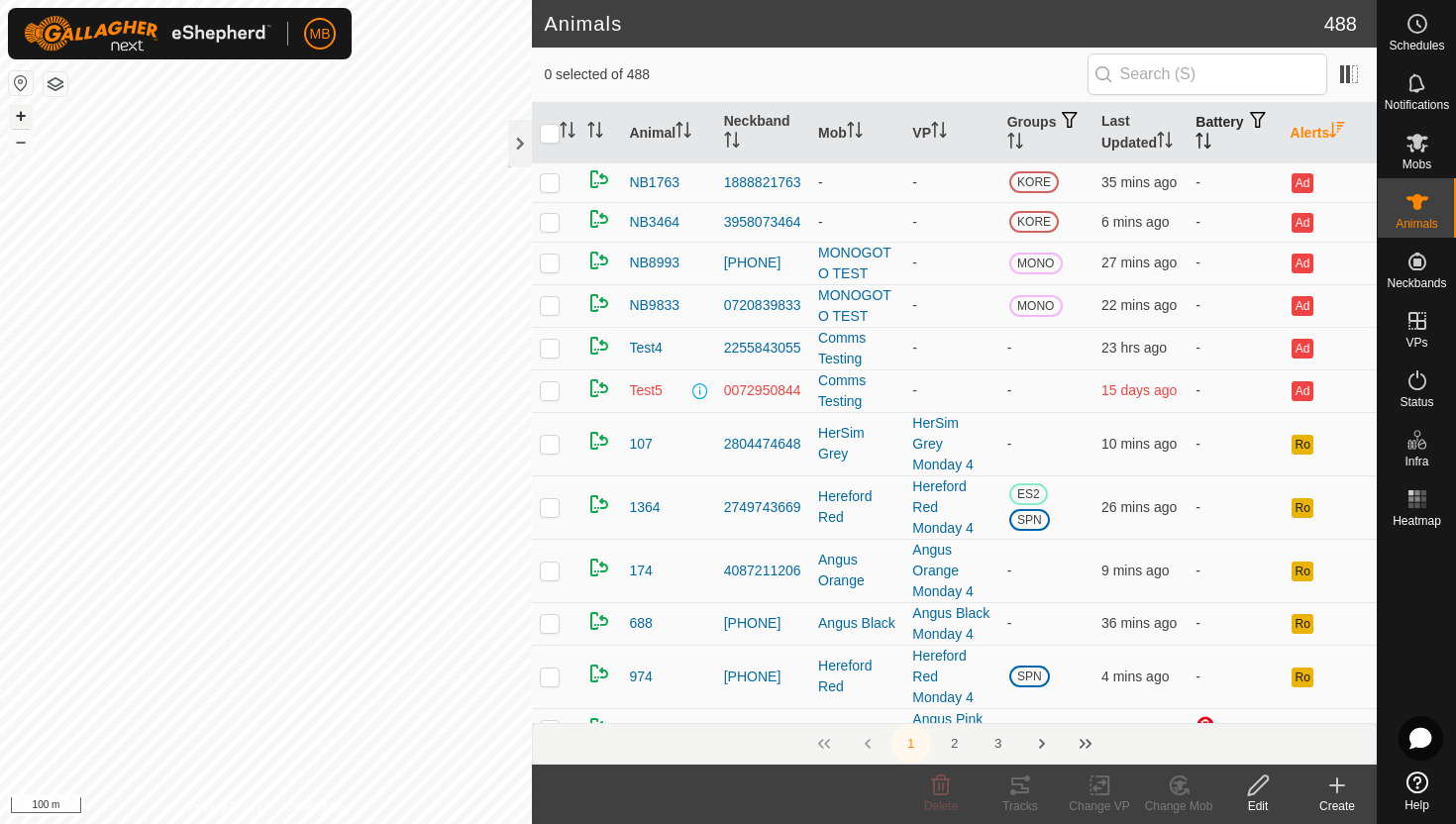 click on "+" at bounding box center (21, 116) 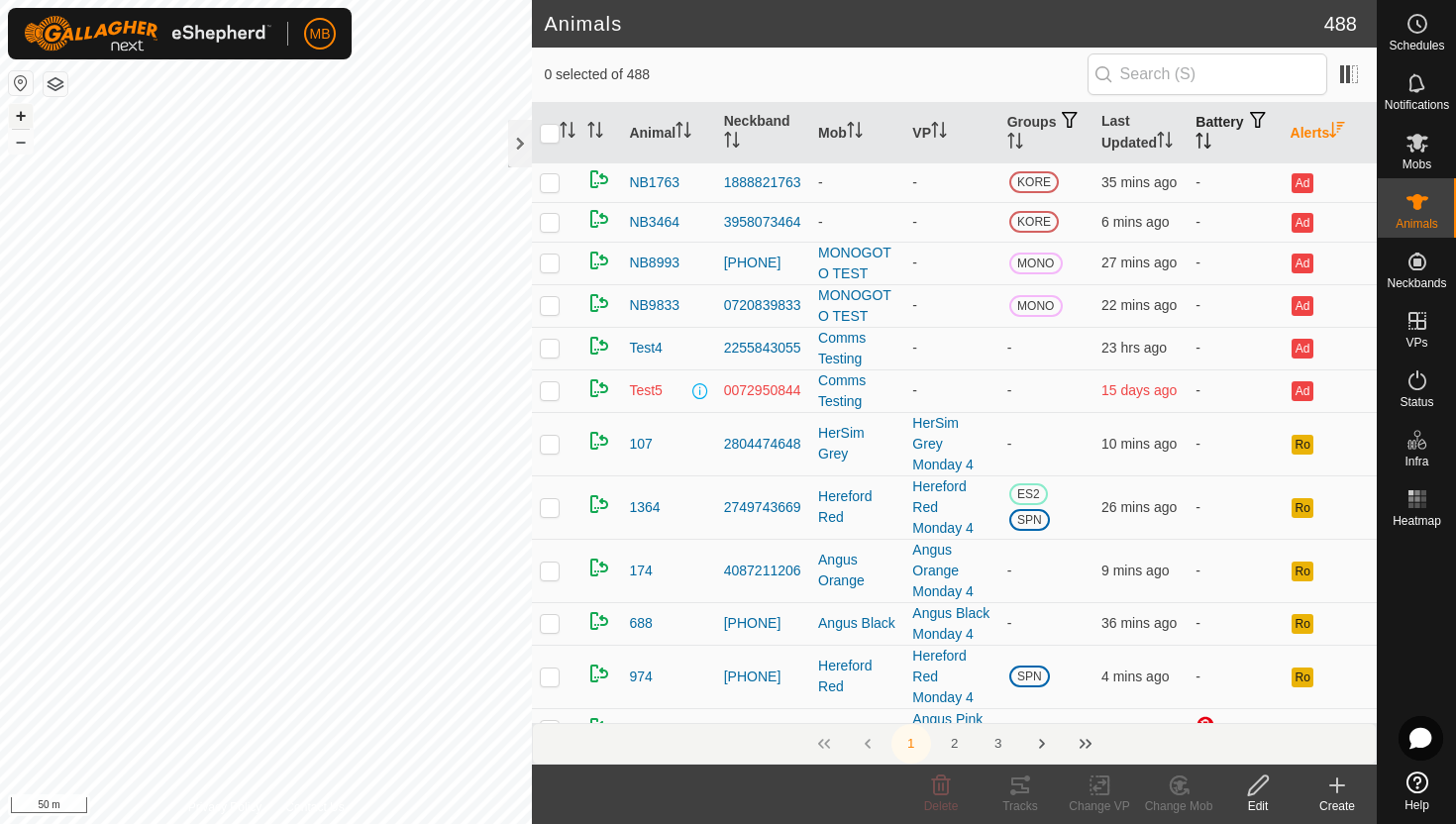click on "+" at bounding box center (21, 116) 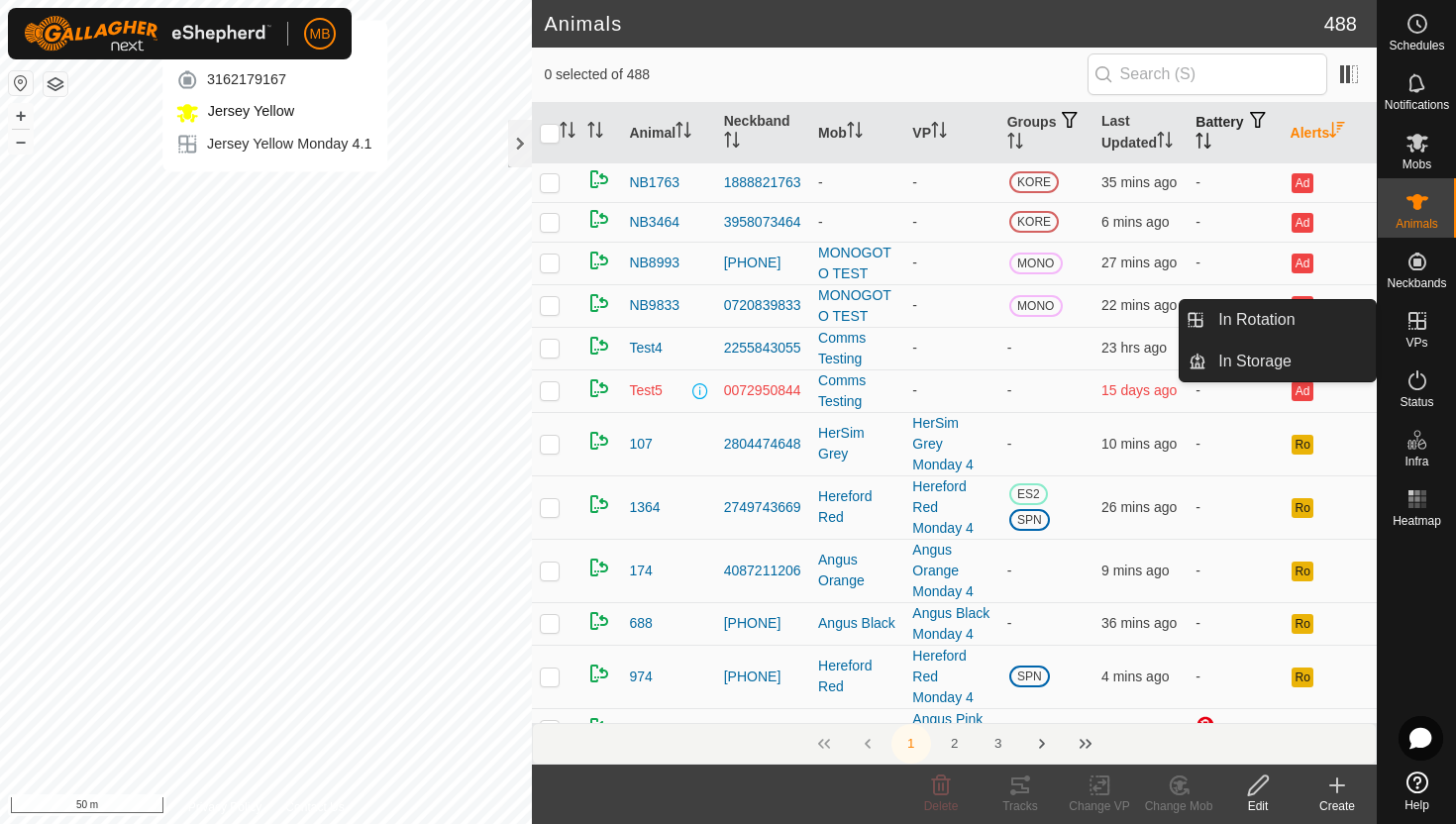 click 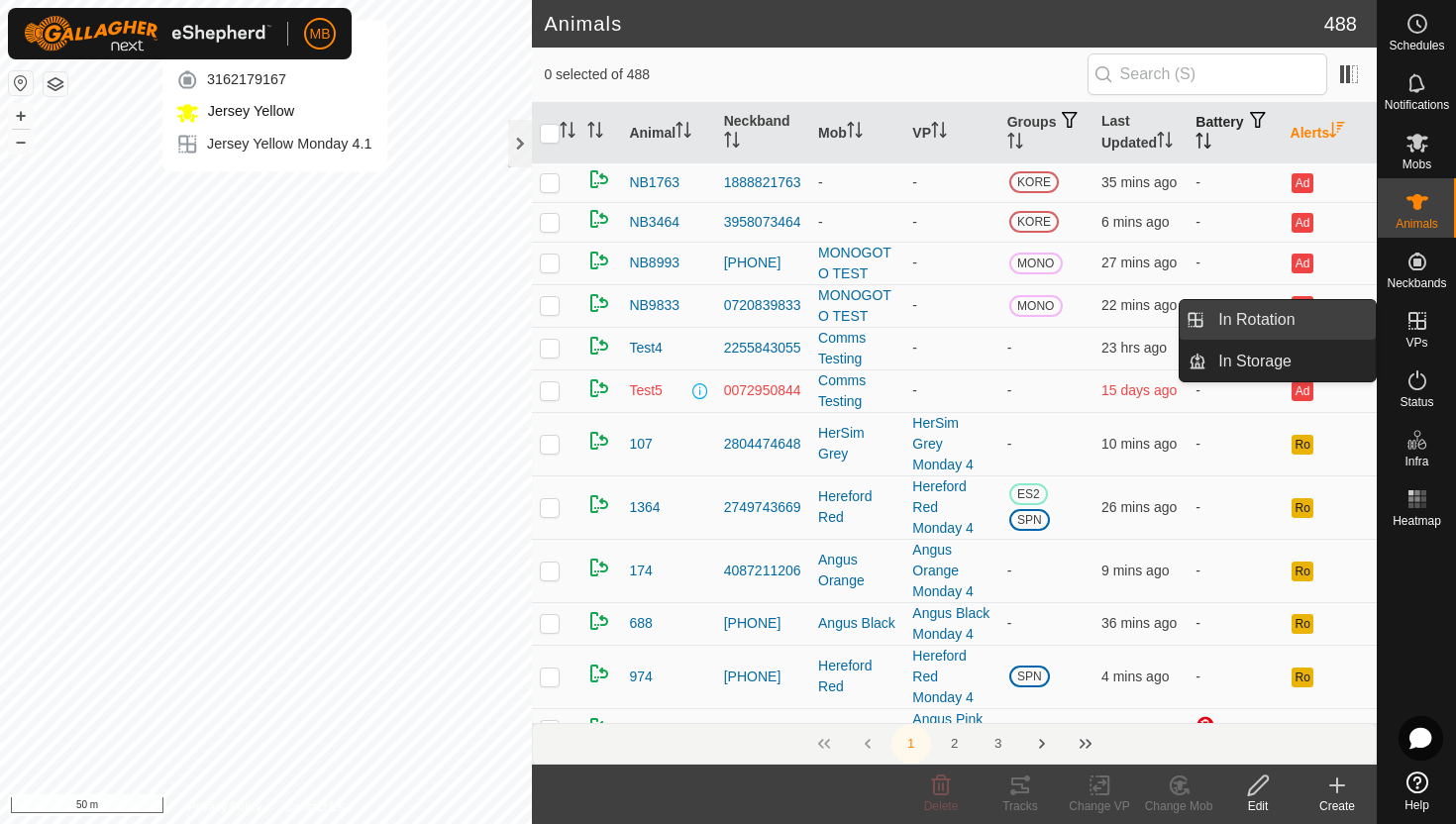 click on "In Rotation" at bounding box center (1291, 320) 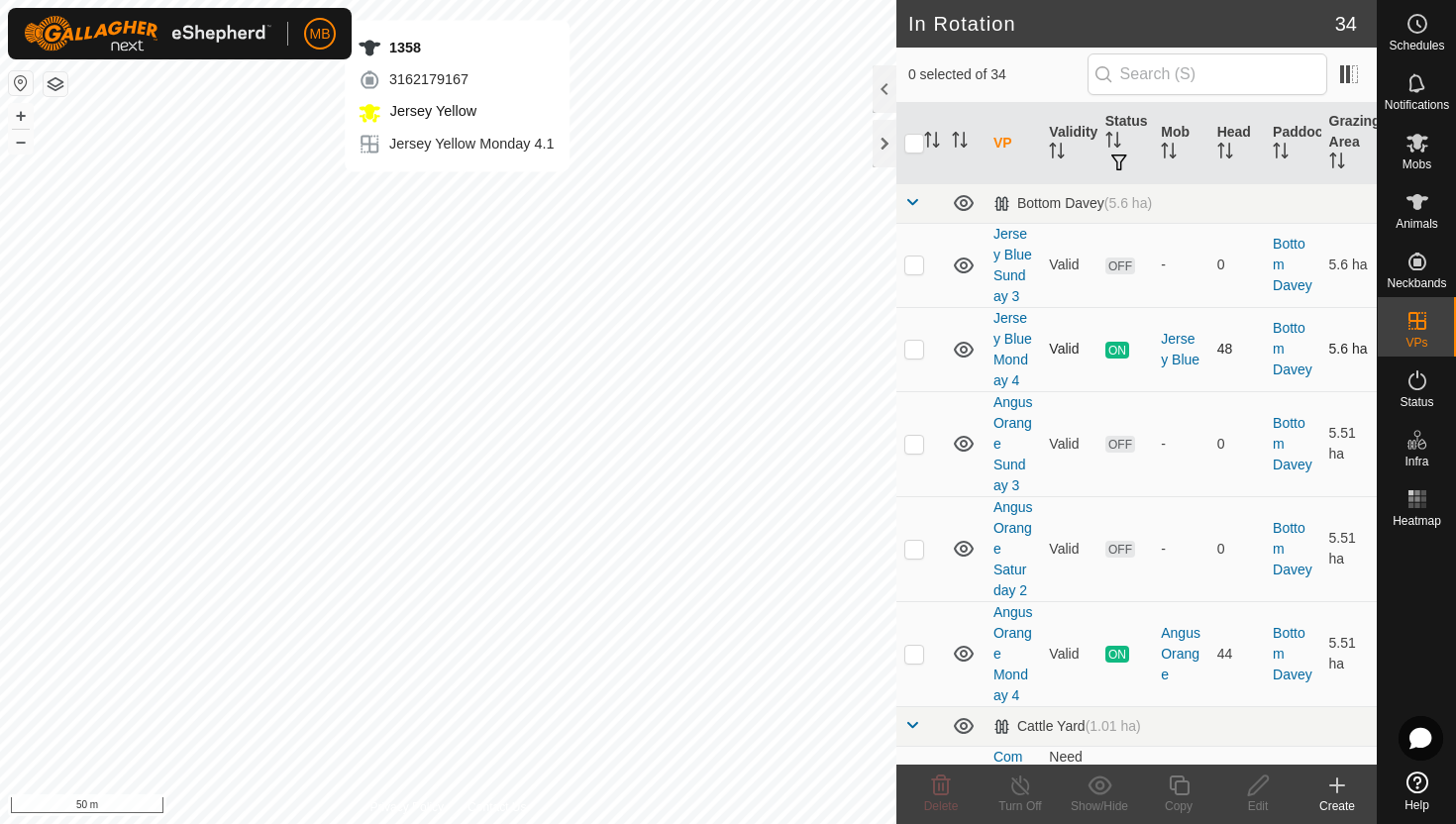 click at bounding box center (914, 349) 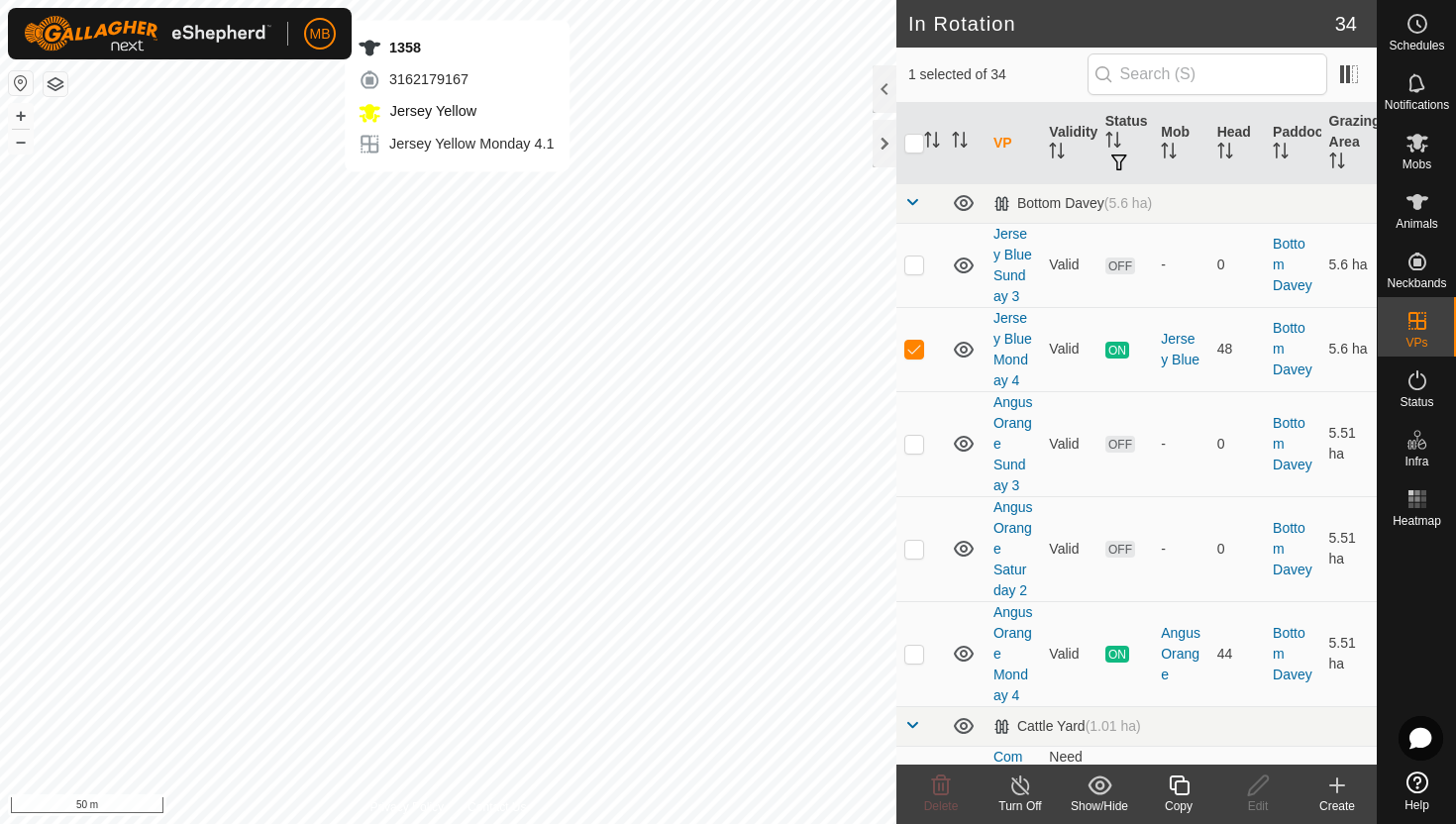 click 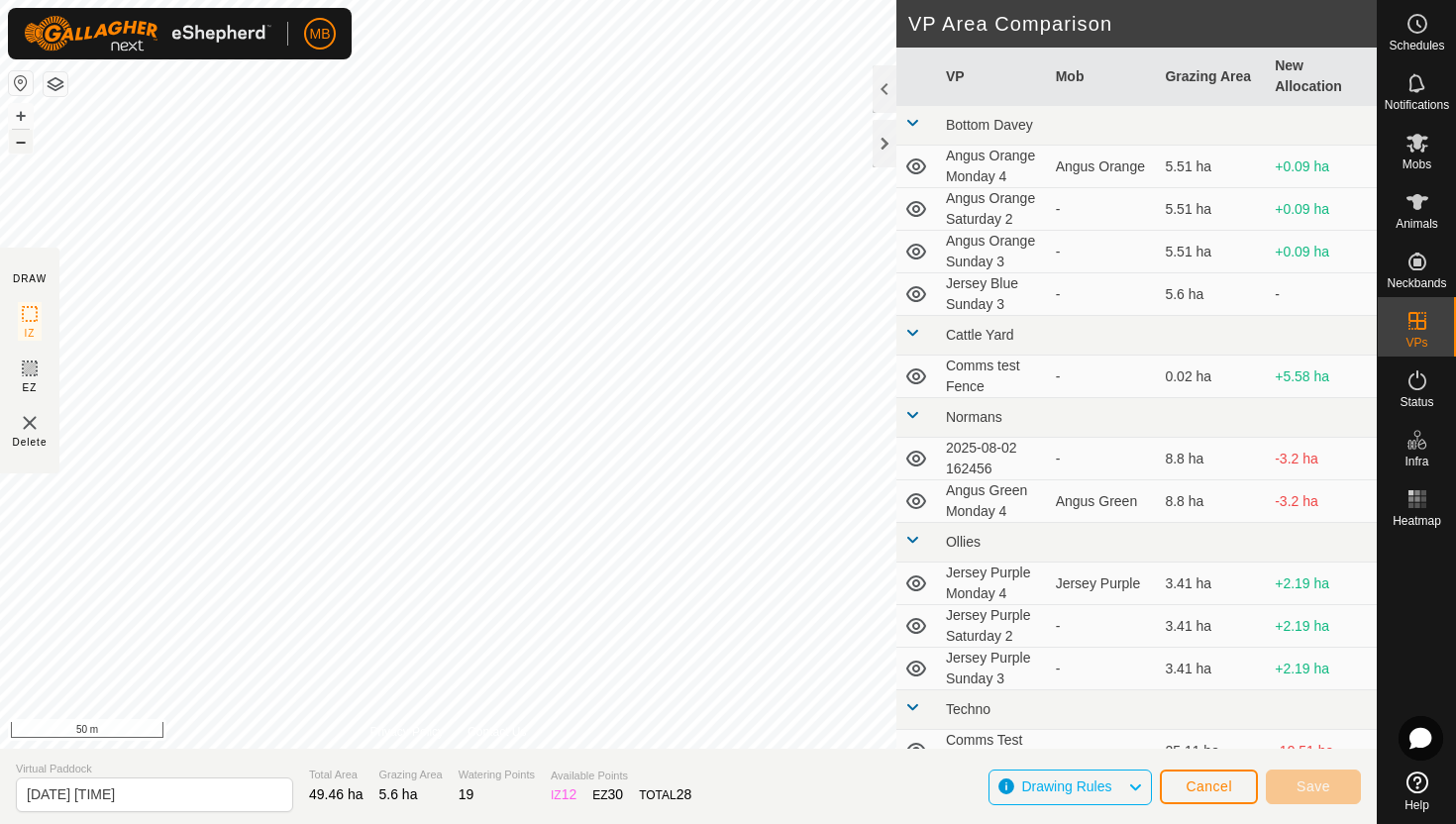 click on "–" at bounding box center (21, 142) 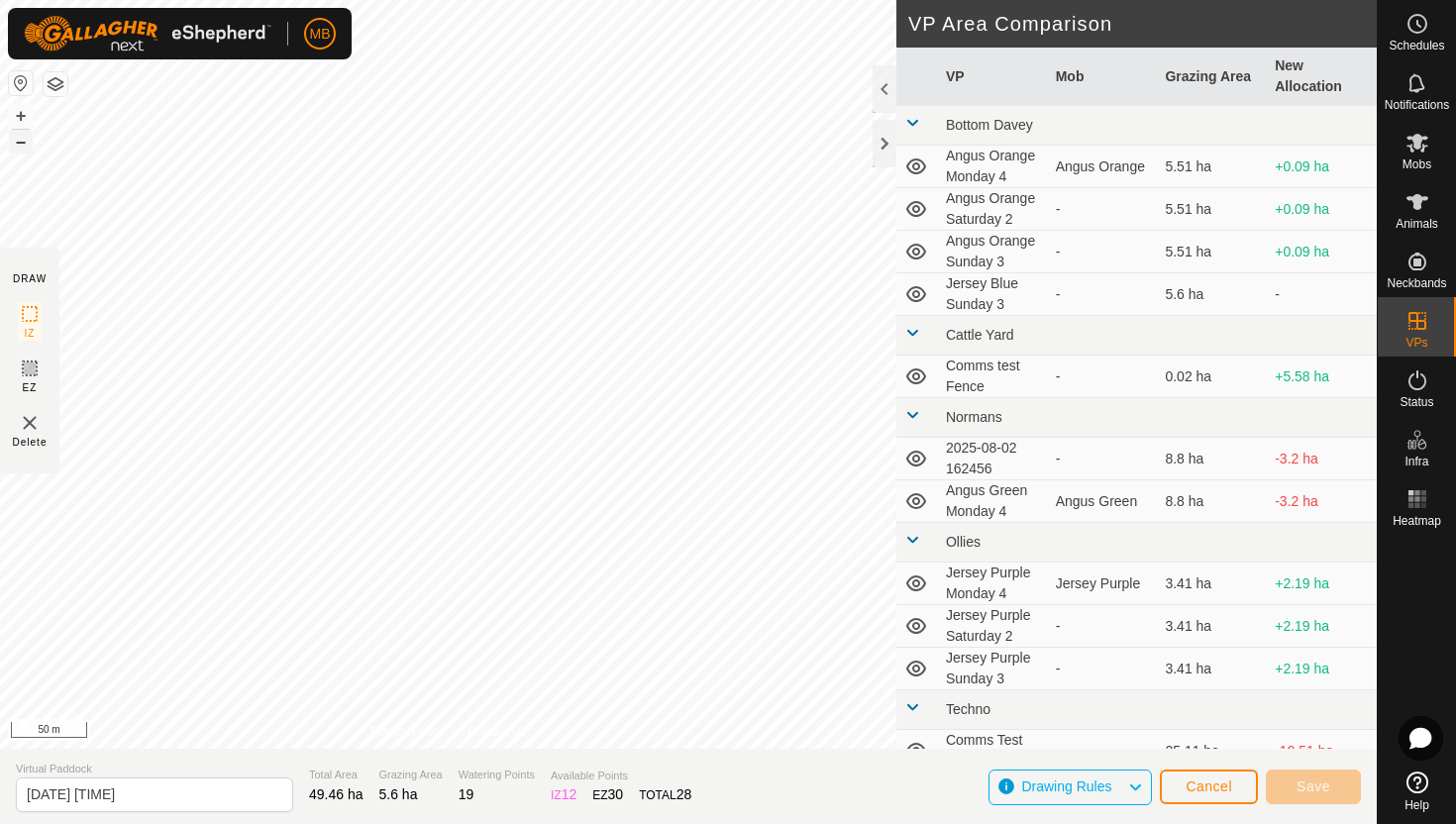 click on "–" at bounding box center [21, 142] 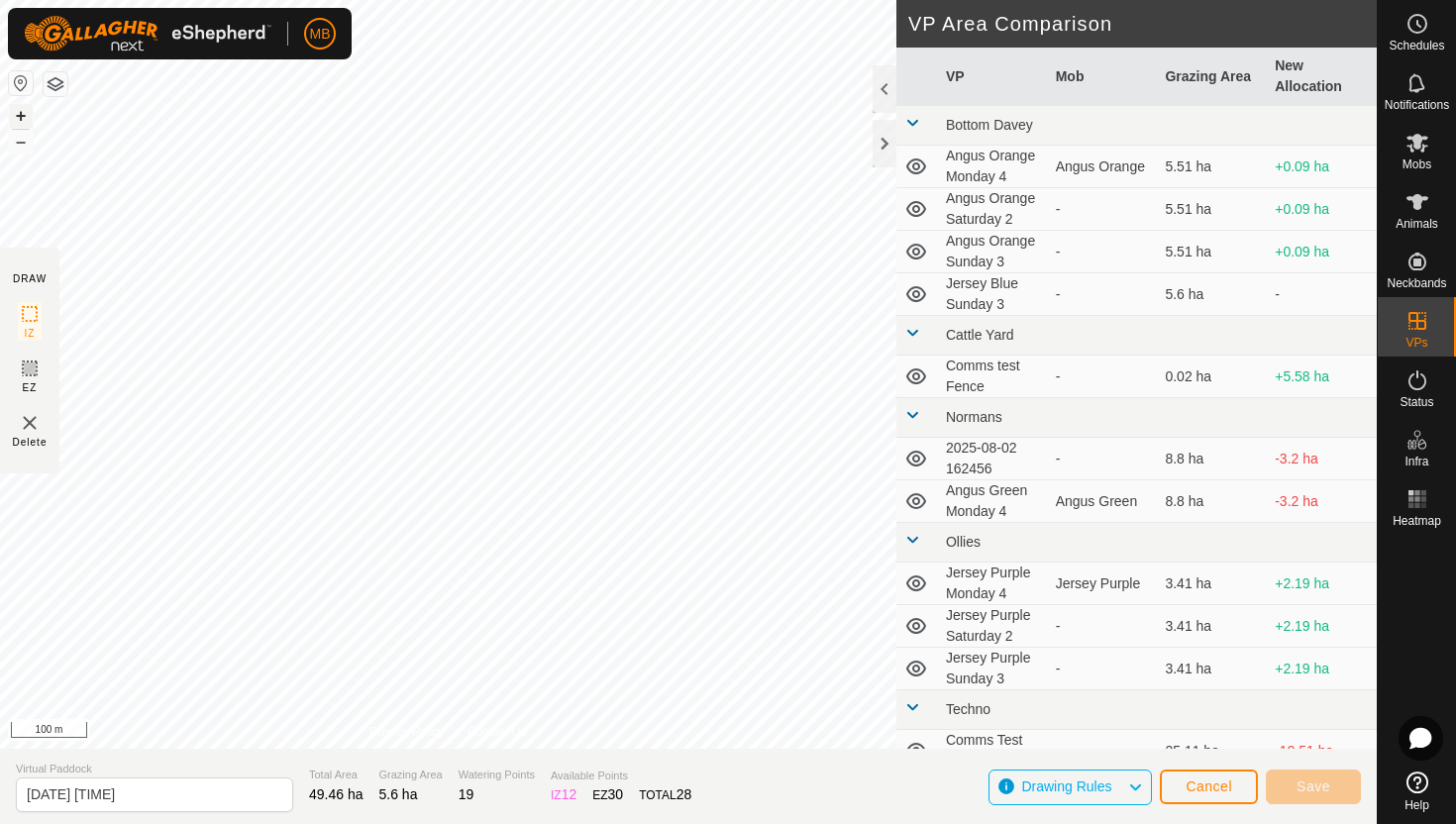 click on "+" at bounding box center [21, 116] 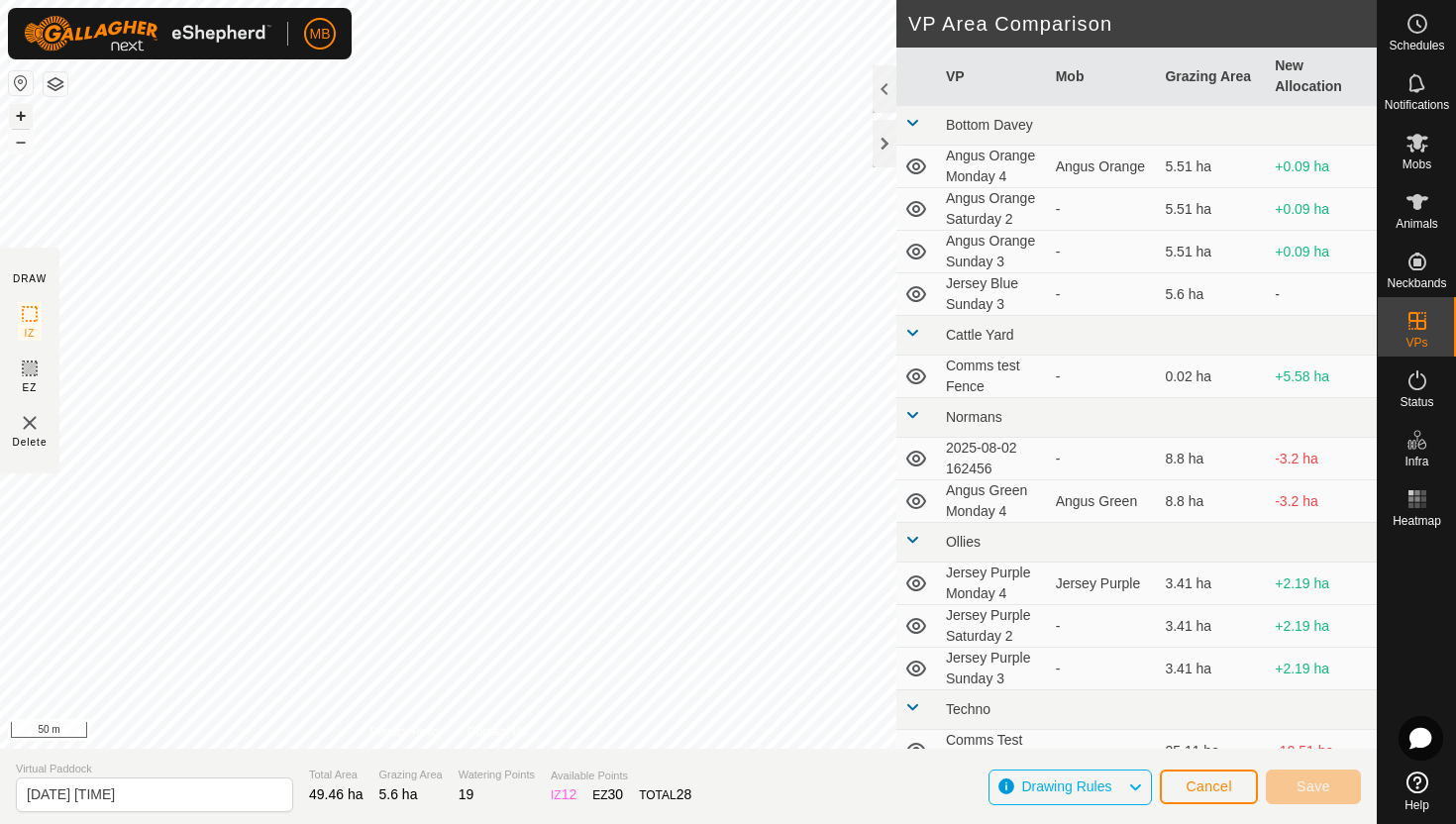click on "+" at bounding box center (21, 116) 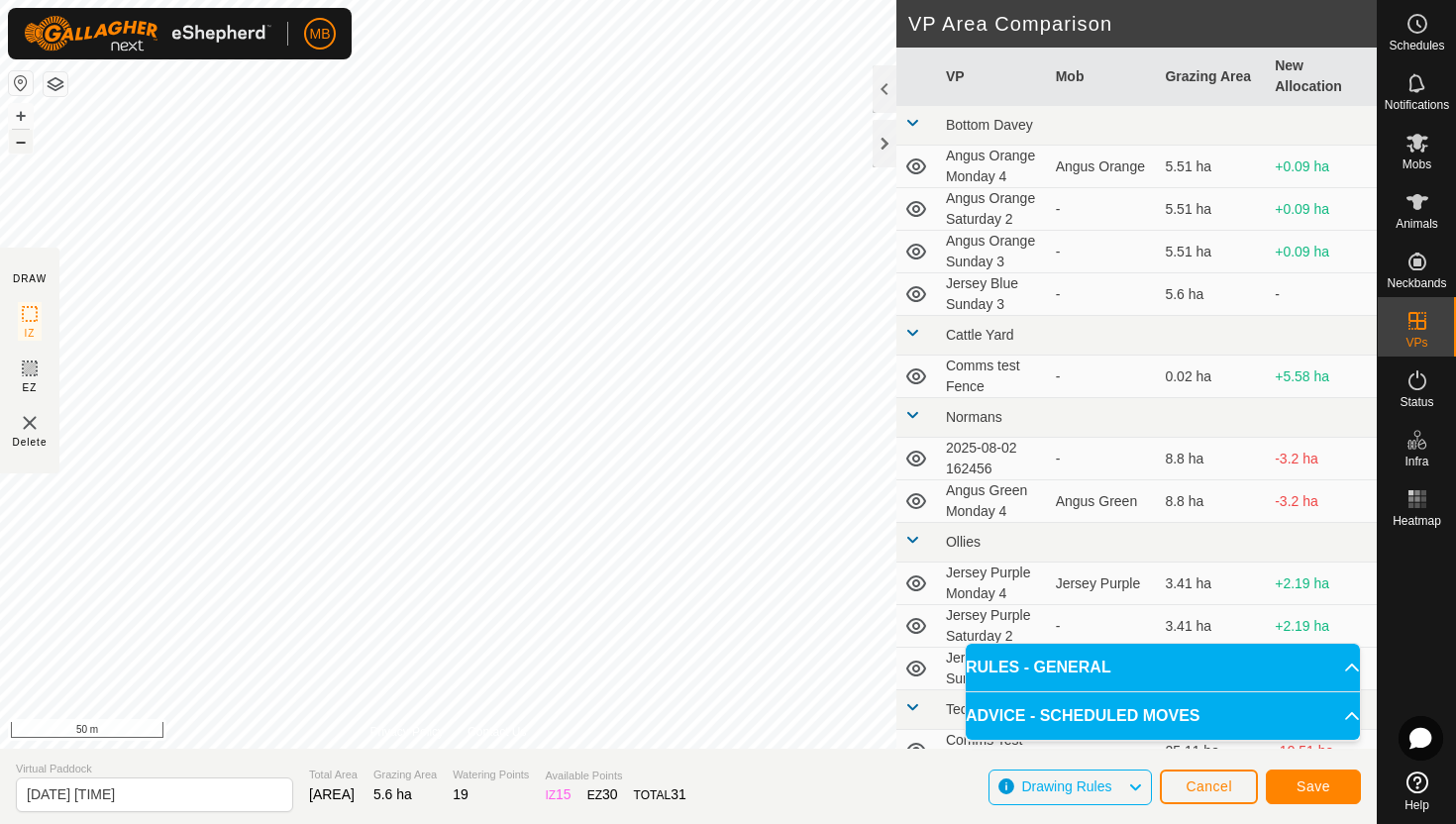 click on "–" at bounding box center (21, 142) 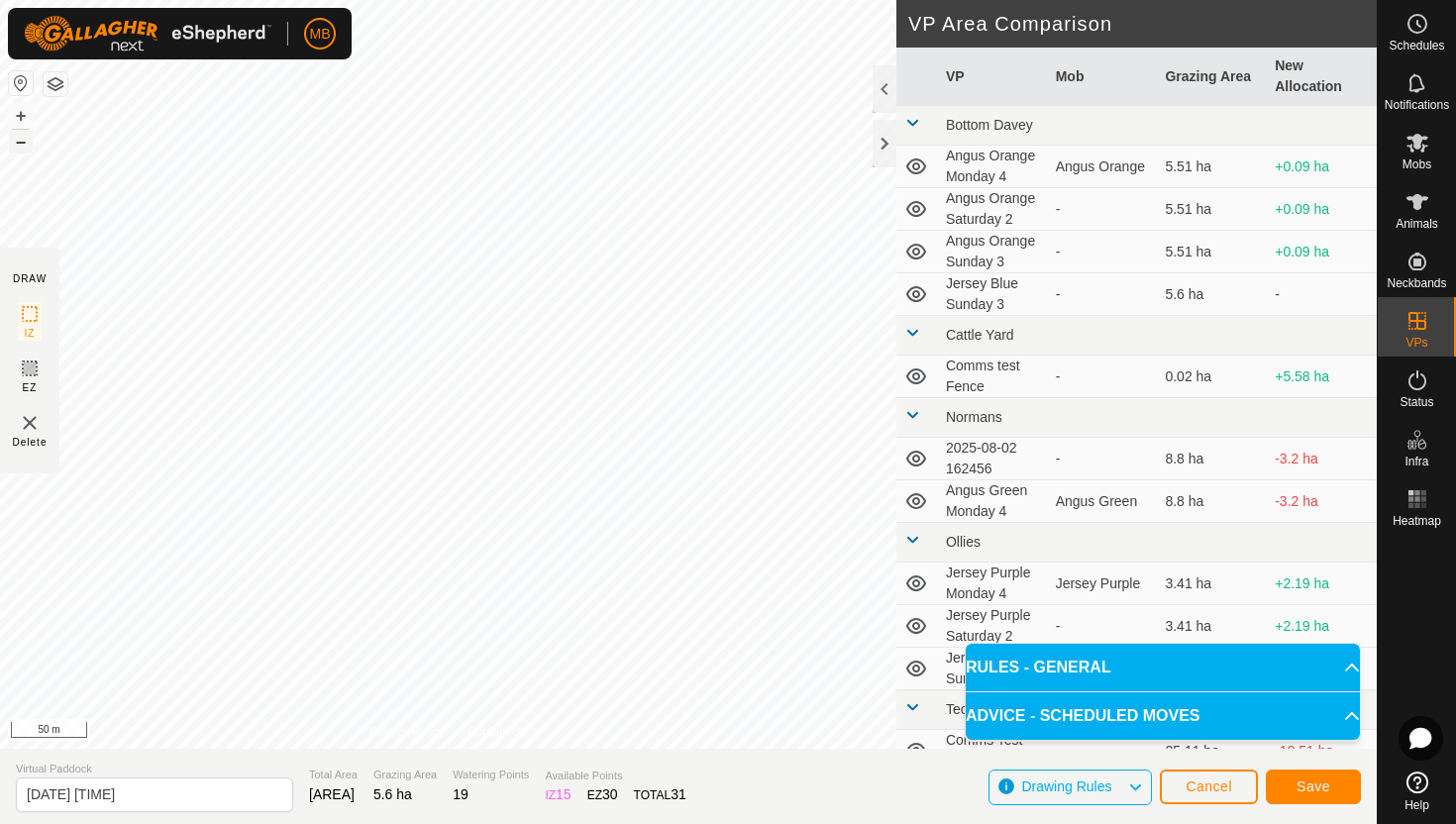 click on "–" at bounding box center (21, 142) 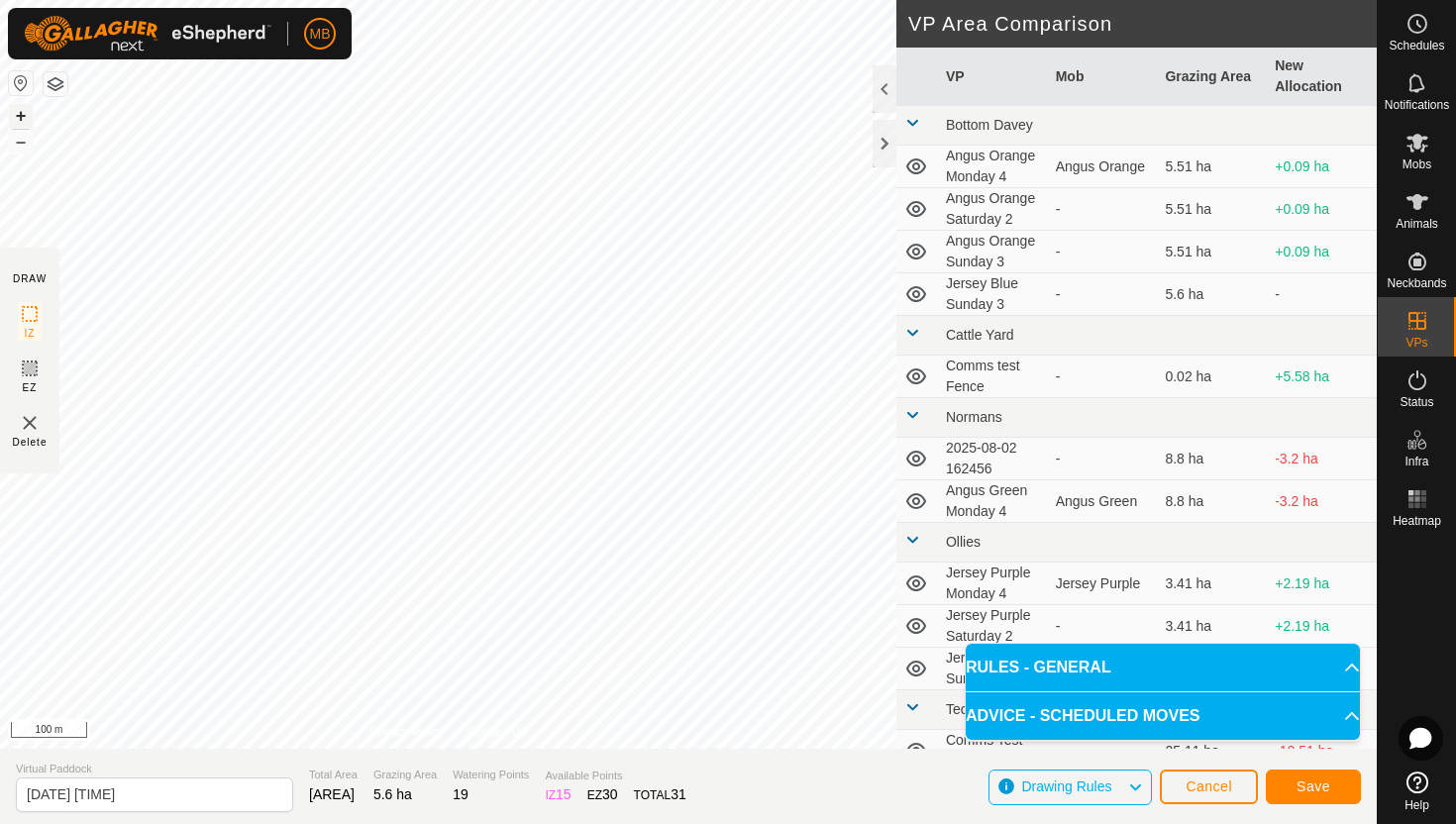 click on "+" at bounding box center (21, 116) 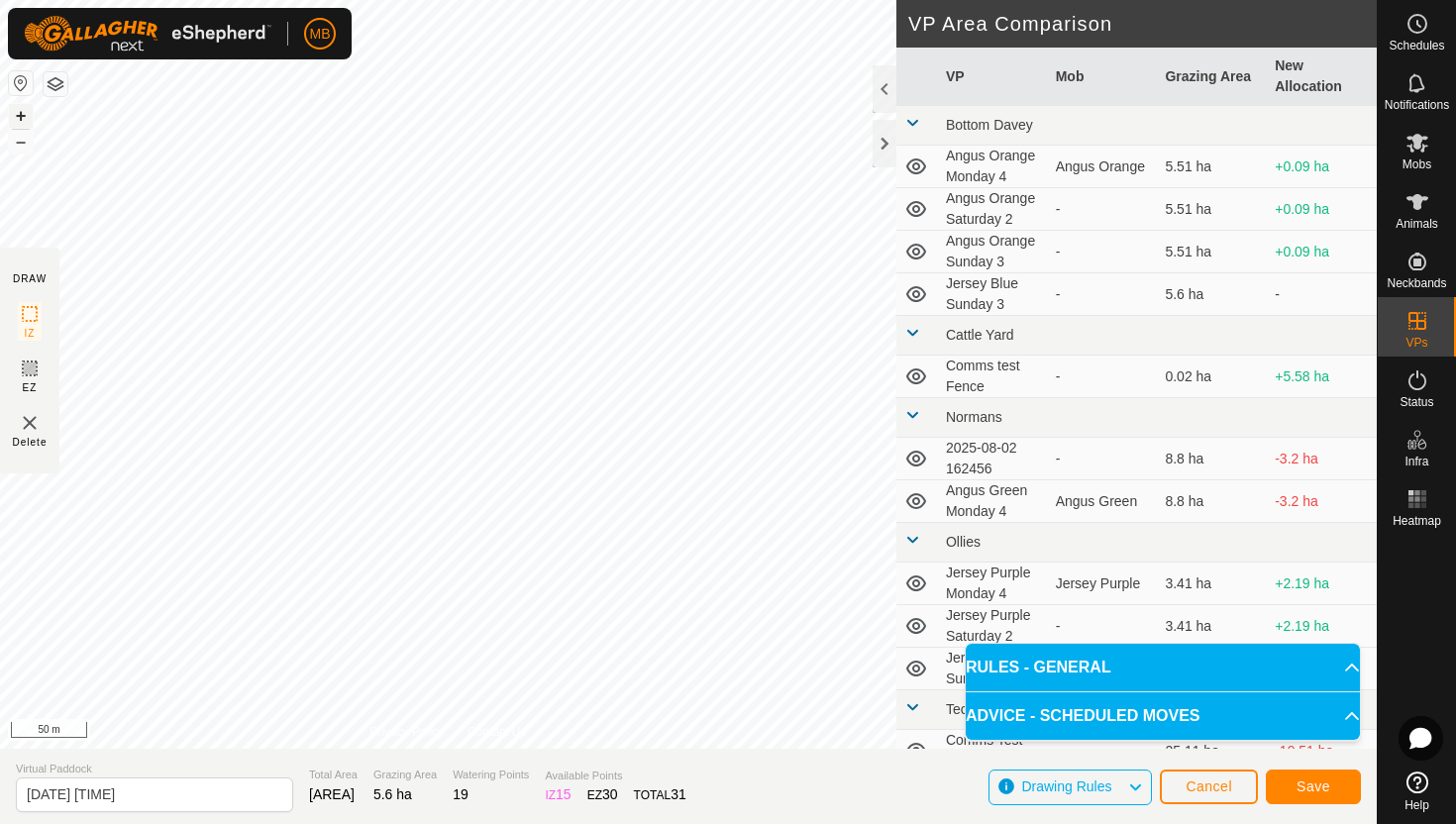 click on "+" at bounding box center [21, 116] 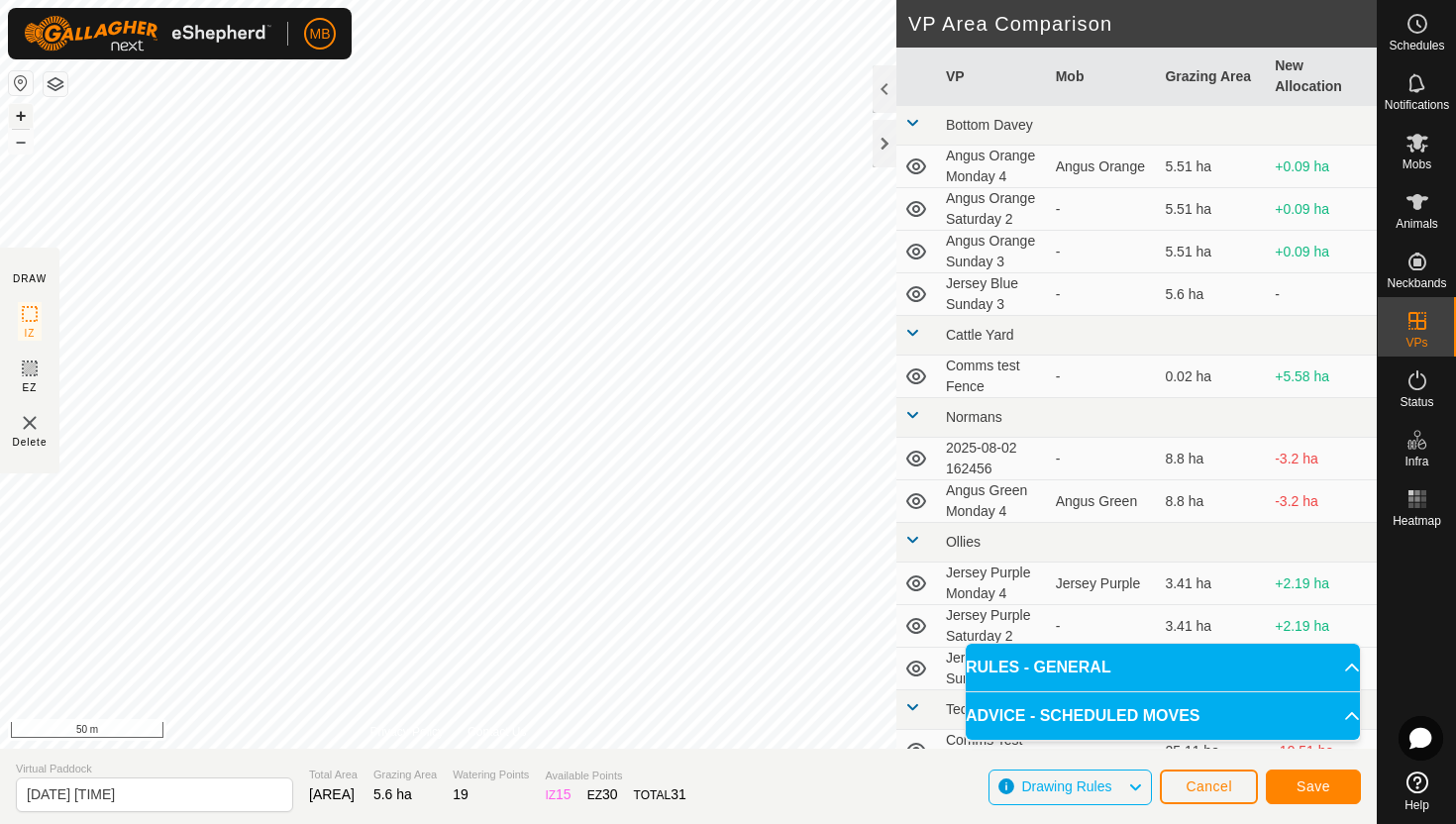 click on "+" at bounding box center [21, 116] 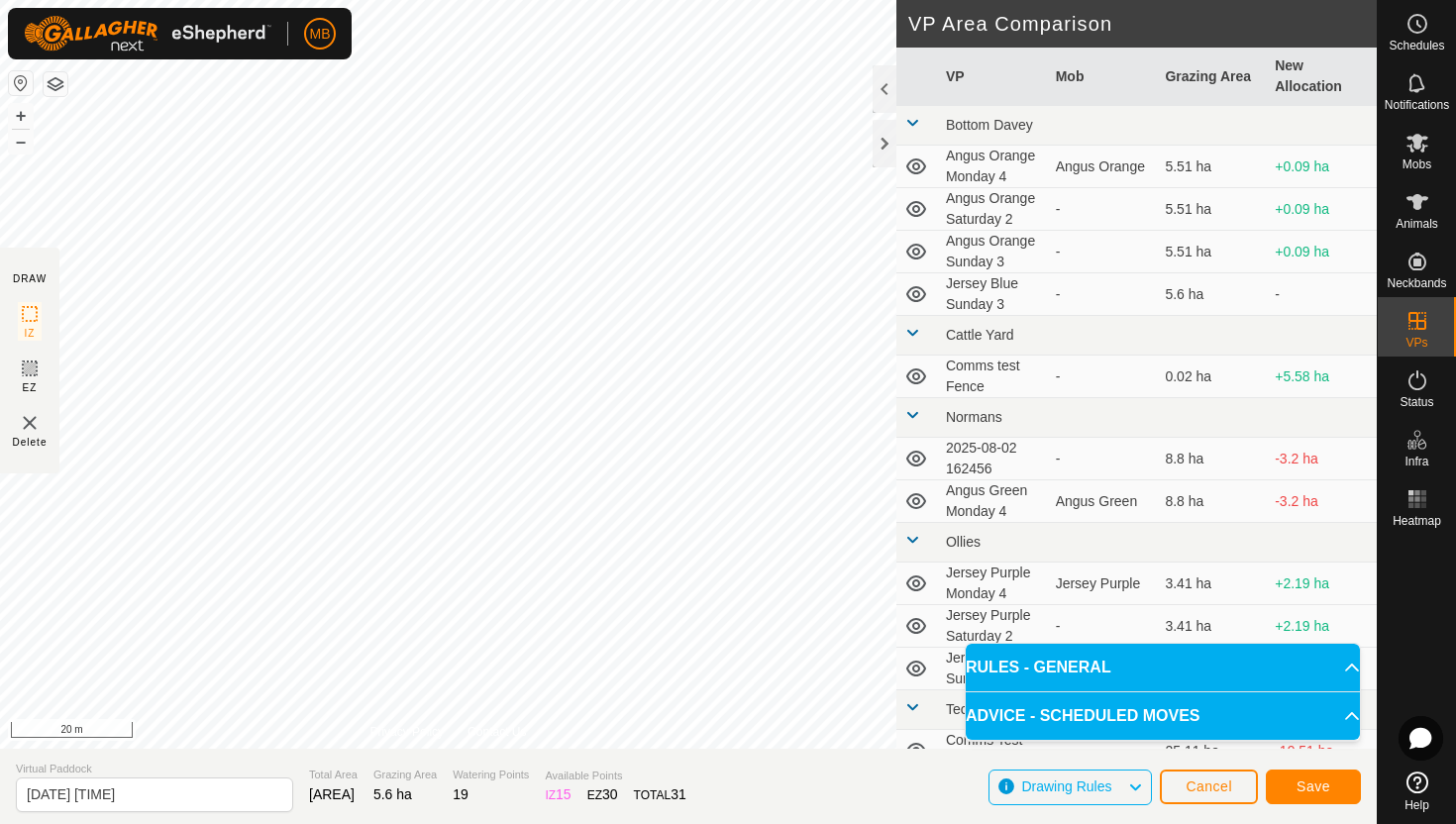 click on "DRAW IZ EZ Delete Privacy Policy Contact Us IZ interior angle must be smaller than 280°  (Current: [ANGLE]°) . + – ⇧ i [DISTANCE] m VP Area Comparison     VP   Mob   Grazing Area   New Allocation  Bottom Davey  [NAME] [NAME] [TIME]   [NAME]   [AREA]  [AREA]  [NAME] [TIME]  -  [AREA]  [AREA]  [NAME] [TIME]  -  [AREA]  [AREA]  [NAME] [TIME]   [NAME]   [AREA]  [AREA]  [NAME] [TIME]  -  [AREA]  [AREA] Cattle Yard  Comms test Fence  -  [AREA]  [AREA] Normans  [DATE] [TIME]  -  [AREA]  [AREA]  [NAME] [TIME]   [NAME]   [AREA]  [AREA] Ollies  [NAME] [TIME]   [NAME]   [AREA]  [AREA]  [NAME] [TIME]  -  [AREA]  [AREA]  [NAME] [TIME]  -  [AREA]  [AREA]  [NAME] [TIME]  -  [AREA]  [AREA] Techno  Comms Test VP  -  [AREA]  [AREA]  [NAME] [TIME]   [NAME]   [AREA]  [AREA]  [NAME] [TIME]  -  [AREA]  [AREA]  [NAME] [TIME]  -  [AREA]  [AREA]  [NAME] [TIME]   [NAME]   [AREA]  [AREA]  [NAME] [TIME]  -  [AREA]  [AREA] - - - -" 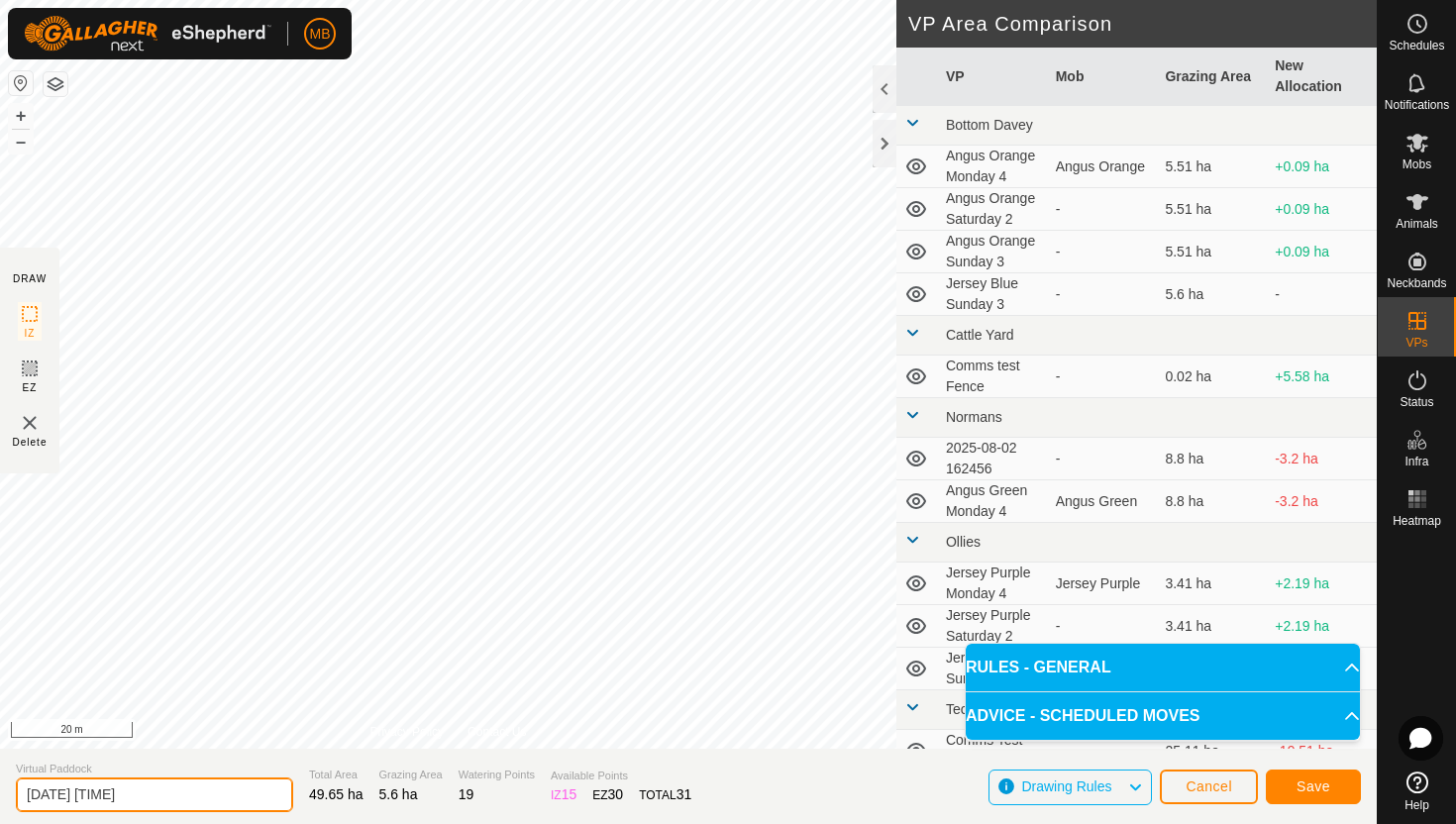 click on "[DATE] [TIME]" 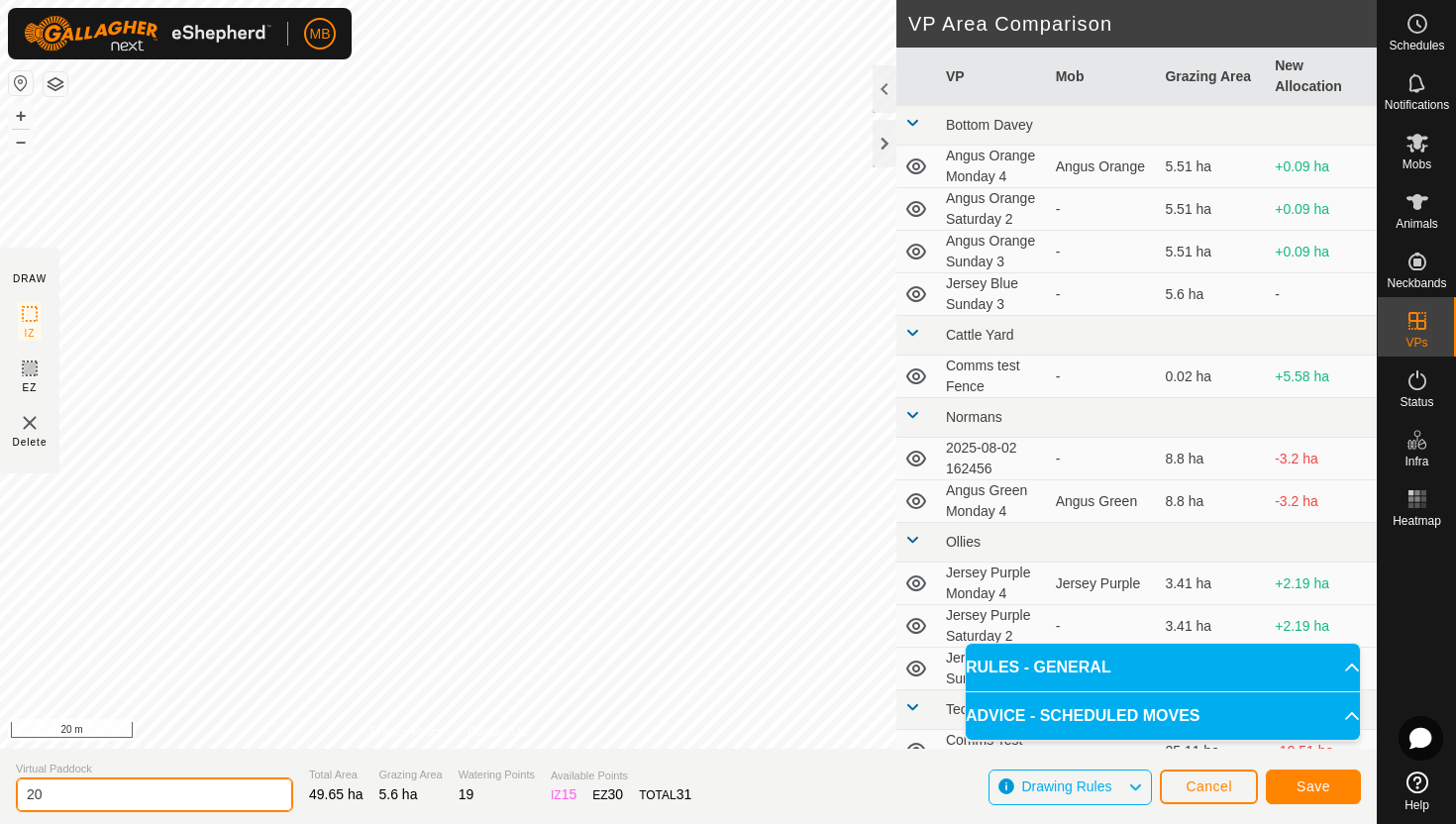 type on "2" 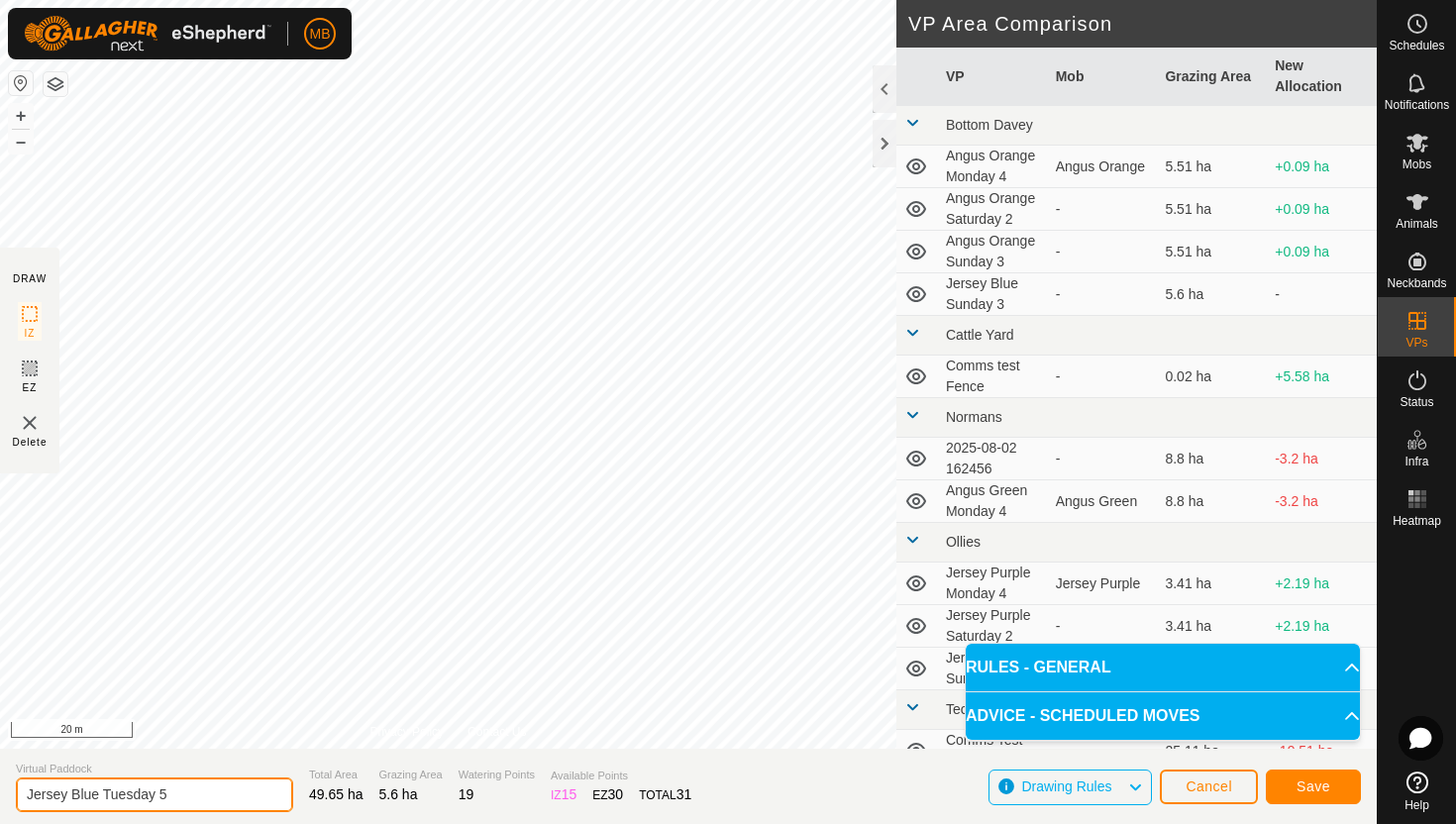 type on "Jersey Blue Tuesday 5" 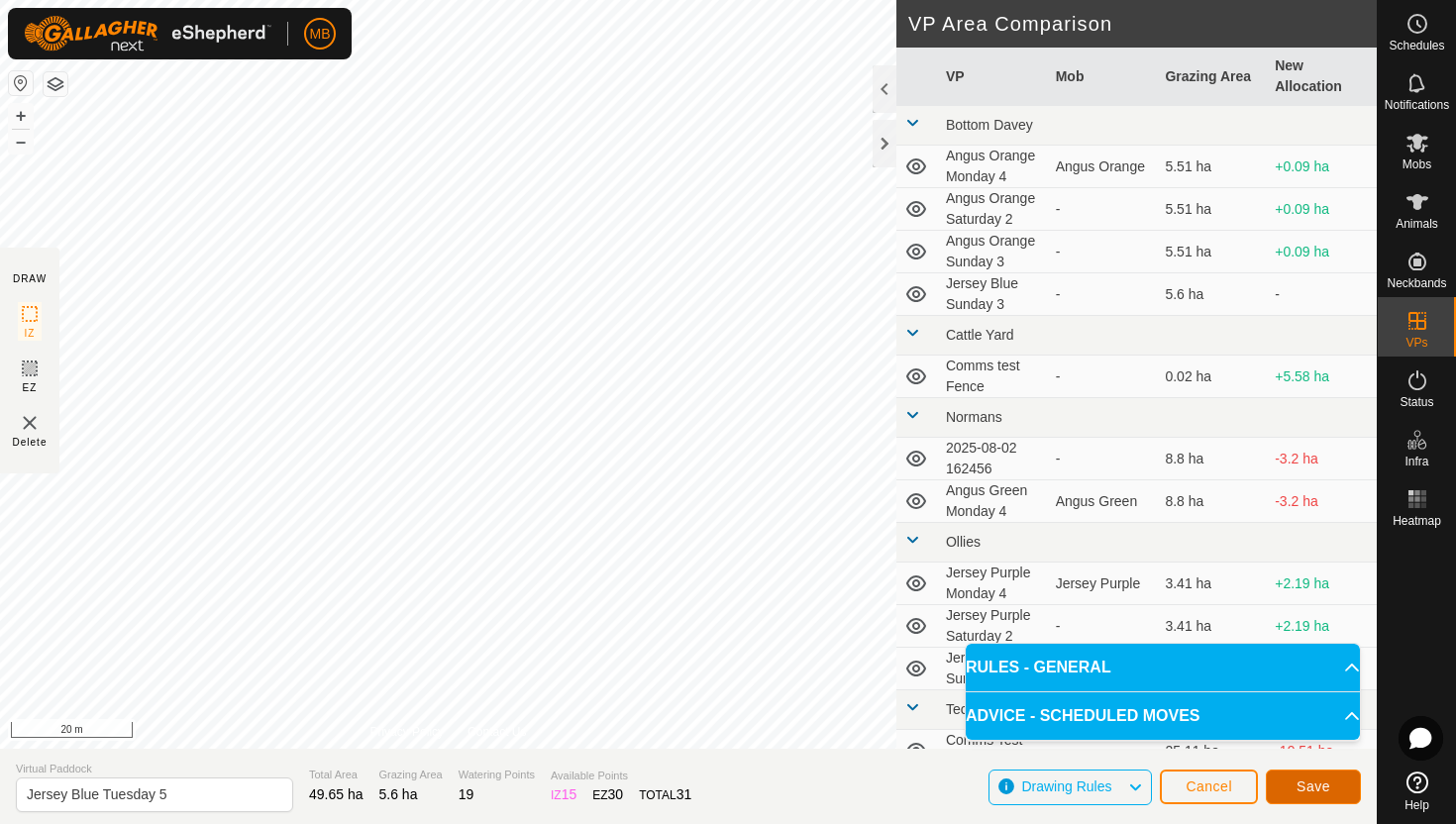 click on "Save" 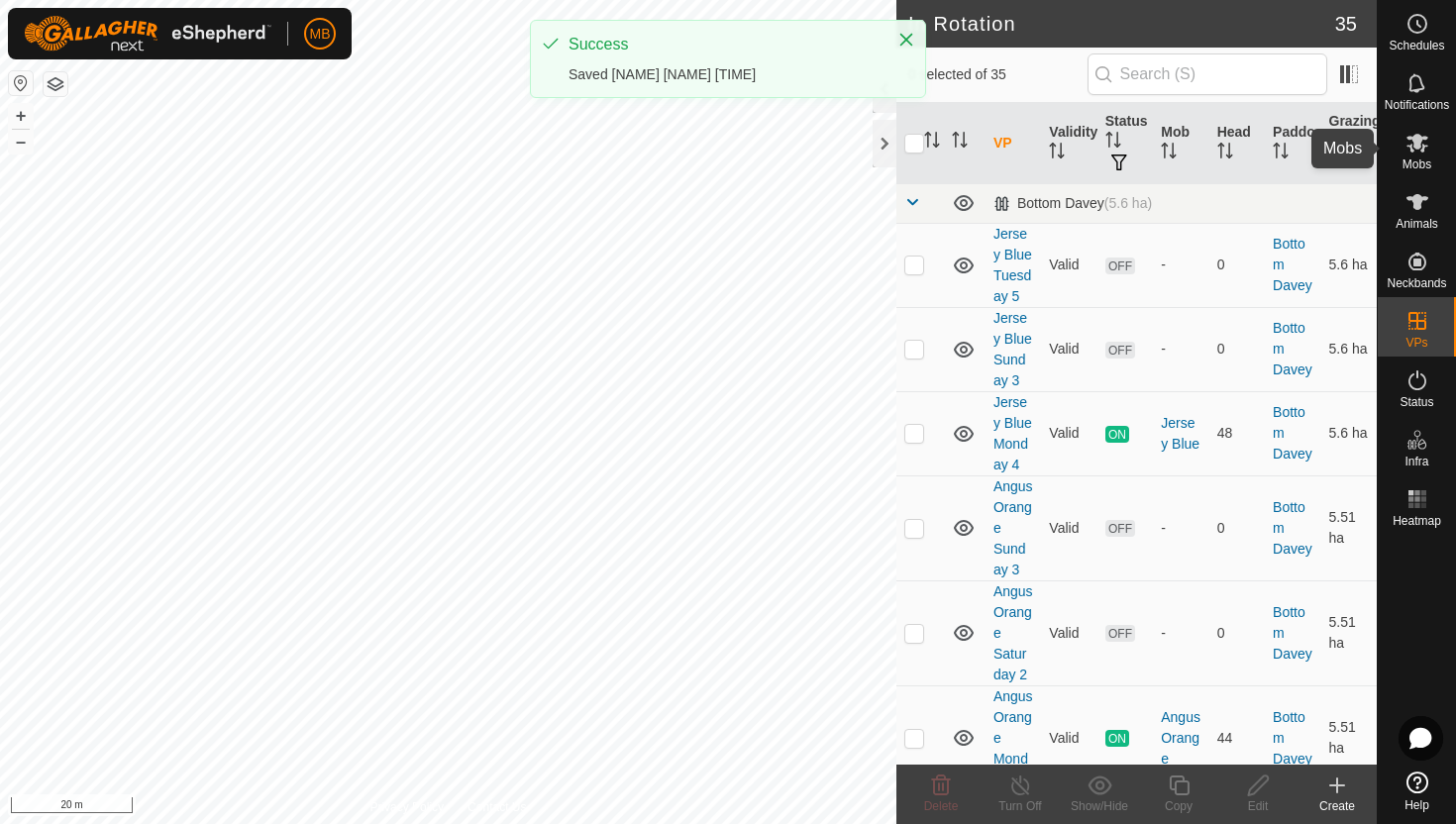 click 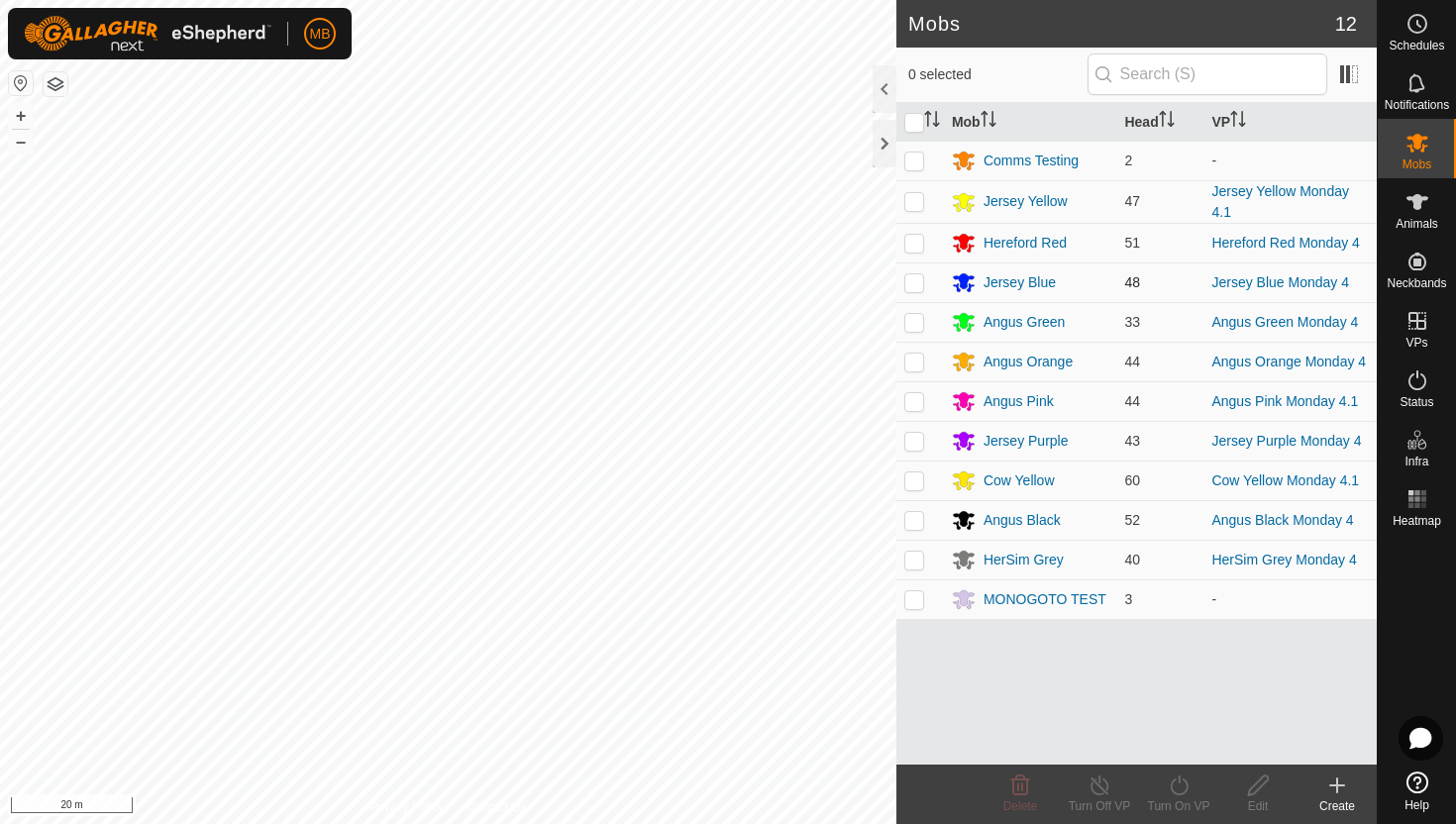 click at bounding box center [914, 282] 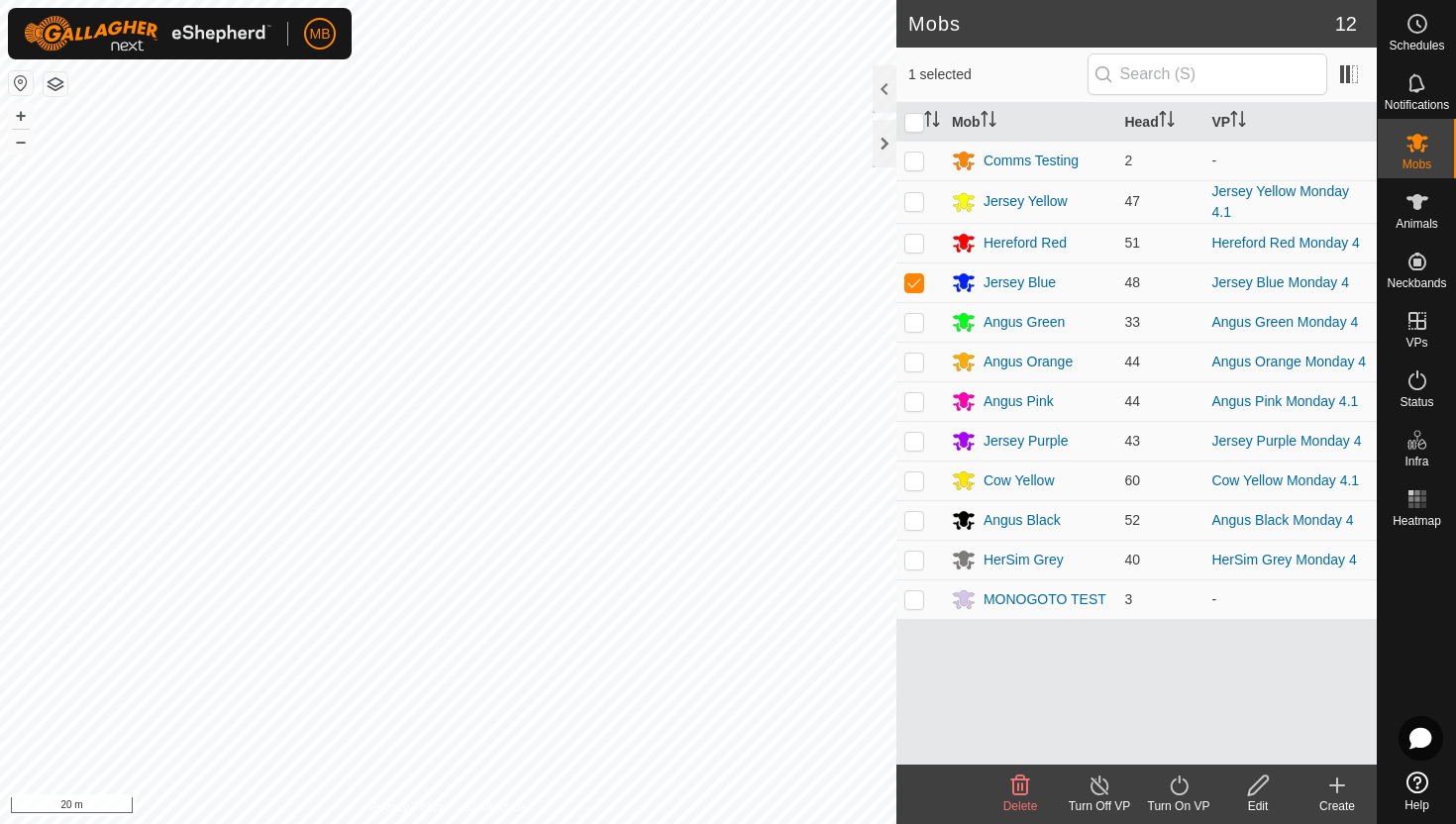 click 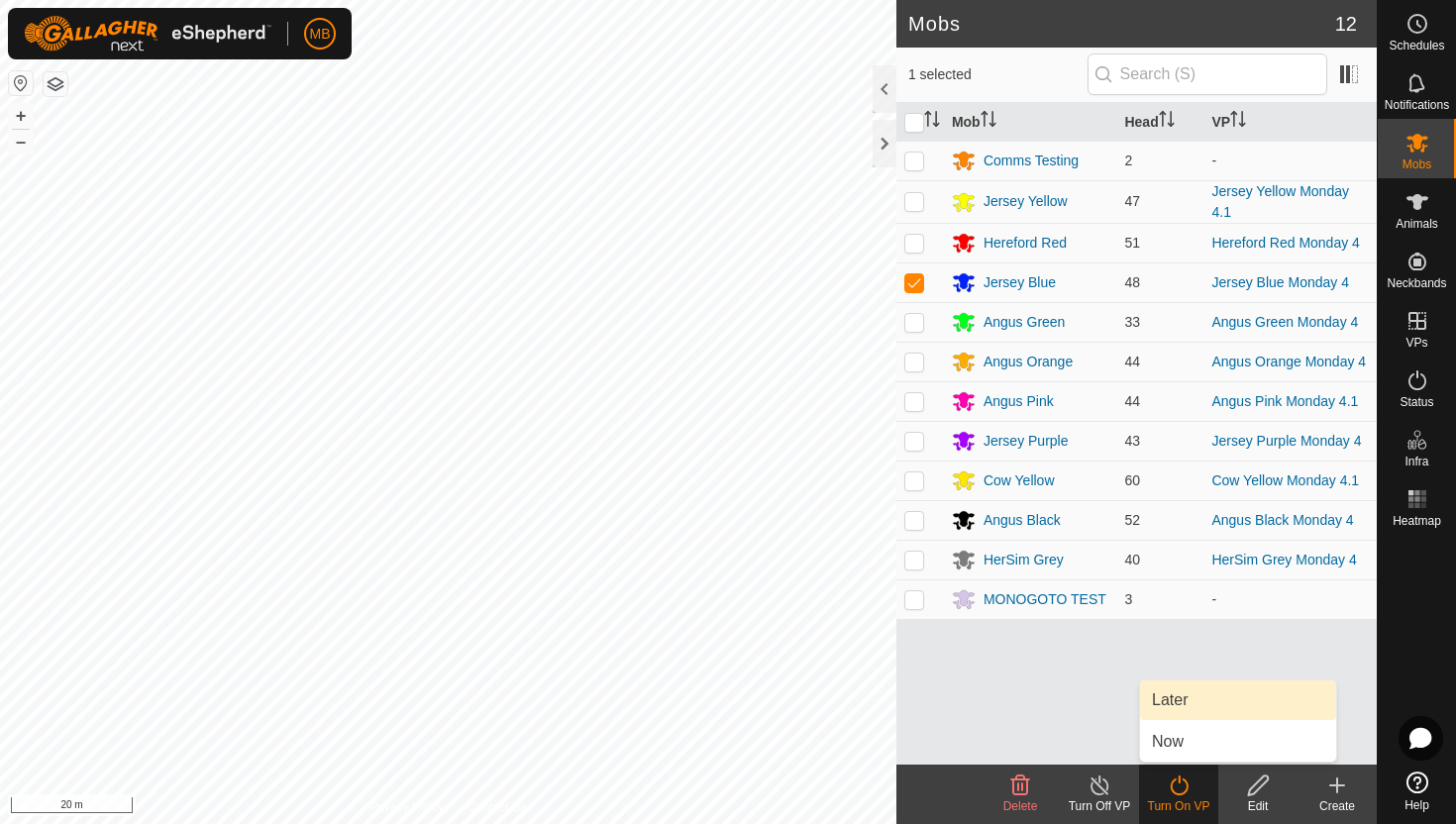 click on "Later" at bounding box center (1238, 700) 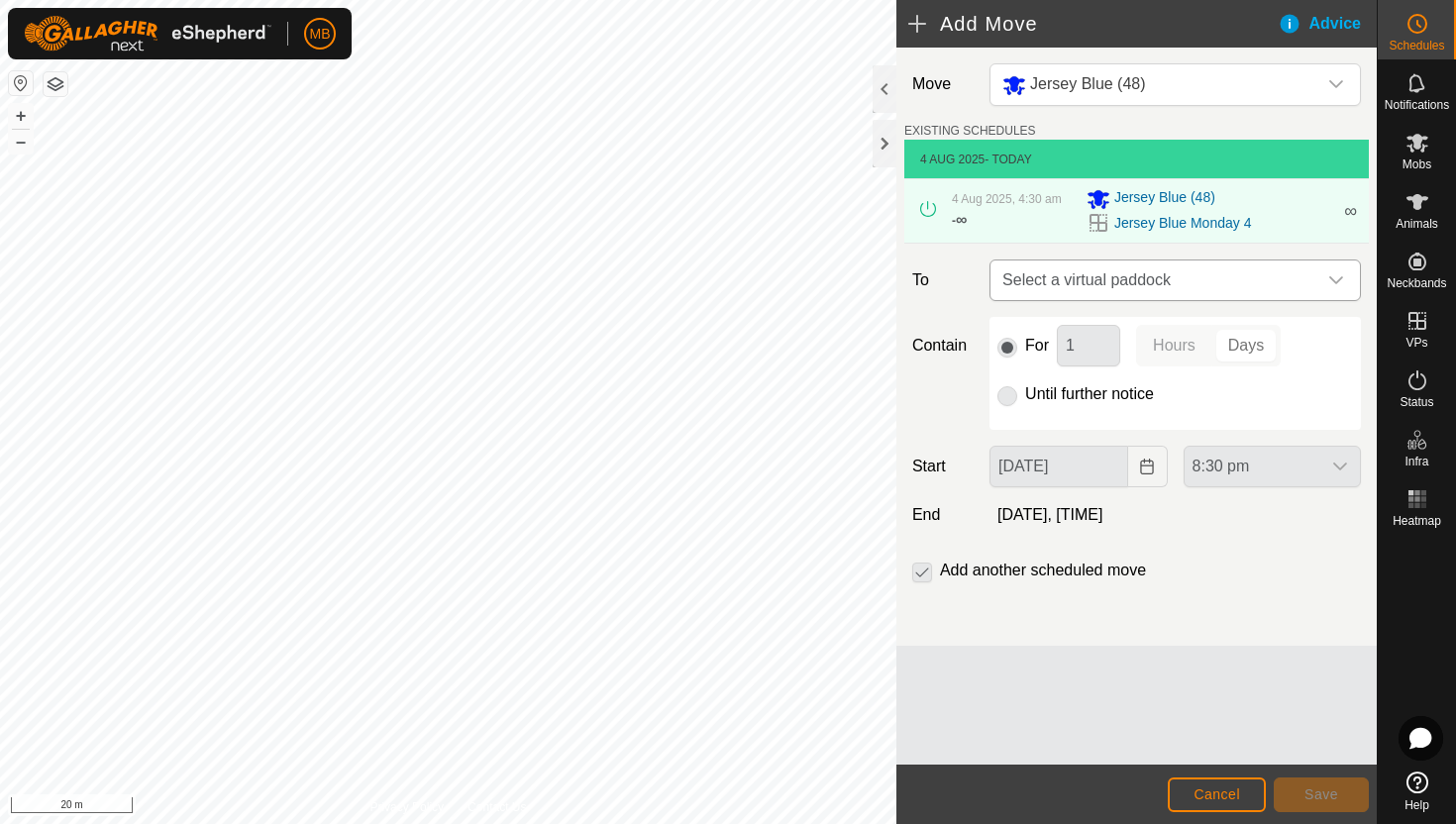 click at bounding box center (1336, 280) 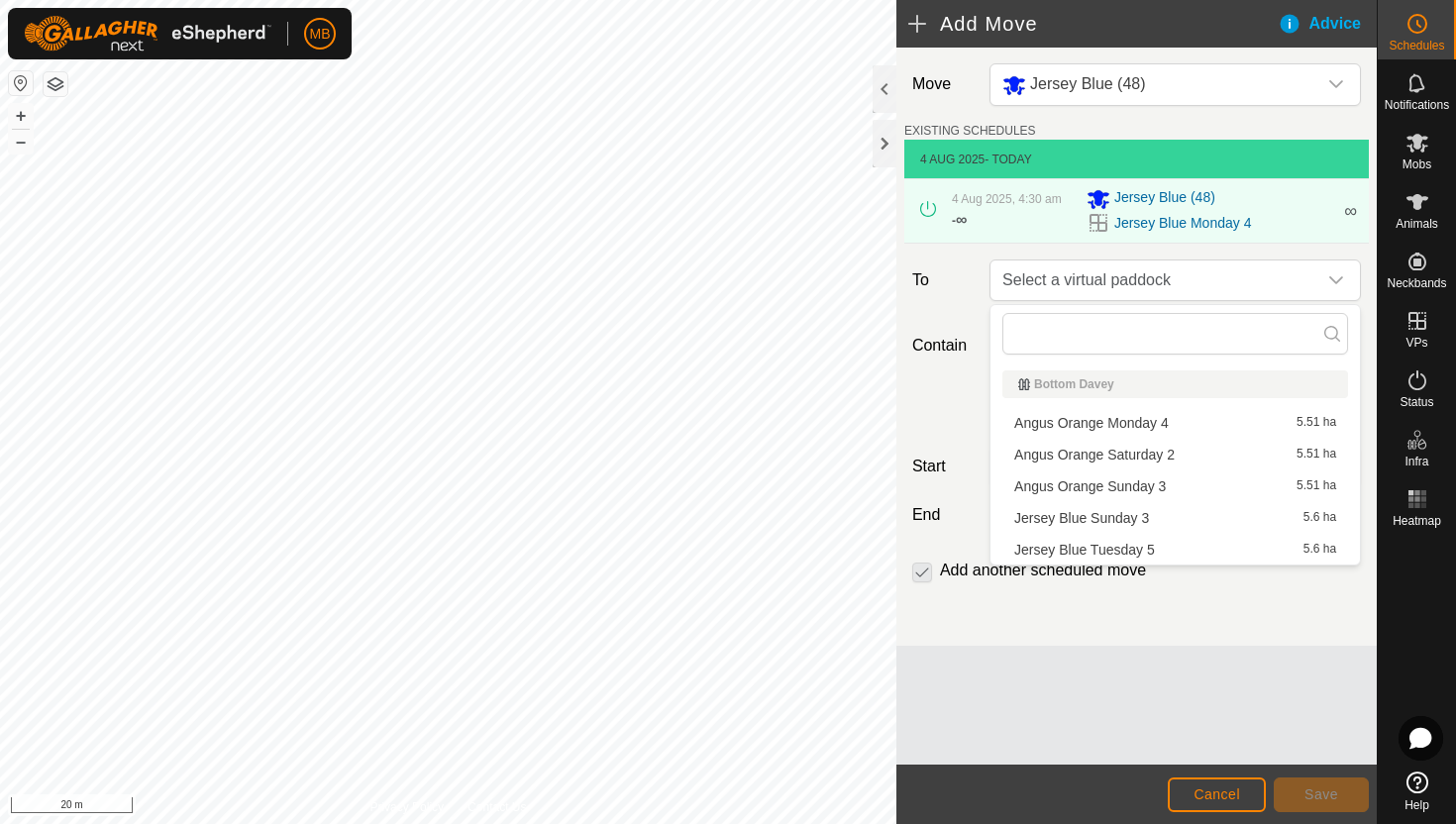 click on "[NAME] [NAME] [NAME] [TIME] [AREA]" at bounding box center (1175, 550) 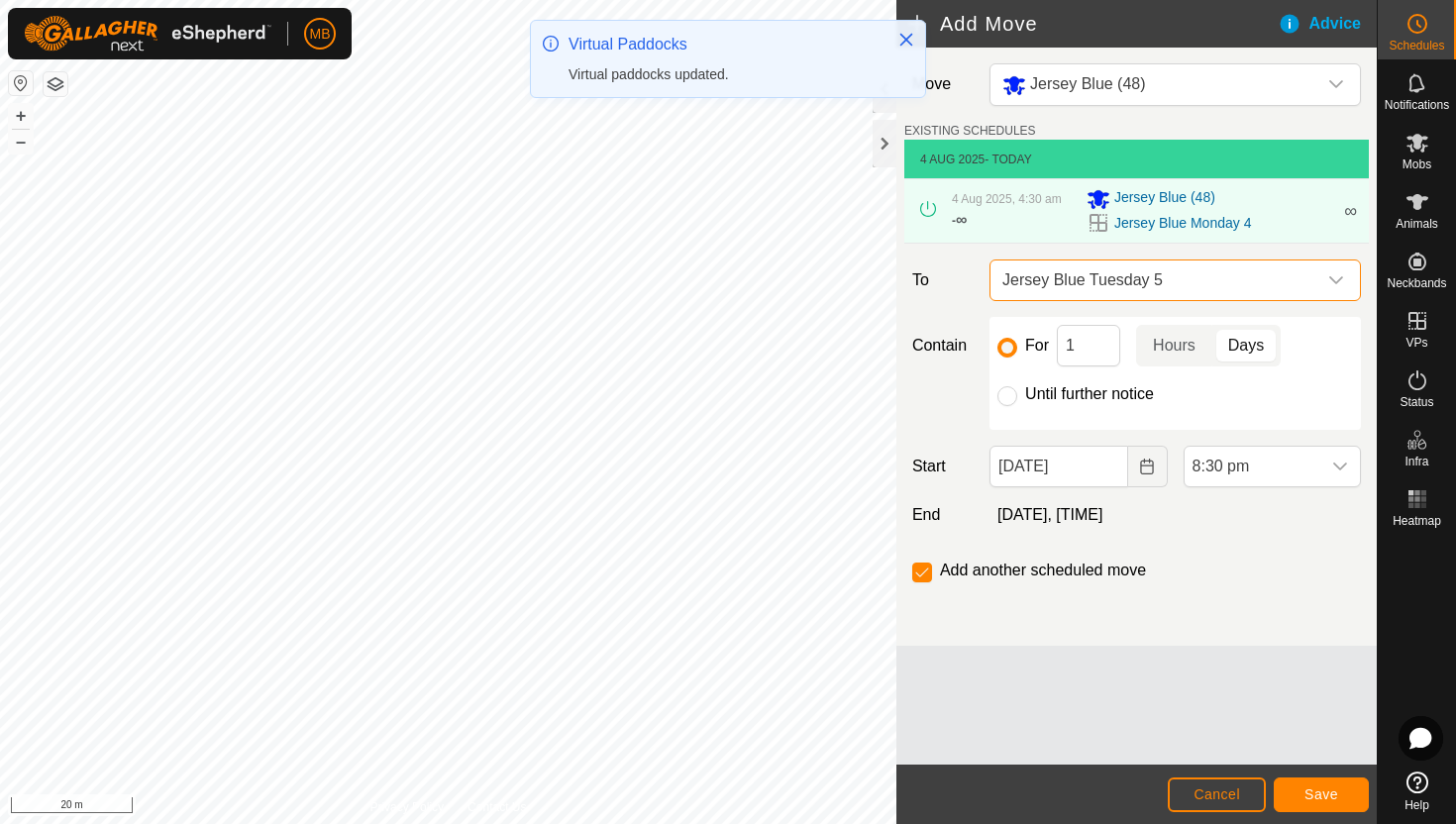 click on "Until further notice" 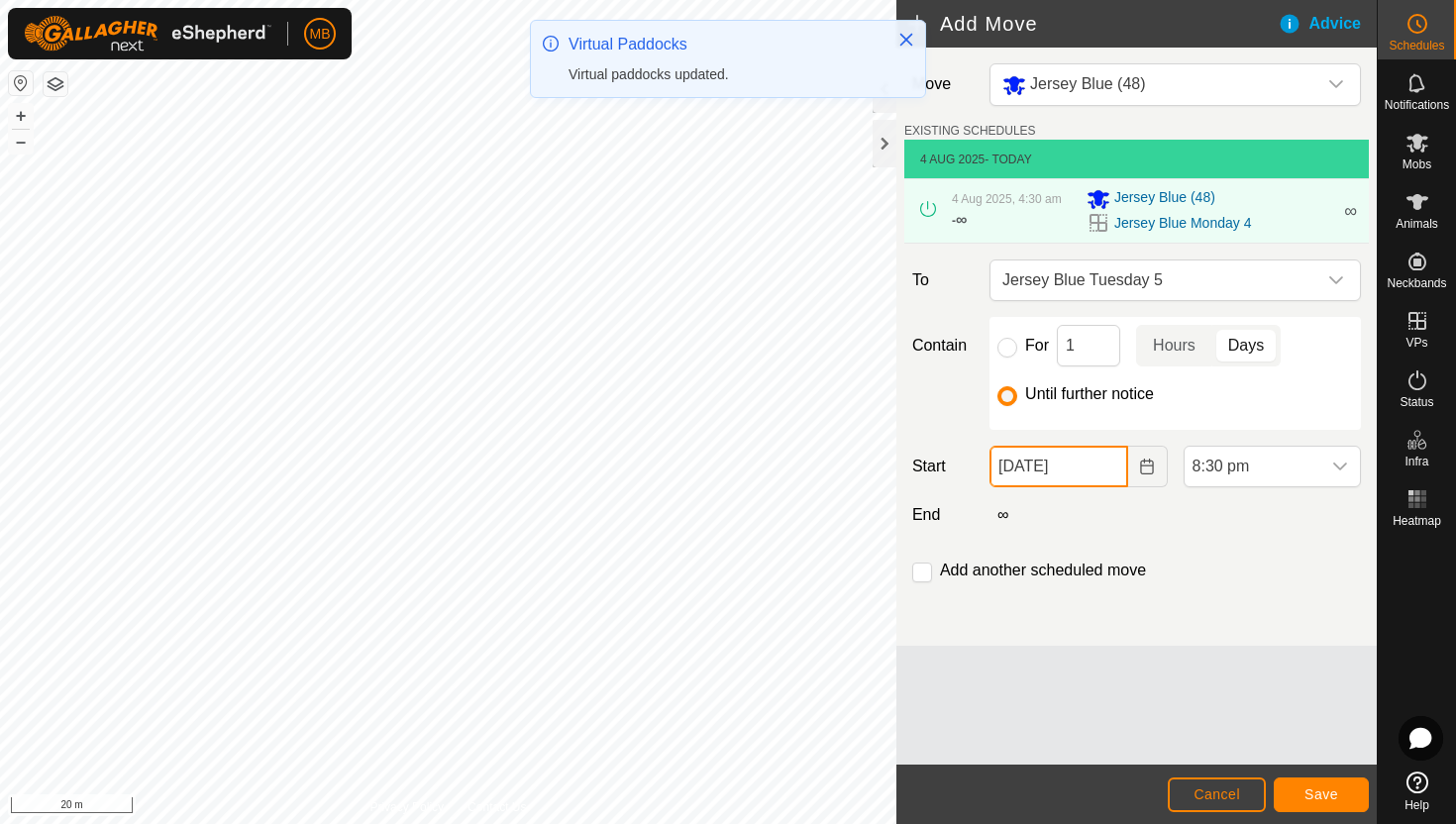 click on "[DATE]" 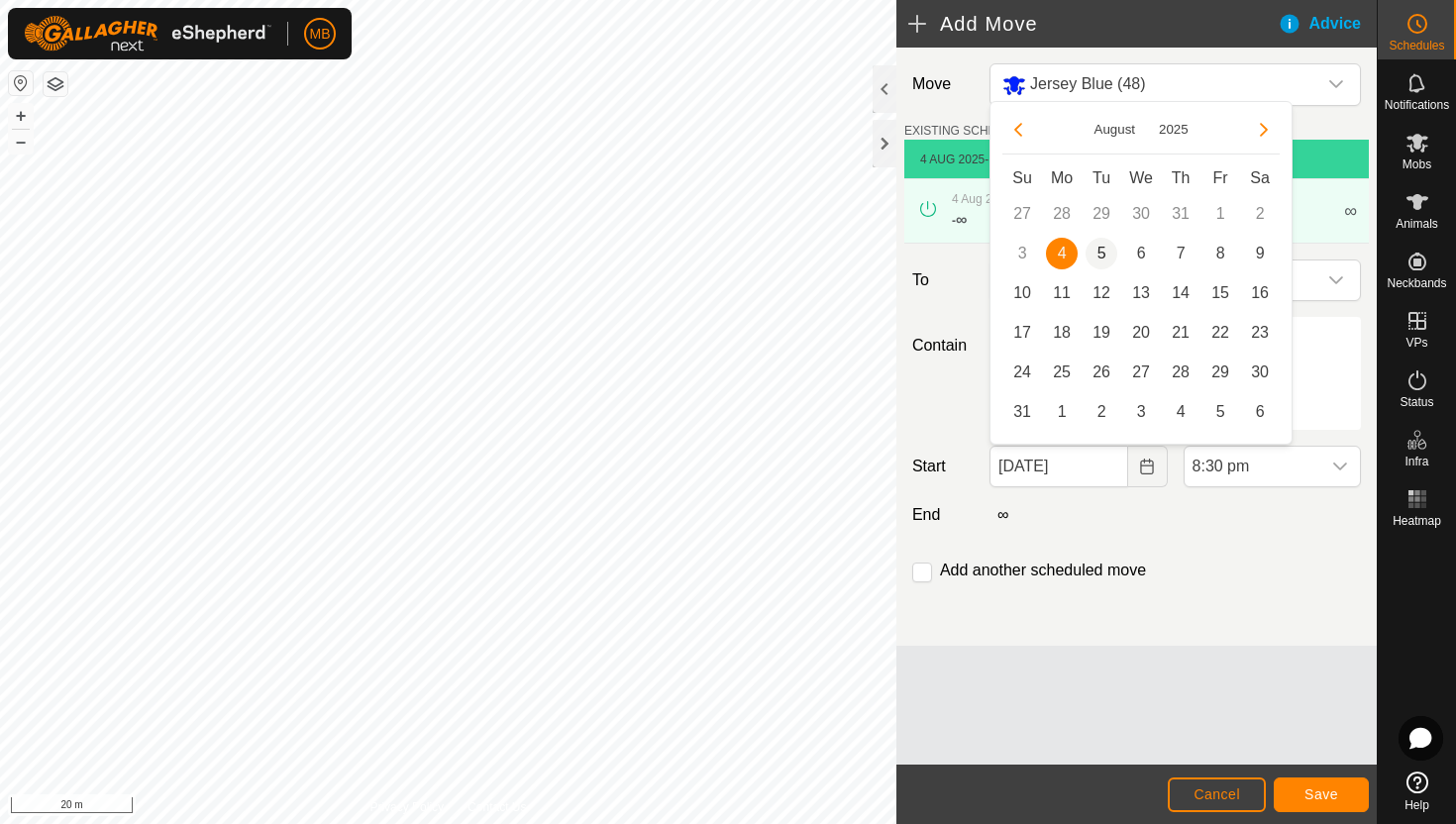 click on "5" at bounding box center [1101, 254] 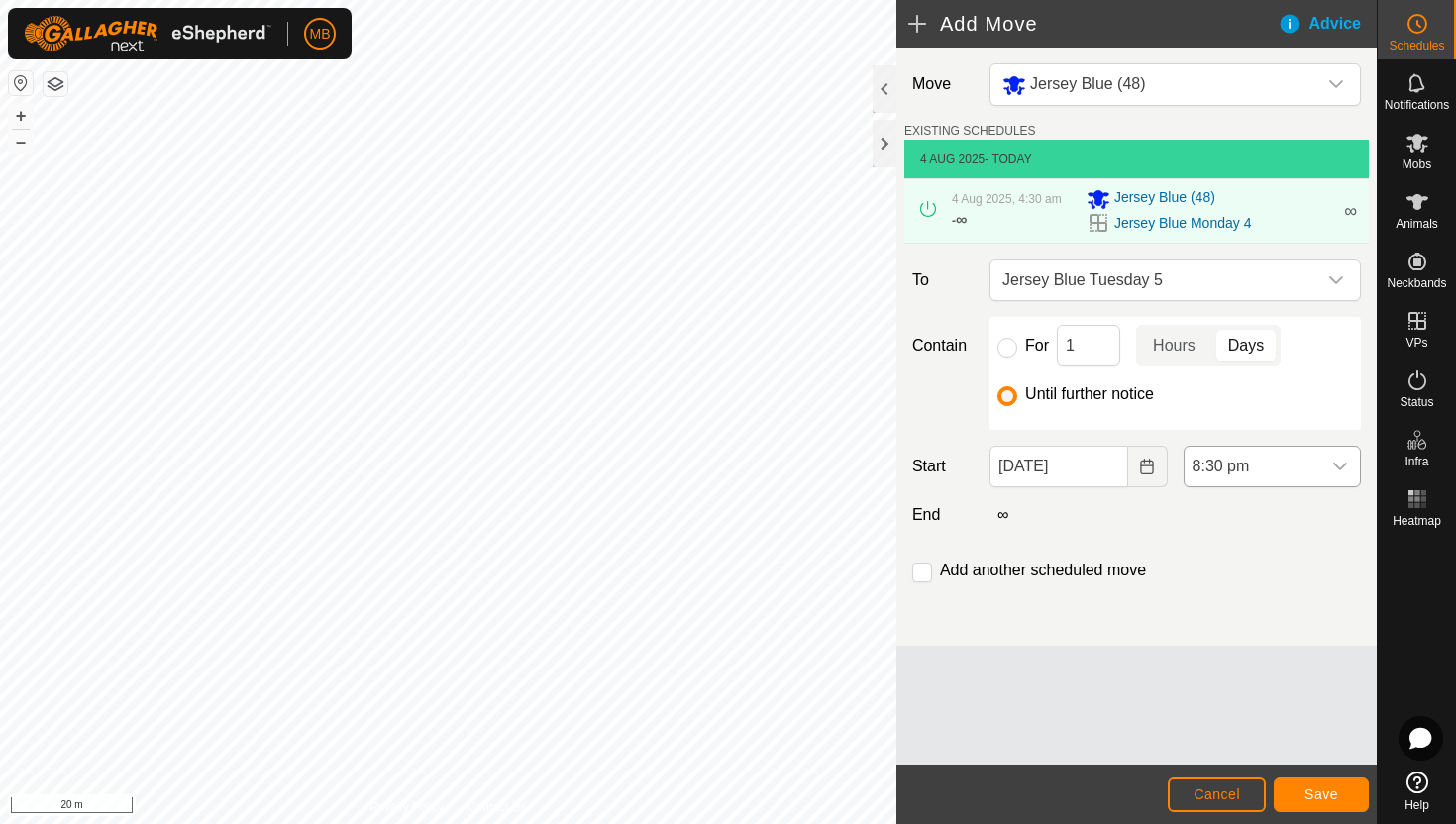 click on "8:30 pm" at bounding box center (1252, 466) 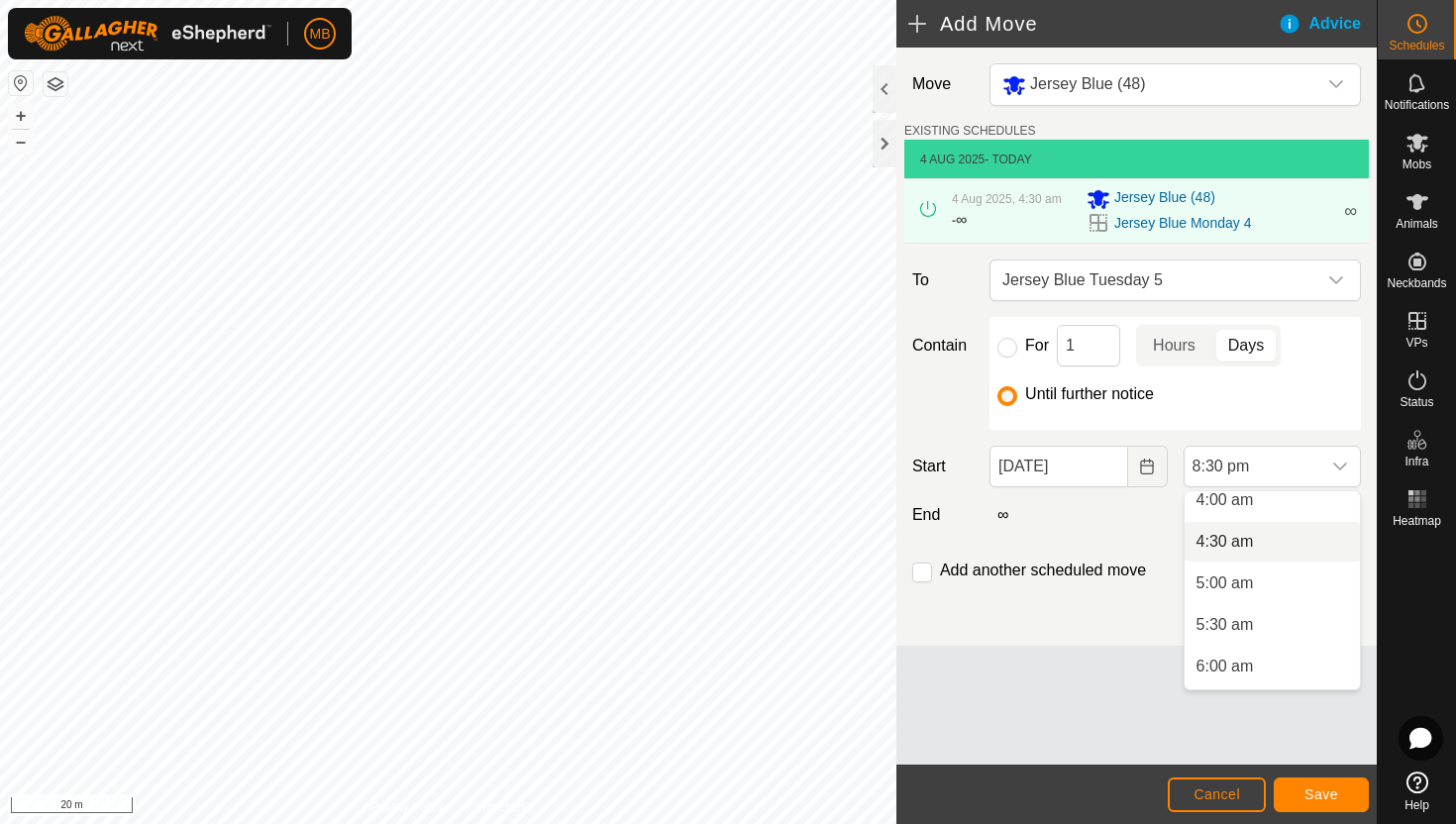 click on "4:30 am" at bounding box center [1272, 542] 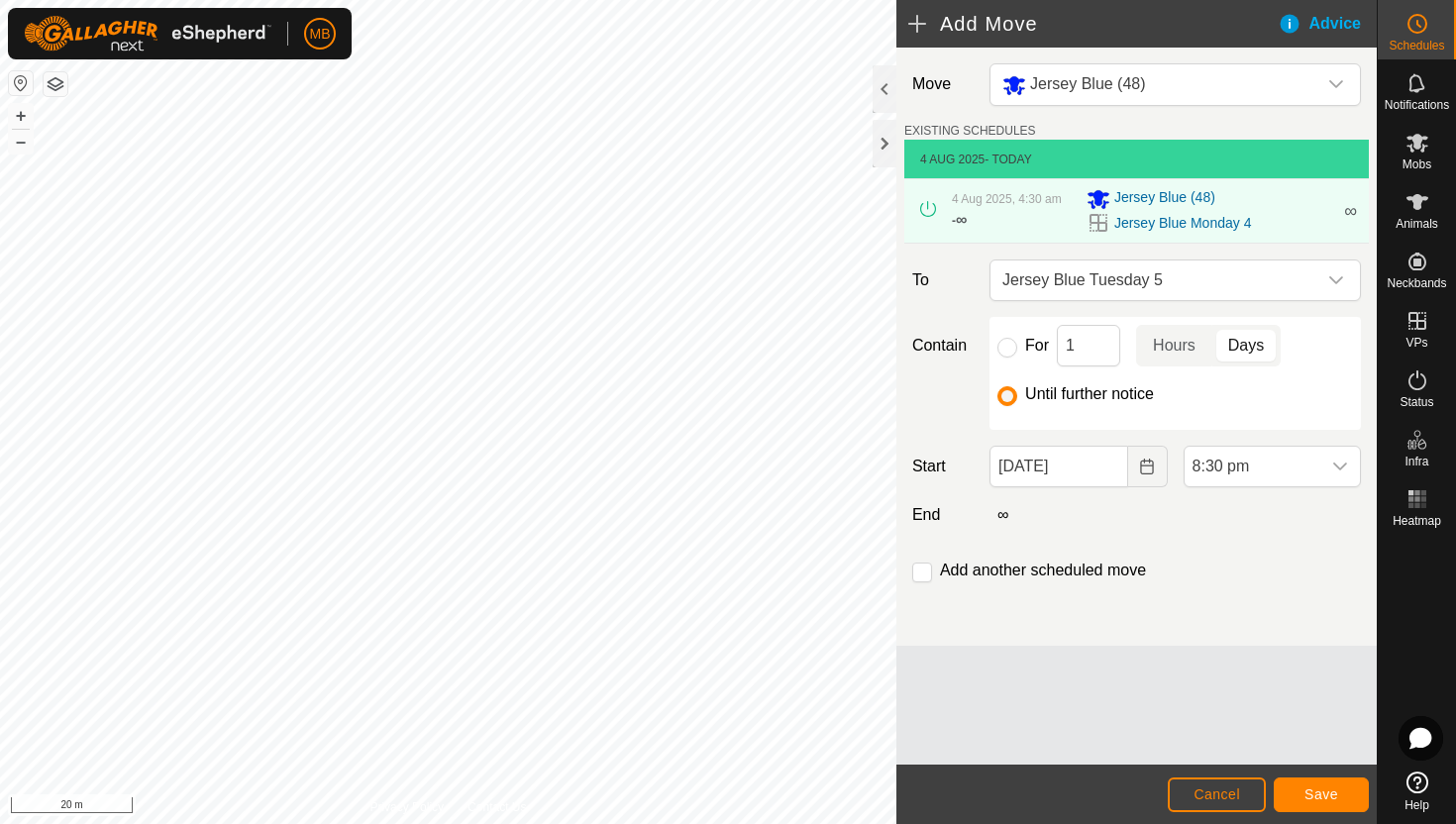 scroll, scrollTop: 1547, scrollLeft: 0, axis: vertical 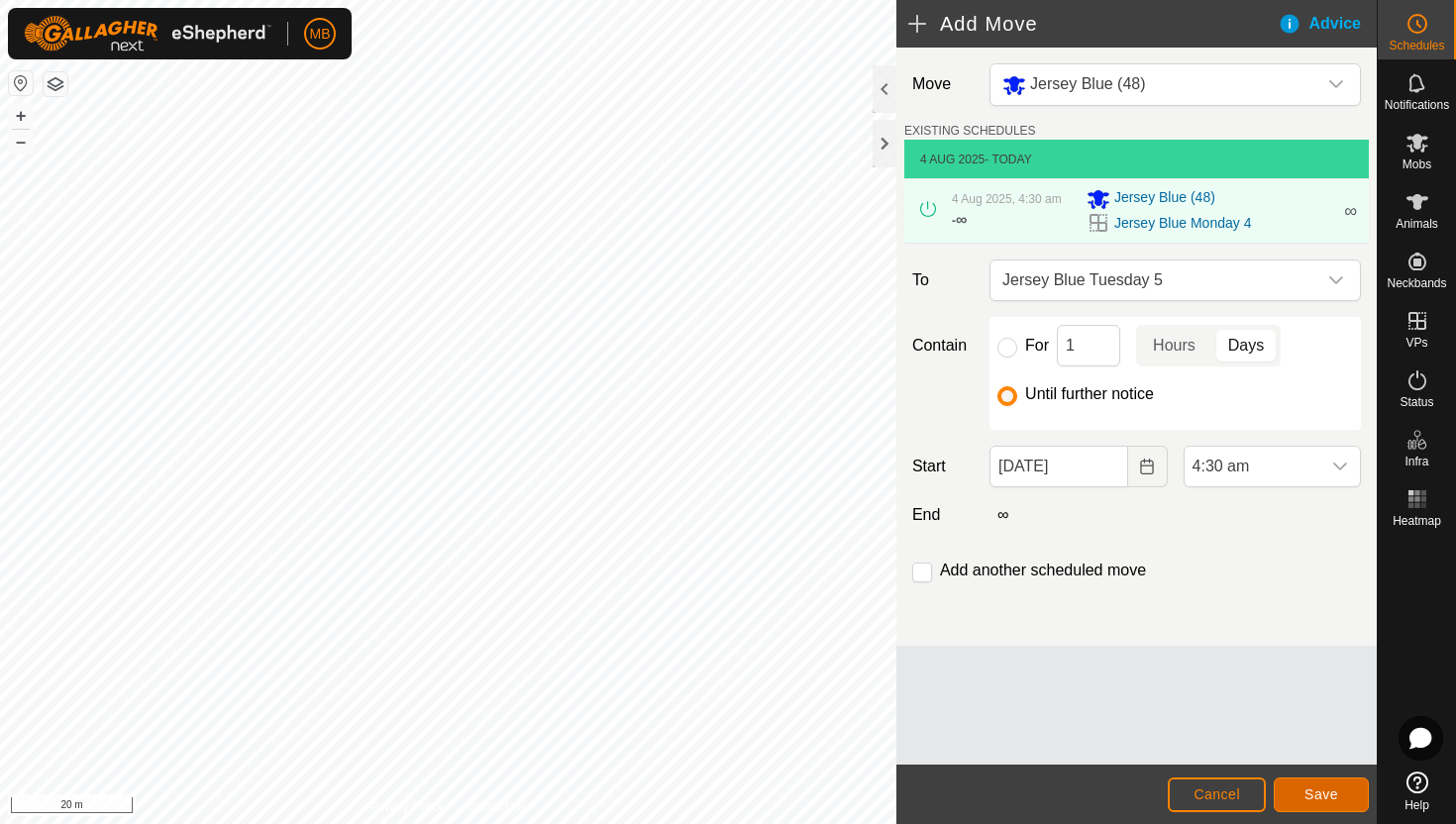 click on "Save" 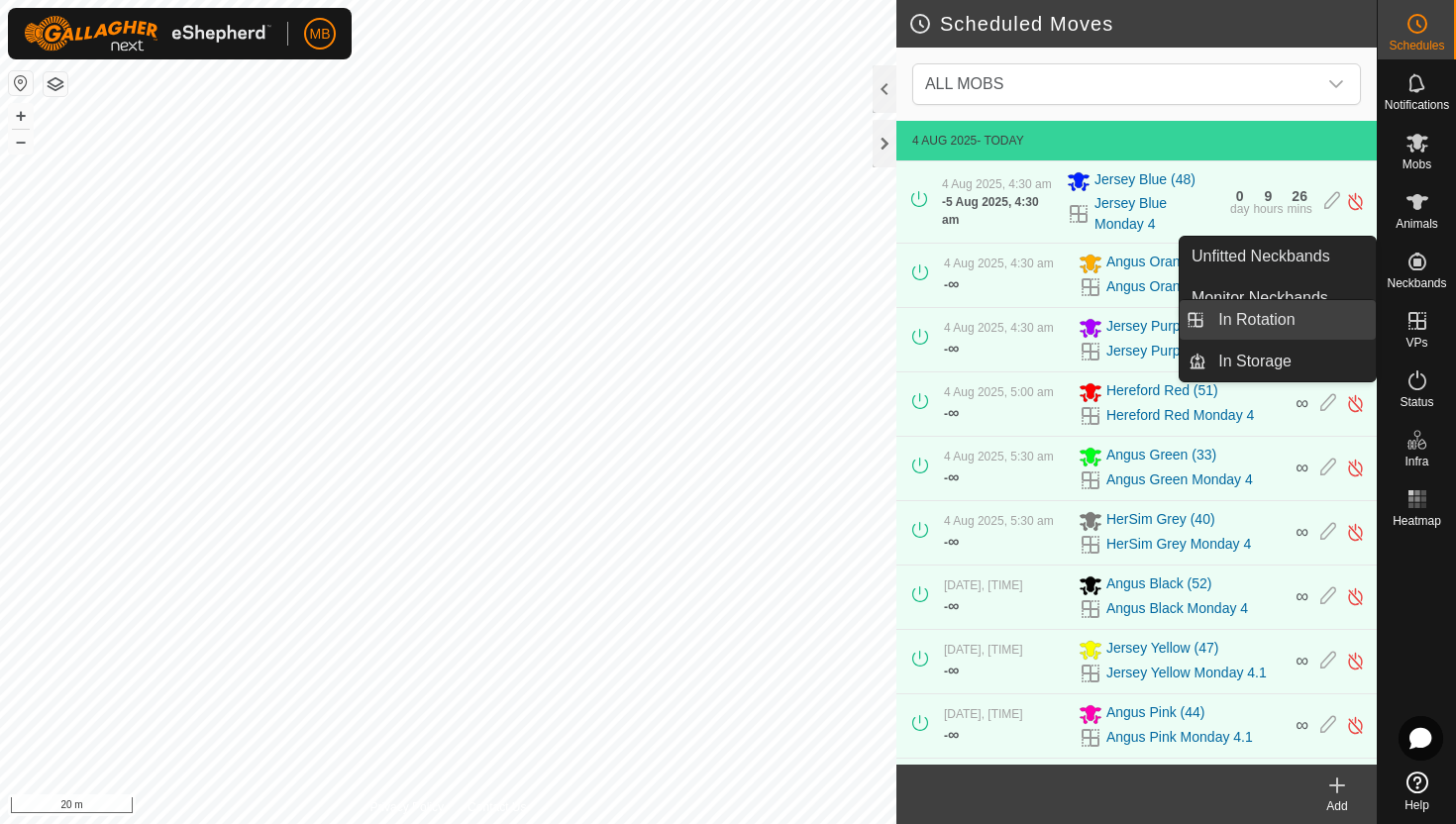 click on "In Rotation" at bounding box center (1291, 320) 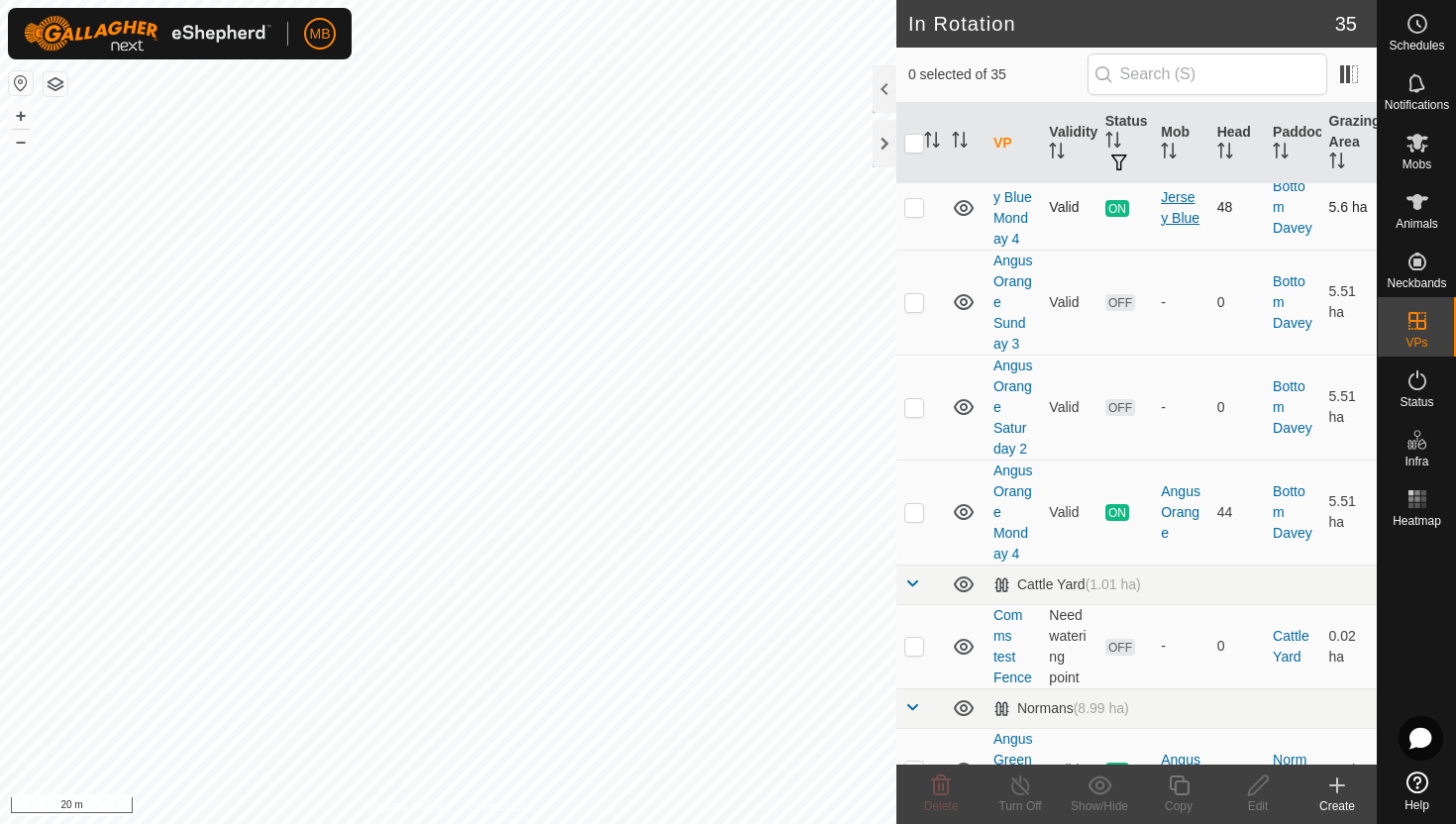 scroll, scrollTop: 265, scrollLeft: 0, axis: vertical 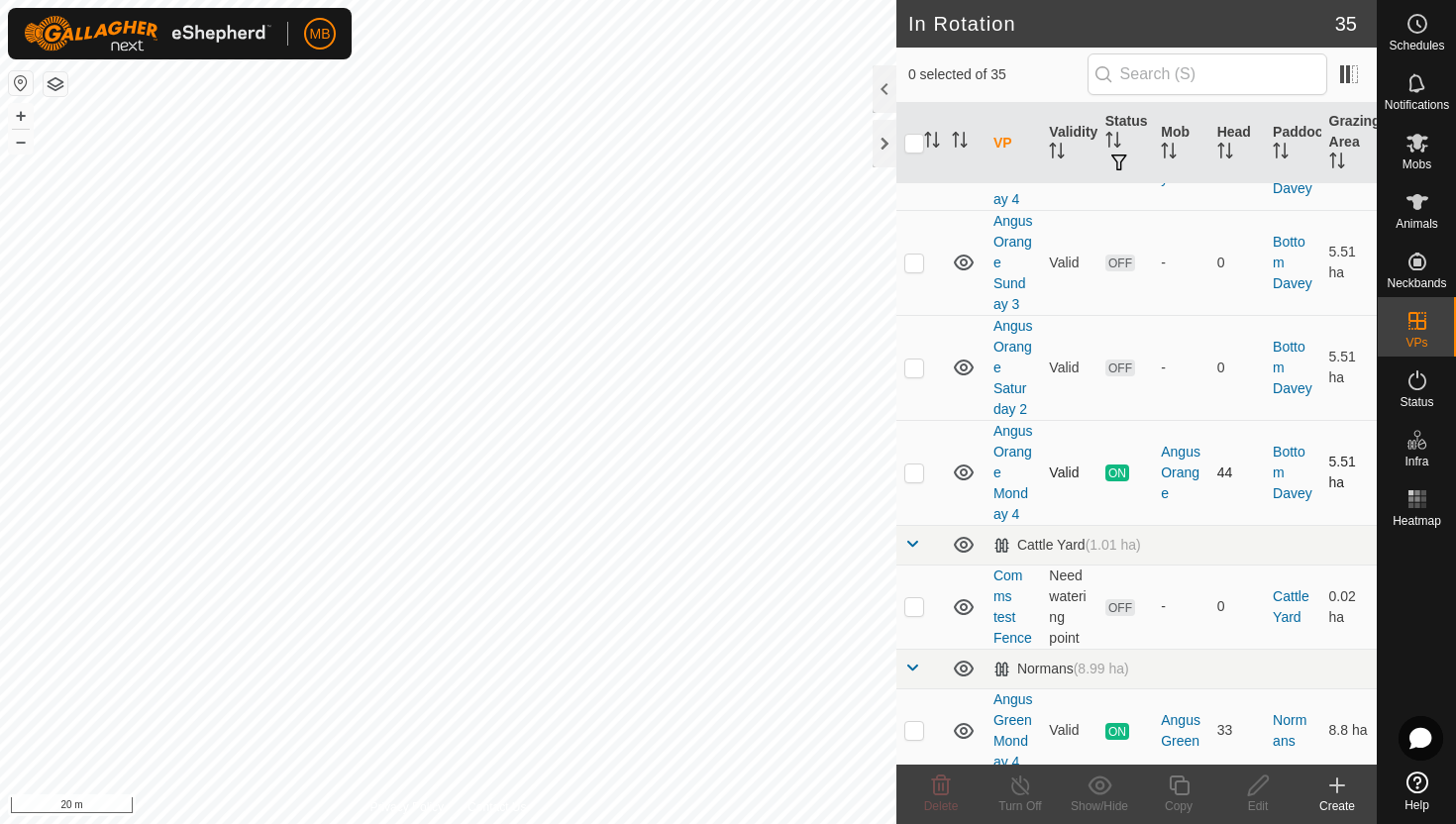 click at bounding box center (914, 472) 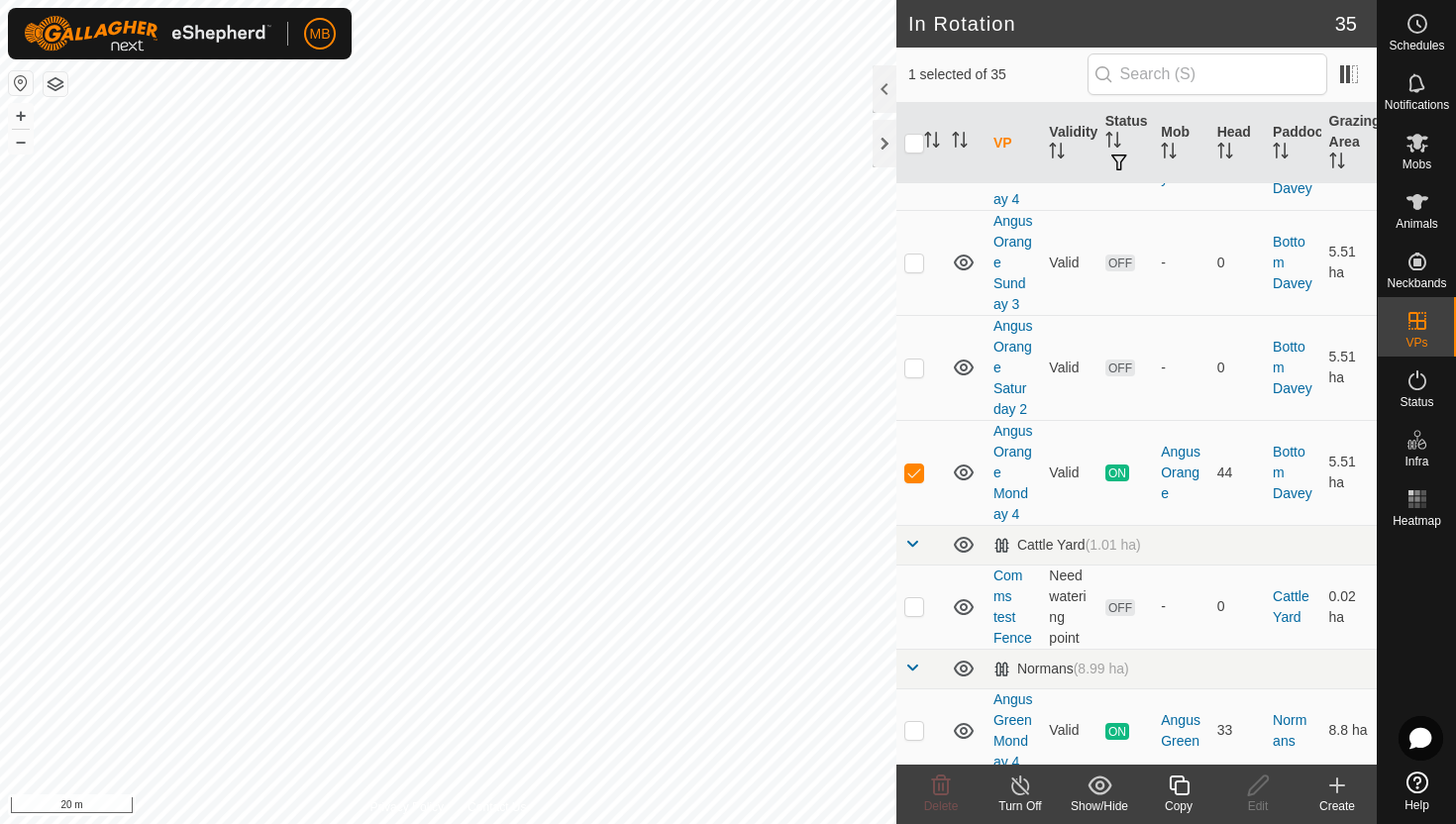 click 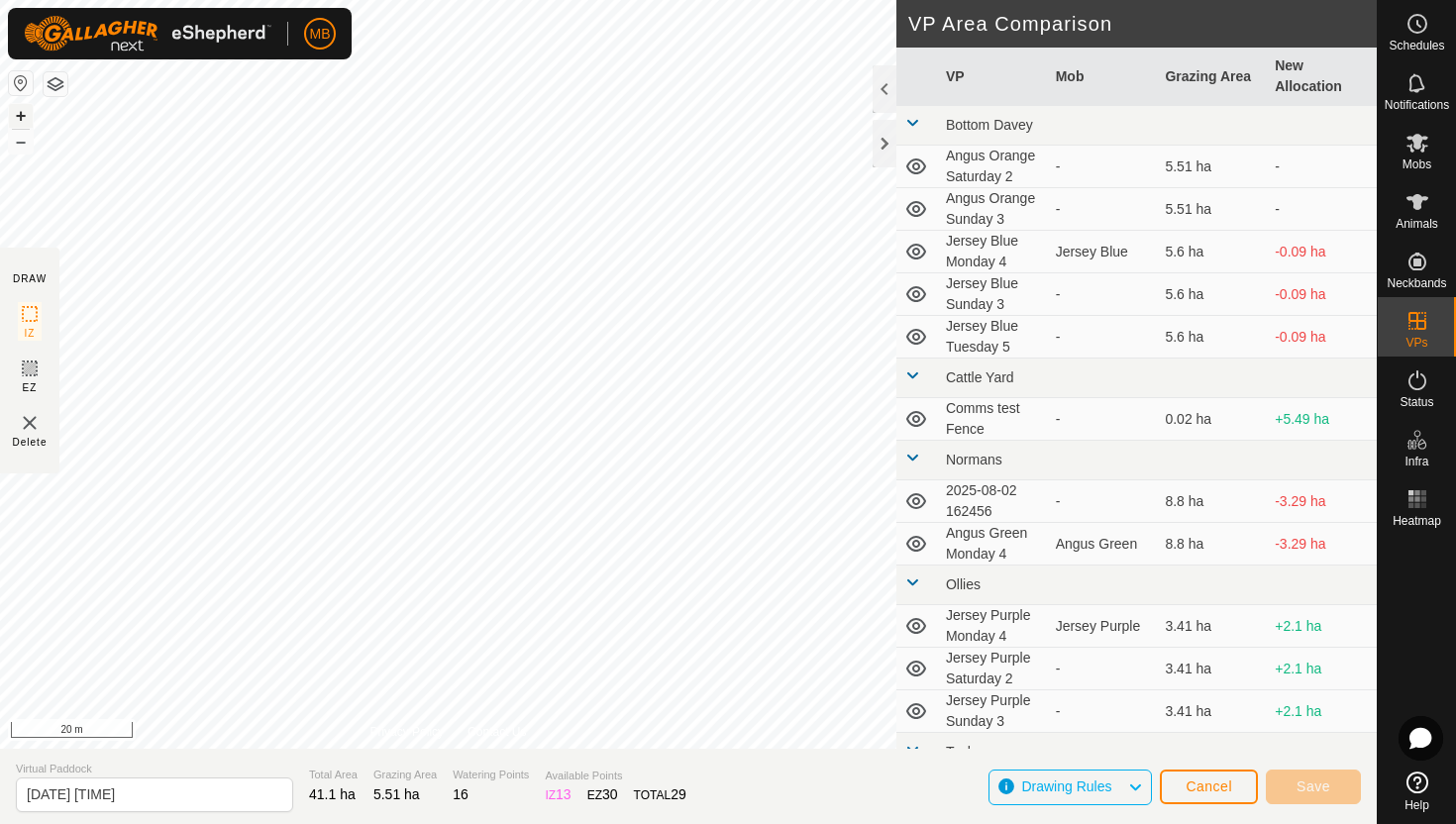 click on "+" at bounding box center [21, 116] 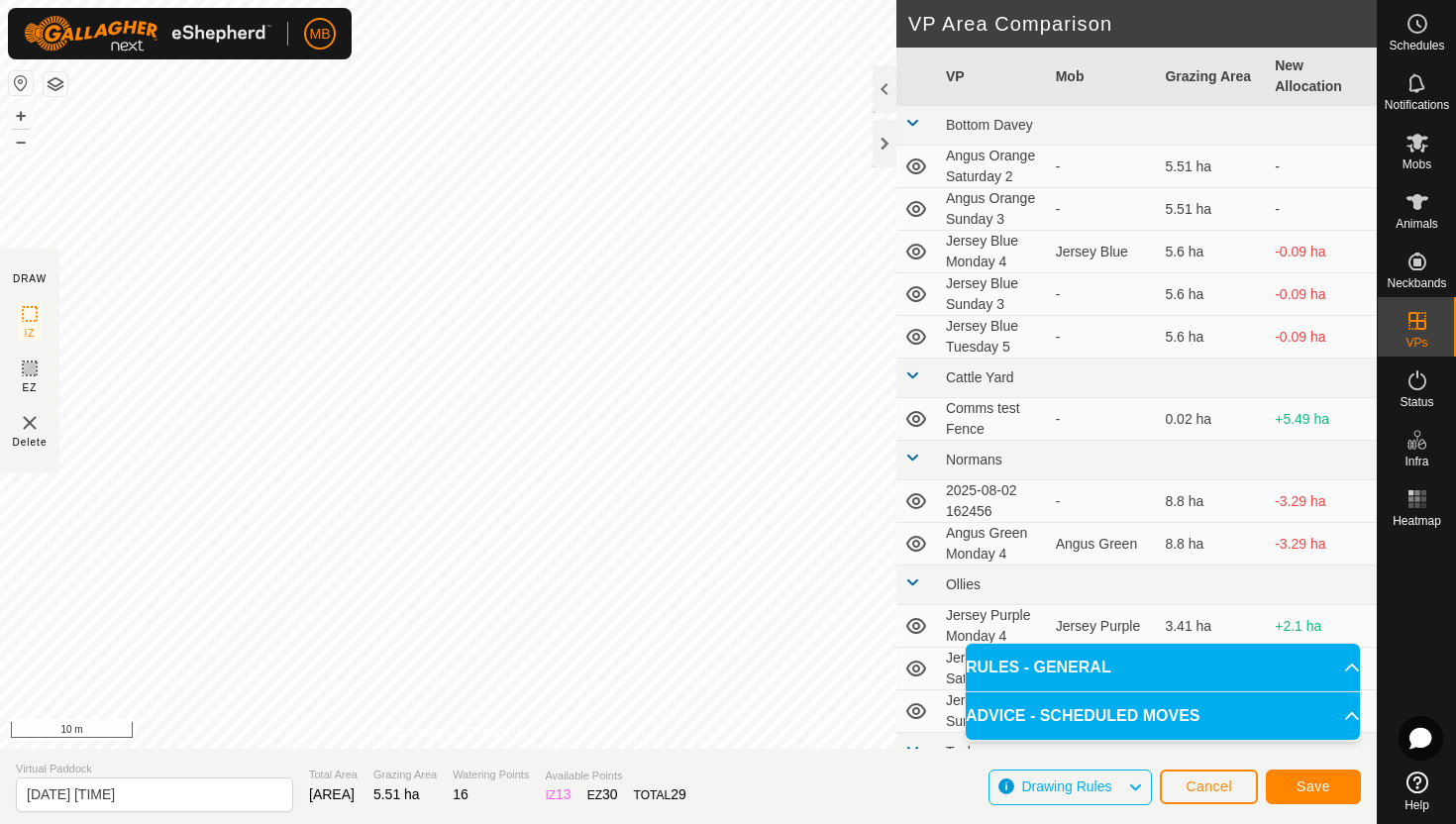 click on "MB Schedules Notifications Mobs Animals Neckbands VPs Status Infra Heatmap Help DRAW IZ EZ Delete Privacy Policy Contact Us Segment length must be longer than 5 m  (Current: [LENGTH]) . + – ⇧ i [DISTANCE] m VP Area Comparison     VP   Mob   Grazing Area   New Allocation  Bottom Davey  [NAME] [NAME] [TIME]  -  [AREA]   -   [NAME] [NAME] [TIME]  -  [AREA]   -   [NAME] [TIME]   [NAME]   [AREA]  [AREA]  [NAME] [TIME]  -  [AREA]  [AREA]  [NAME] [TIME]  -  [AREA]  [AREA] Cattle Yard  Comms test Fence  -  [AREA]  [AREA] Normans  [DATE] [TIME]  -  [AREA]  [AREA]  [NAME] [TIME]   [NAME]   [AREA]  [AREA] Ollies  [NAME] [TIME]   [NAME]   [AREA]  [AREA]  [NAME] [TIME]  -  [AREA]  [AREA]  [NAME] [TIME]  -  [AREA]  [AREA] Techno  Comms Test VP  -  [AREA]  [AREA]  [NAME] [TIME]   [NAME]   [AREA]  [AREA]  [NAME] [TIME]  -  [AREA]  [AREA]  [NAME] [TIME]  -  [AREA]  [AREA]  [NAME] [TIME]   [NAME]   [AREA]  [AREA]  [NAME] [TIME]  -  [AREA]  [AREA] - -" at bounding box center (728, 412) 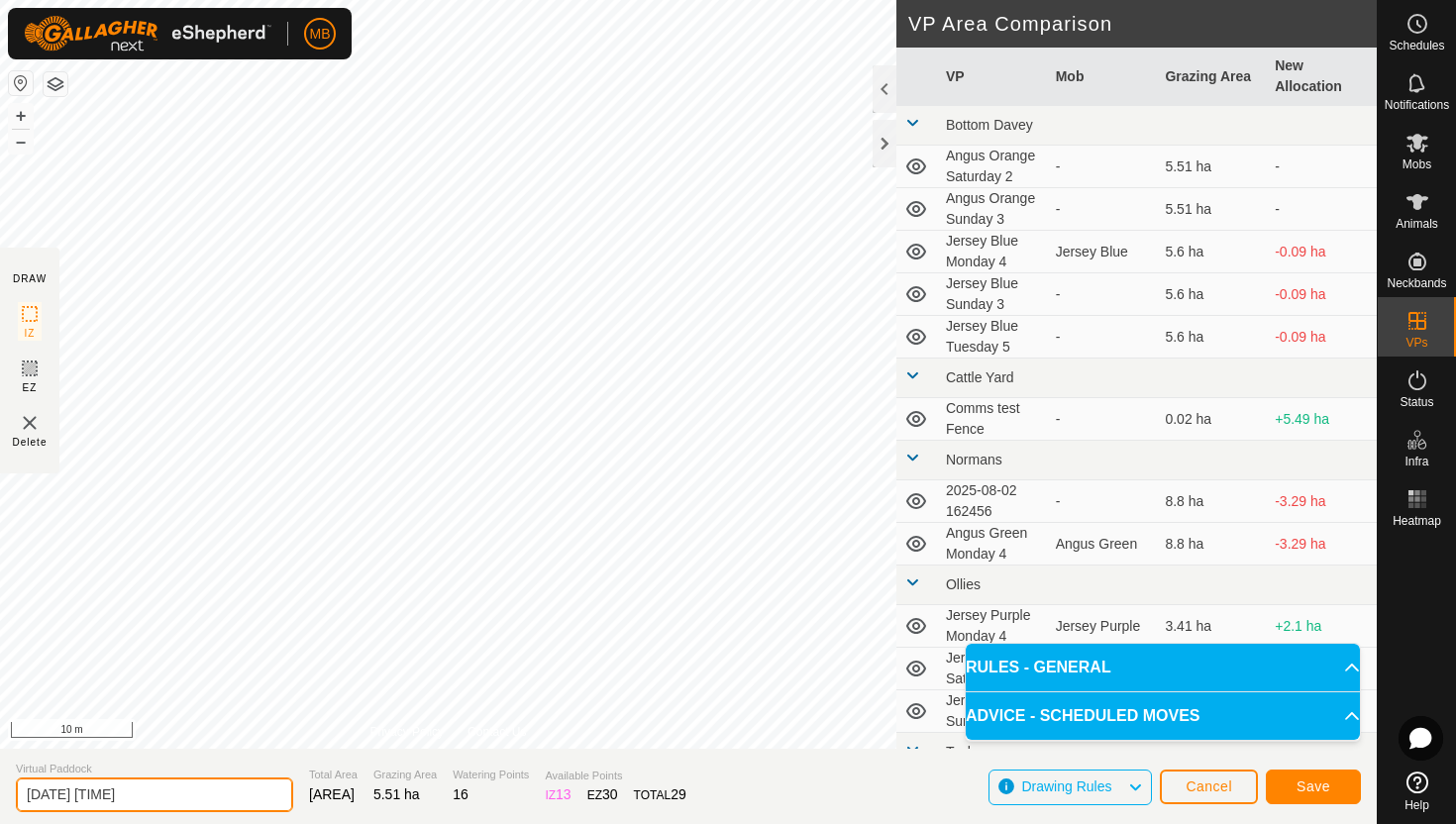 click on "[DATE] [TIME]" 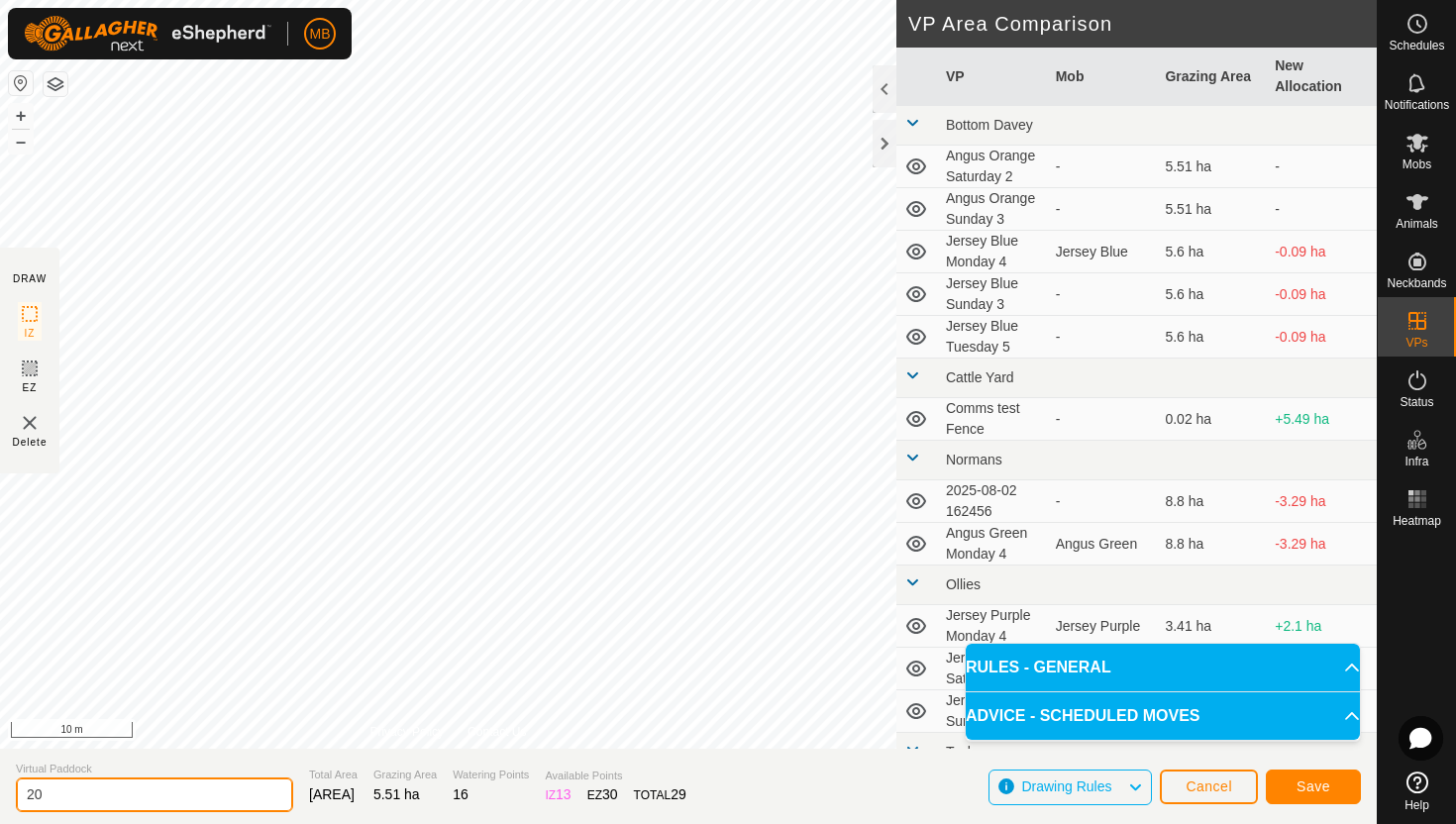 type on "2" 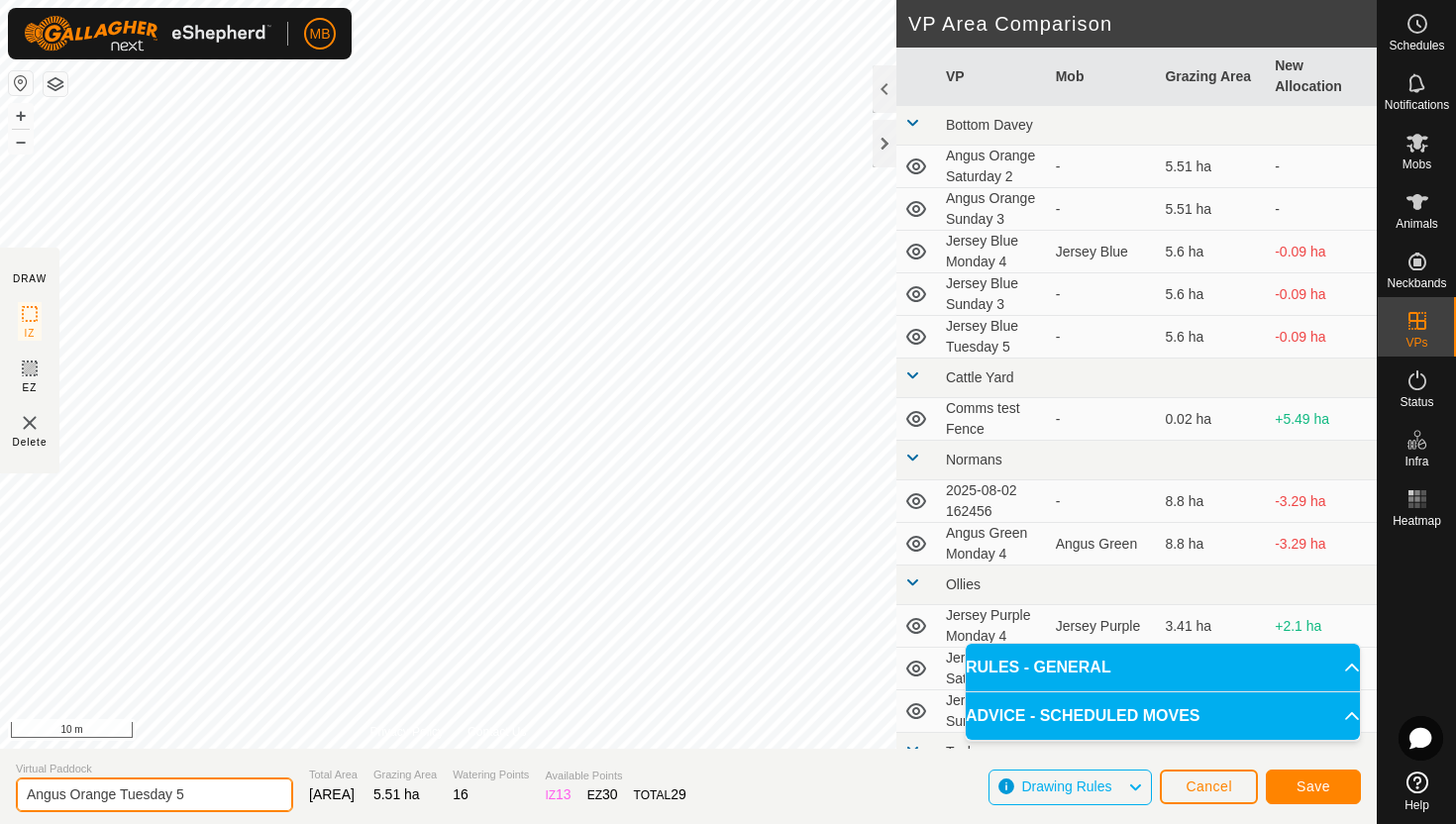 type on "Angus Orange Tuesday 5" 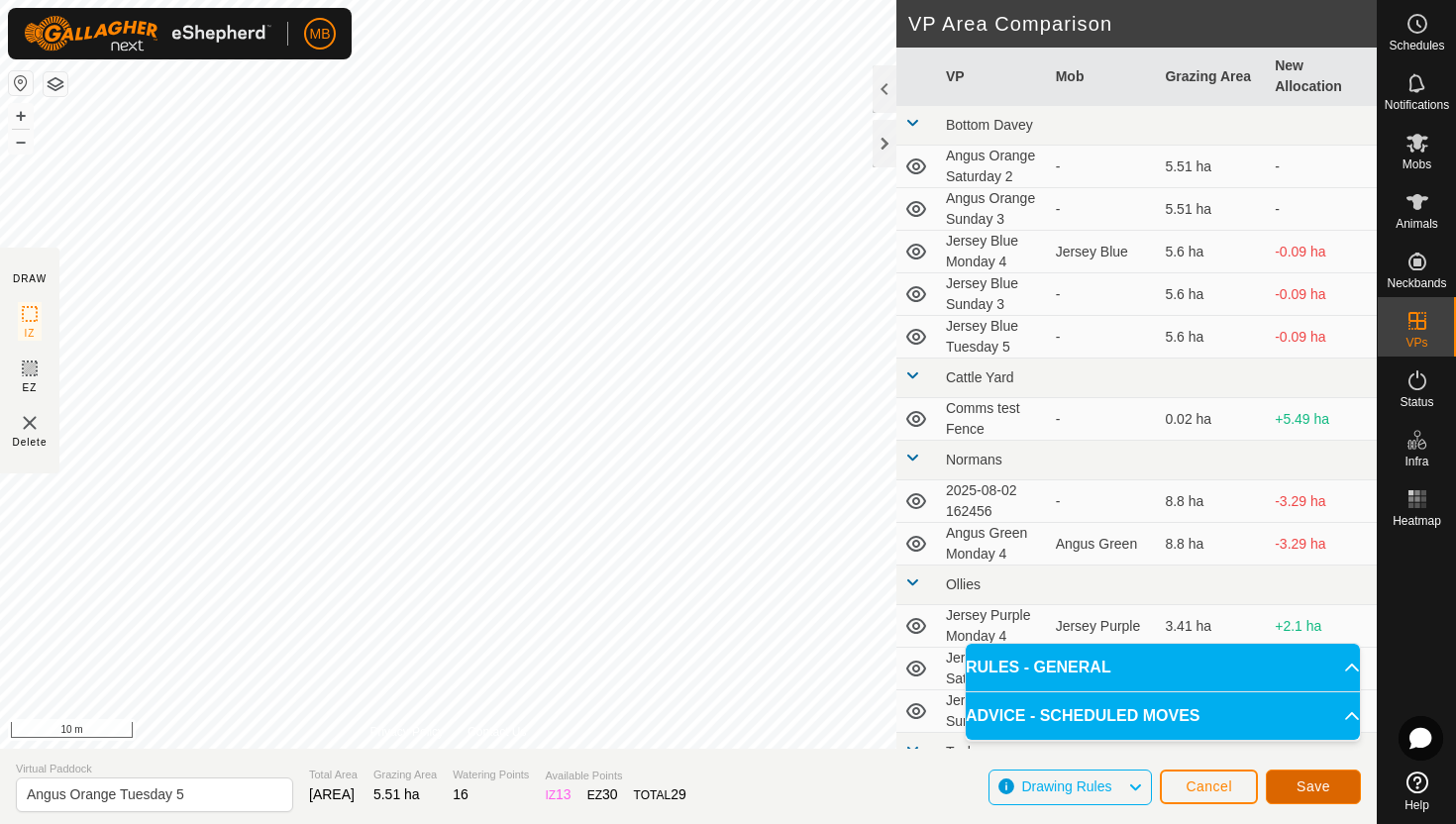 click on "Save" 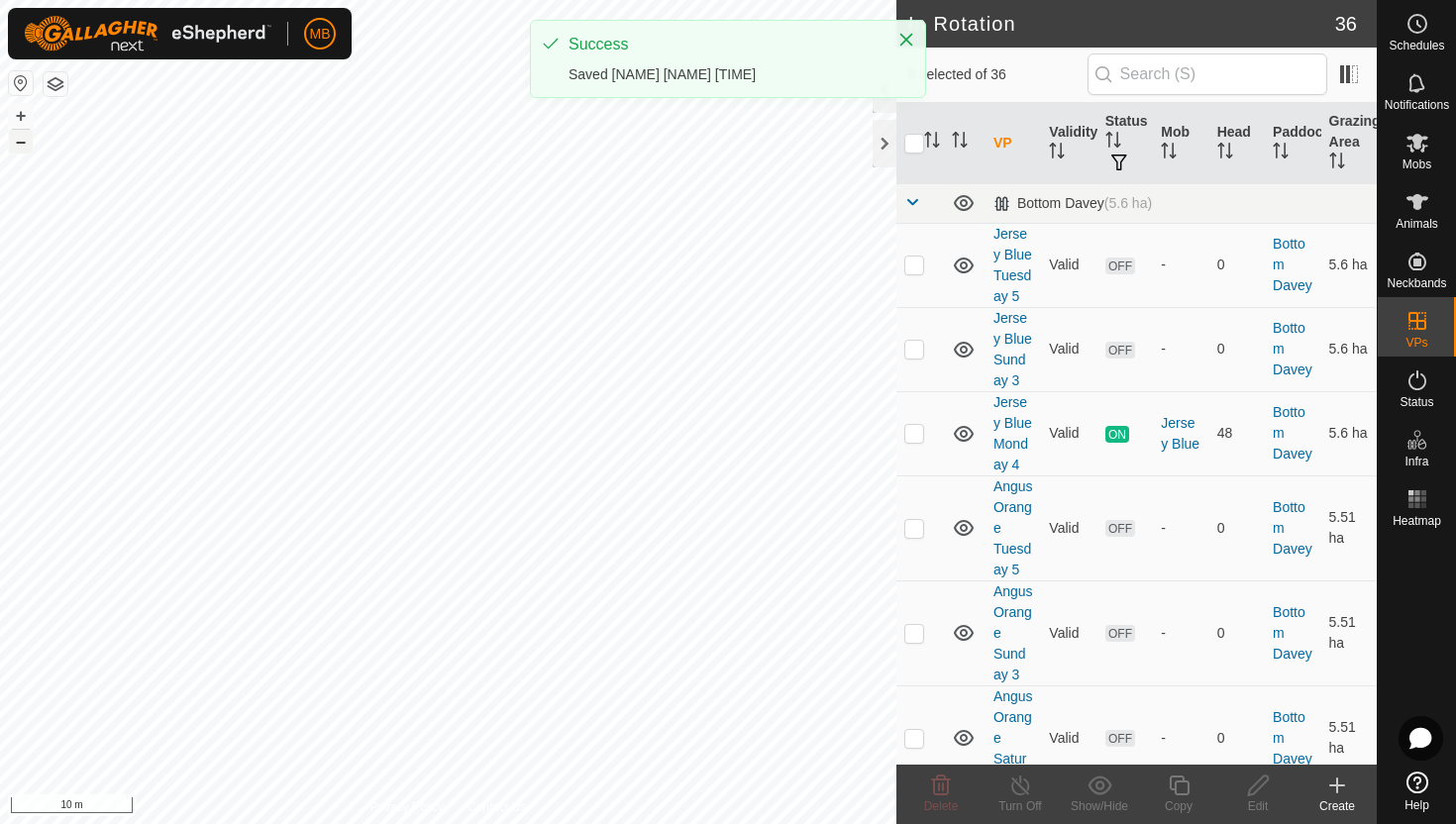 click on "–" at bounding box center [21, 142] 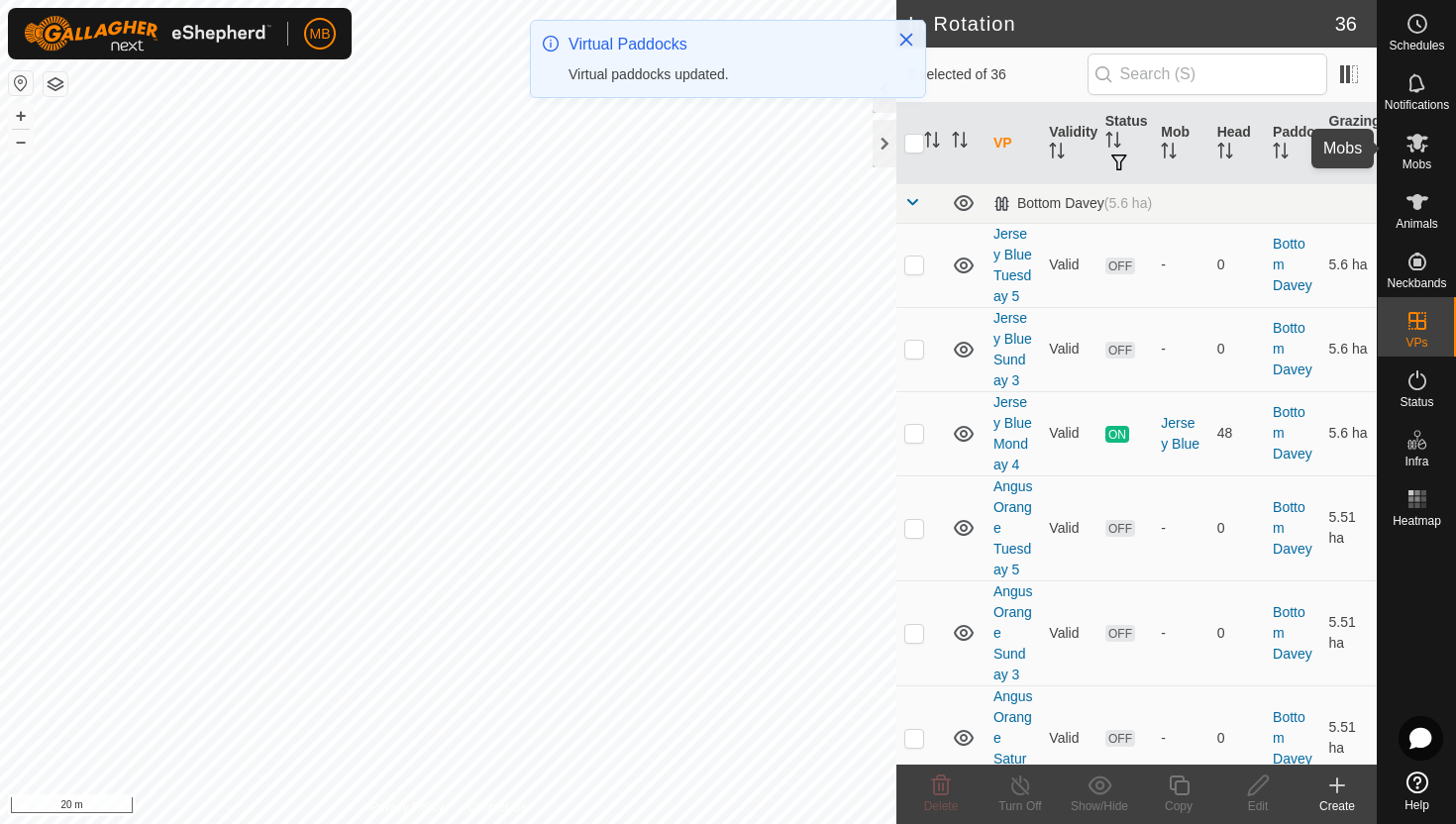 click 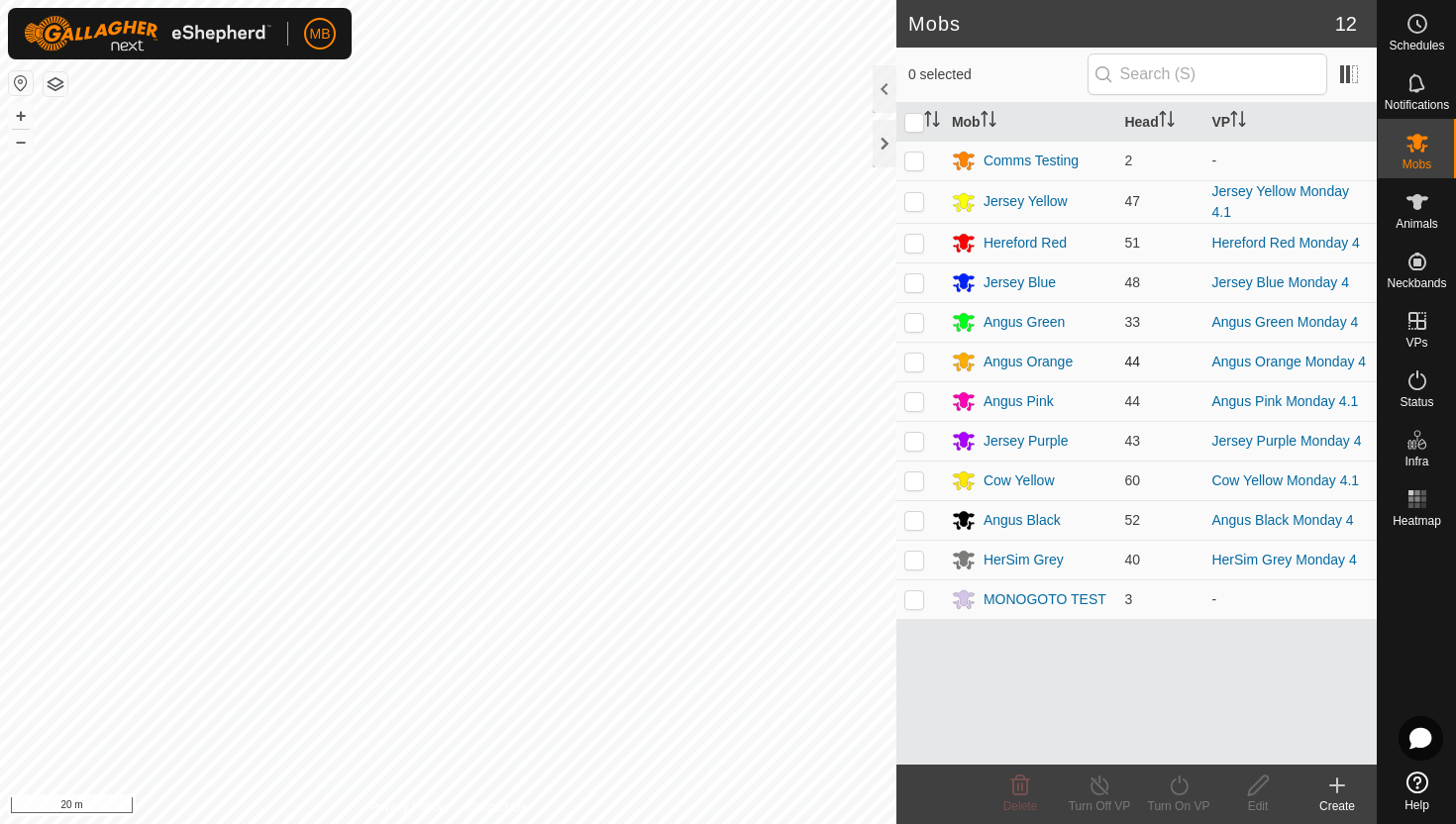 click at bounding box center (914, 361) 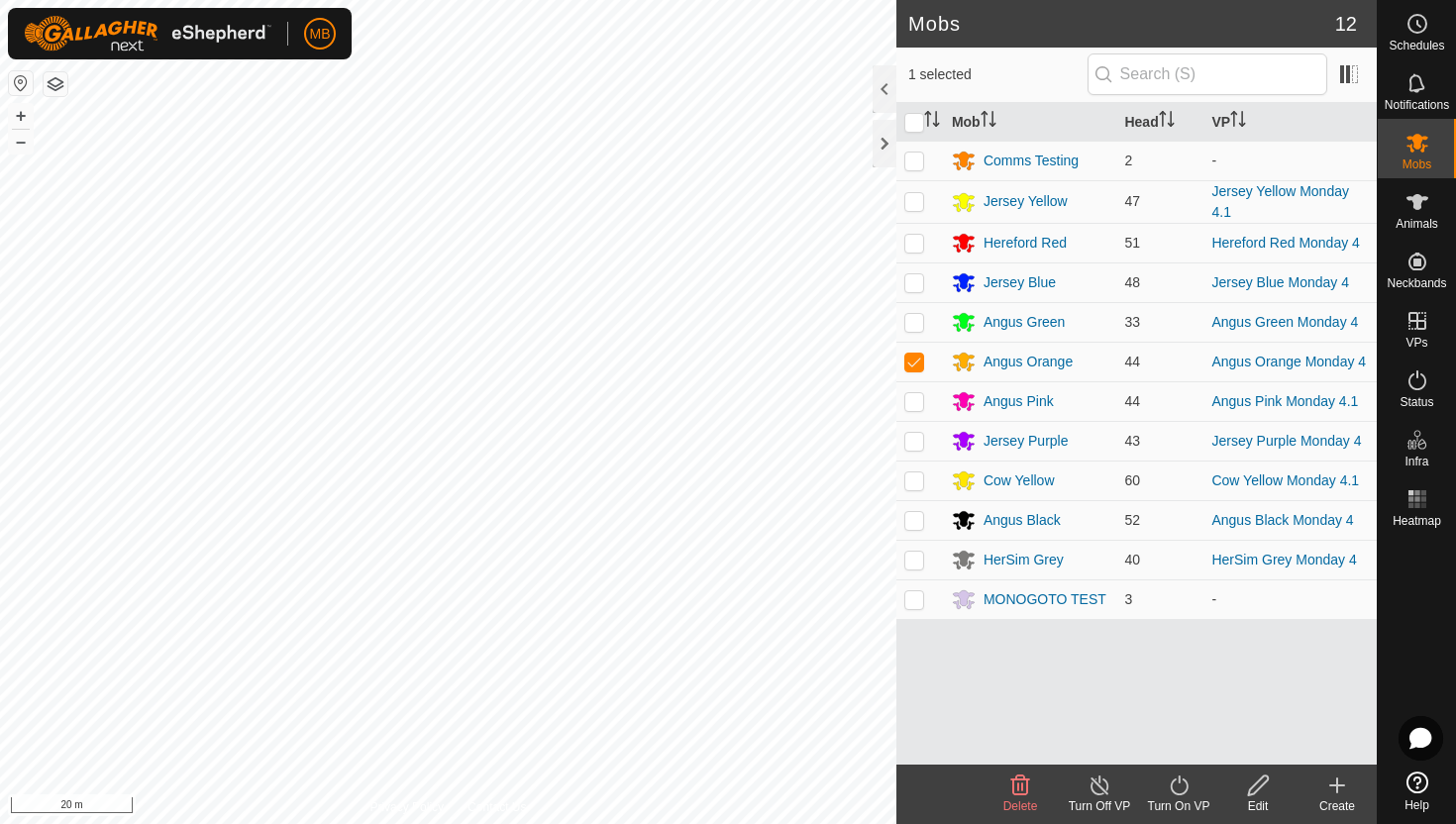 click 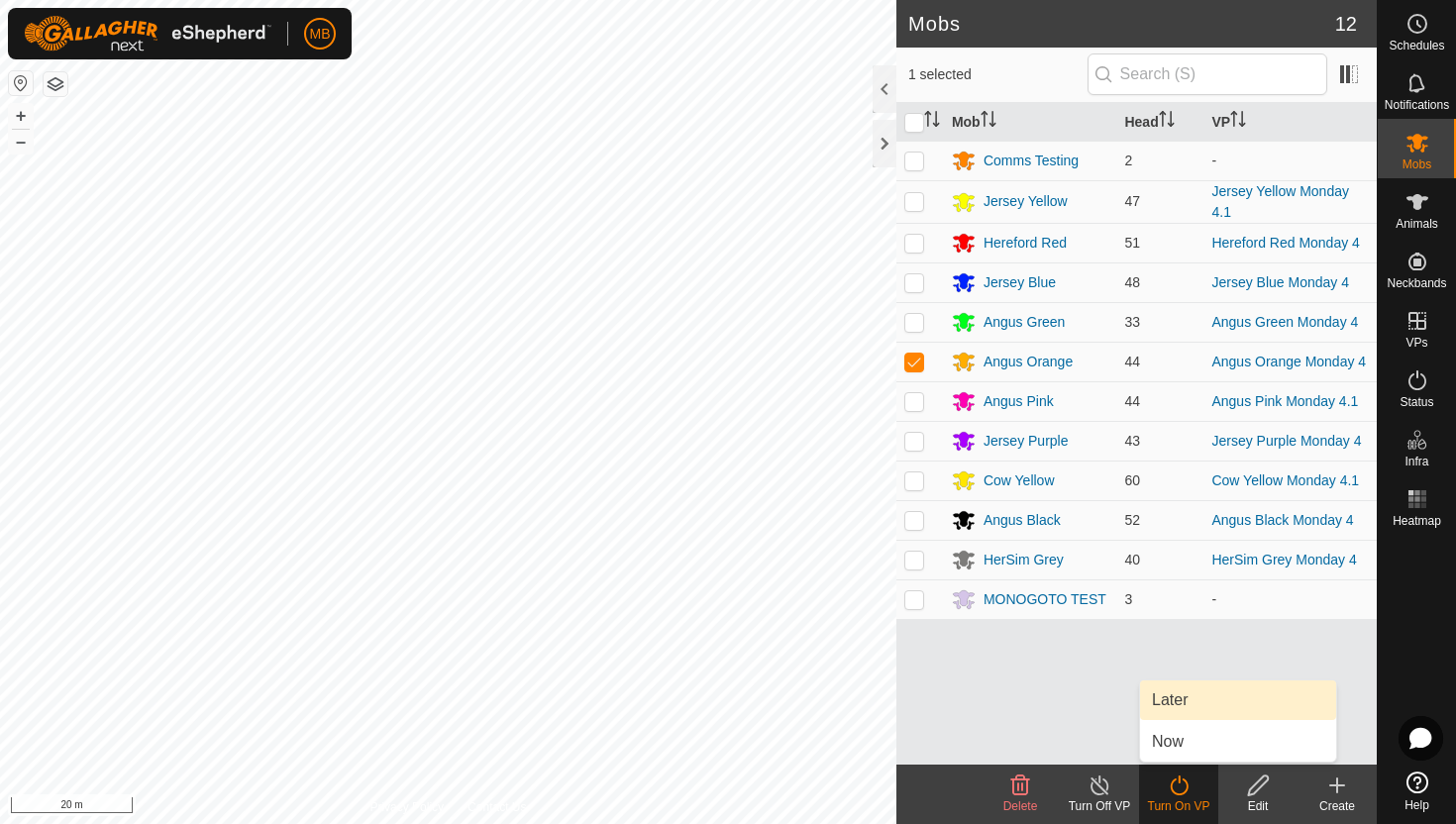 click on "Later" at bounding box center (1238, 700) 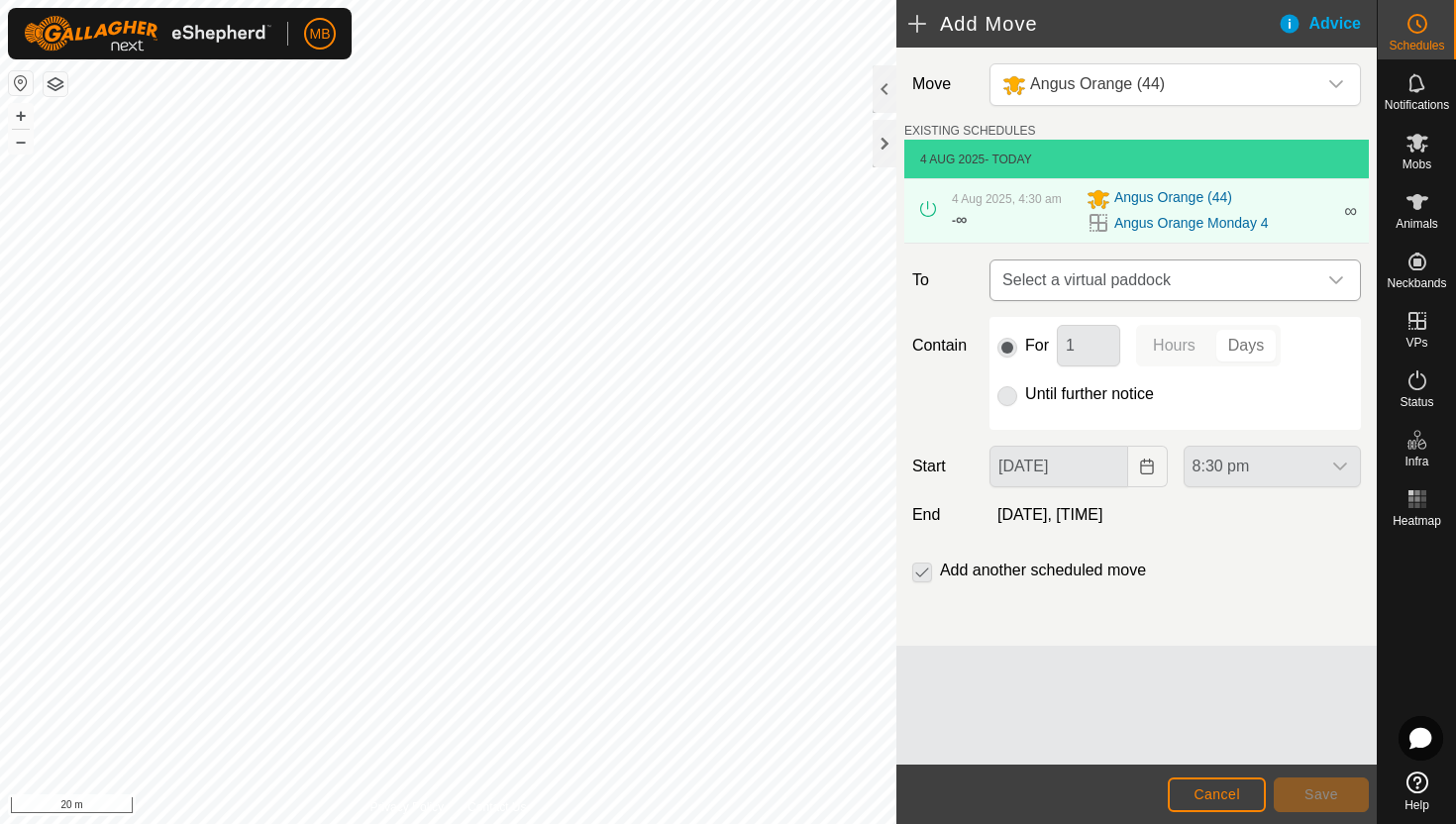 click 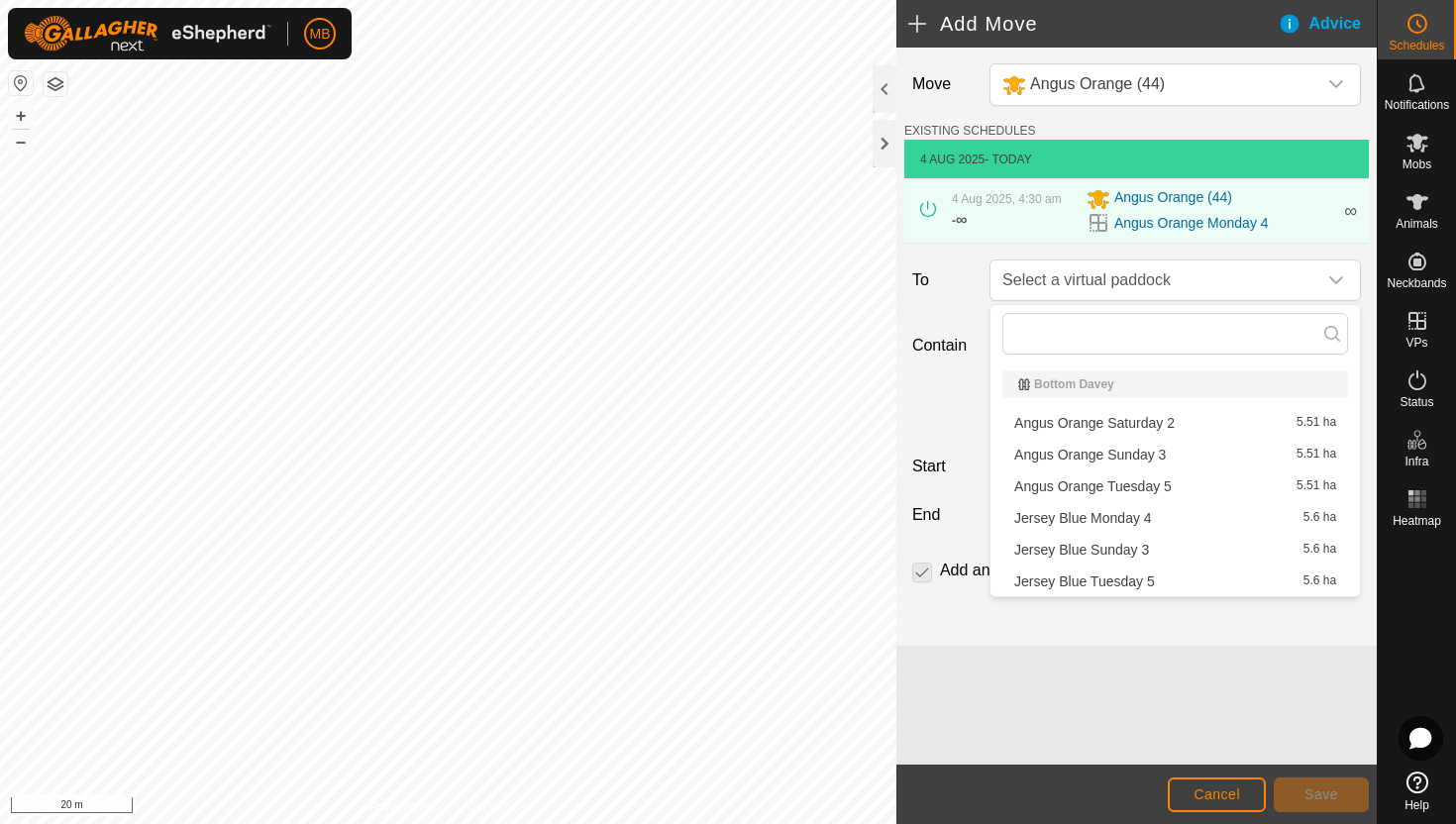 click on "[NAME] [NAME] [TIME] [AREA]" at bounding box center [1175, 486] 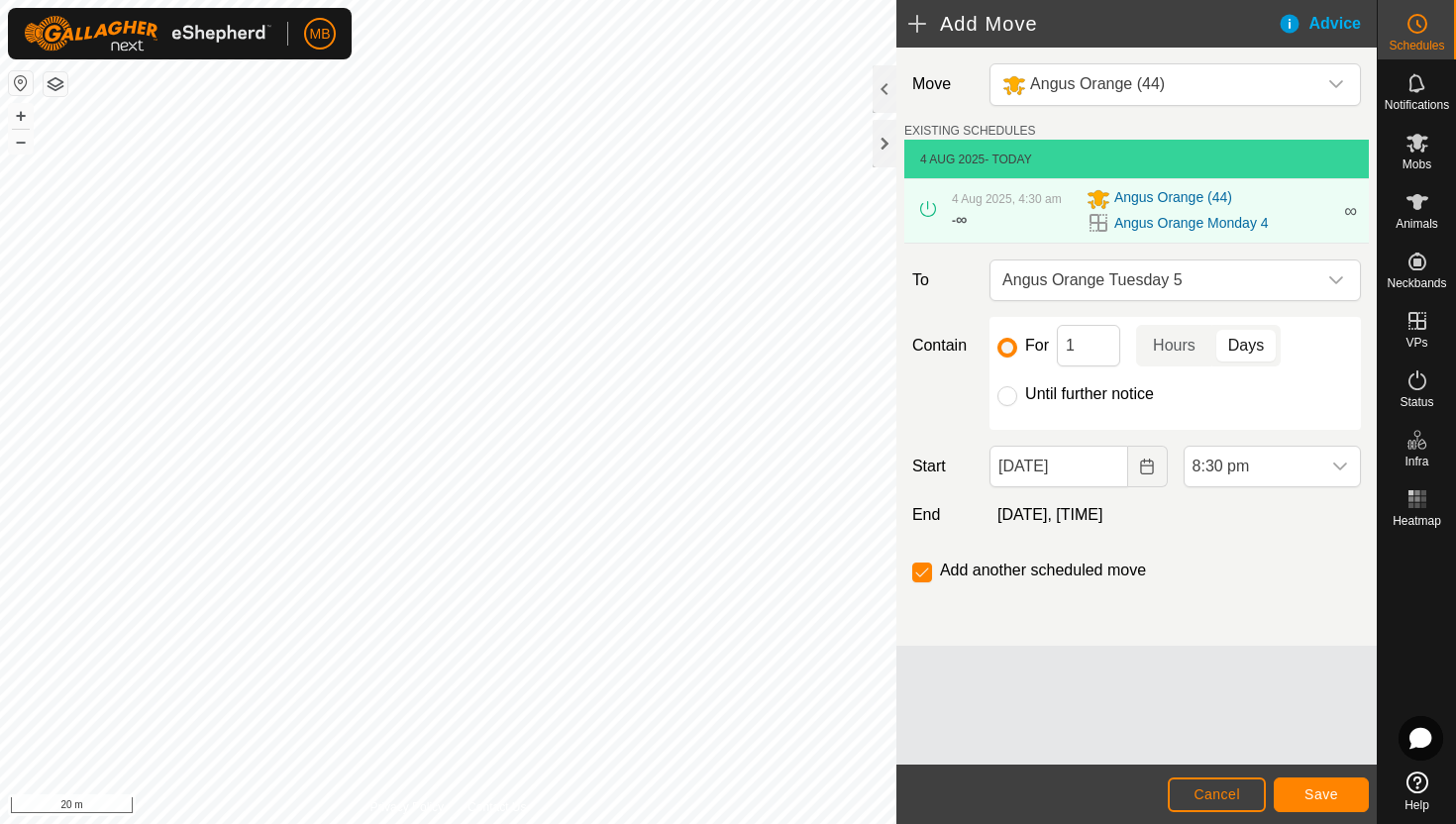 click on "Until further notice" 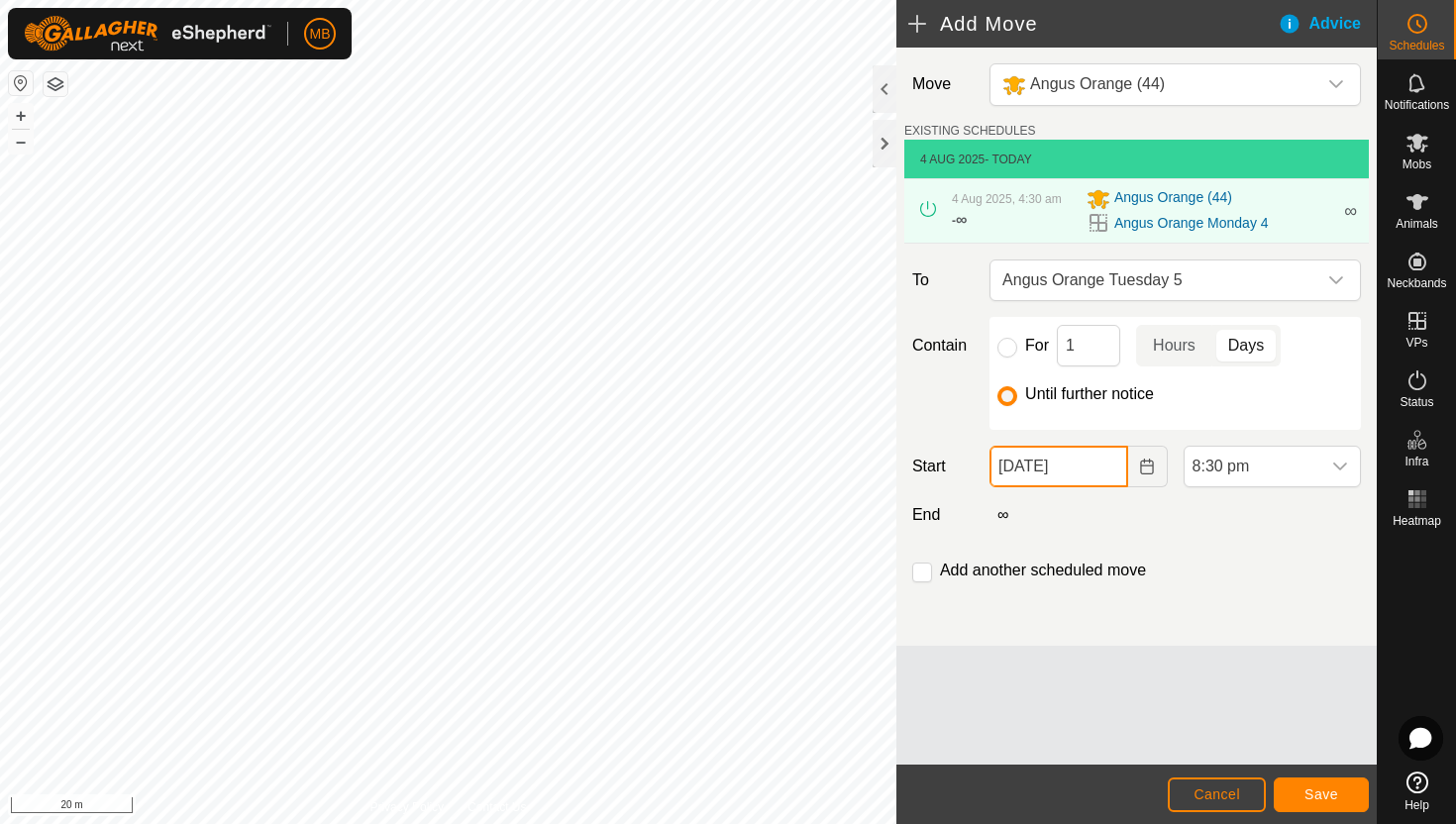 click on "[DATE]" 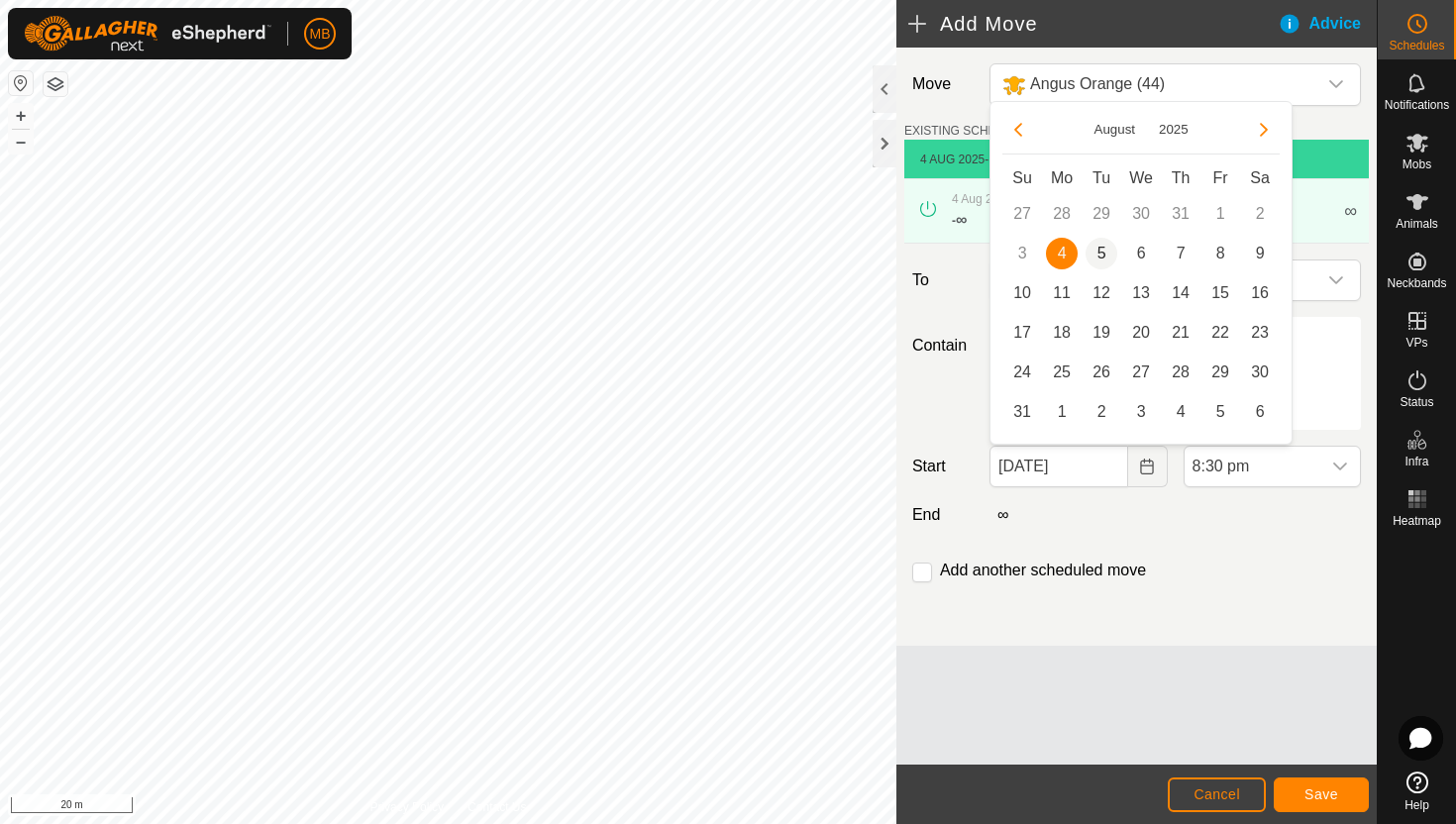click on "5" at bounding box center [1101, 254] 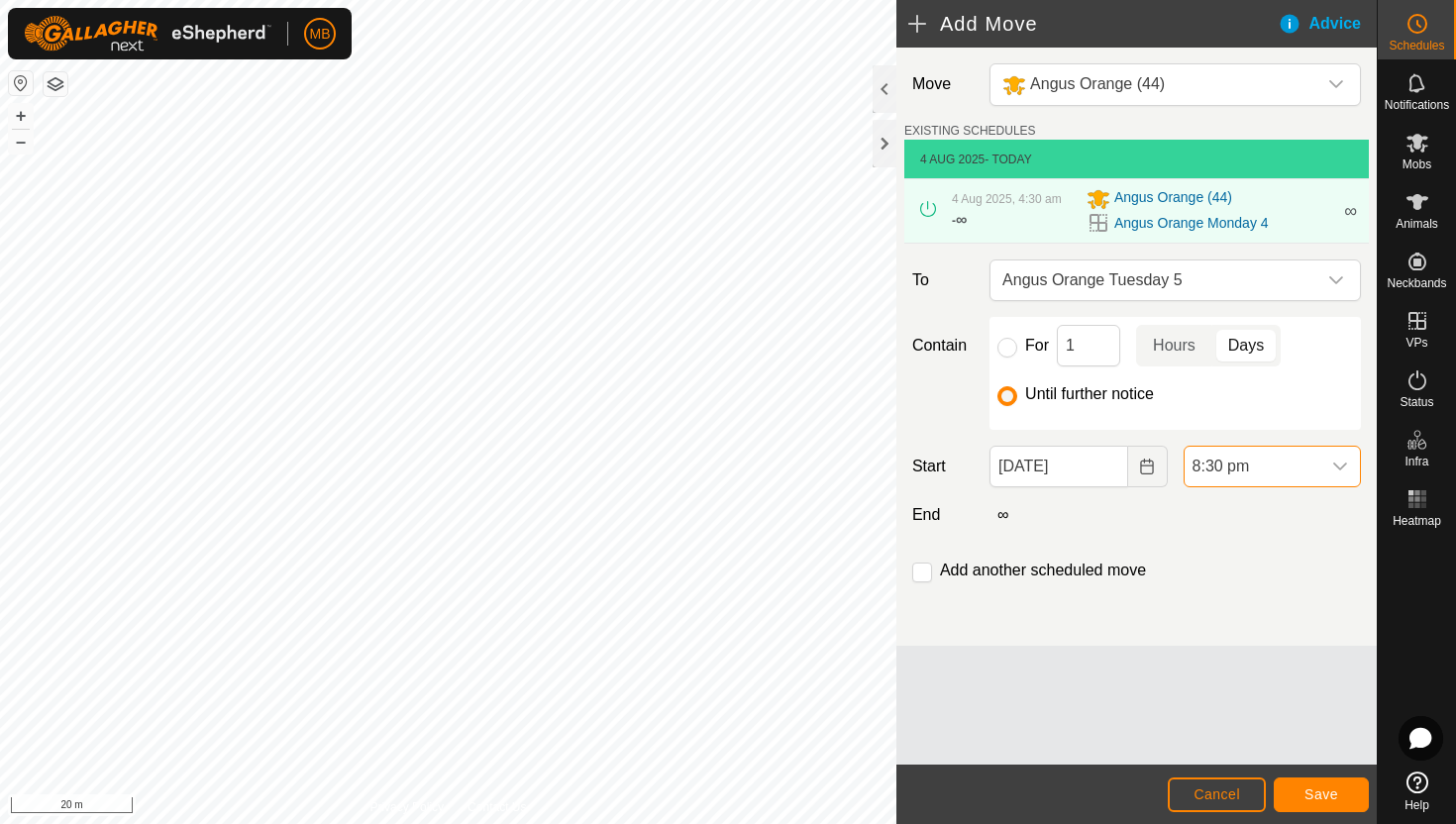 click on "8:30 pm" at bounding box center [1252, 466] 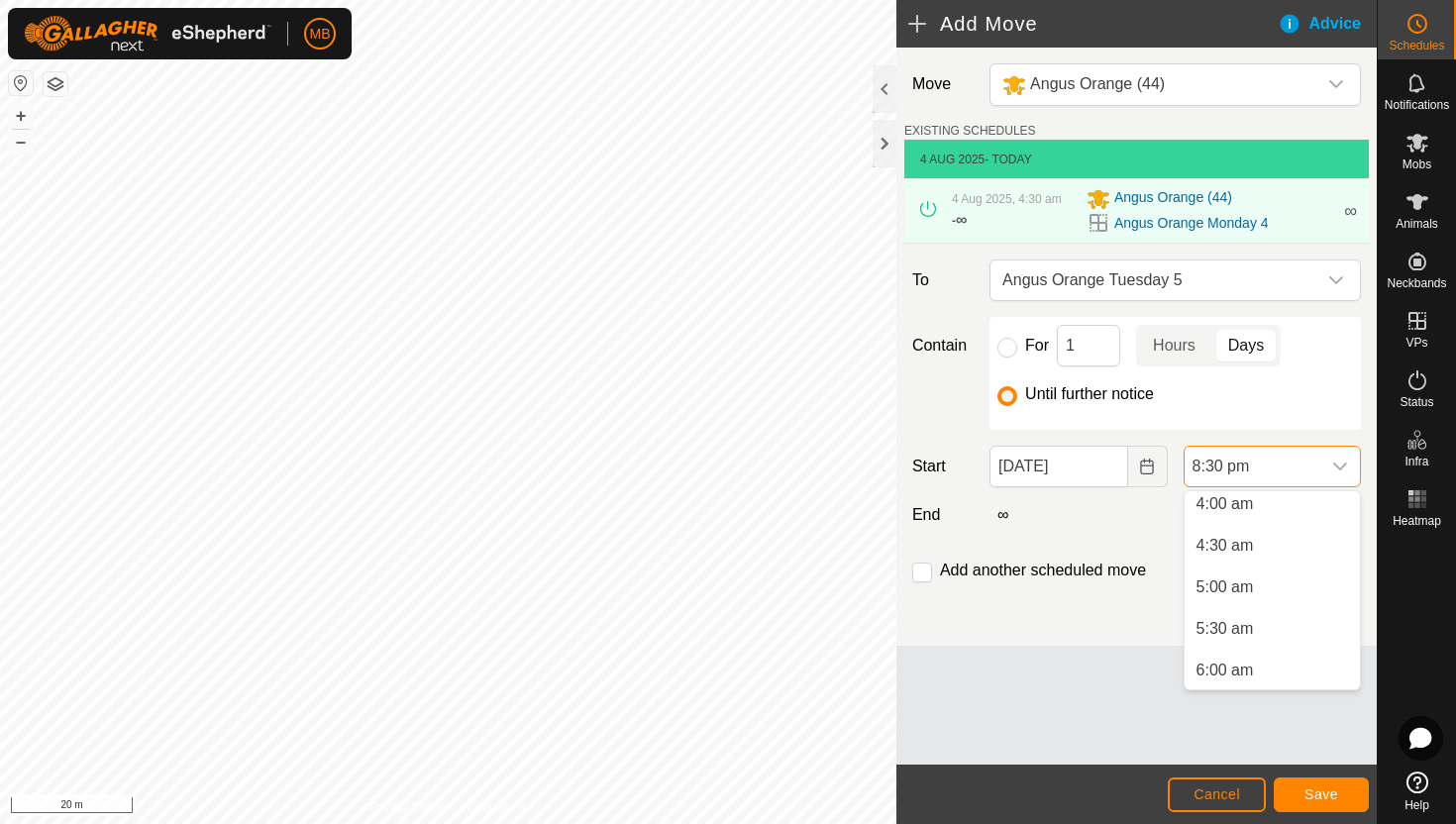 scroll, scrollTop: 339, scrollLeft: 0, axis: vertical 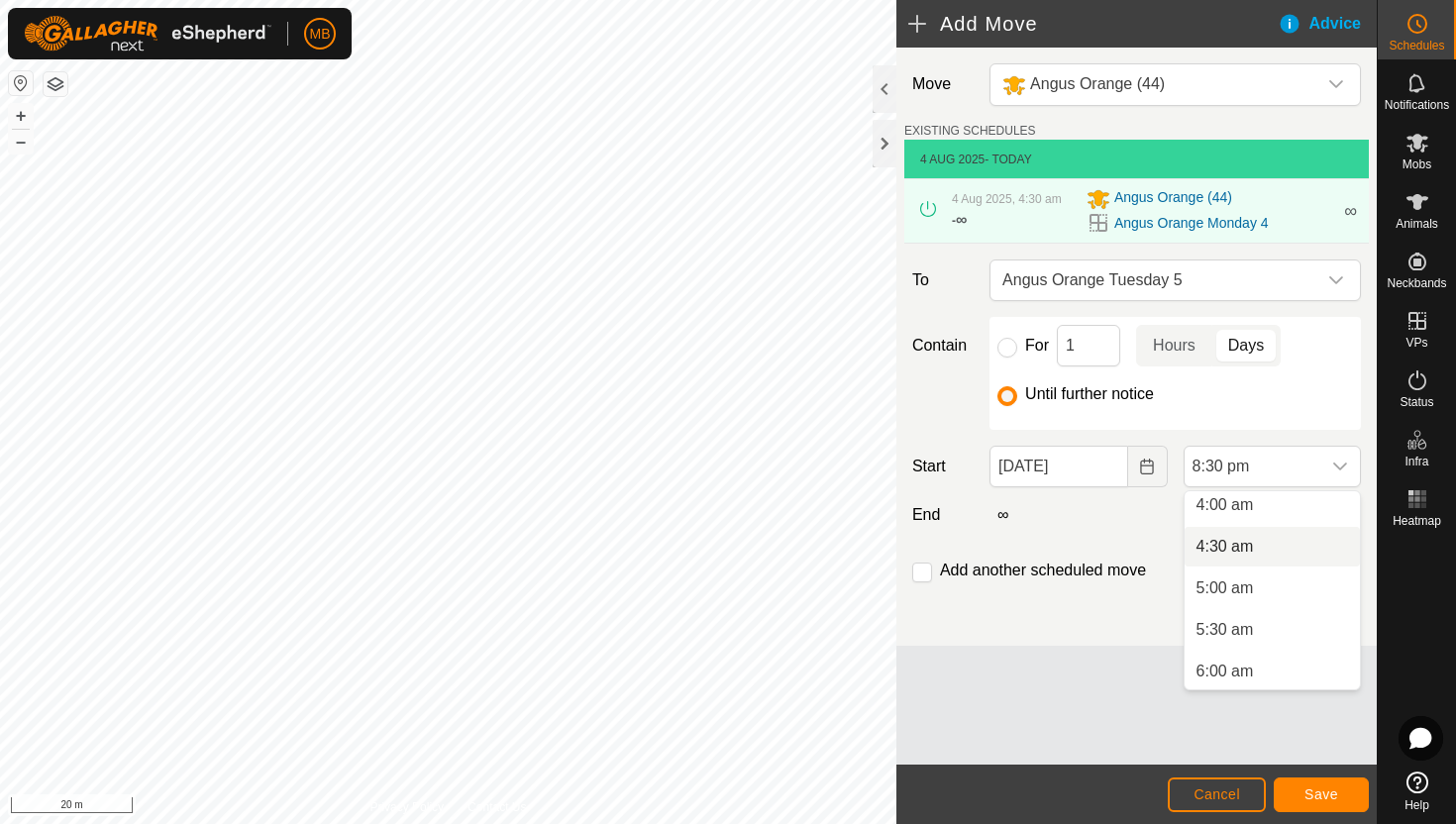 click on "4:30 am" at bounding box center (1272, 547) 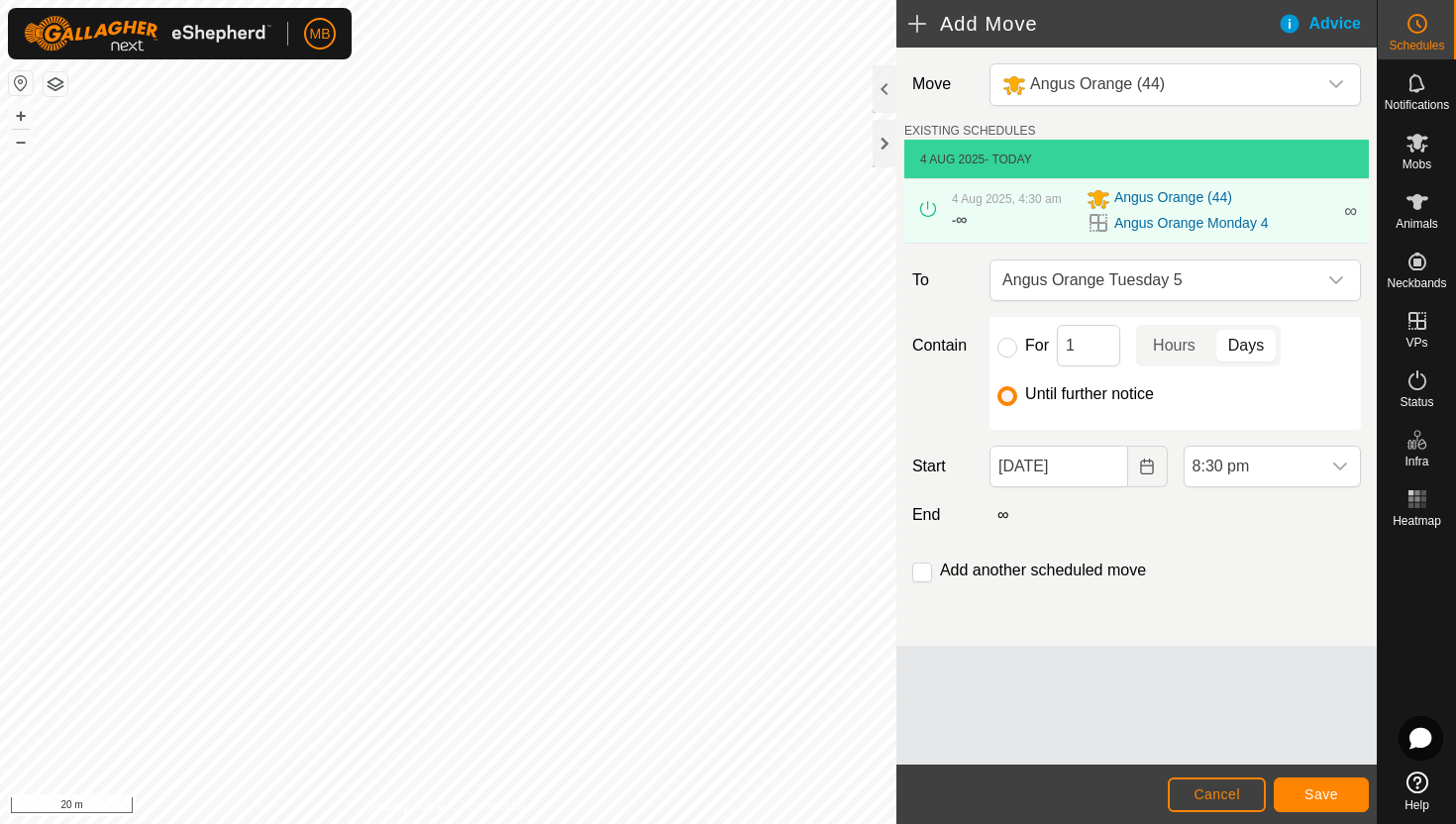 scroll, scrollTop: 1547, scrollLeft: 0, axis: vertical 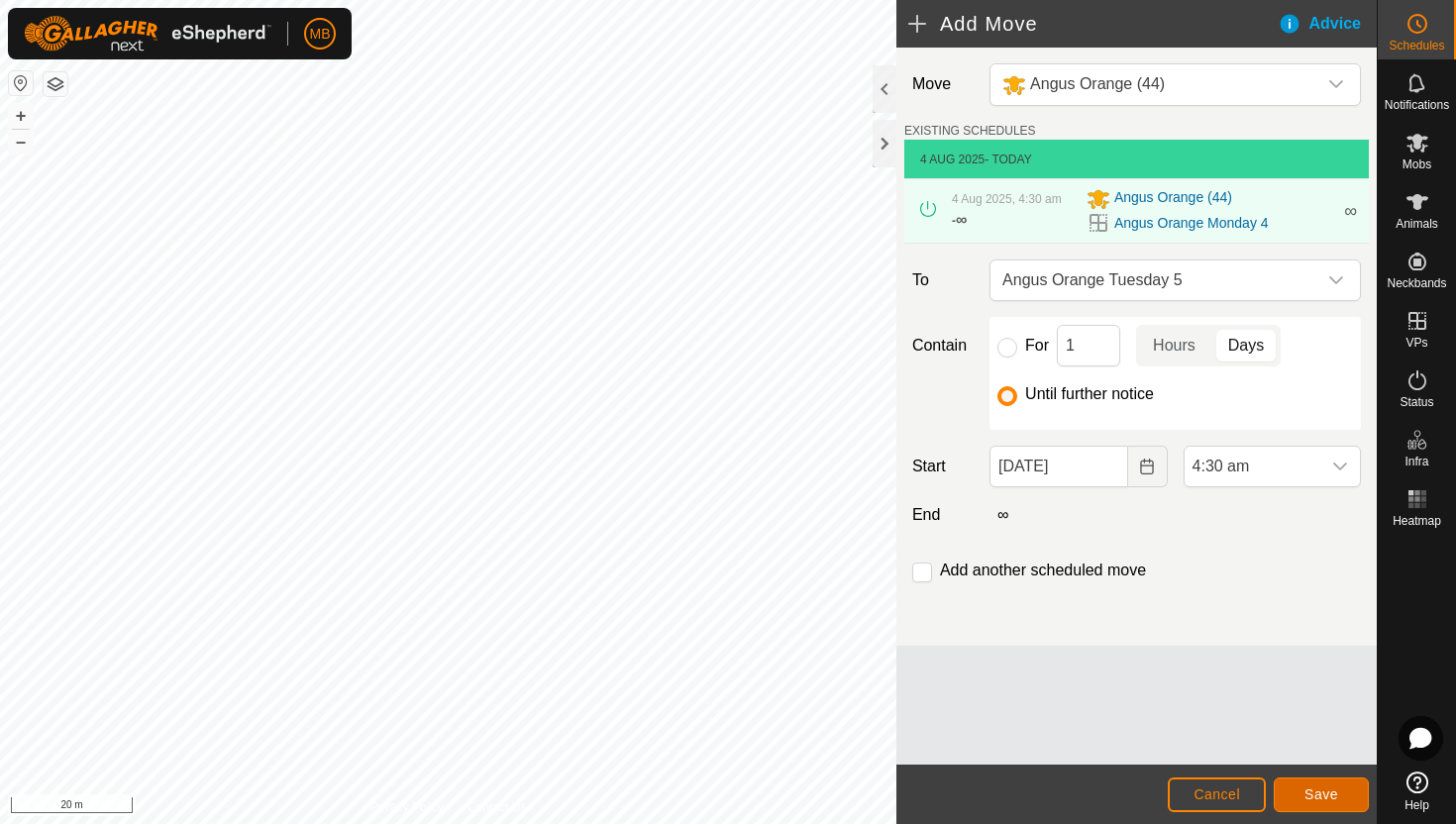 click on "Save" 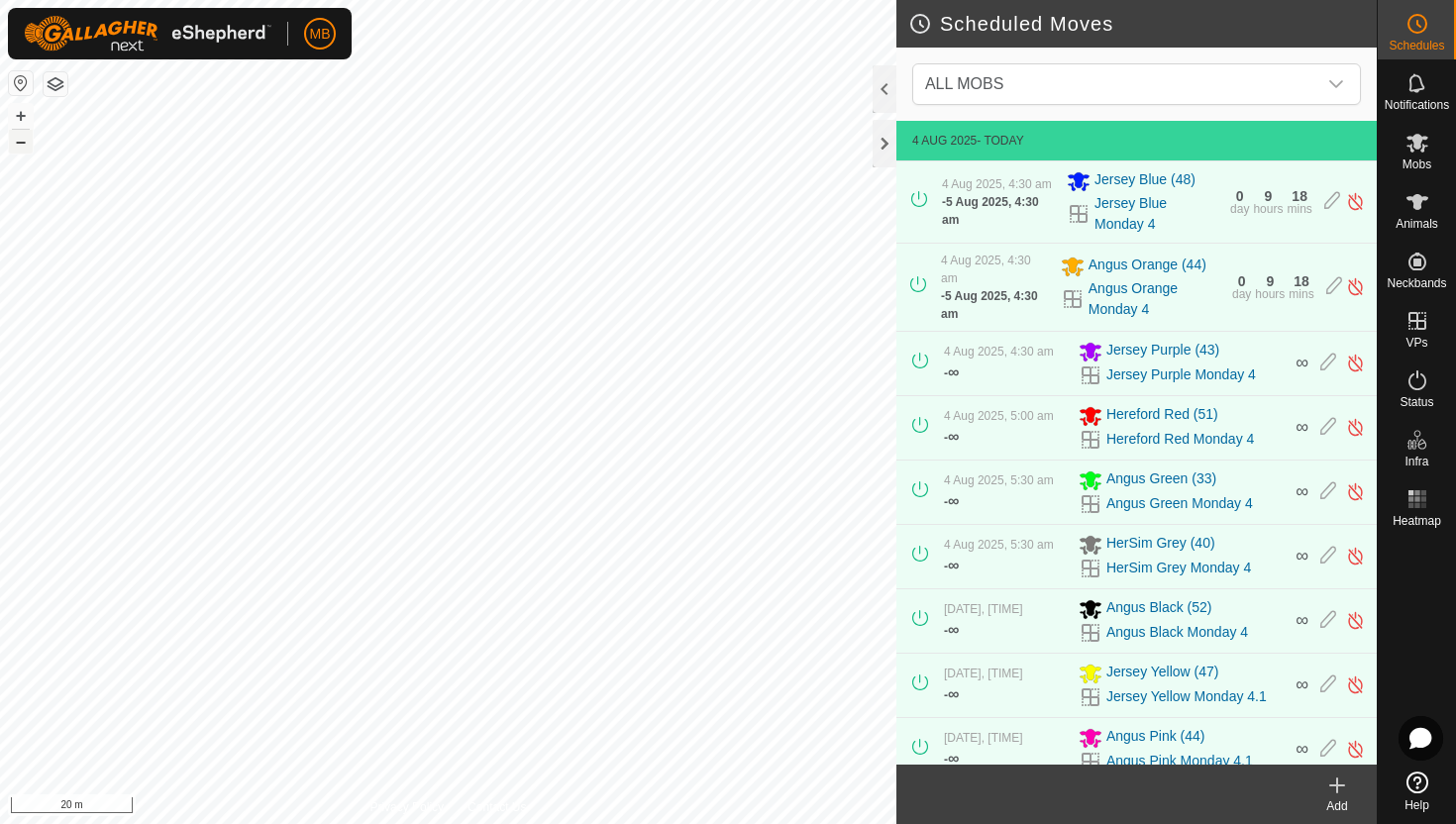 click on "–" at bounding box center (21, 142) 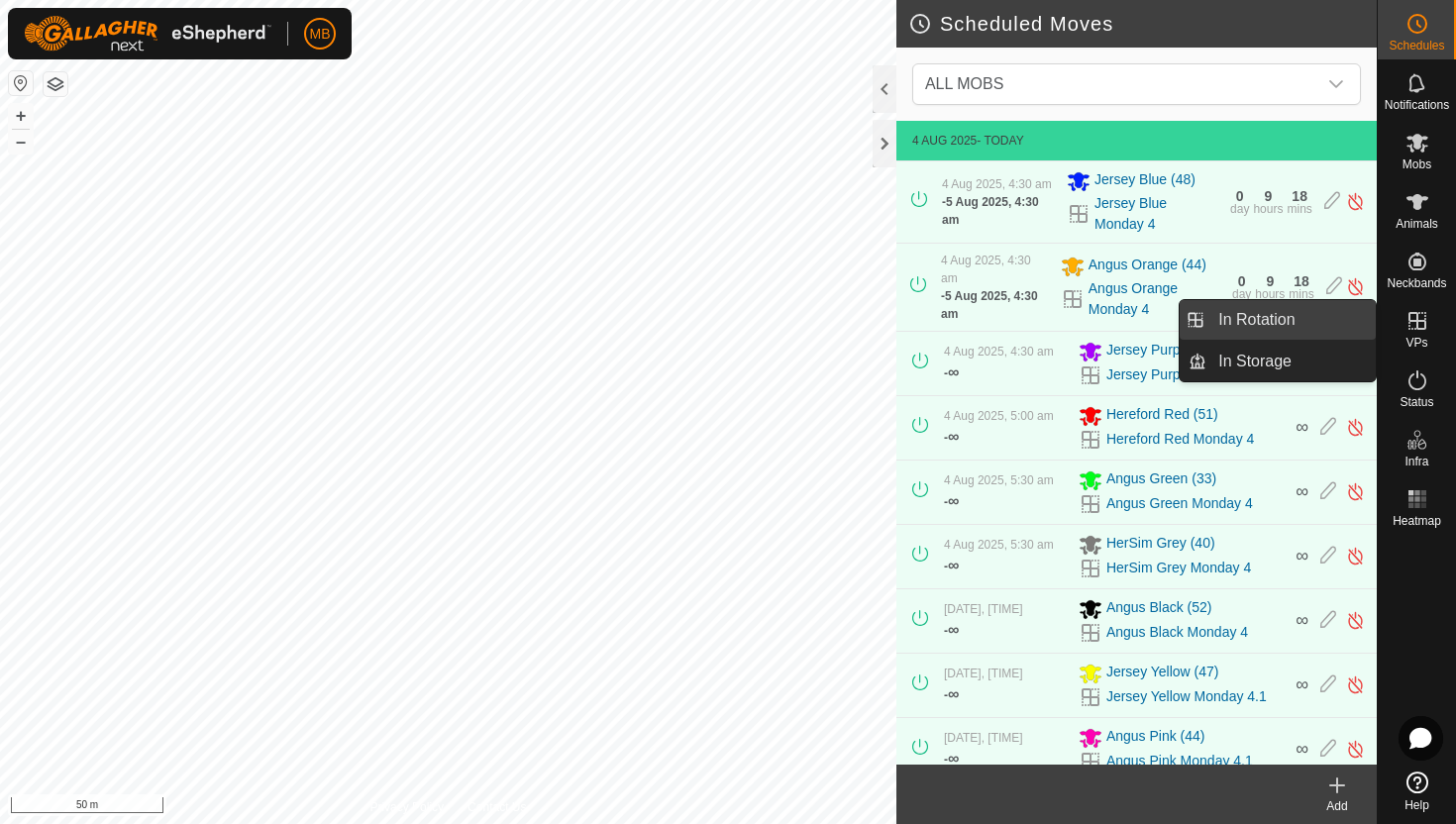 click on "In Rotation" at bounding box center [1291, 320] 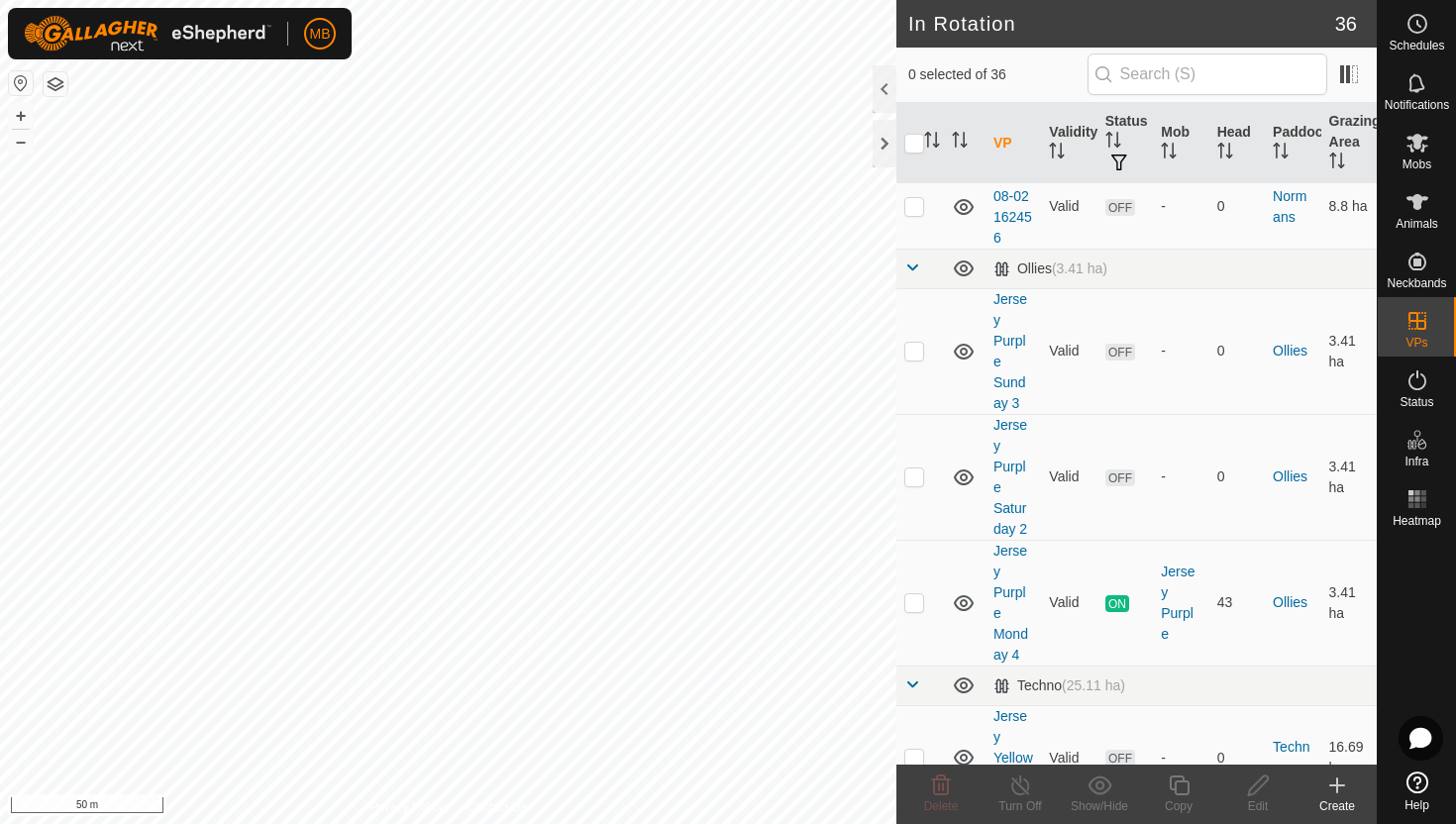 scroll, scrollTop: 988, scrollLeft: 0, axis: vertical 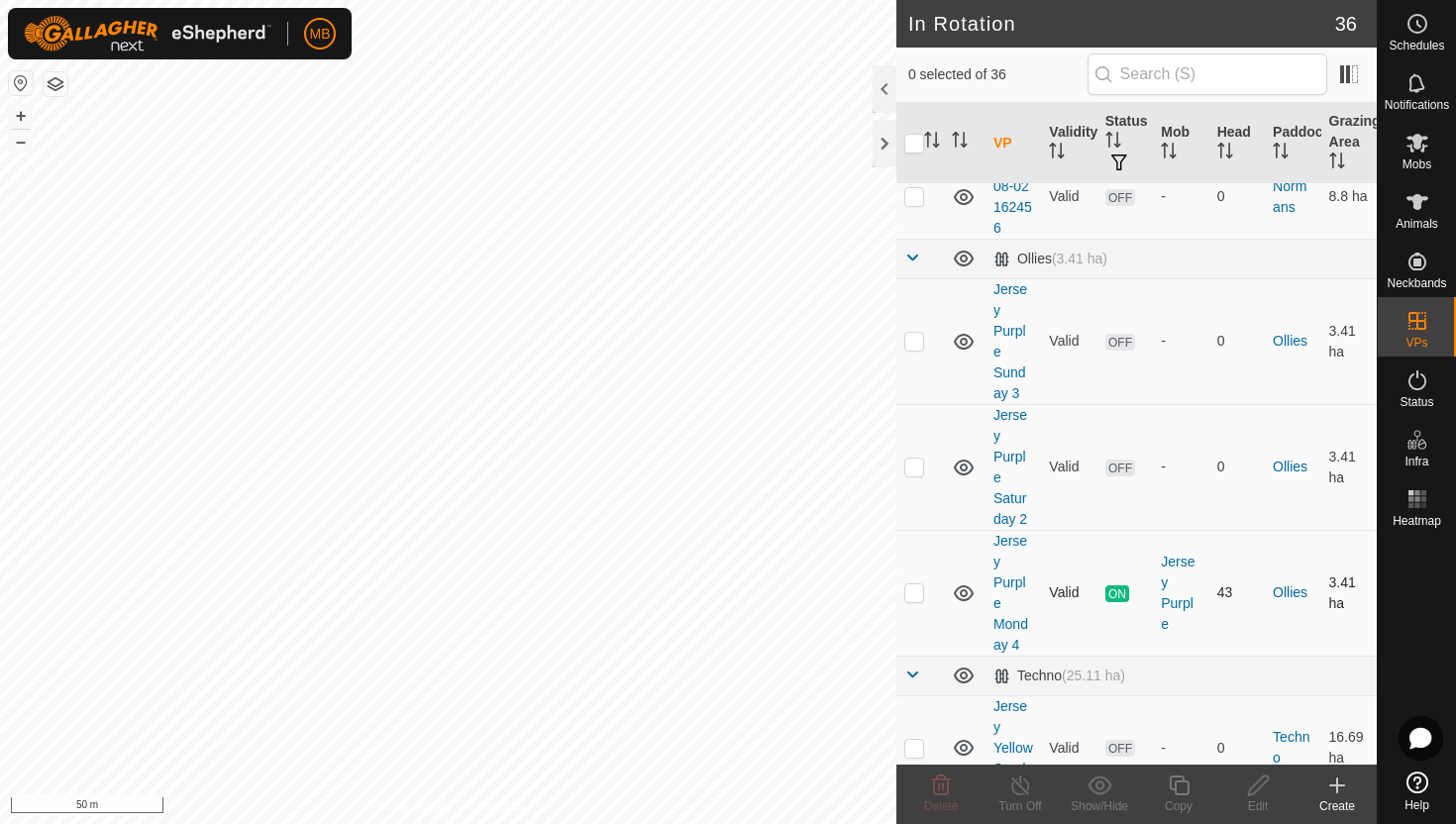 click at bounding box center (914, 592) 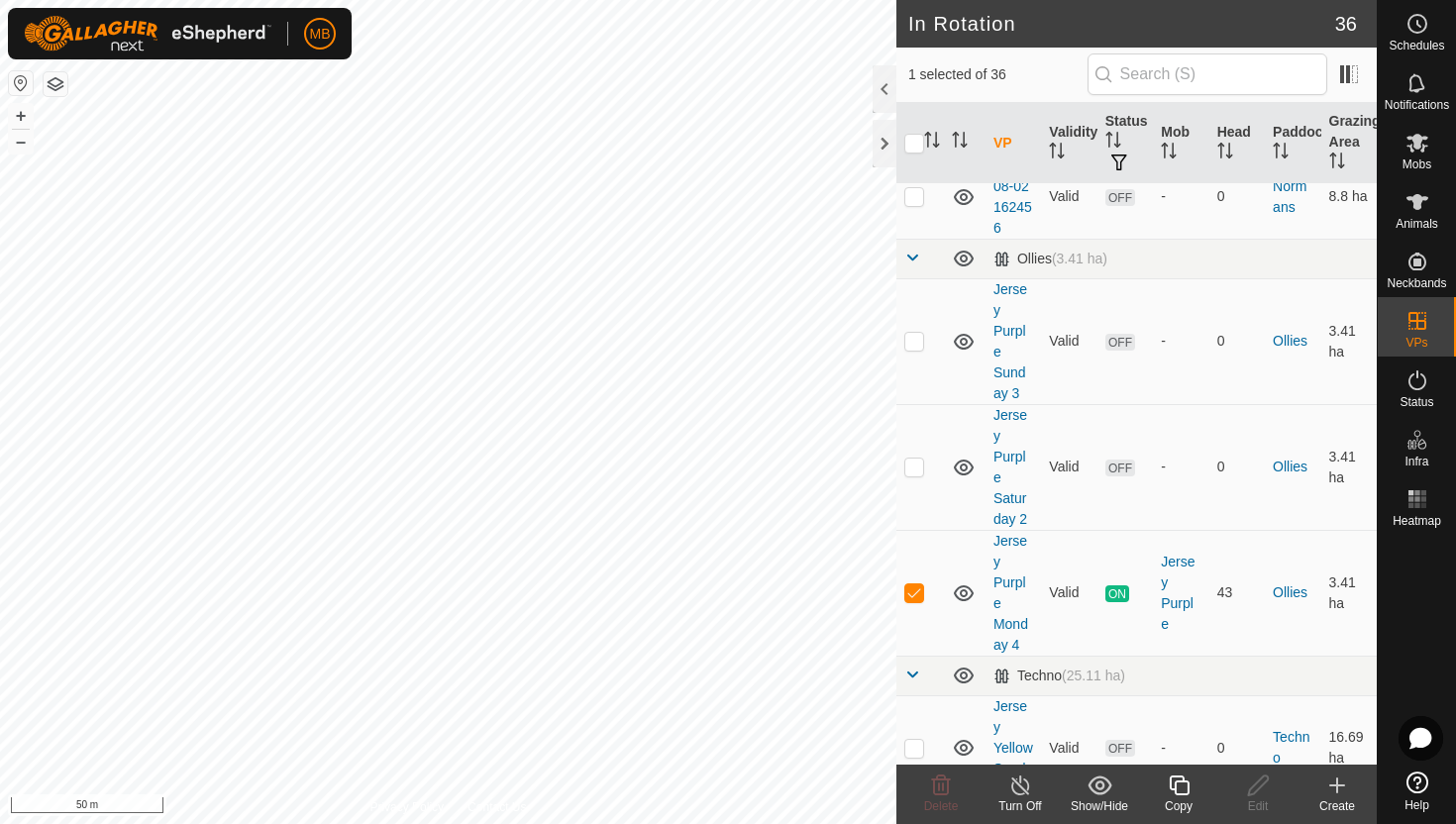 click 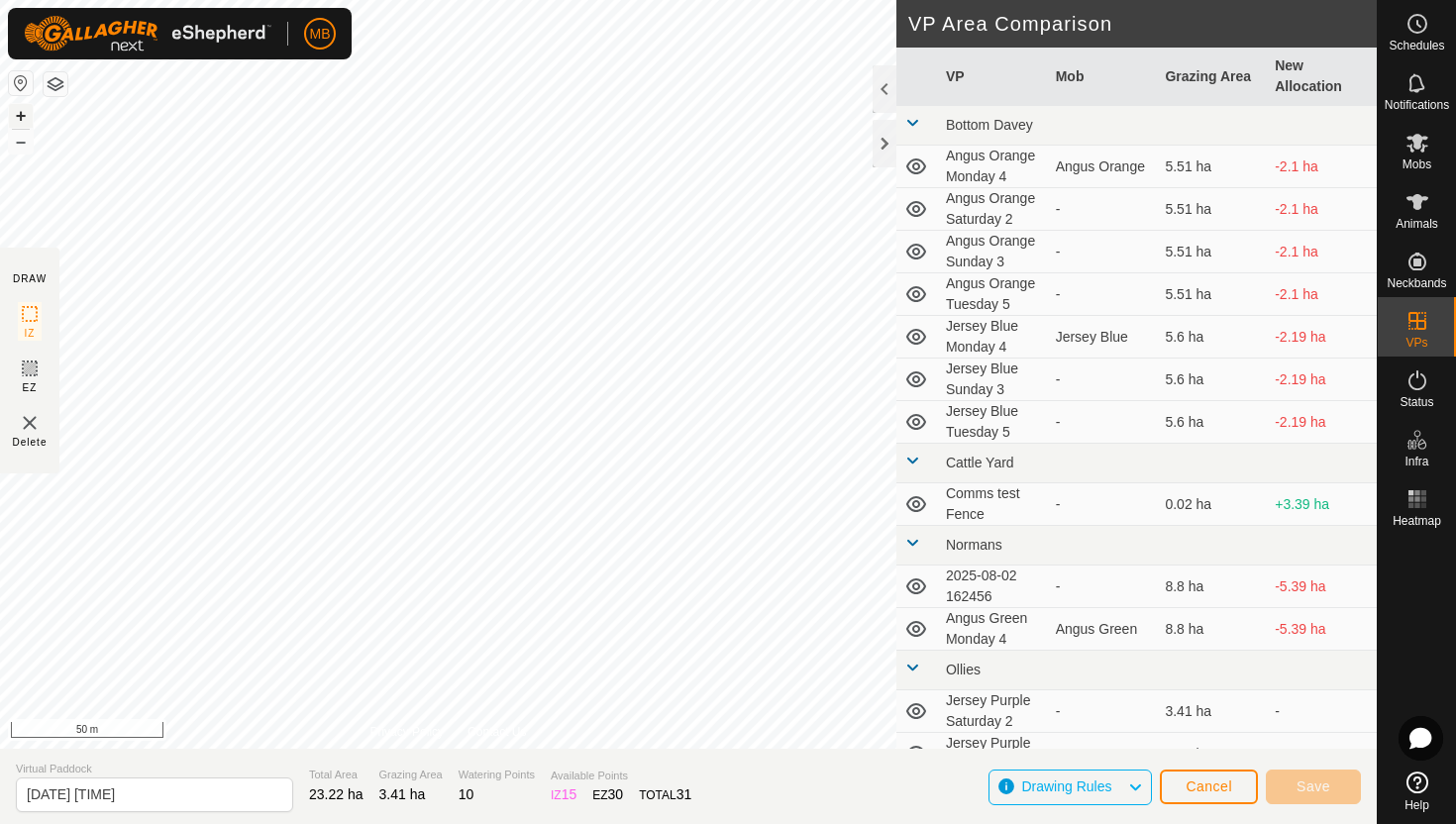 click on "+" at bounding box center (21, 116) 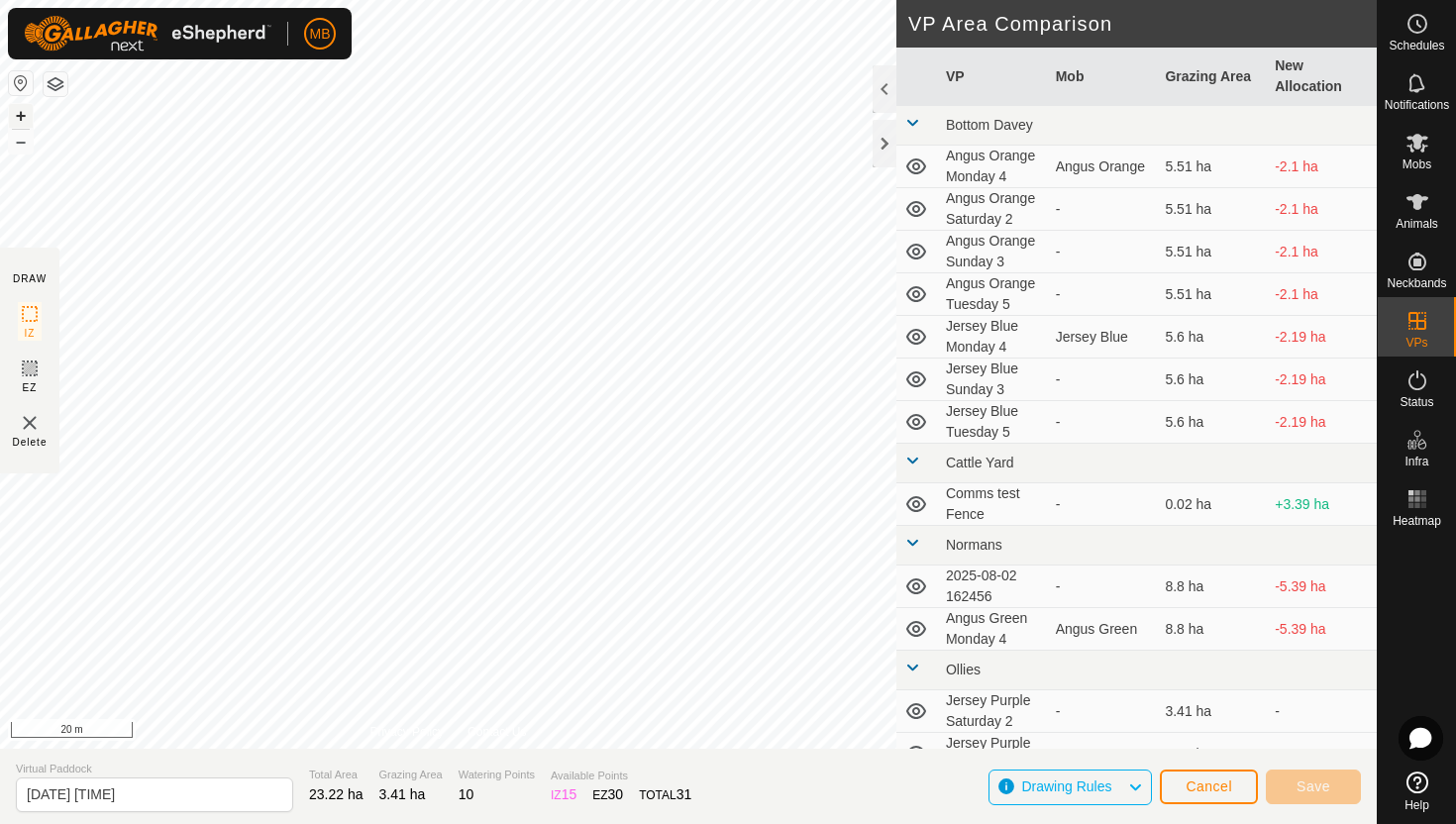 click on "+" at bounding box center (21, 116) 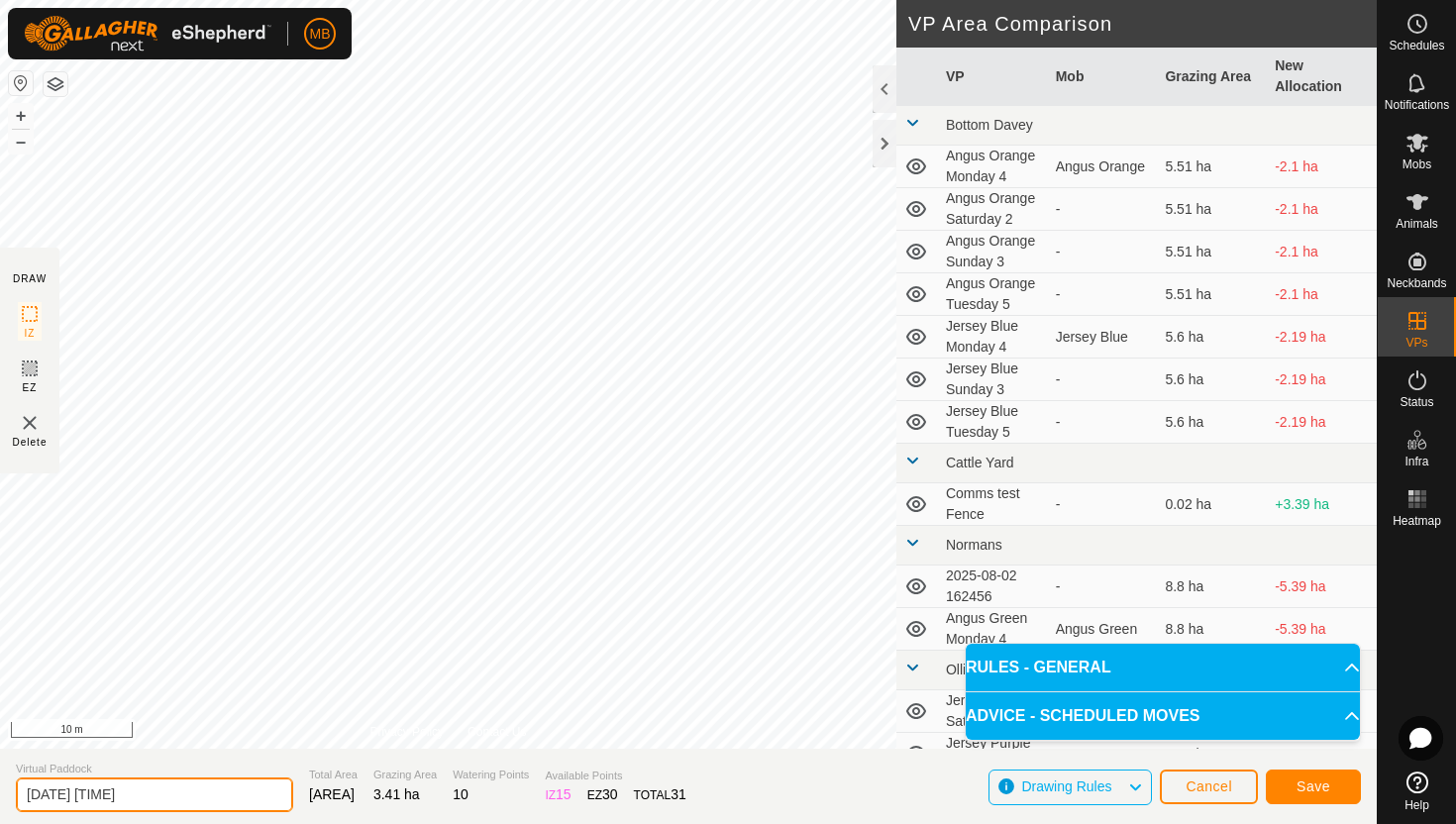 click on "[DATE] [TIME]" 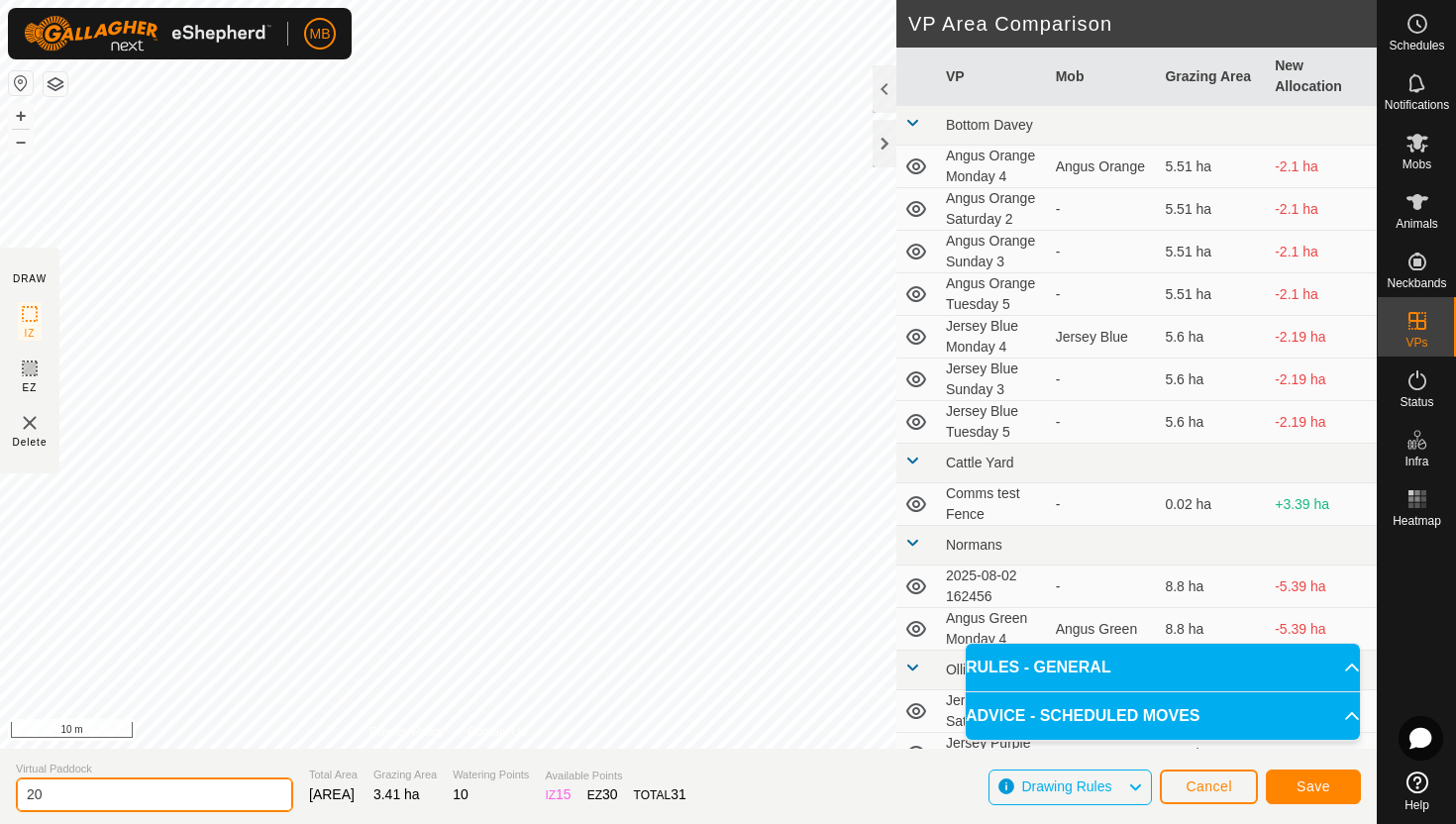 type on "2" 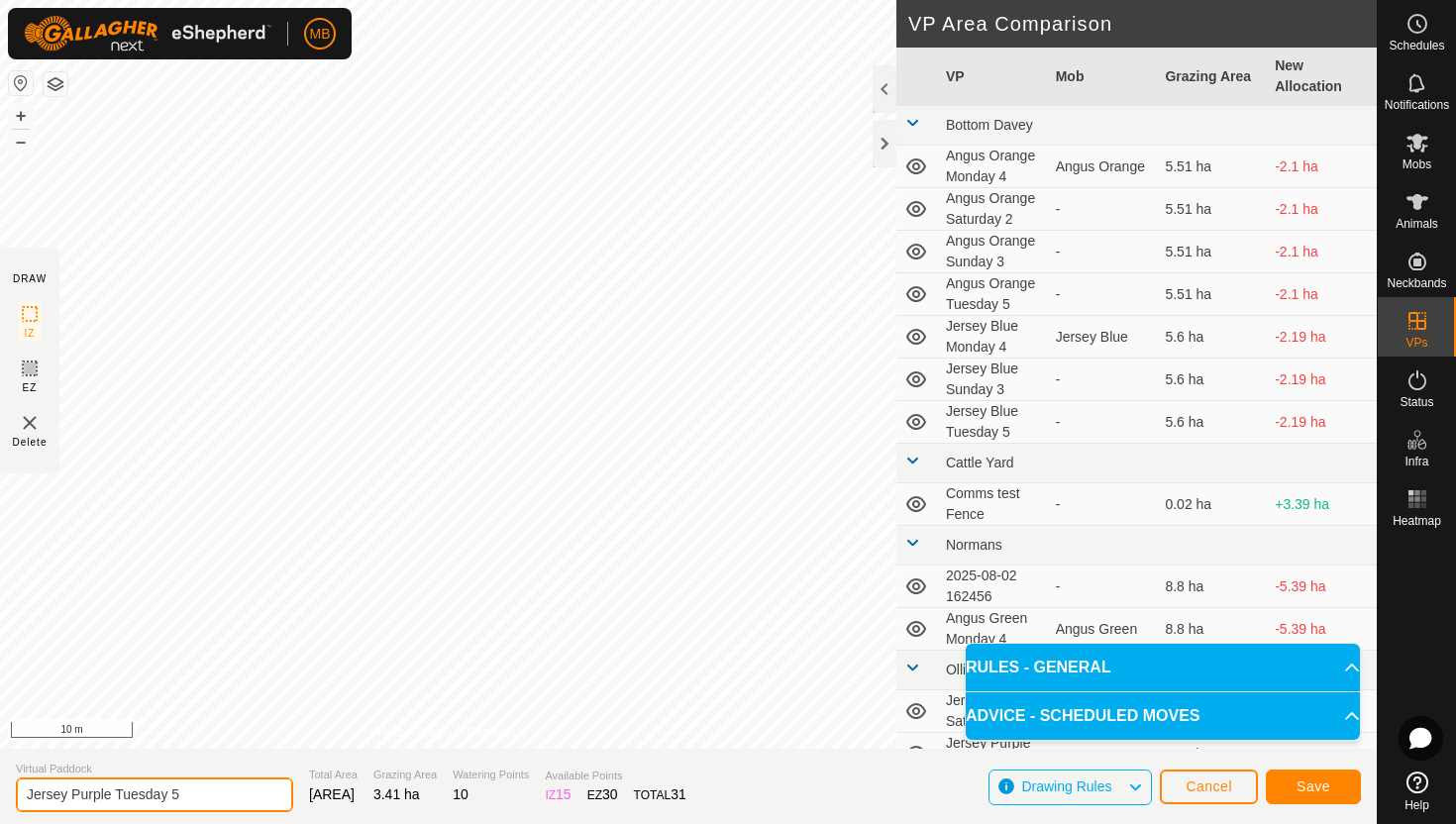 type on "Jersey Purple Tuesday 5" 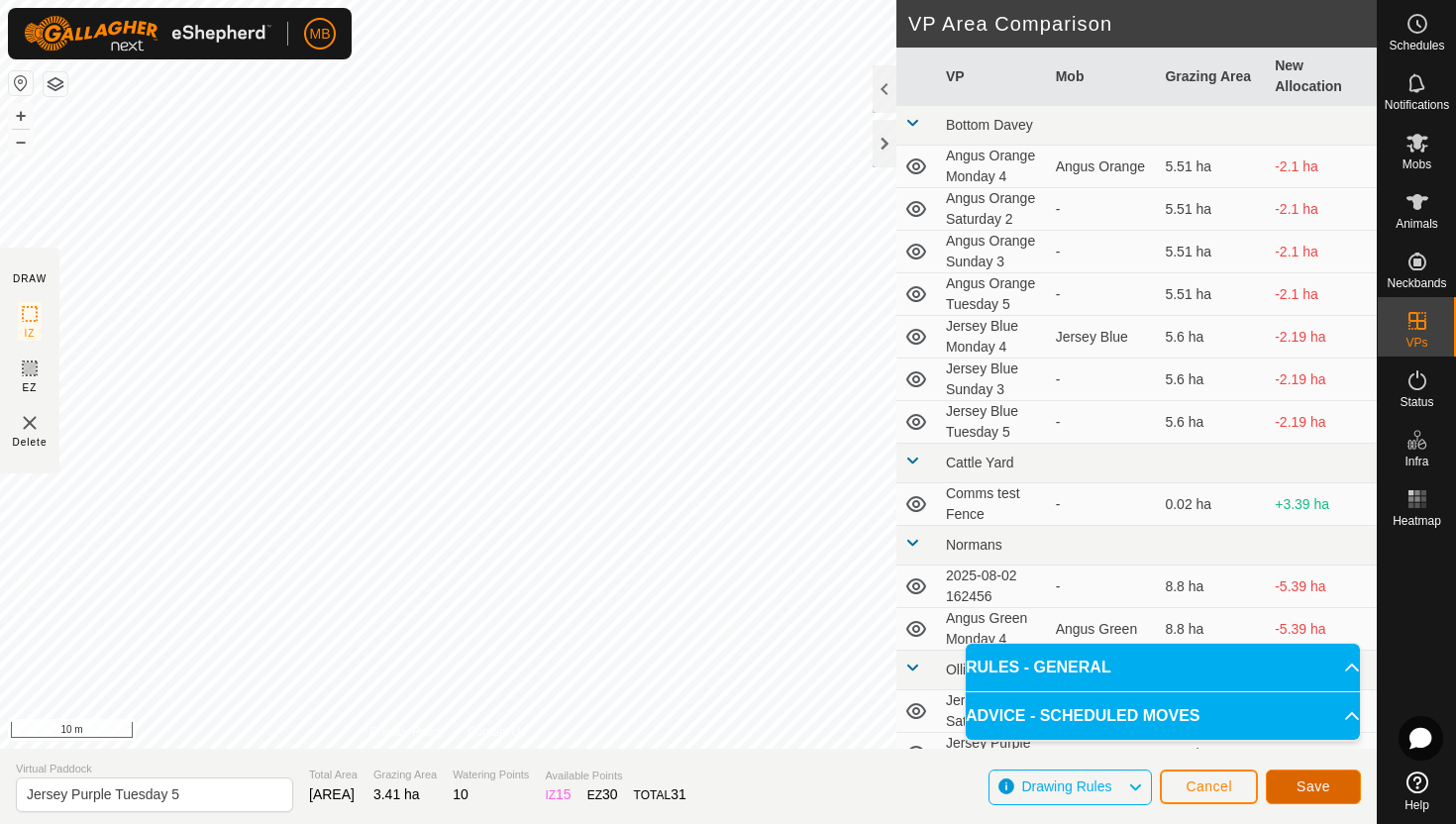 click on "Save" 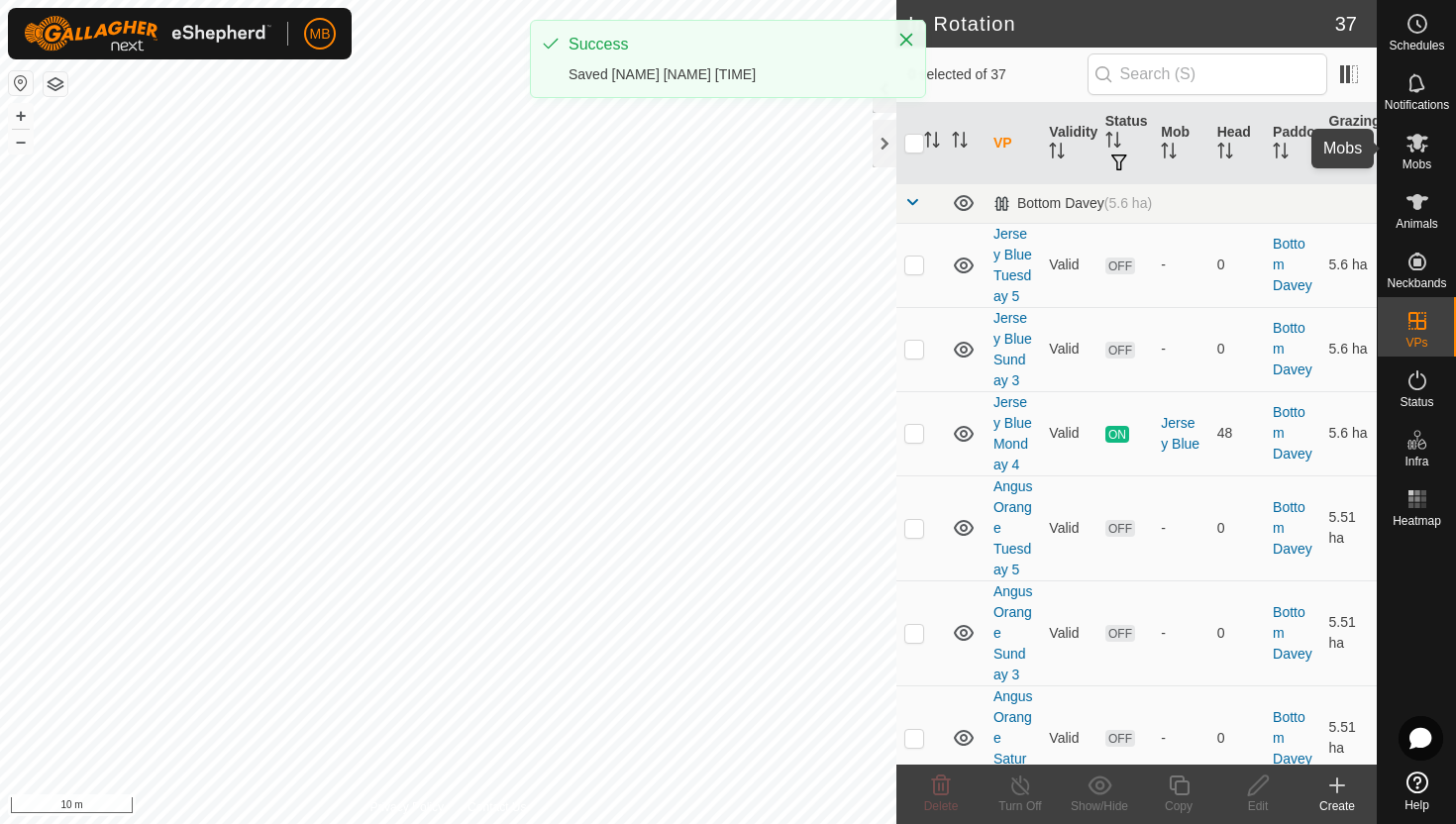 click 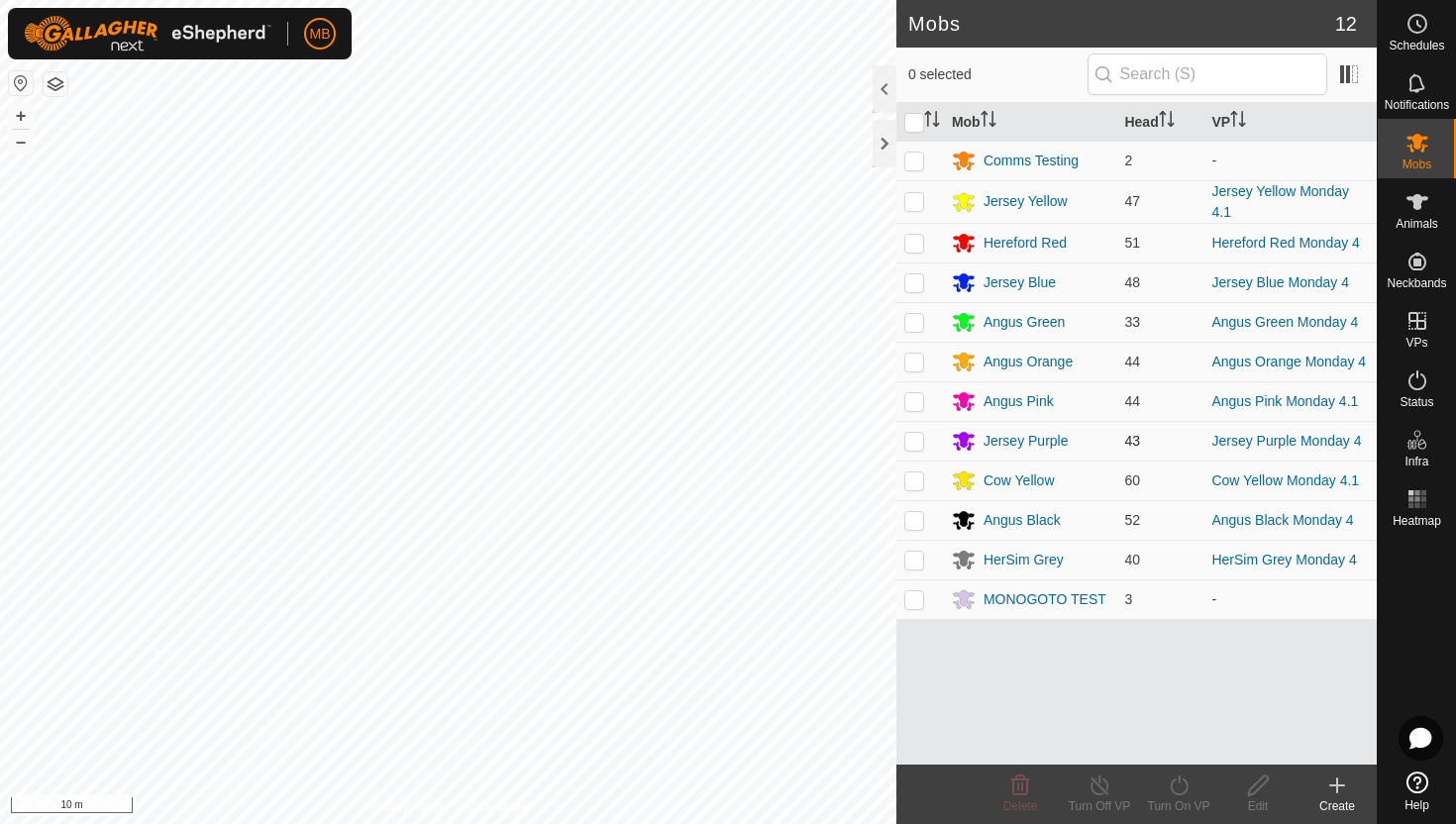 click at bounding box center [914, 441] 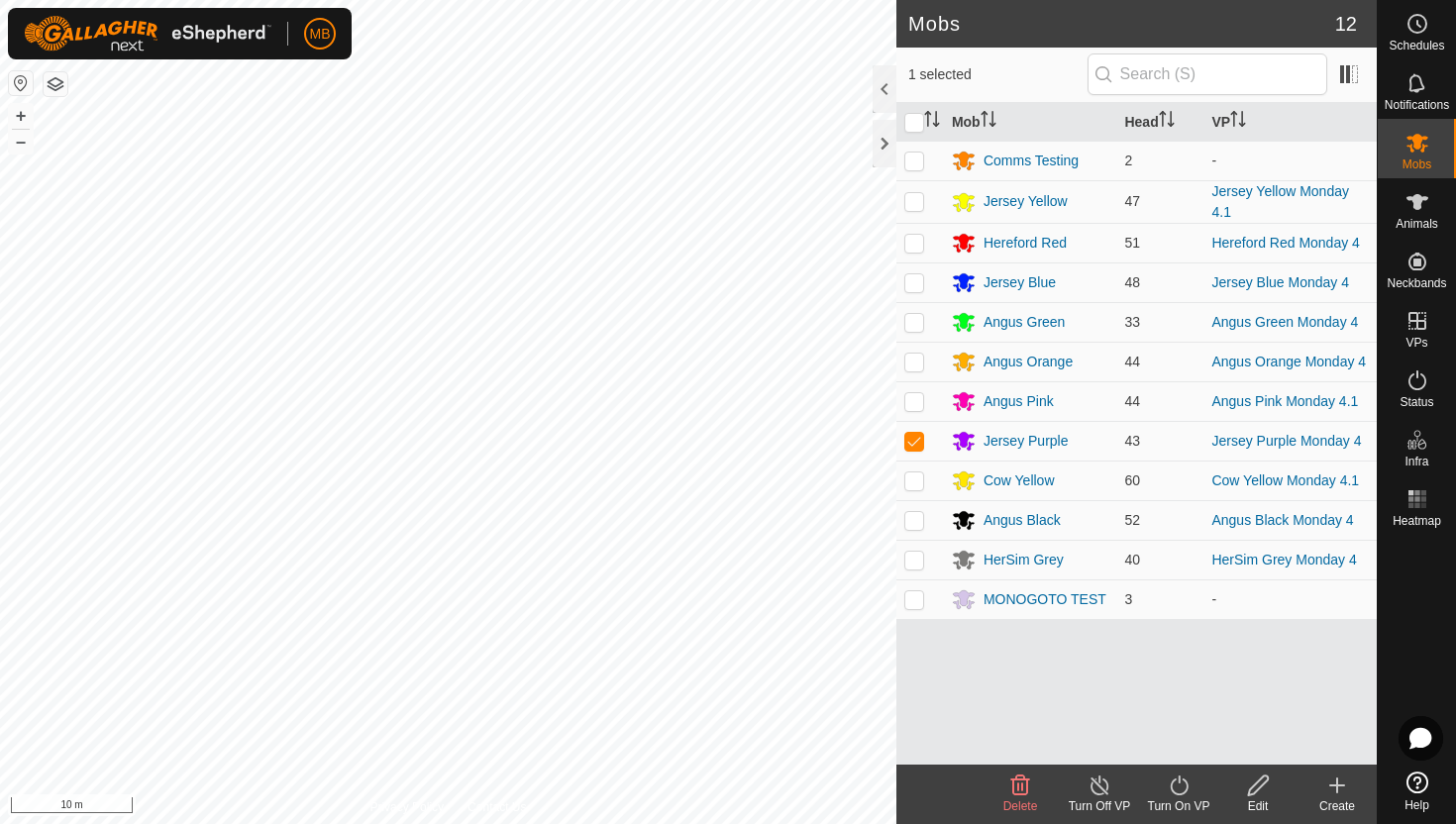 click 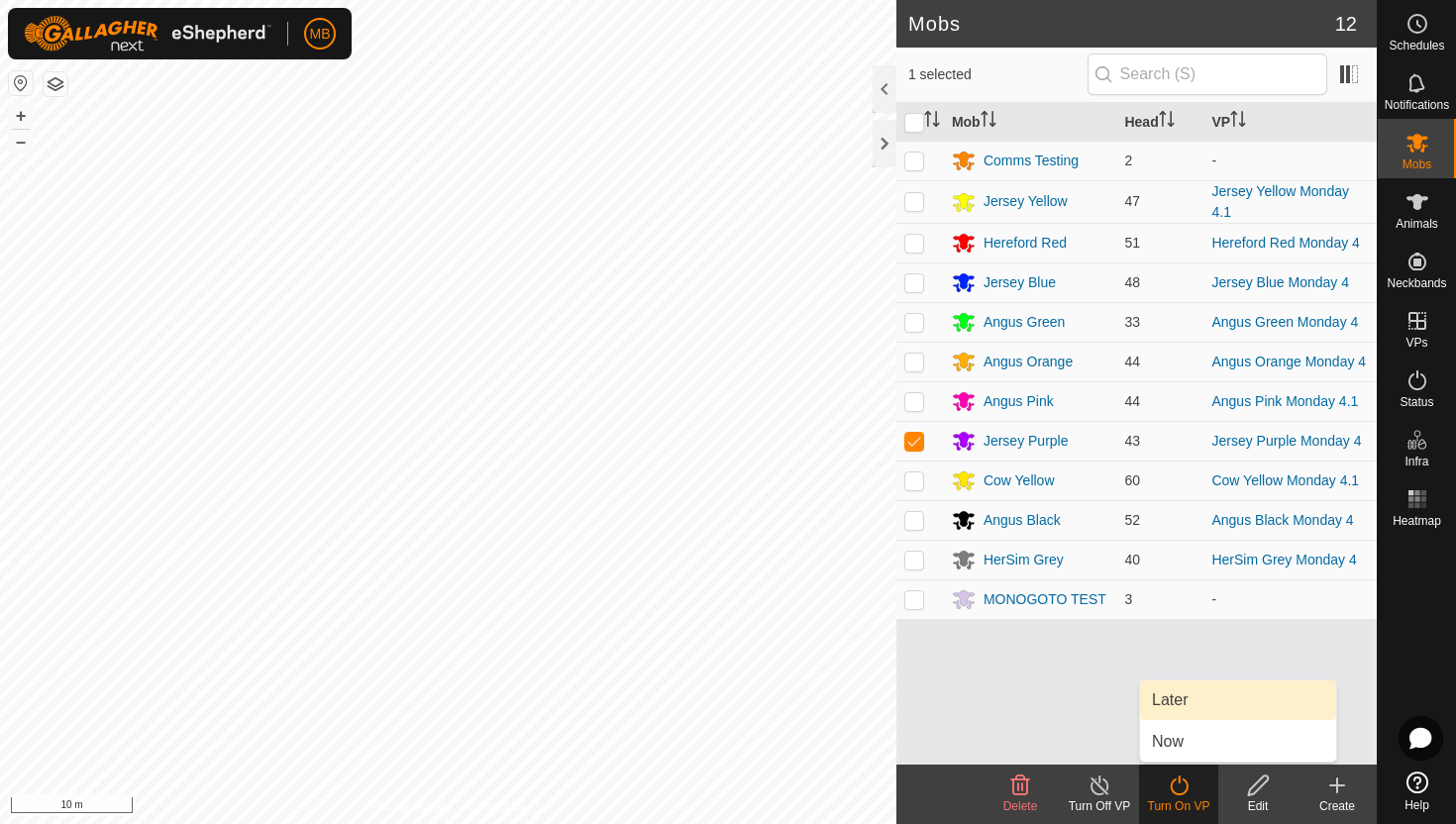 click on "Later" at bounding box center [1238, 700] 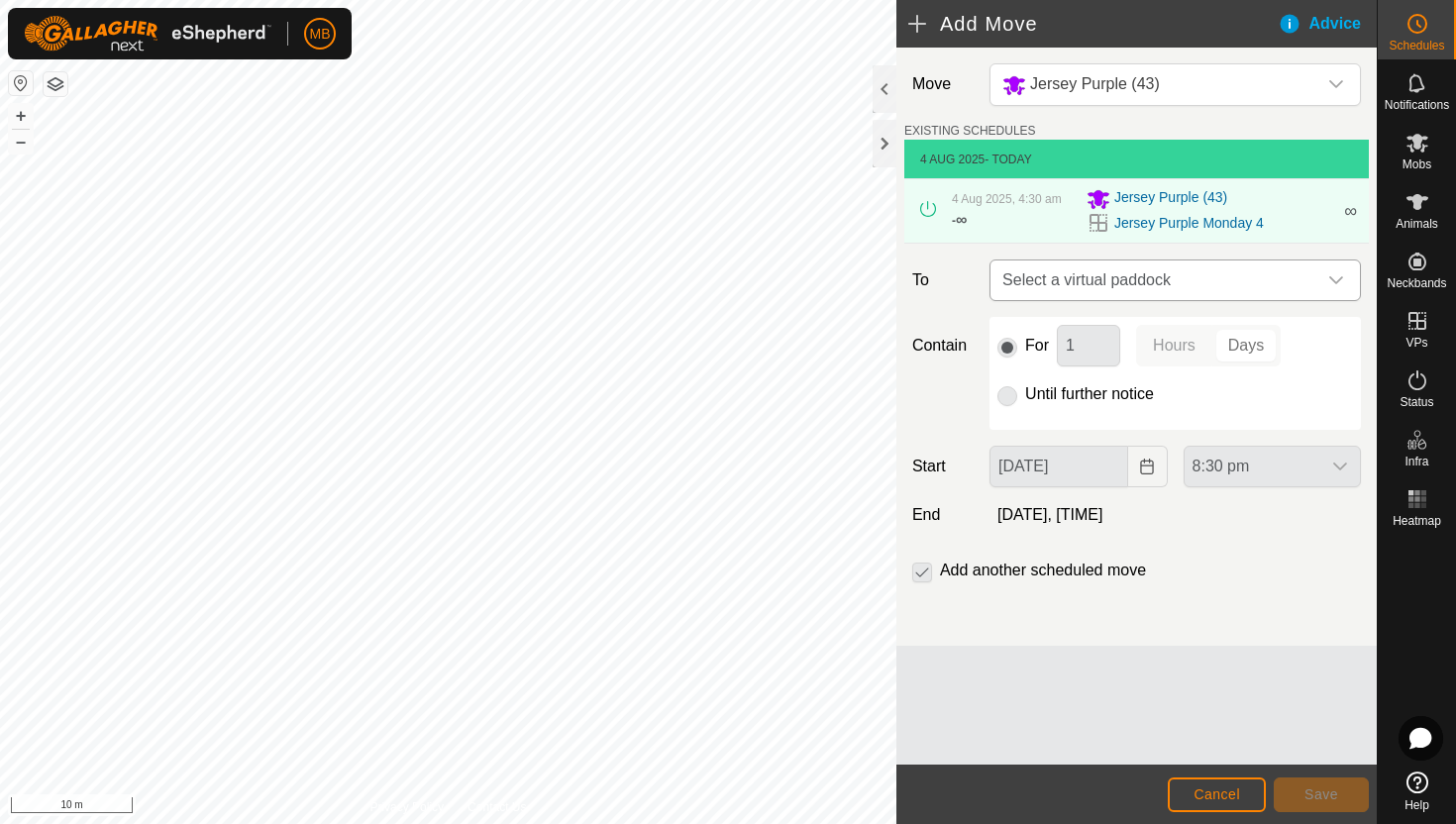 click 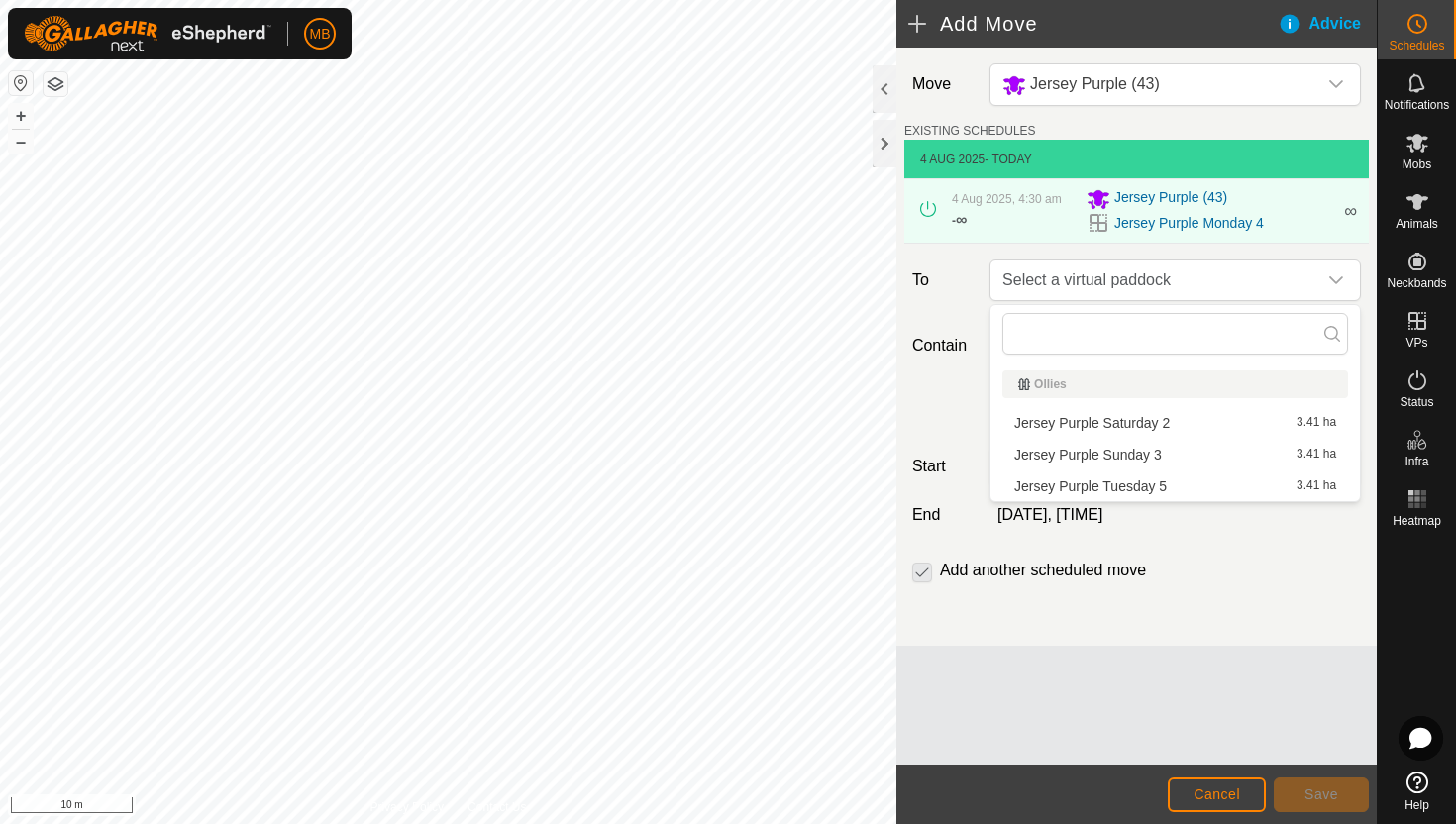 click on "[NAME] [NAME] [TIME] [AREA]" at bounding box center (1175, 486) 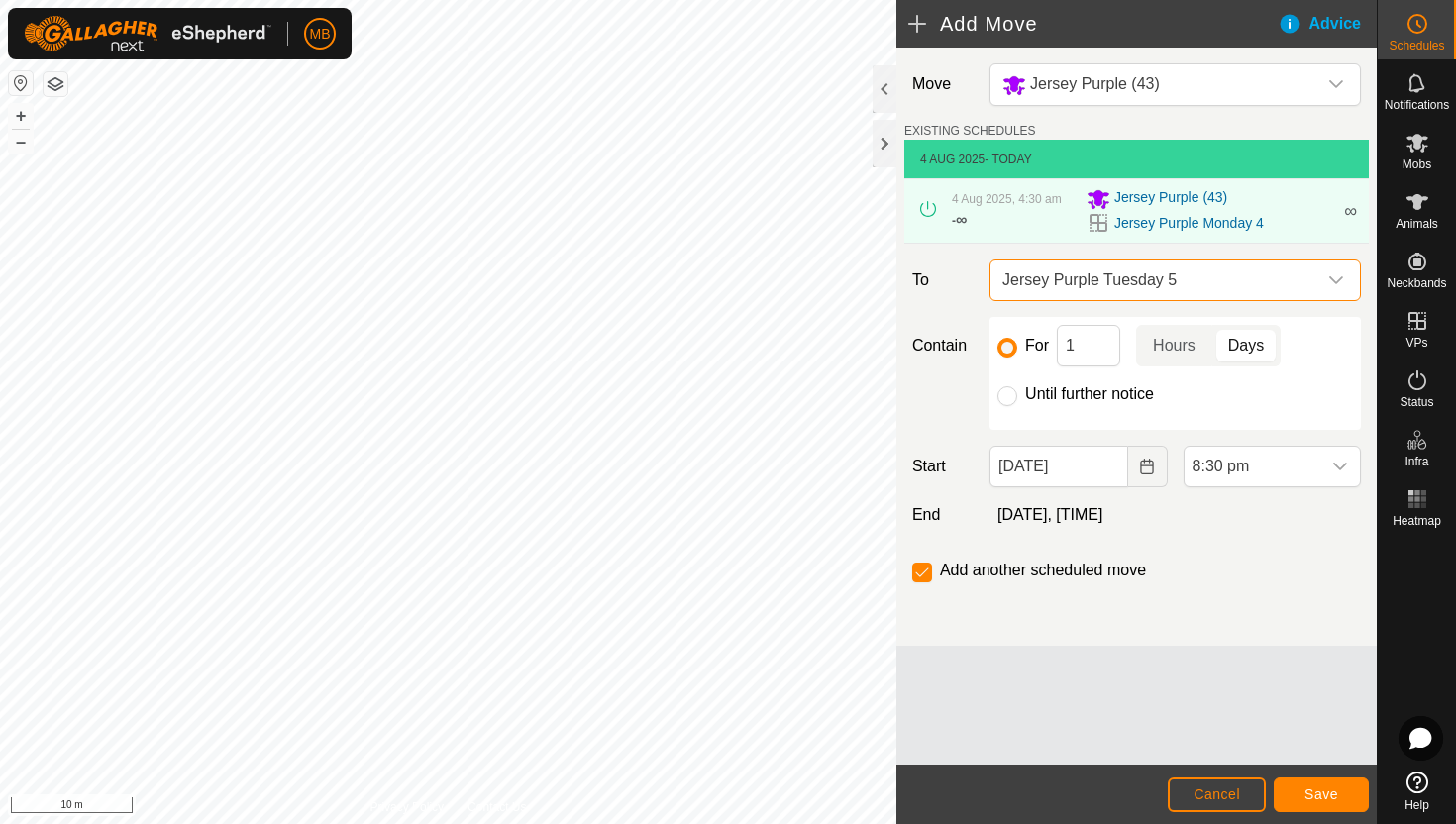 click on "Until further notice" 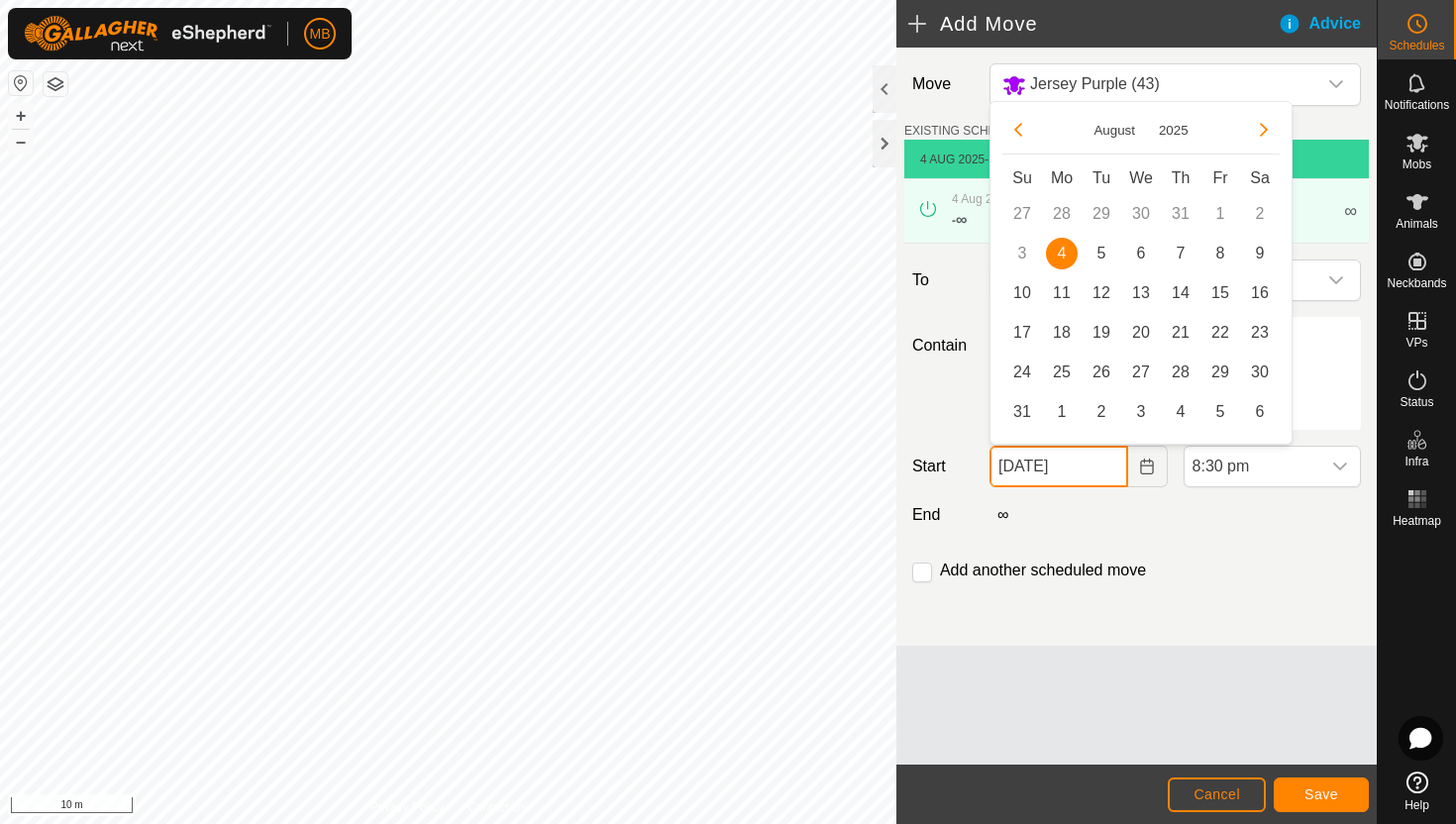click on "[DATE]" 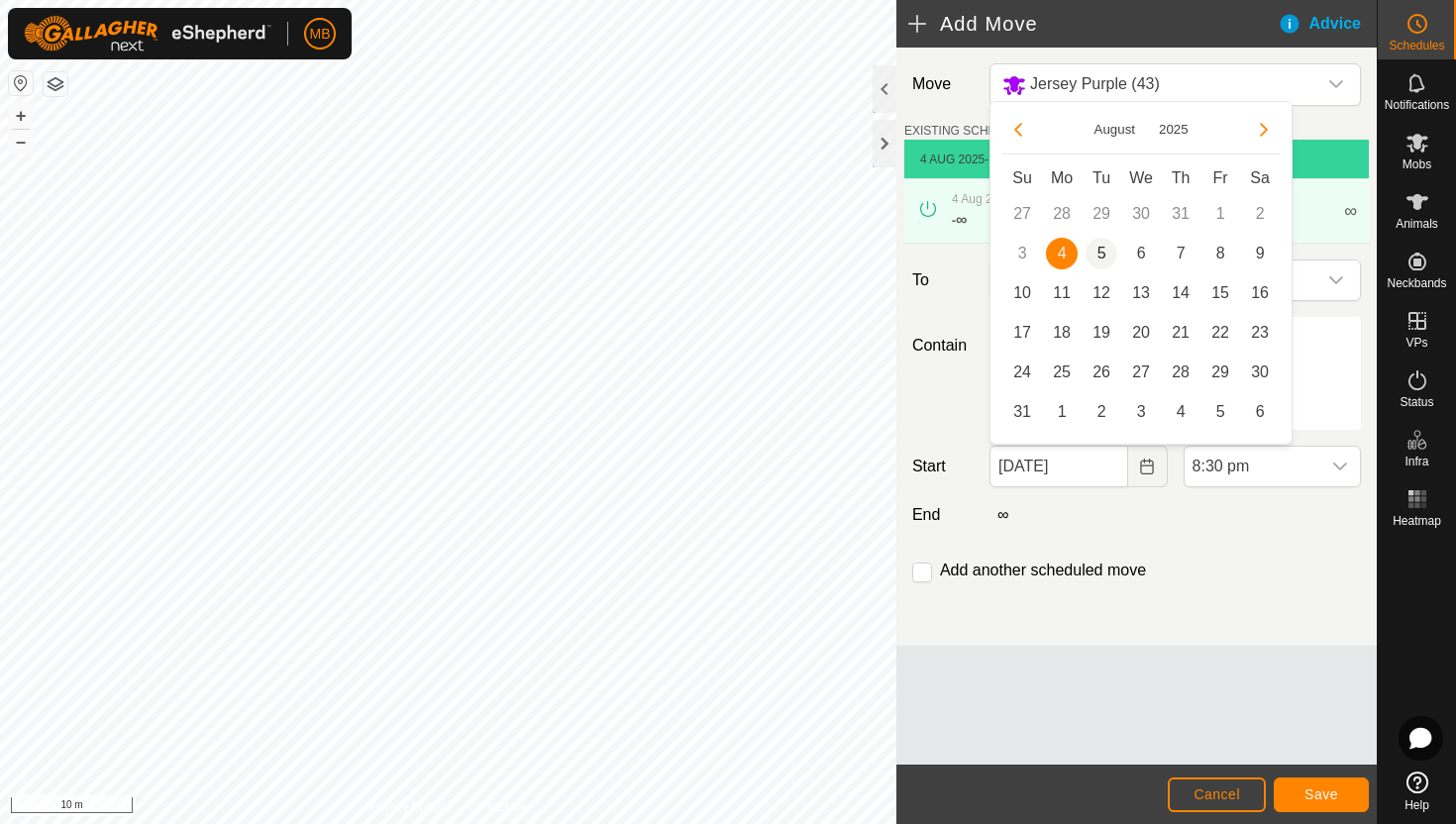 click on "5" at bounding box center (1101, 254) 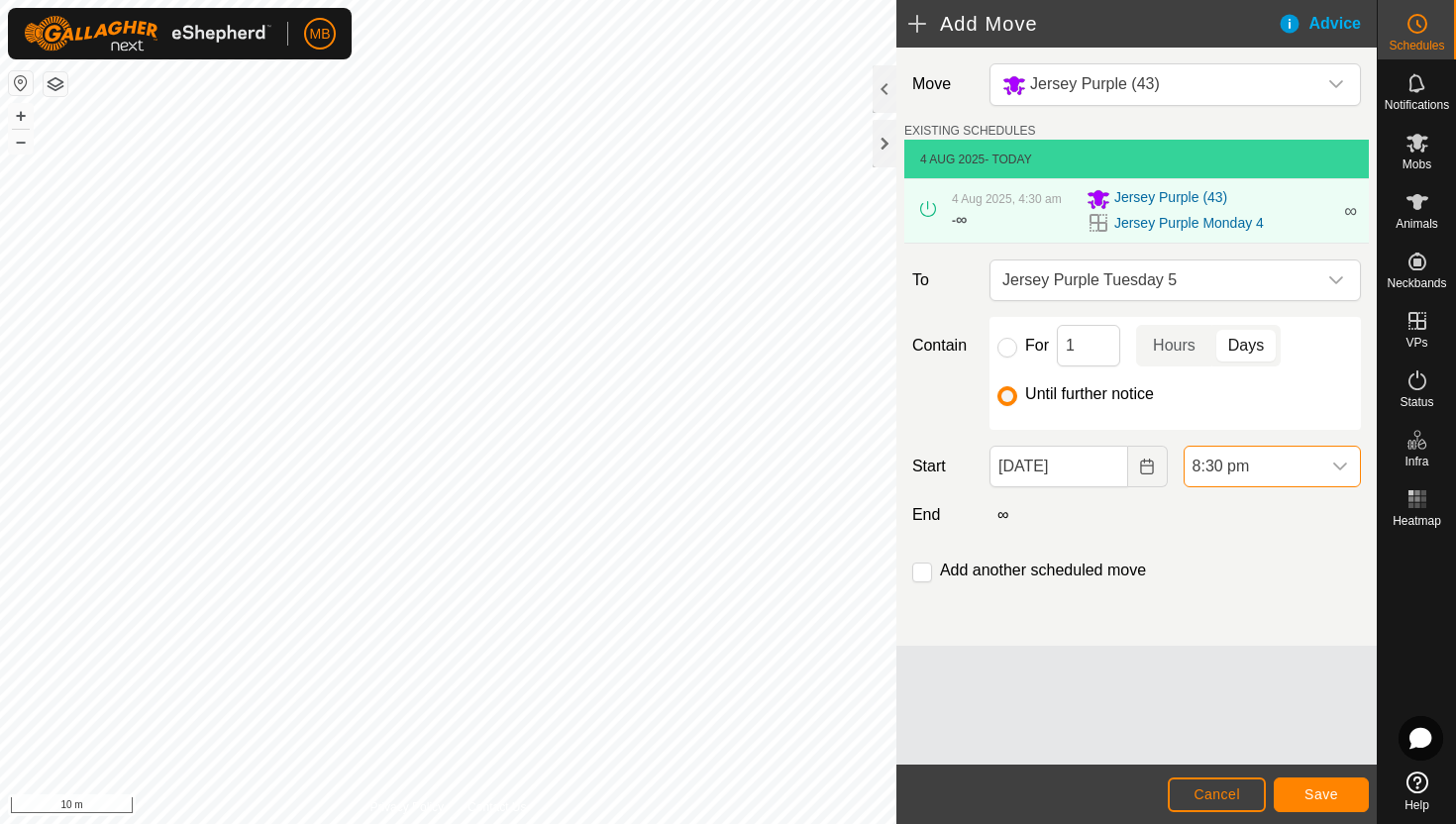 click on "8:30 pm" at bounding box center (1252, 466) 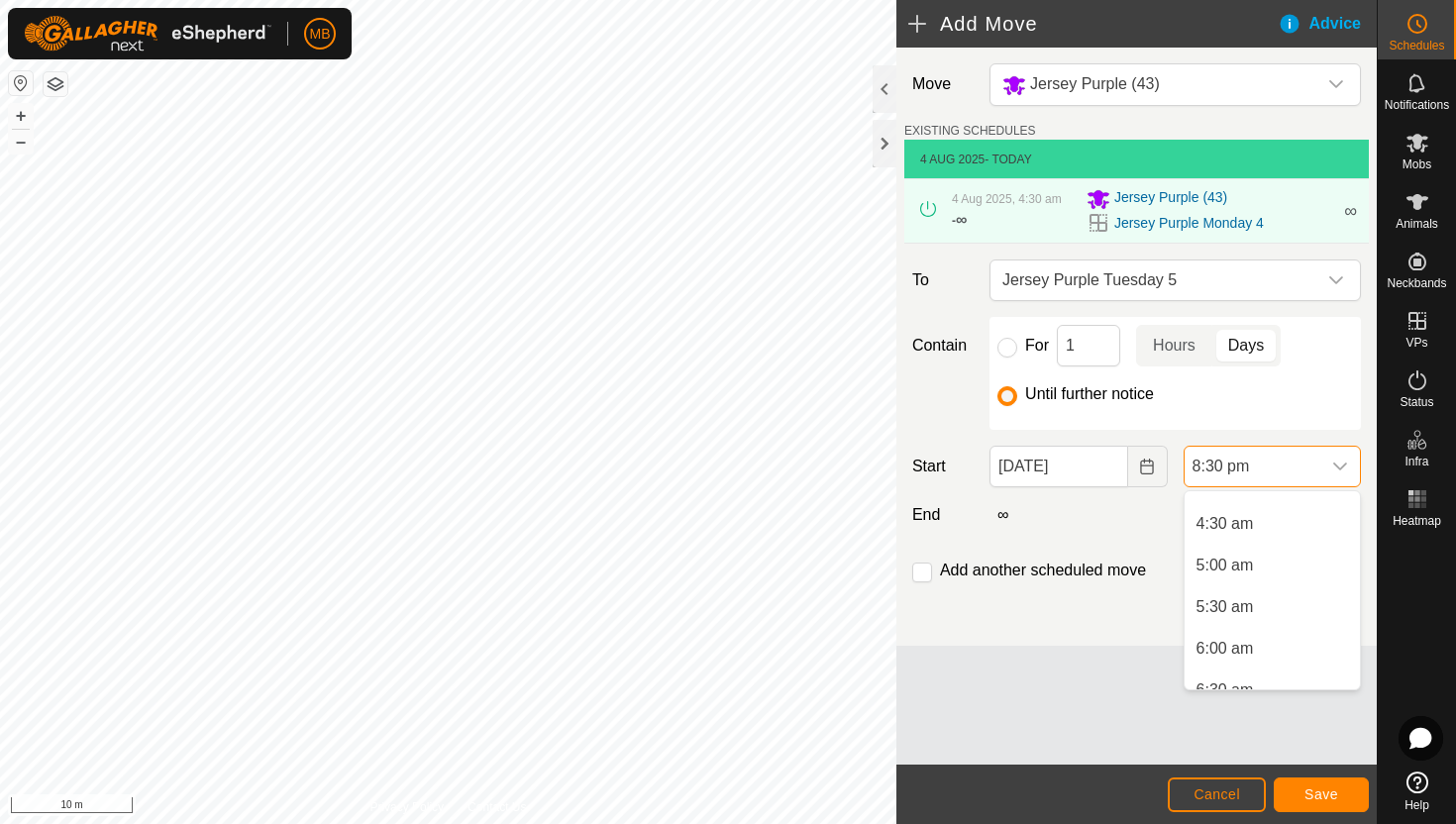 scroll, scrollTop: 358, scrollLeft: 0, axis: vertical 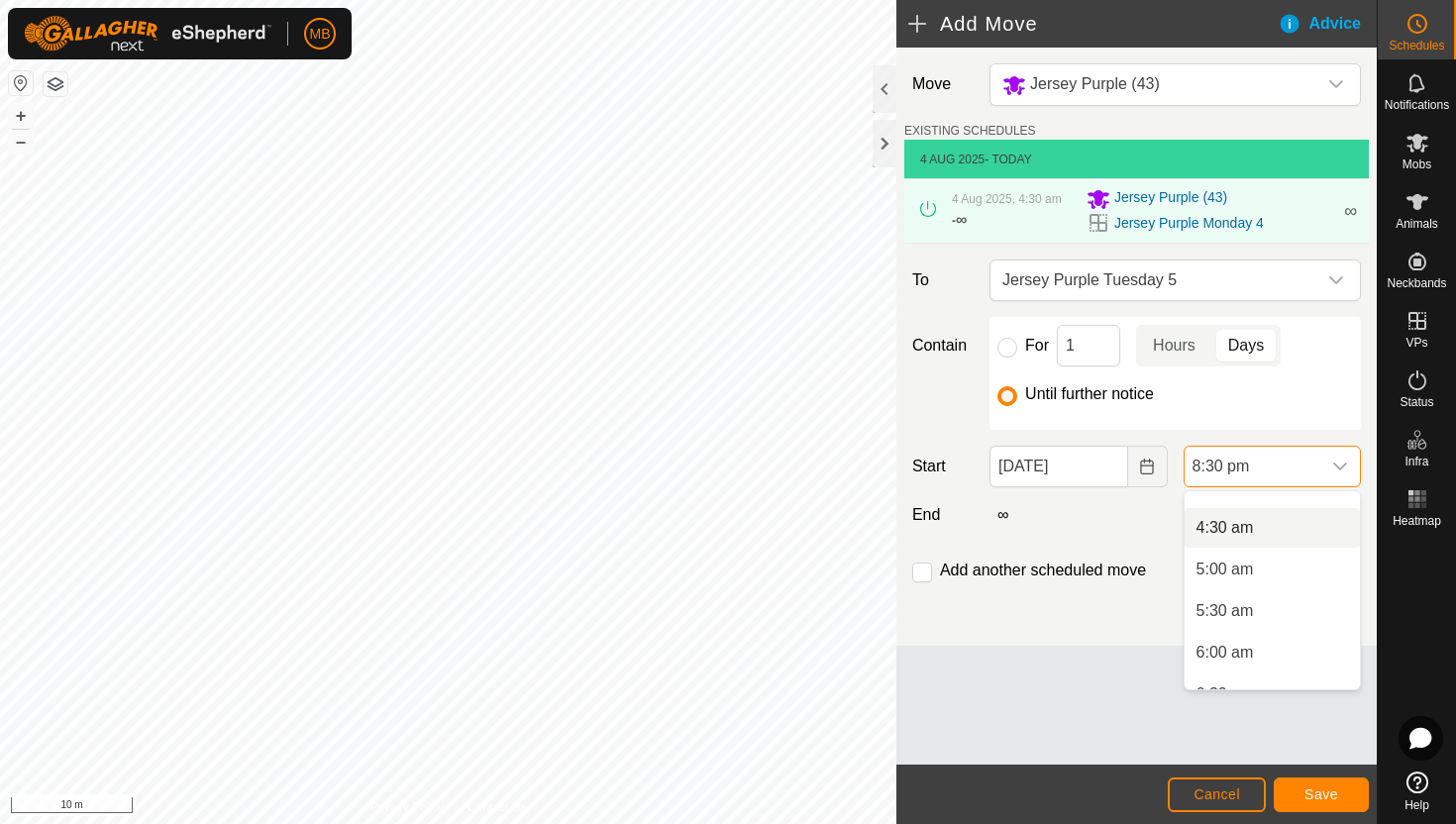 click on "4:30 am" at bounding box center (1272, 528) 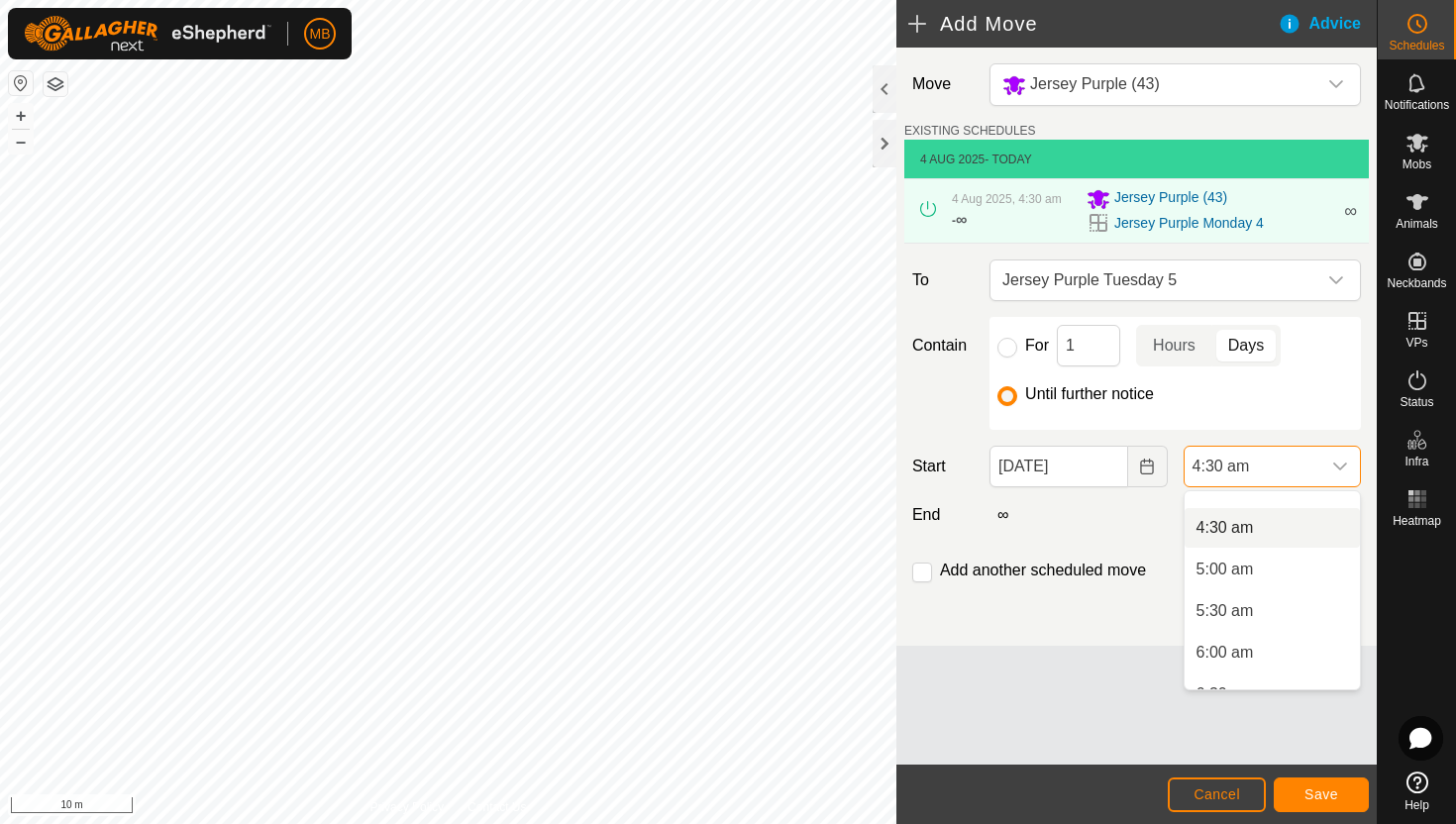scroll, scrollTop: 0, scrollLeft: 0, axis: both 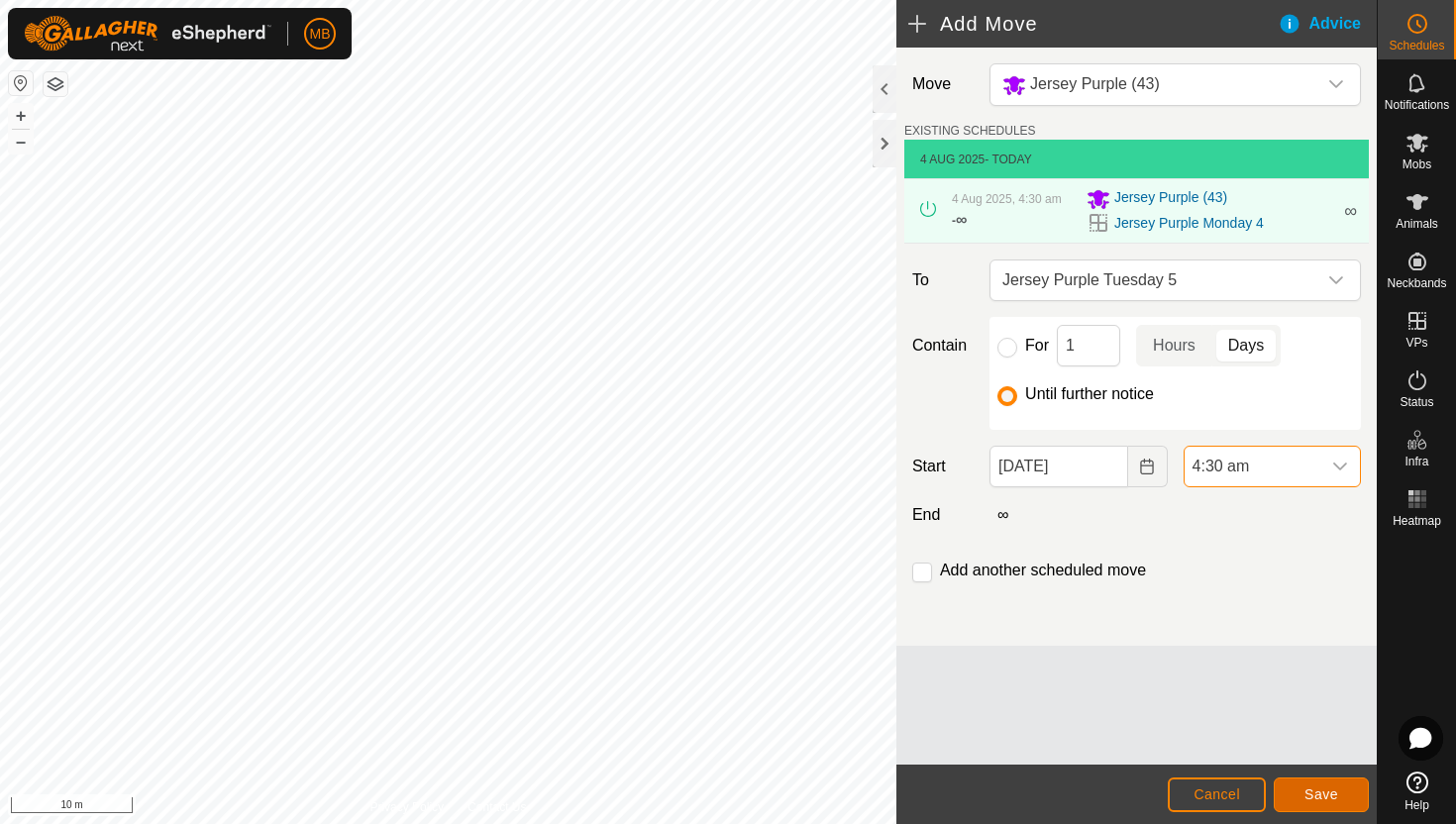 click on "Save" 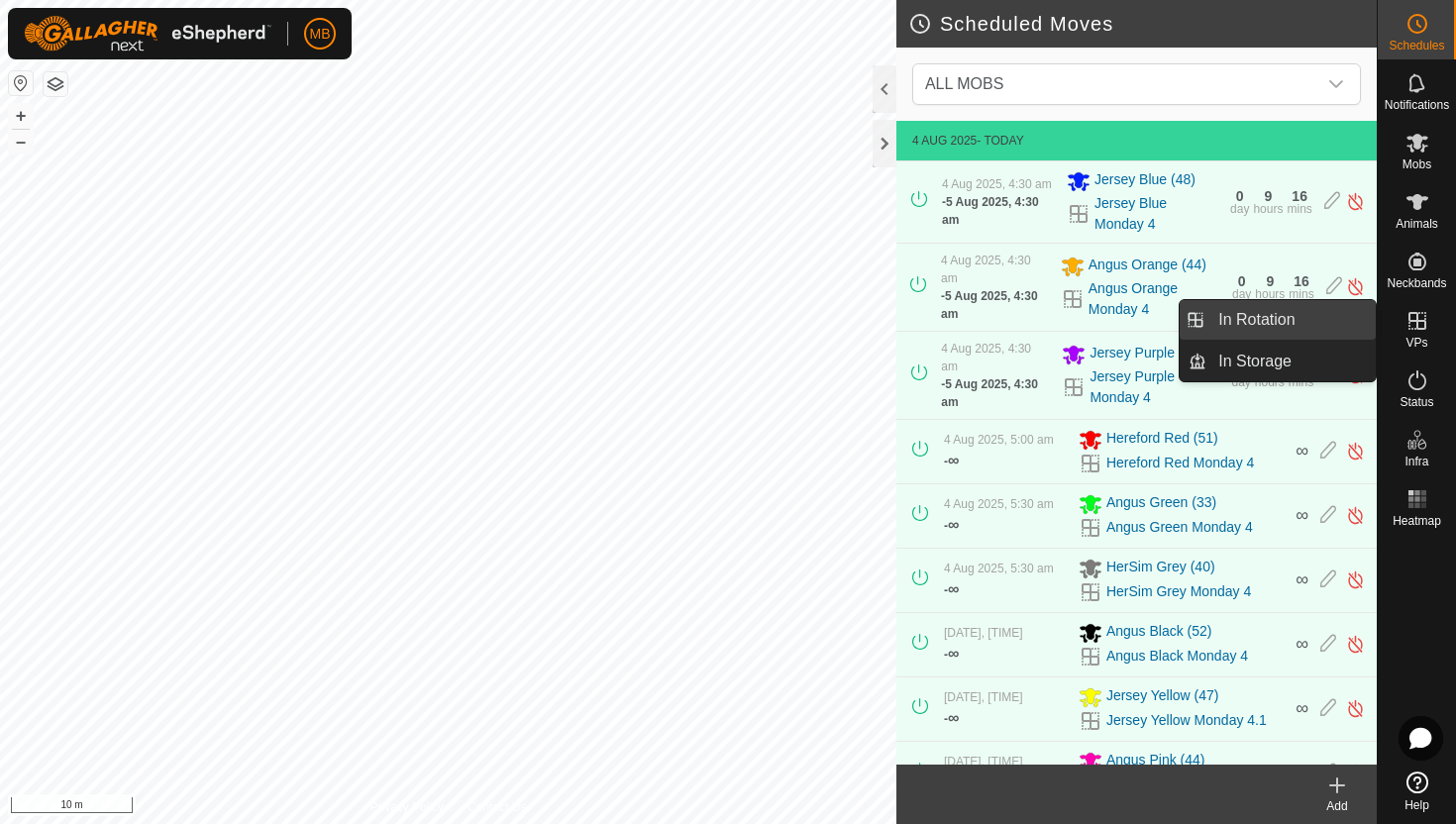 click on "In Rotation" at bounding box center (1291, 320) 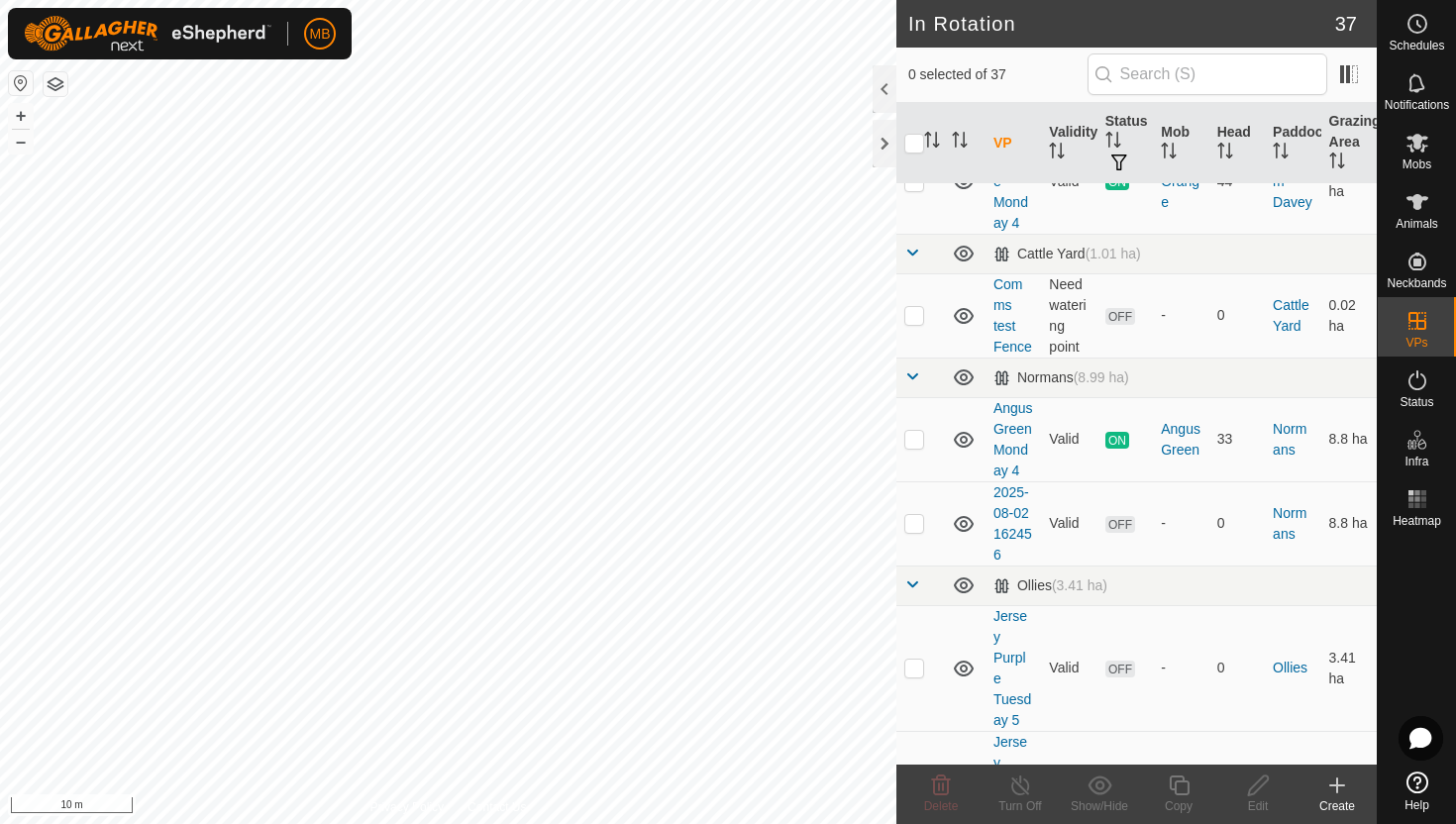 scroll, scrollTop: 667, scrollLeft: 0, axis: vertical 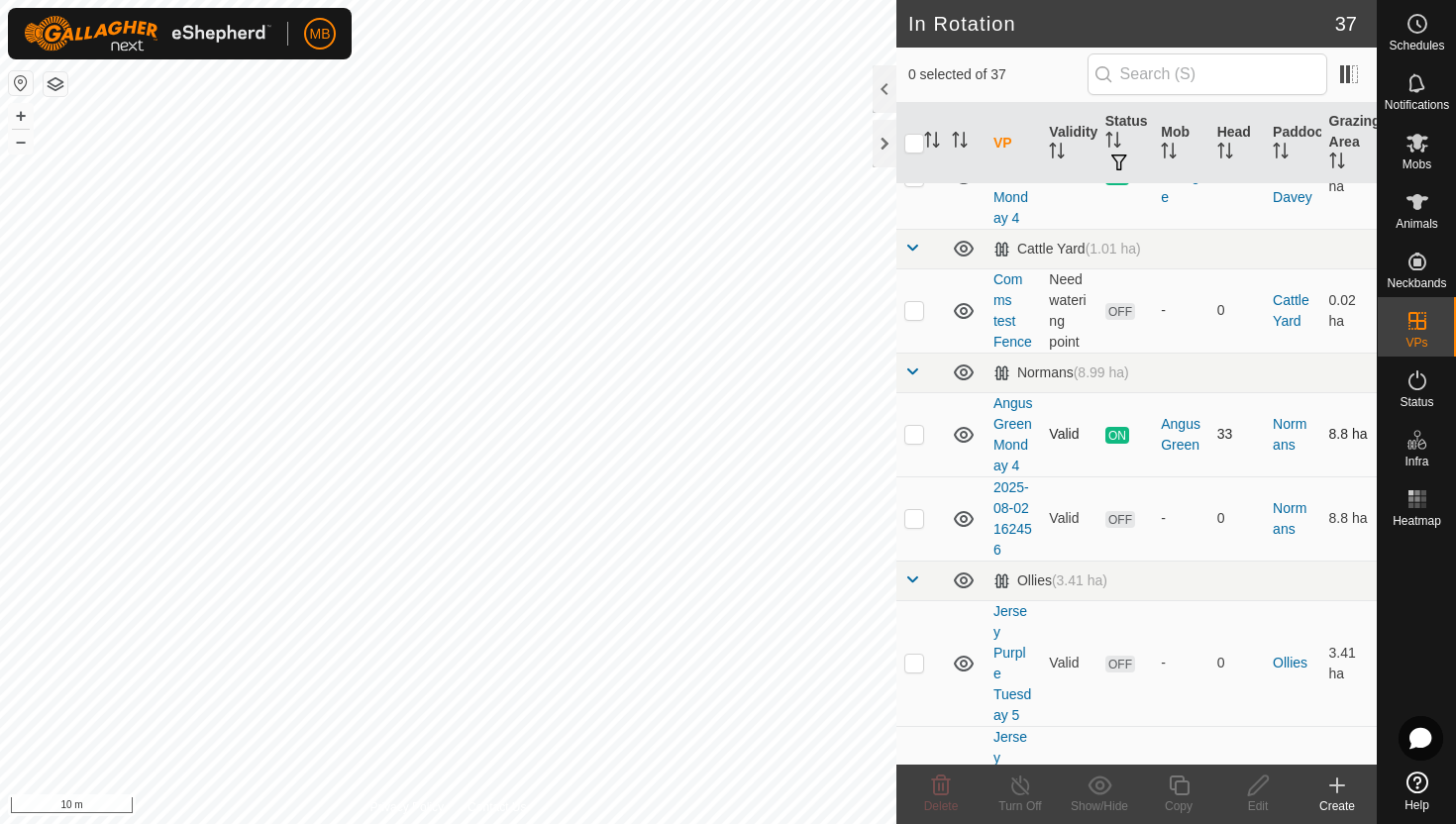click at bounding box center (914, 434) 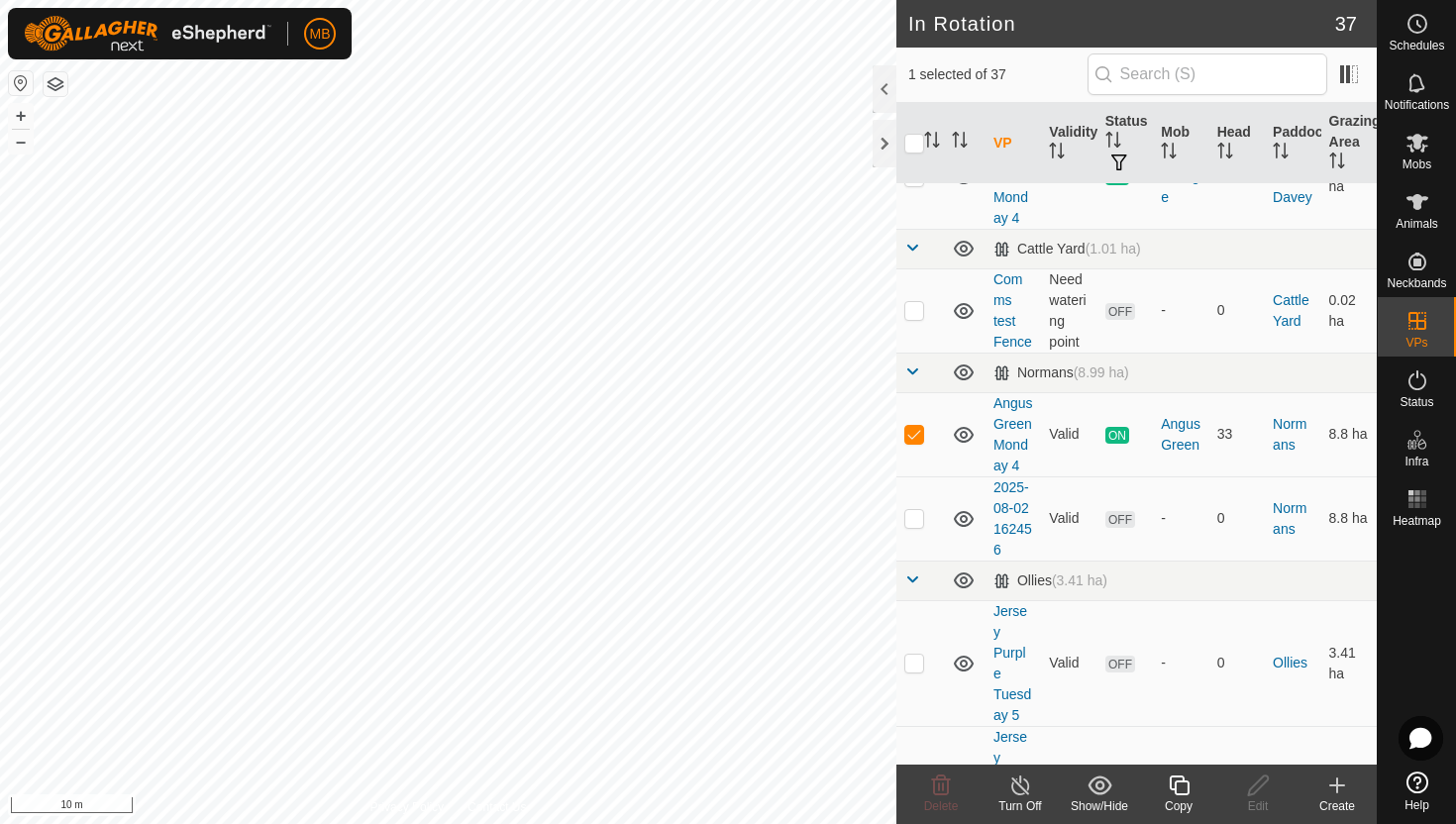 click 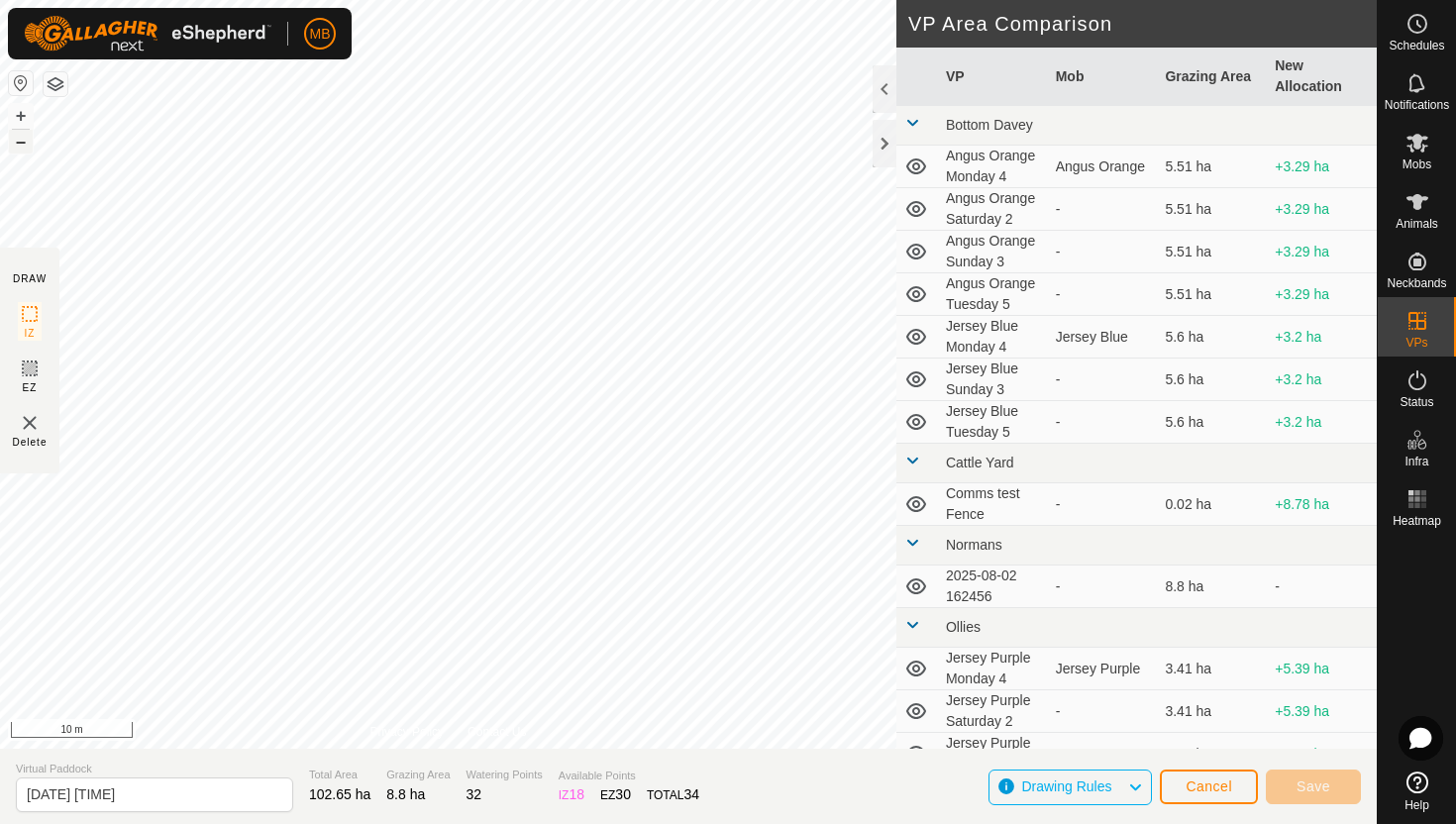 click on "–" at bounding box center (21, 142) 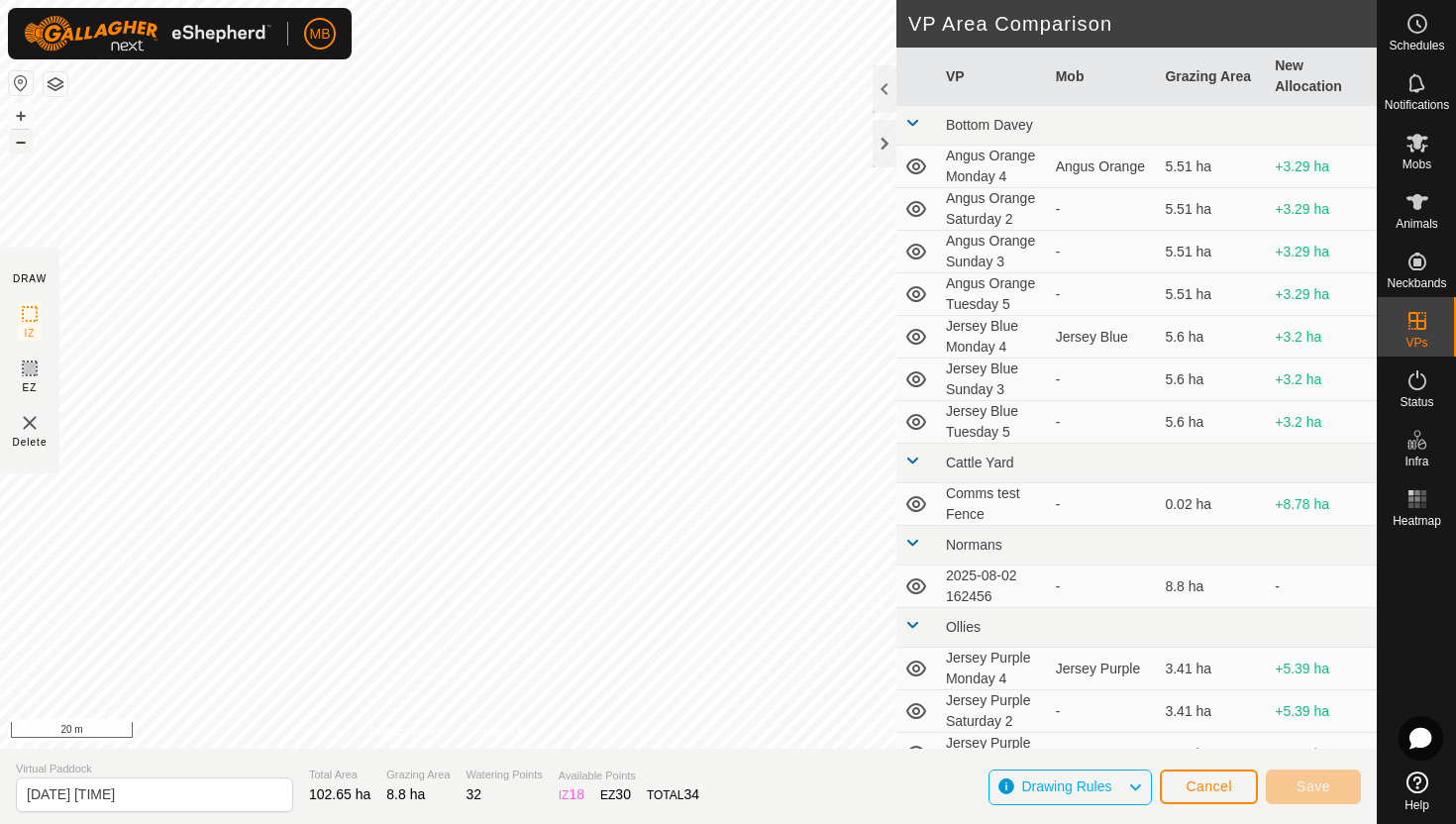 click on "–" at bounding box center [21, 142] 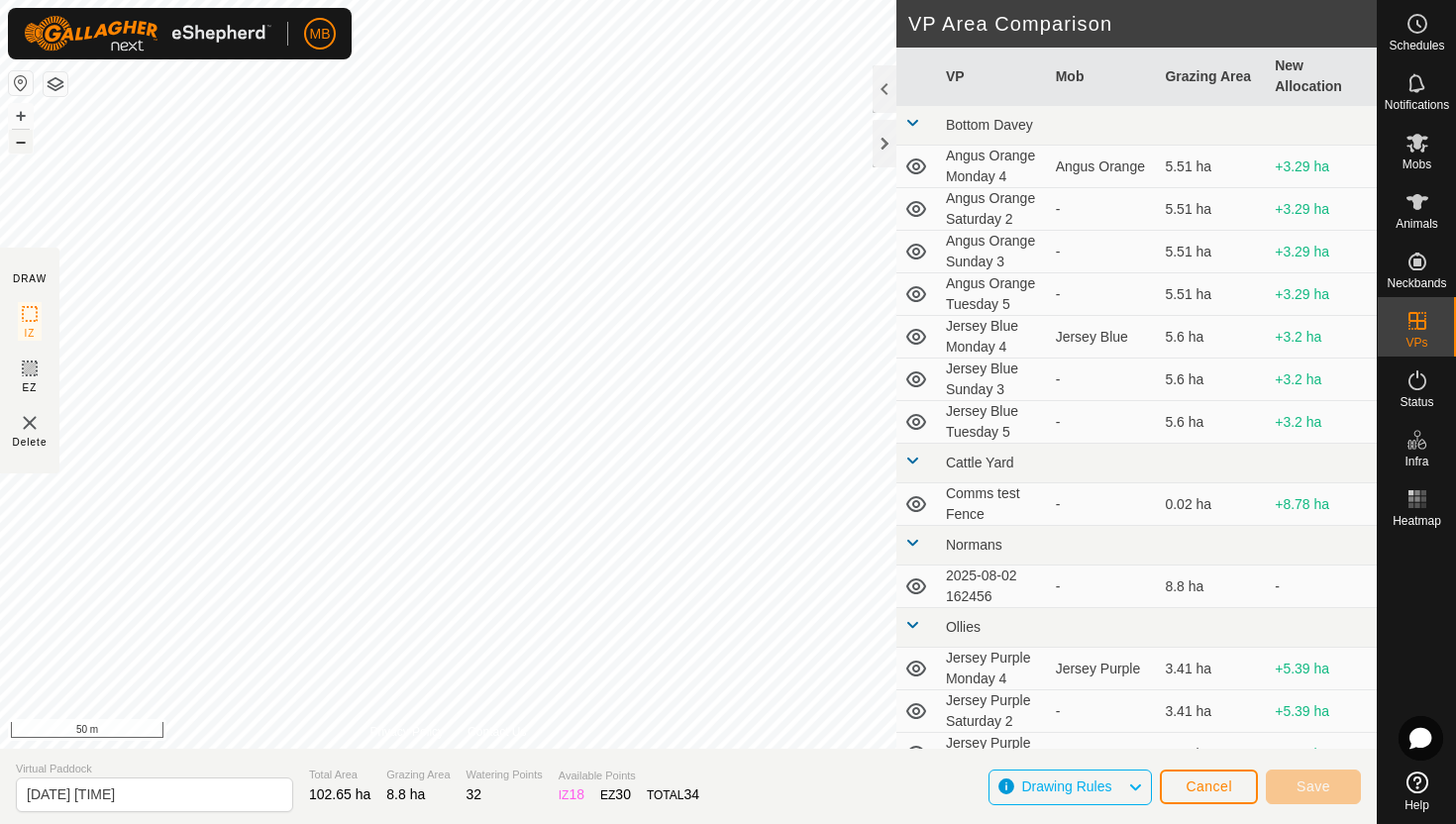 click on "–" at bounding box center [21, 142] 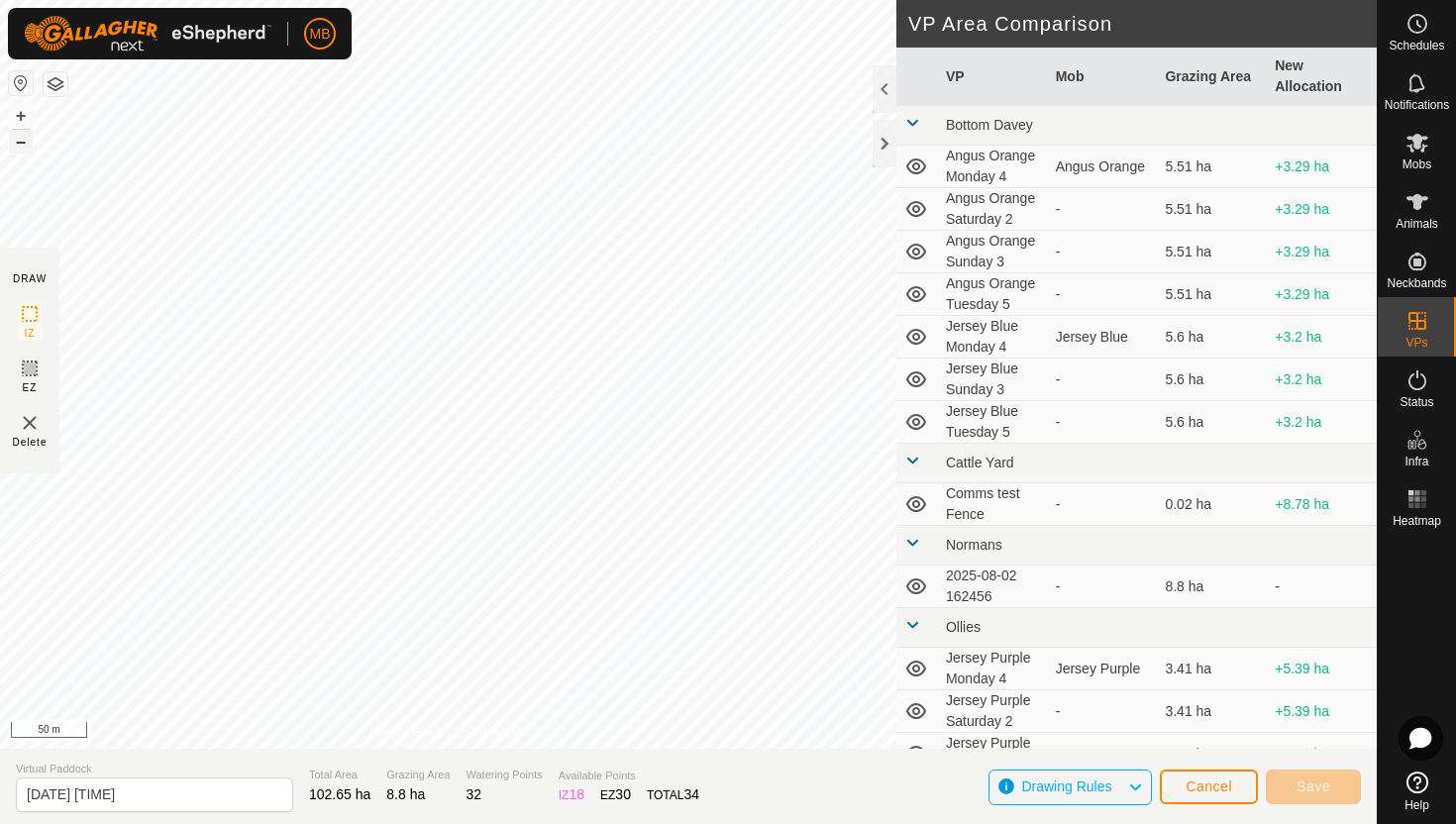 click on "–" at bounding box center (21, 142) 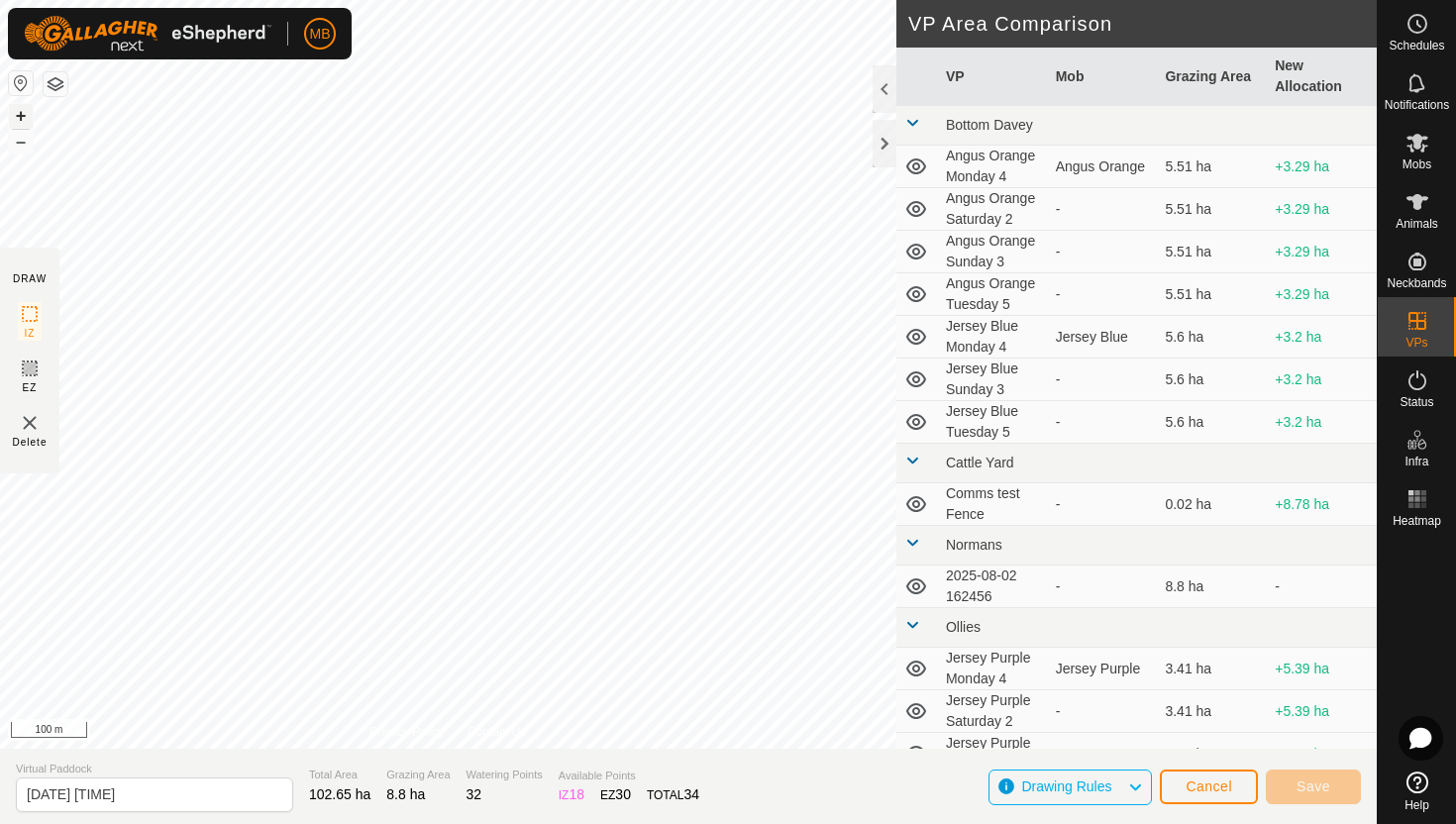 click on "+" at bounding box center (21, 116) 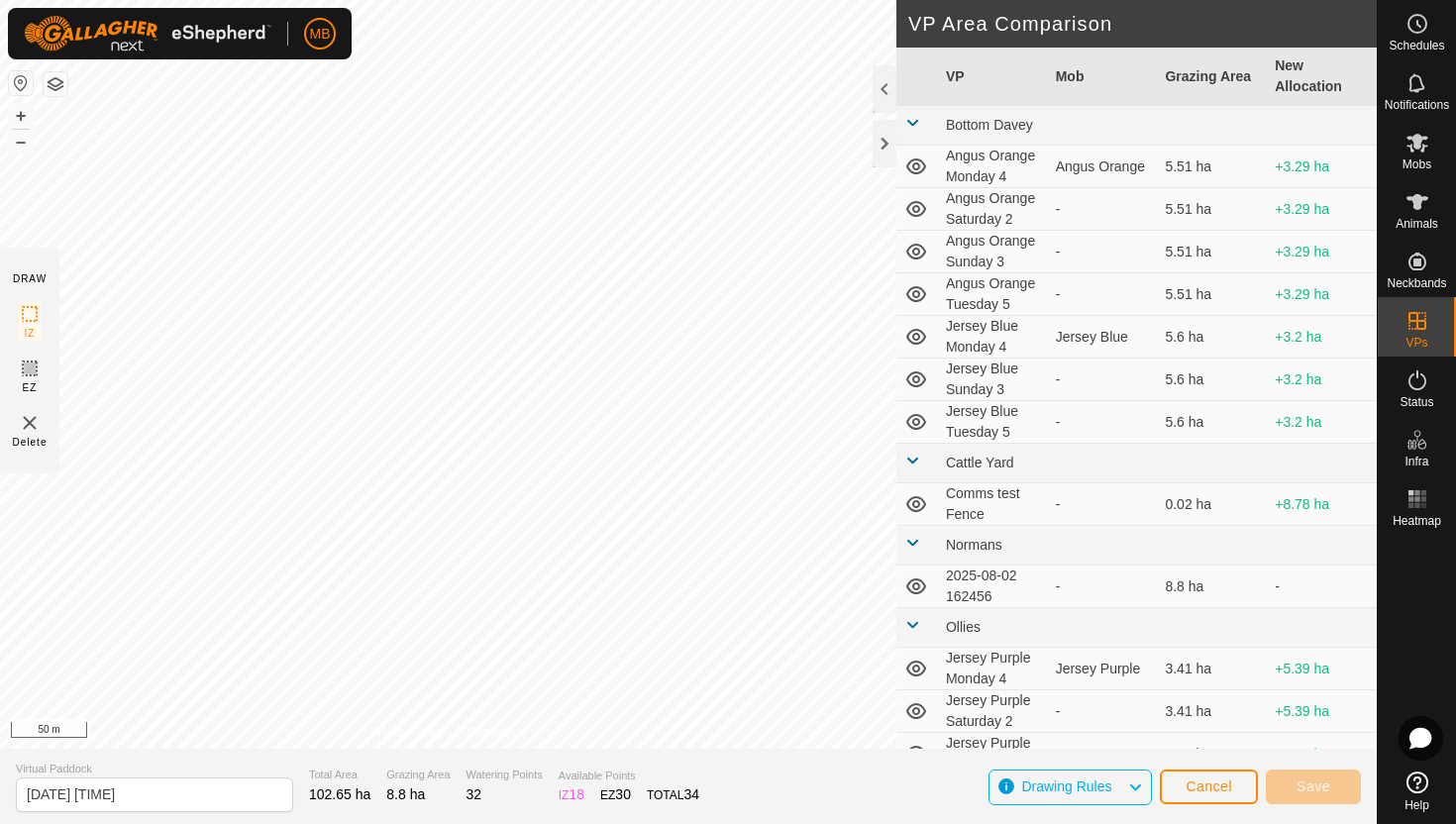 click on "+ –" at bounding box center (21, 129) 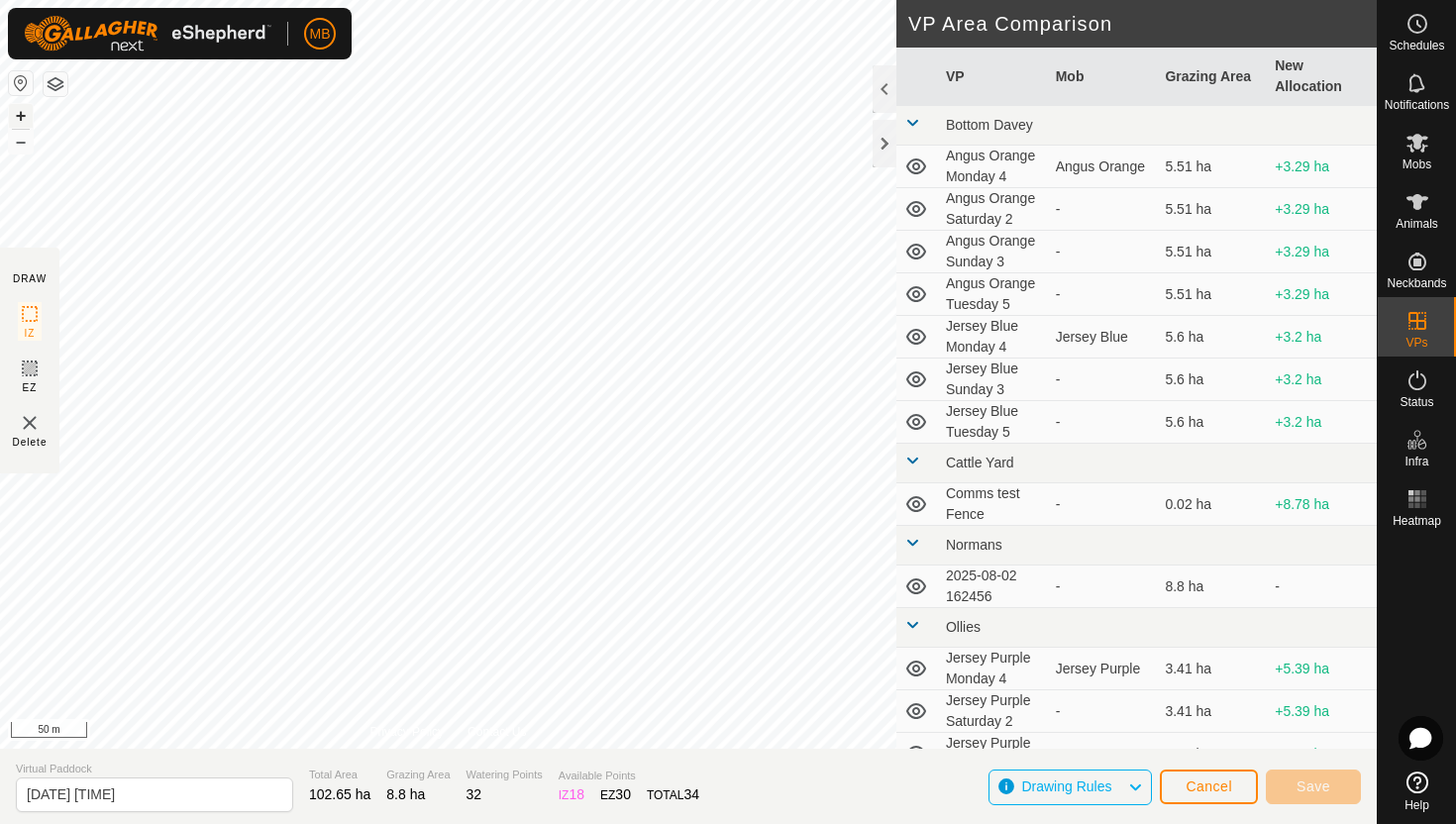 click on "+" at bounding box center [21, 116] 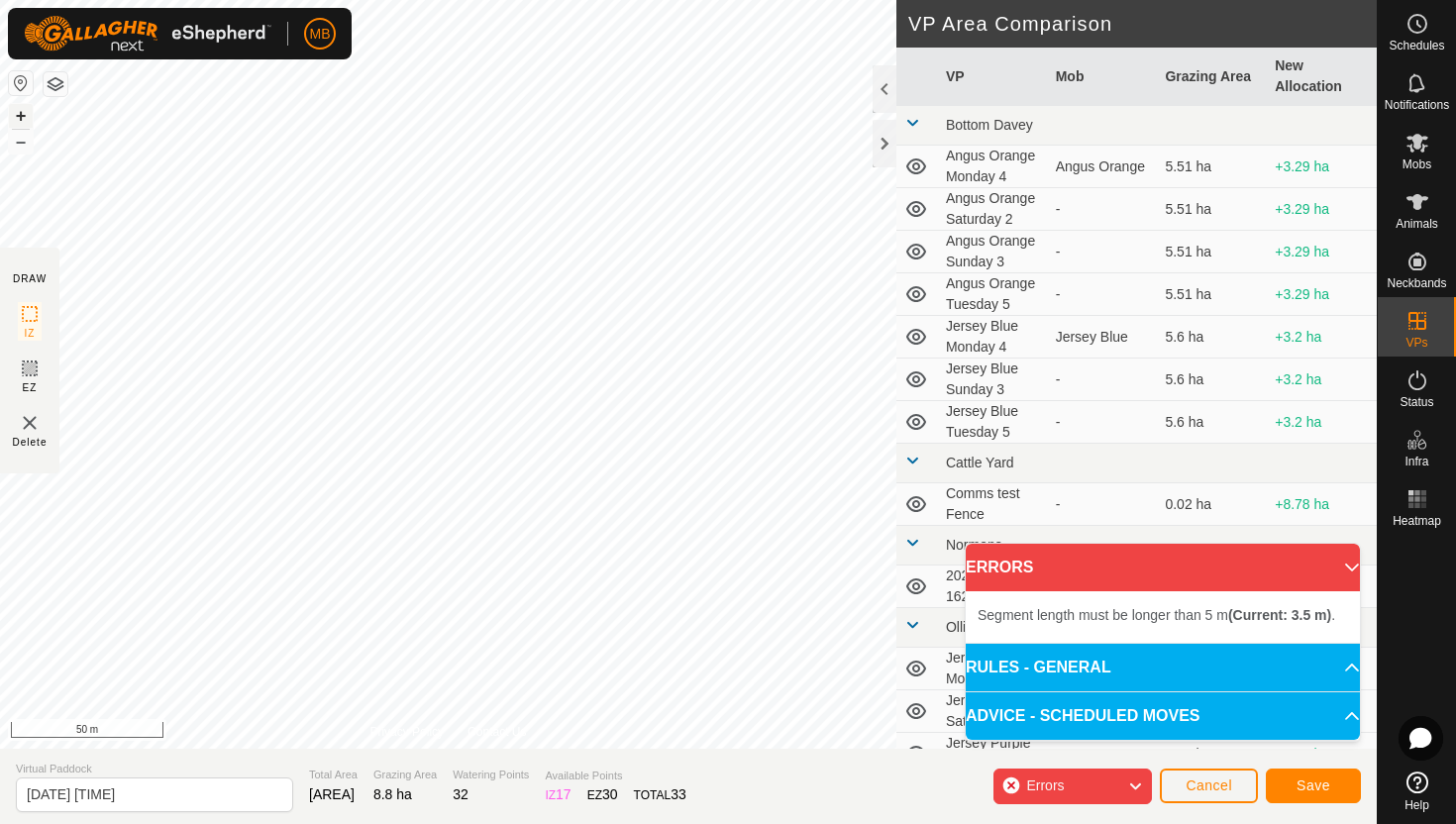 click on "+" at bounding box center (21, 116) 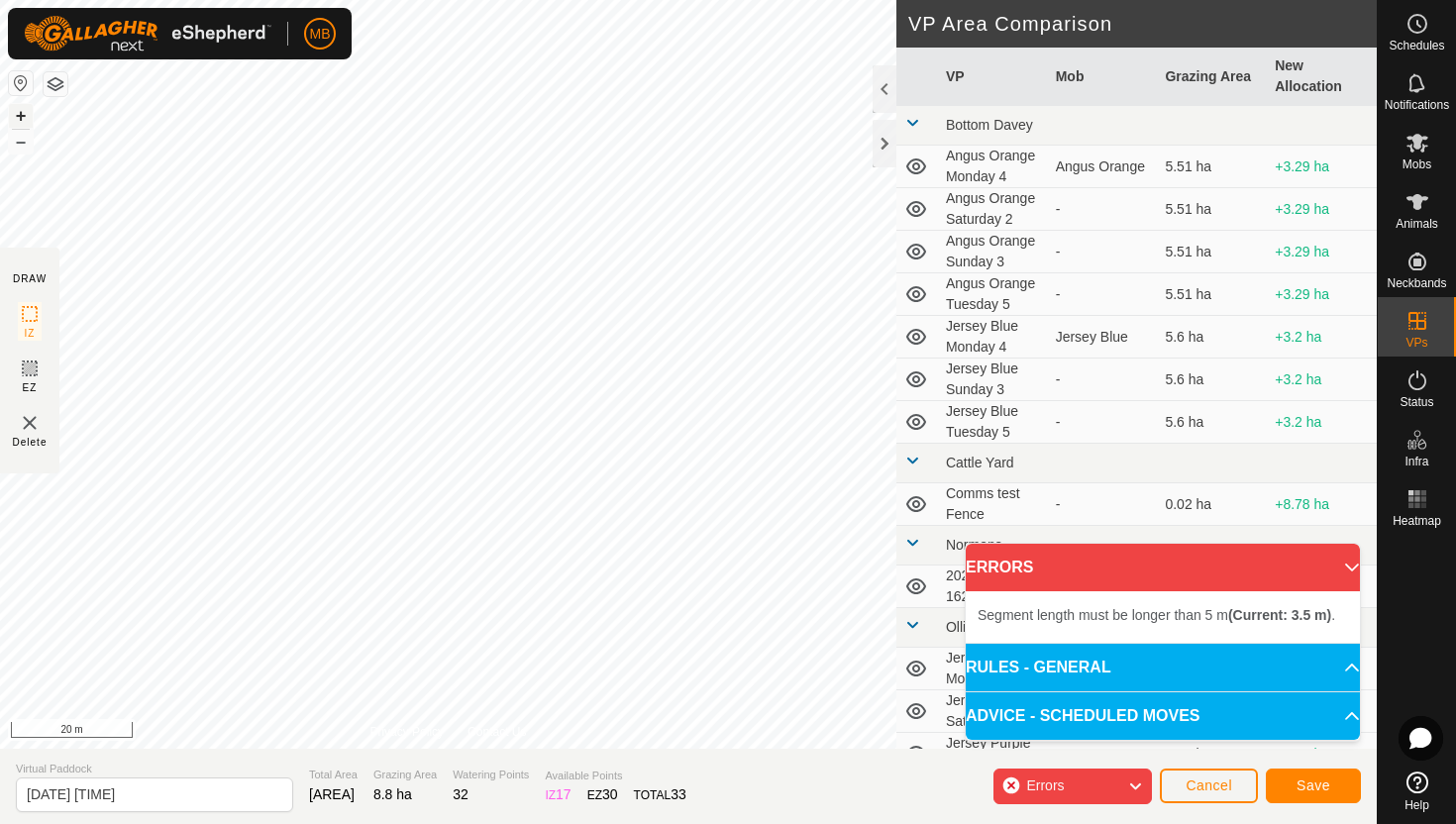 click on "+" at bounding box center [21, 116] 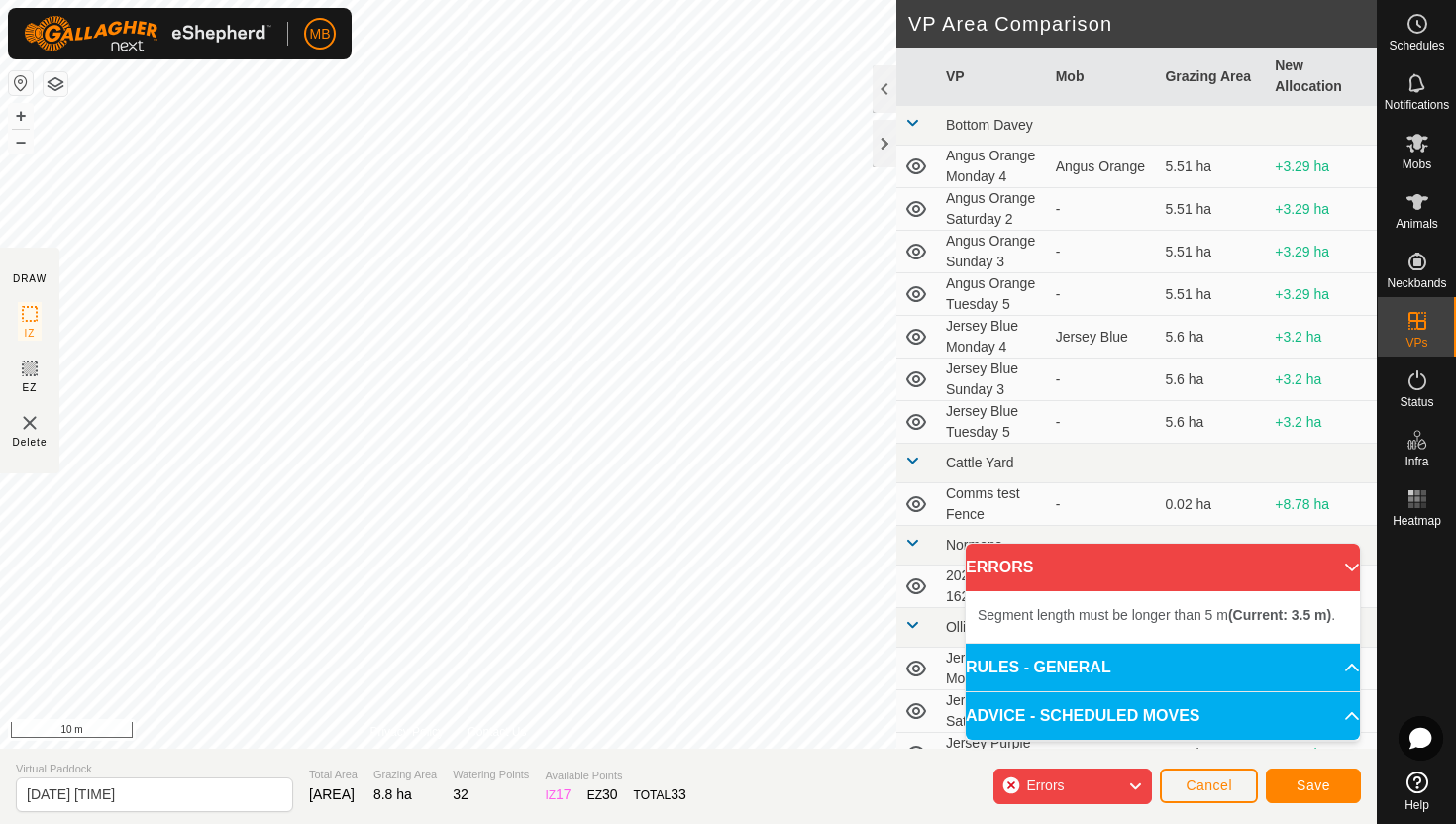 click on "MB Schedules Notifications Mobs Animals Neckbands VPs Status Infra Heatmap Help DRAW IZ EZ Delete Privacy Policy Contact Us Segment length must be longer than 5 m  (Current: [LENGTH]) . + – ⇧ i [DISTANCE] m VP Area Comparison     VP   Mob   Grazing Area   New Allocation  Bottom Davey  [NAME] [NAME] [TIME]   [NAME]   [AREA]  [AREA]  [NAME] [TIME]  -  [AREA]  [AREA]  [NAME] [TIME]  -  [AREA]  [AREA]  [NAME] [TIME]  -  [AREA]  [AREA]  [NAME] [TIME]   [NAME]   [AREA]  [AREA]  [NAME] [TIME]  -  [AREA]  [AREA] Cattle Yard  Comms test Fence  -  [AREA]  [AREA] Normans  [DATE] [TIME]  -  [AREA]   -   Ollies  [NAME] [TIME]   [NAME]   [AREA]  [AREA]  [NAME] [TIME]  -  [AREA]  [AREA]  [NAME] [TIME]  -  [AREA]  [AREA]  [NAME] [TIME]  -  [AREA]  [AREA] Techno  Comms Test VP  -  [AREA]  [AREA]  [NAME] [TIME]   [NAME]   [AREA]  [AREA]  [NAME] [TIME]  -  [AREA]  [AREA]  [NAME] [TIME]  -  [AREA]  [AREA]  [NAME] [TIME]  -  [AREA]  [AREA] - -" 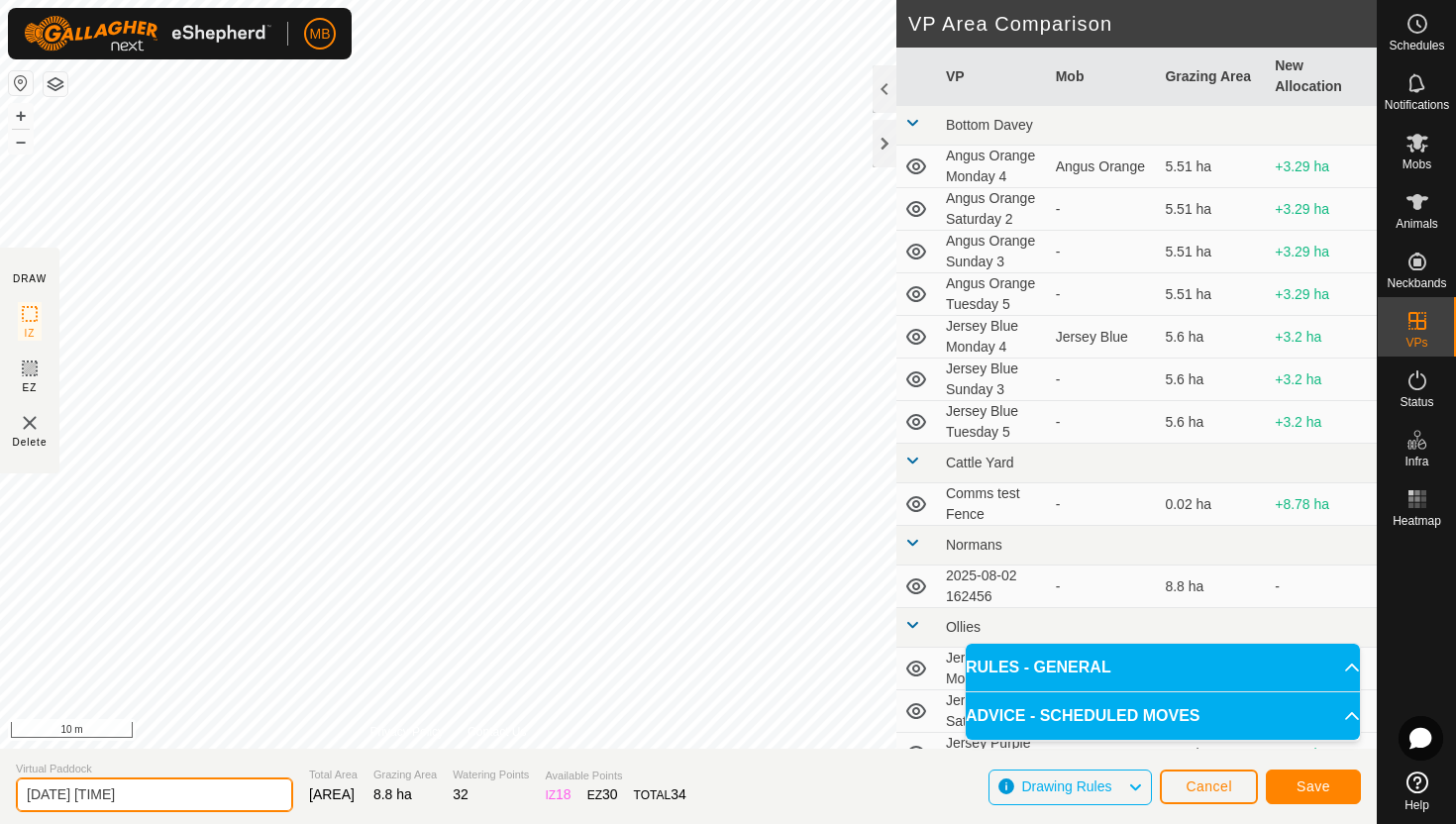 click on "[DATE] [TIME]" 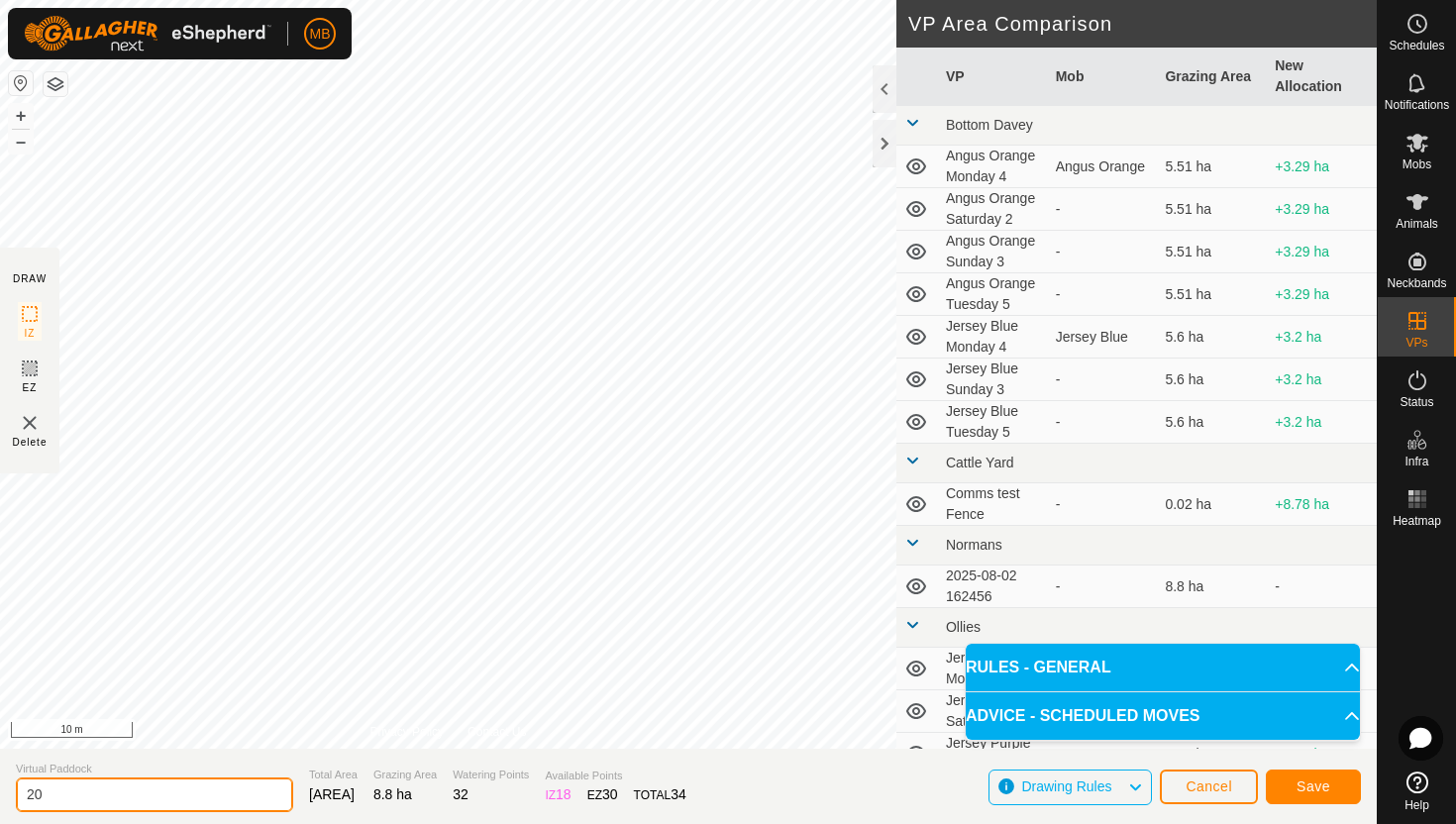 type on "2" 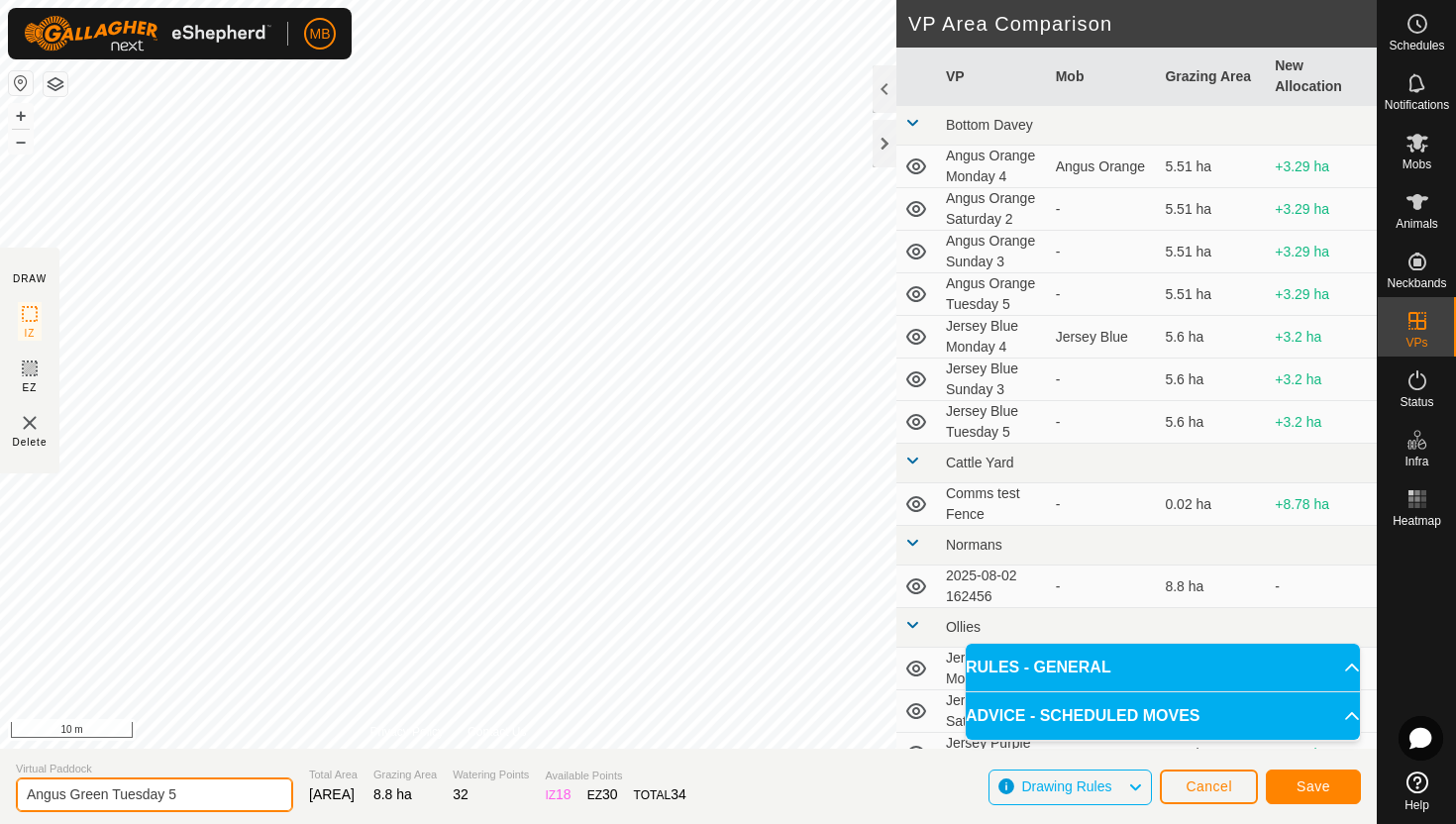 type on "Angus Green Tuesday 5" 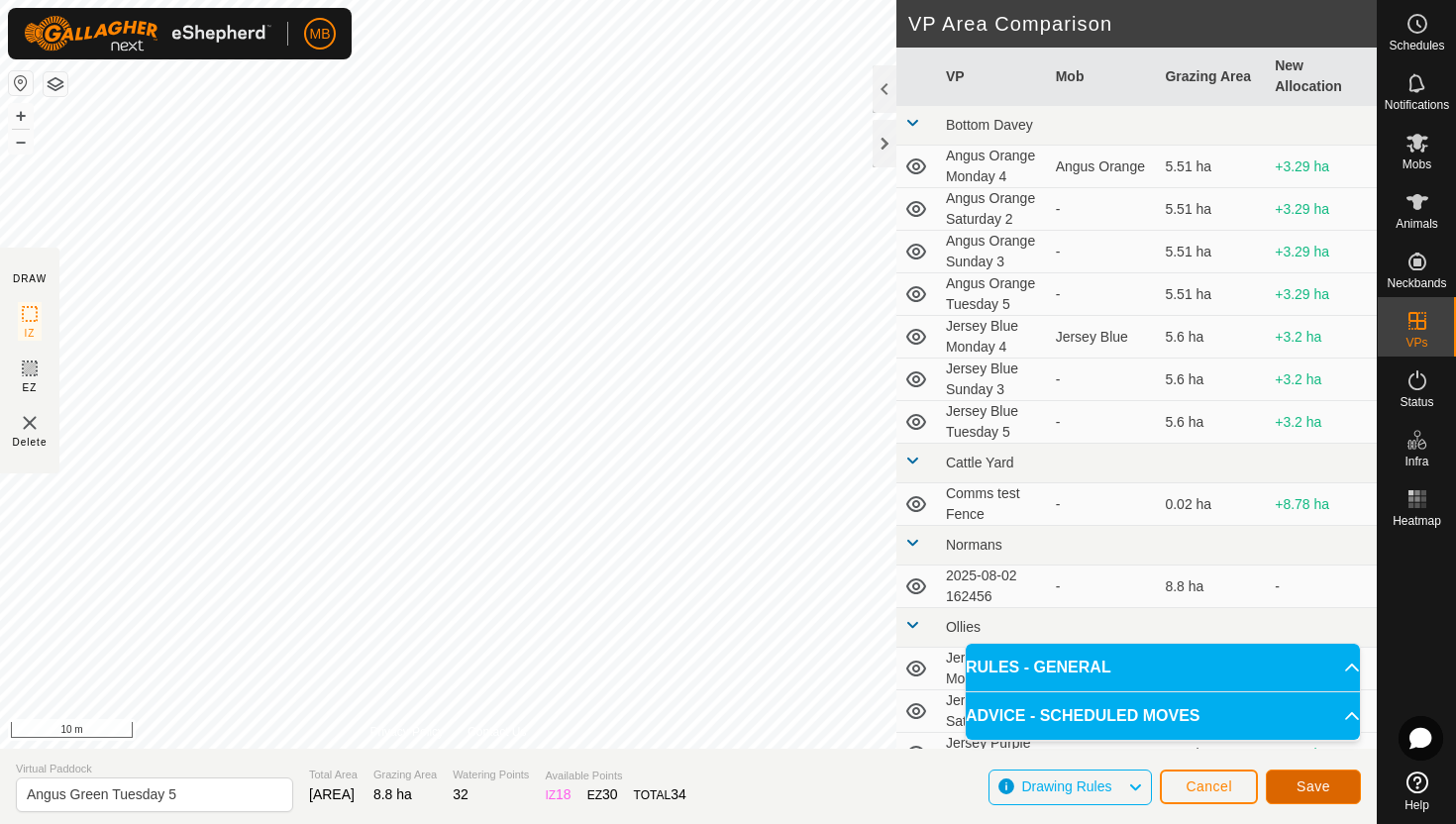 click on "Save" 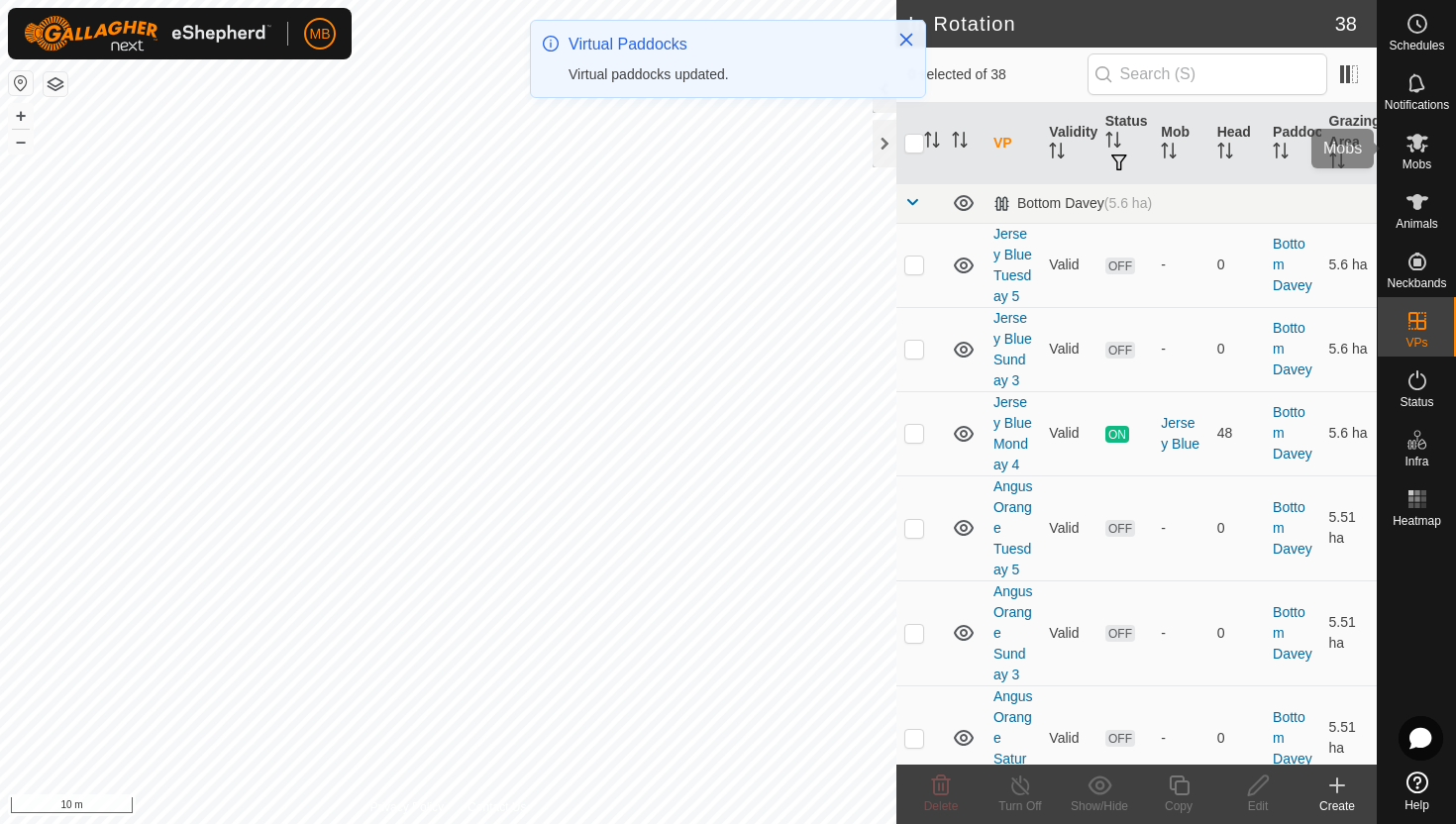 click 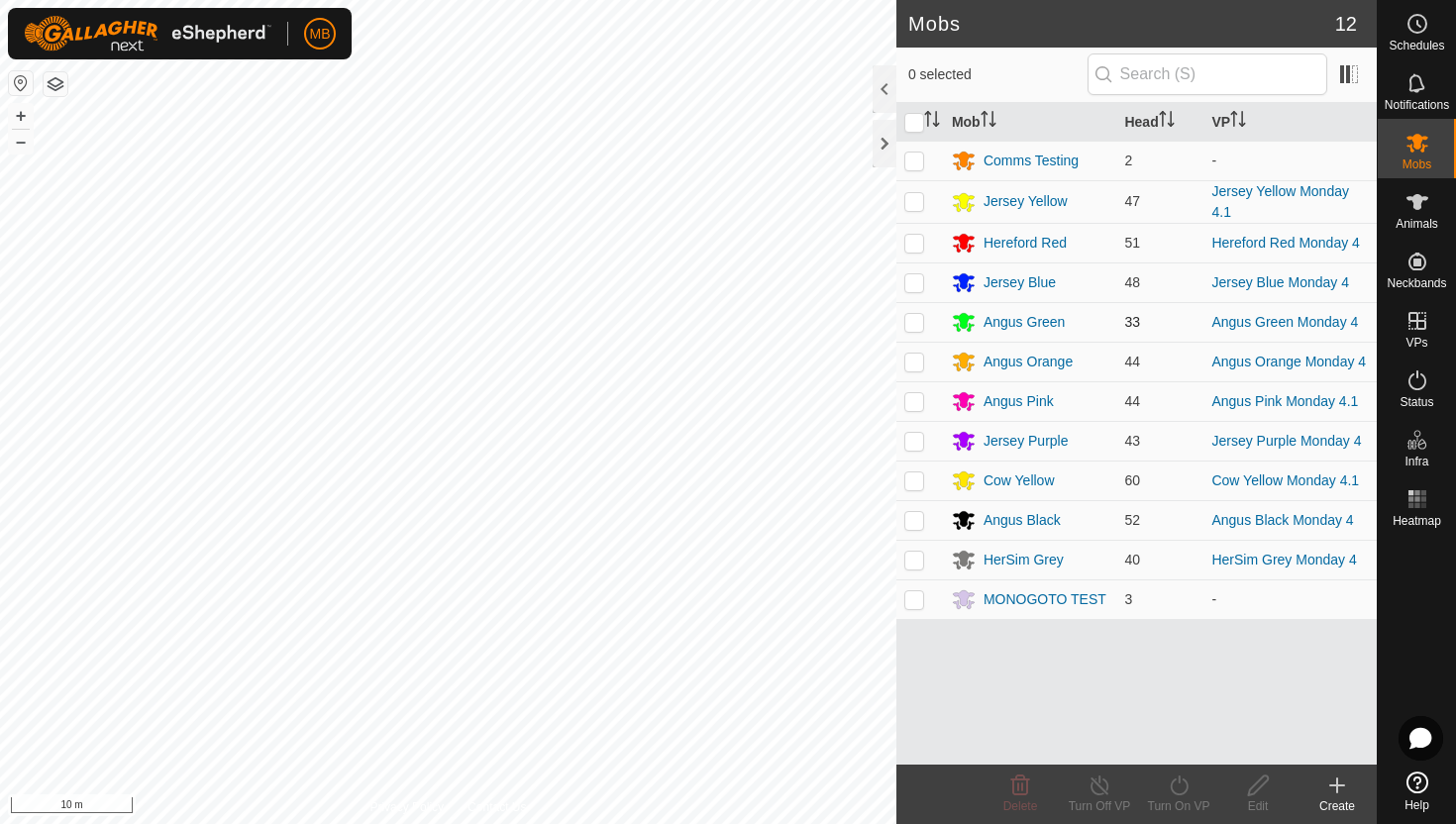 click at bounding box center [914, 322] 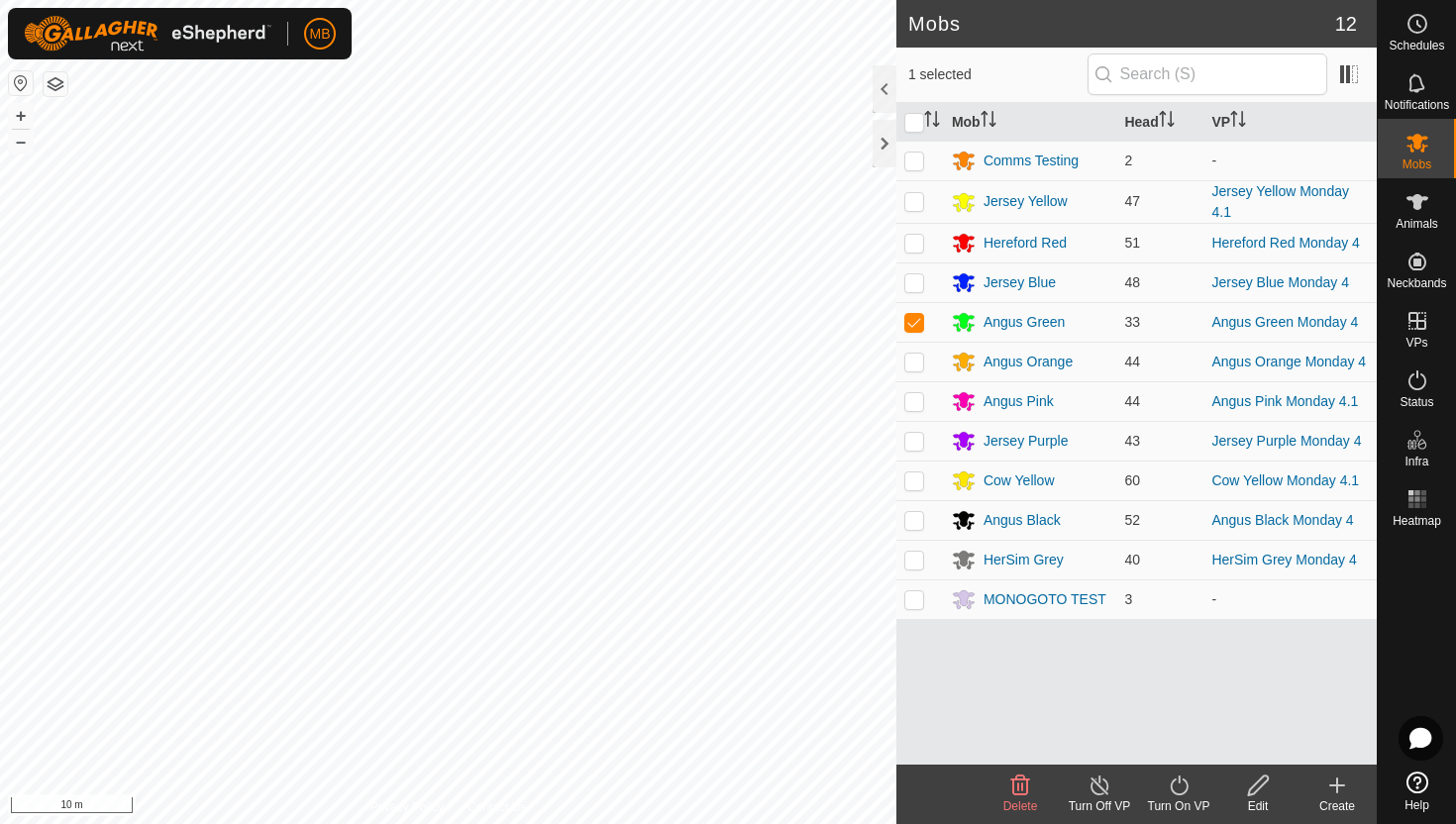 click 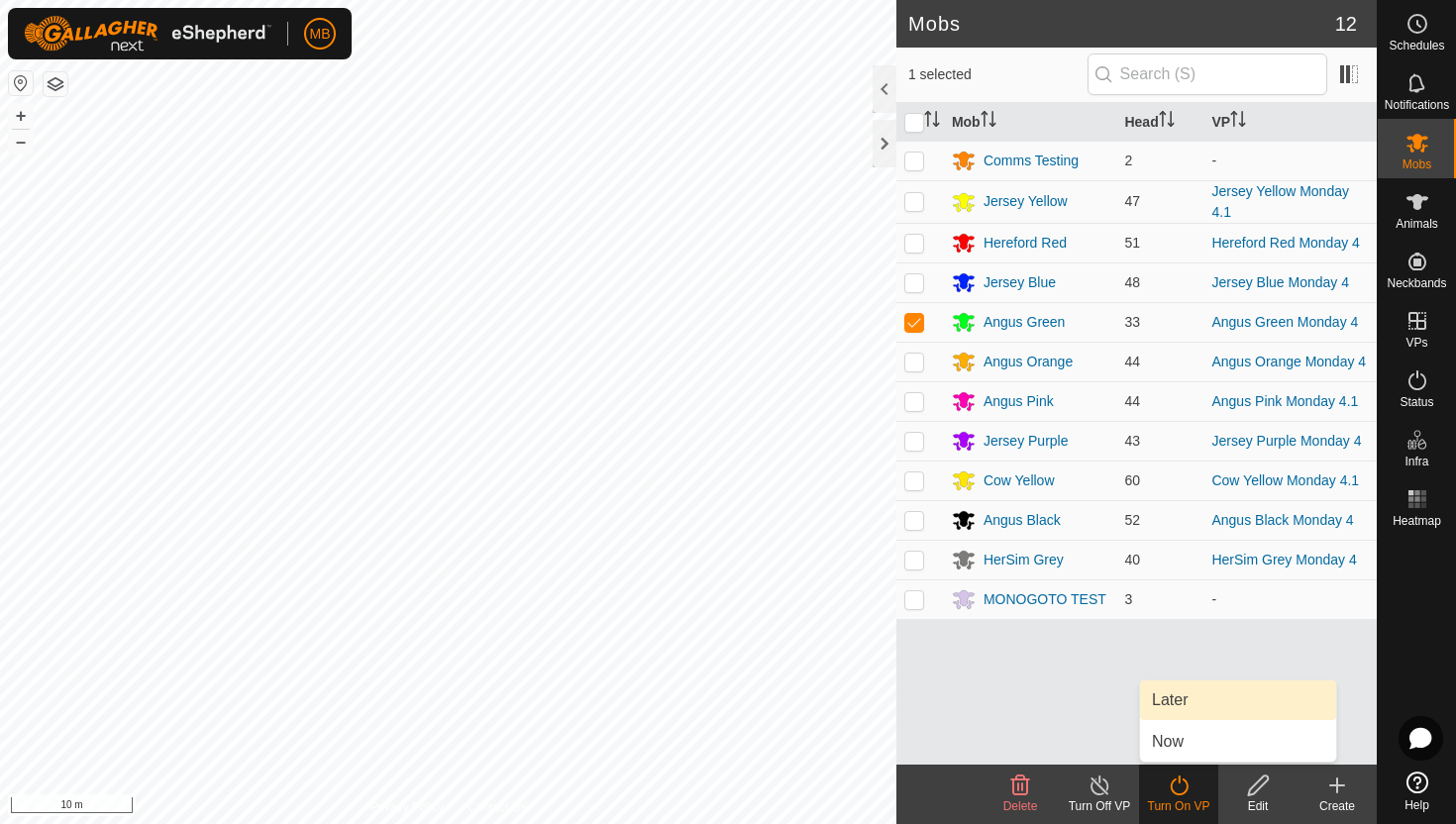 click on "Later" at bounding box center (1238, 700) 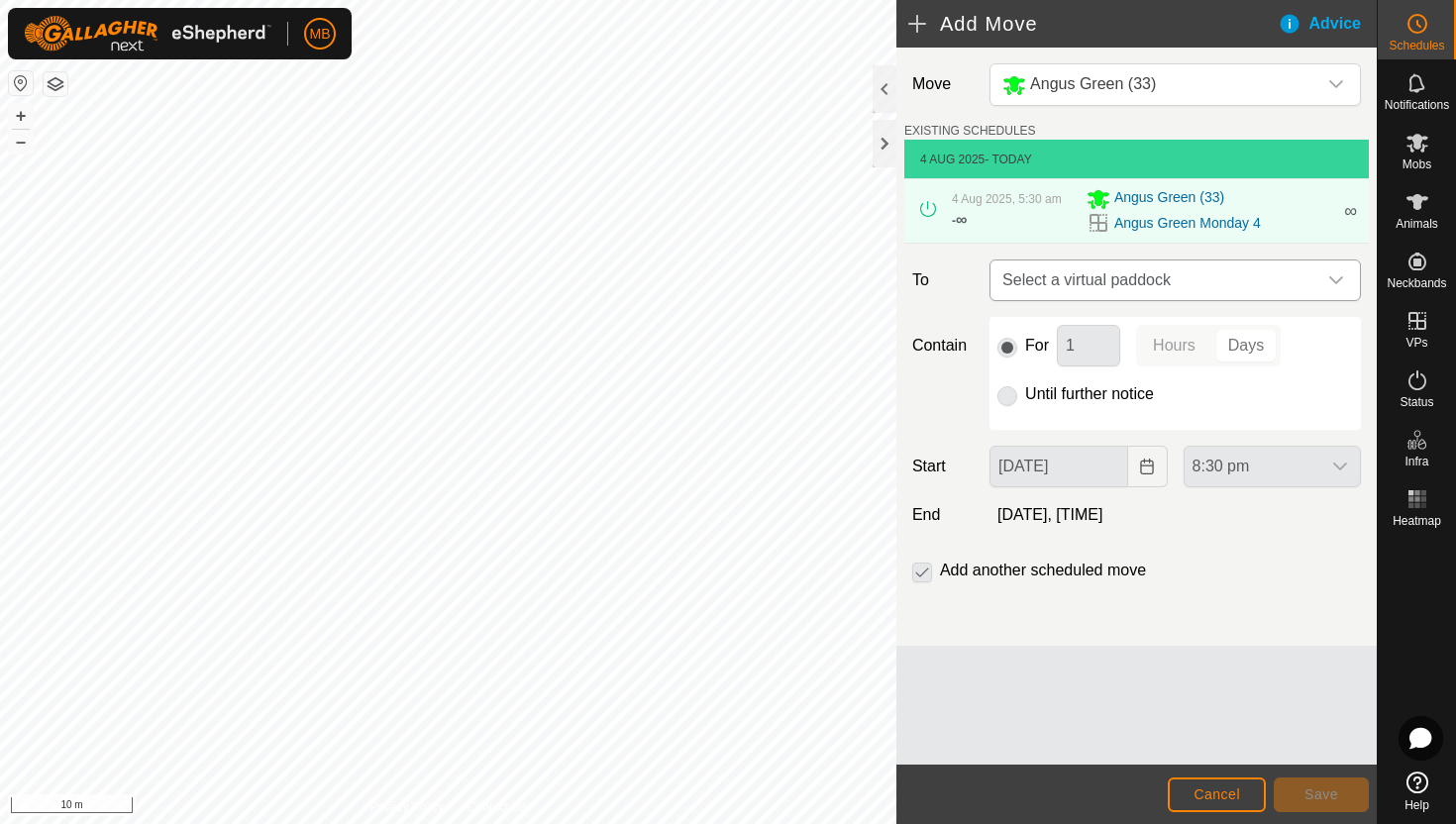 click 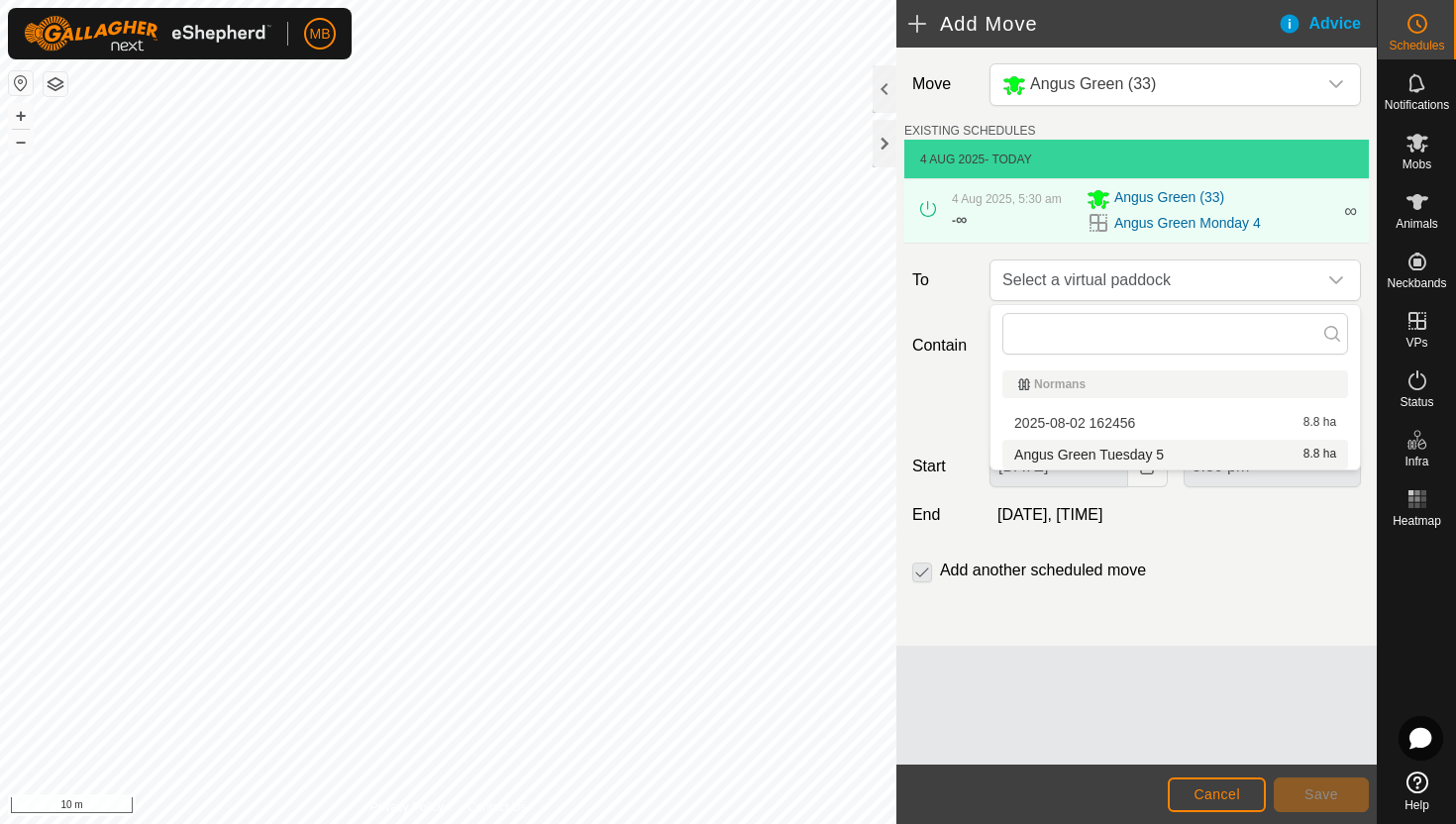 click on "[NAME] [NAME] [TIME] [AREA]" at bounding box center [1175, 455] 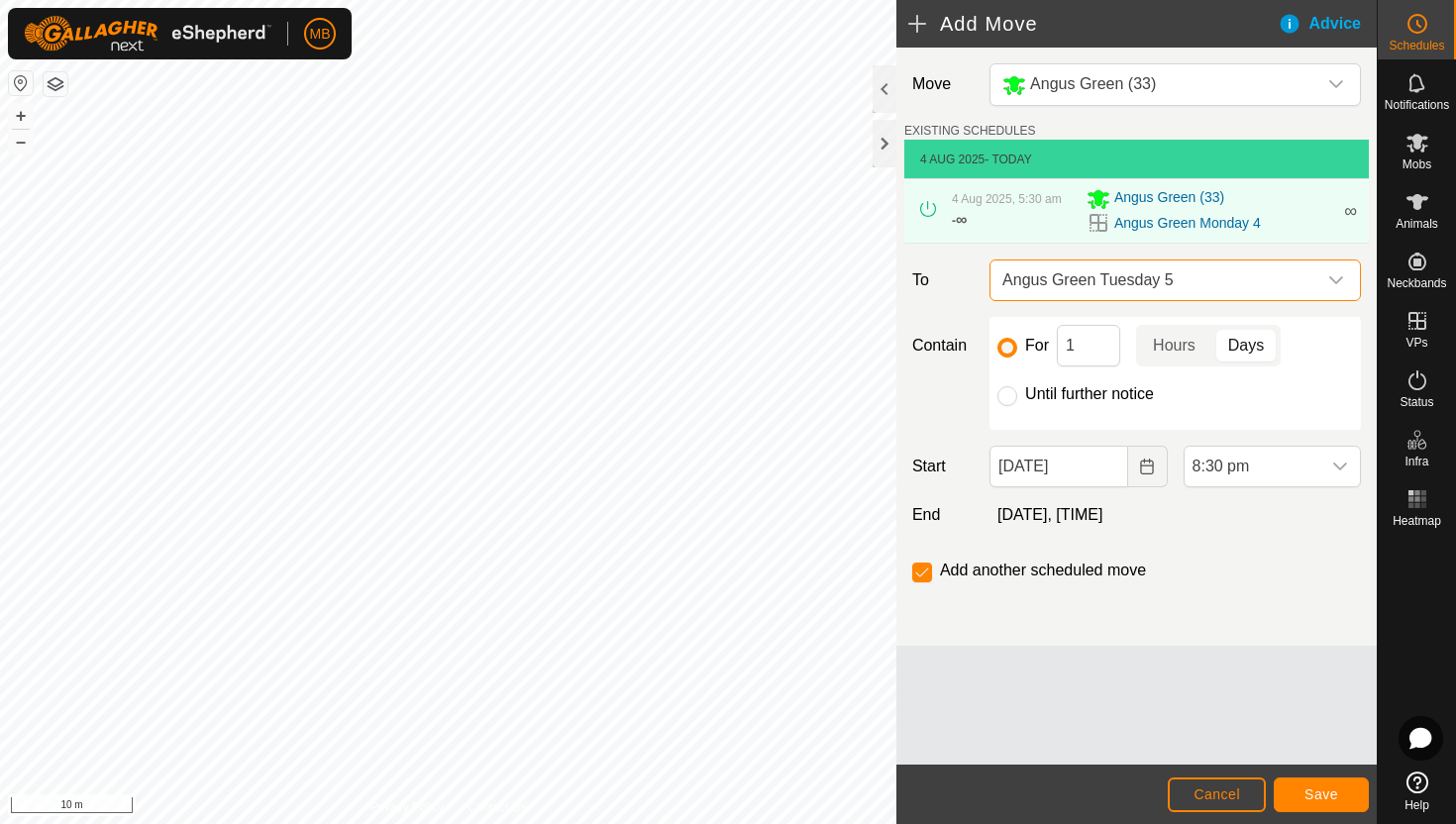 click on "Until further notice" 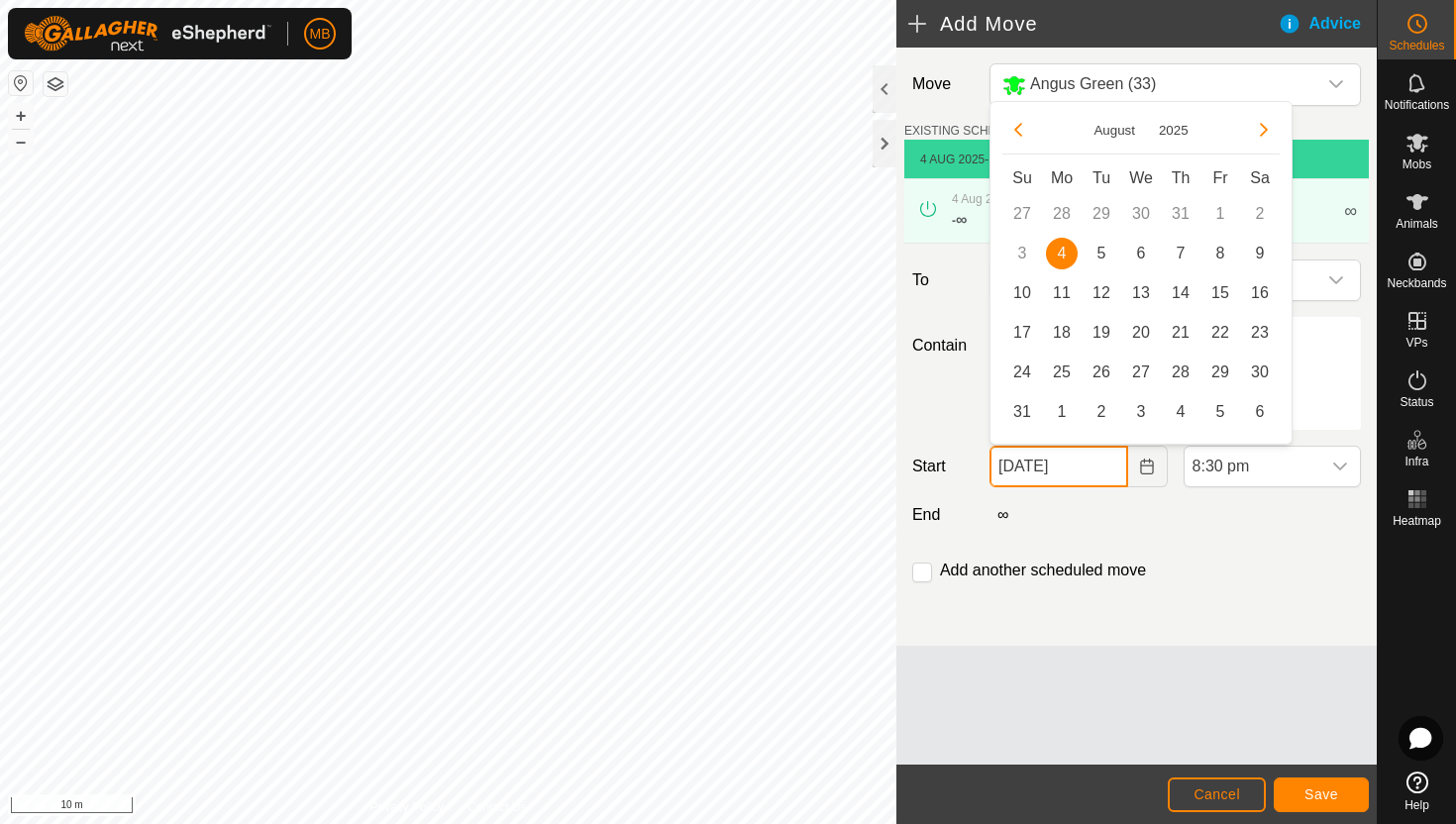 click on "[DATE]" 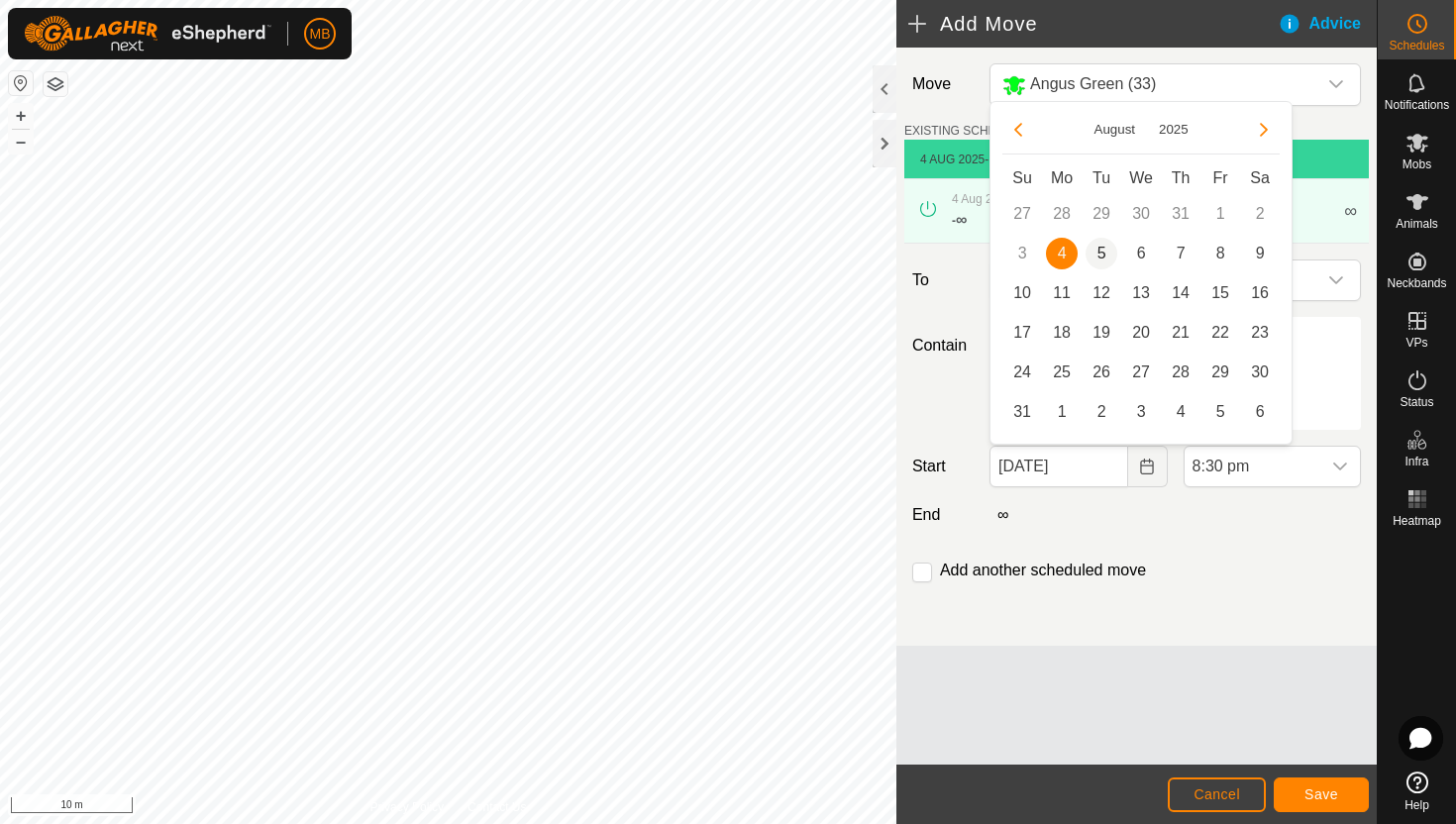 click on "5" at bounding box center [1101, 254] 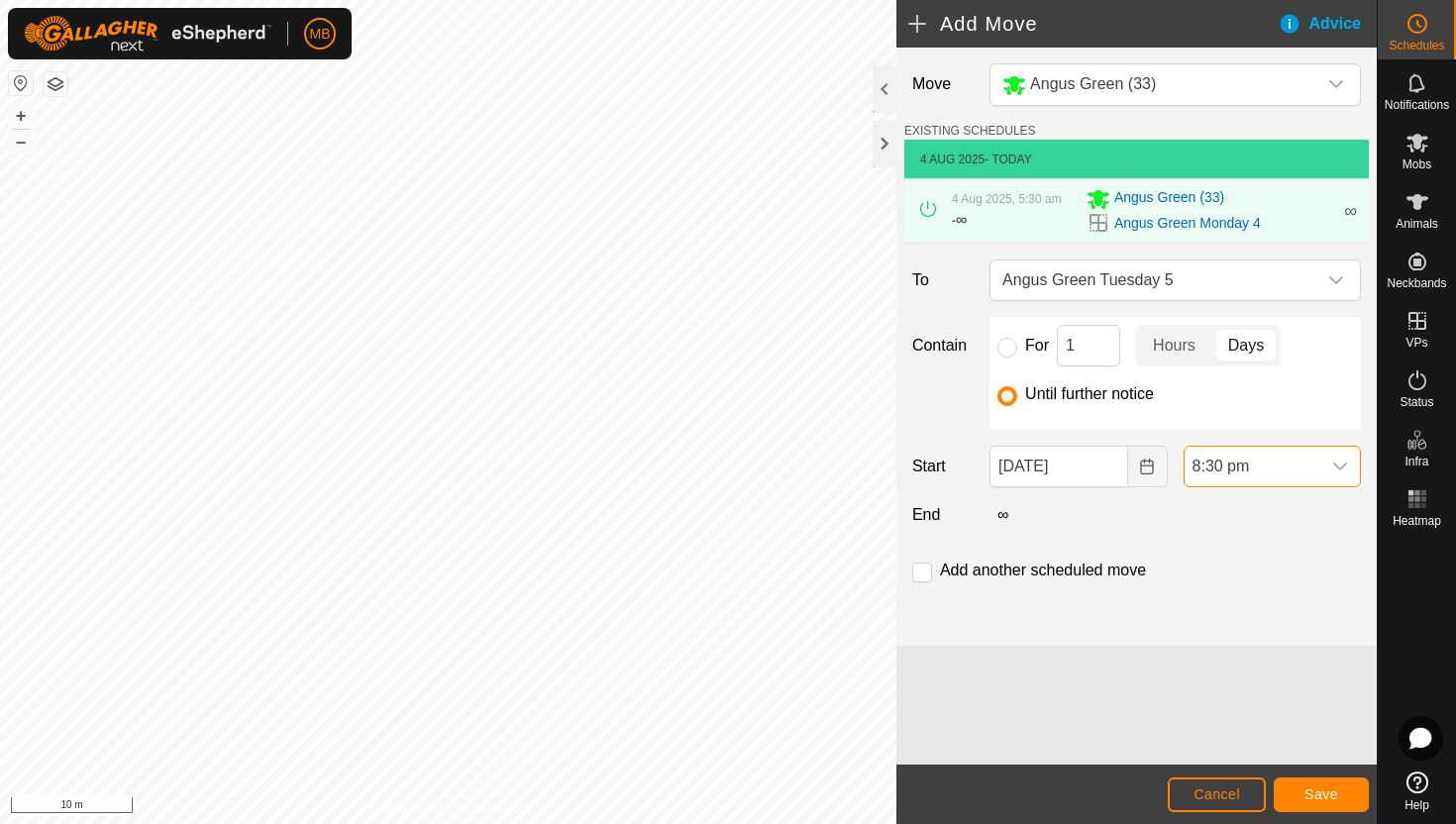 click on "8:30 pm" at bounding box center (1252, 466) 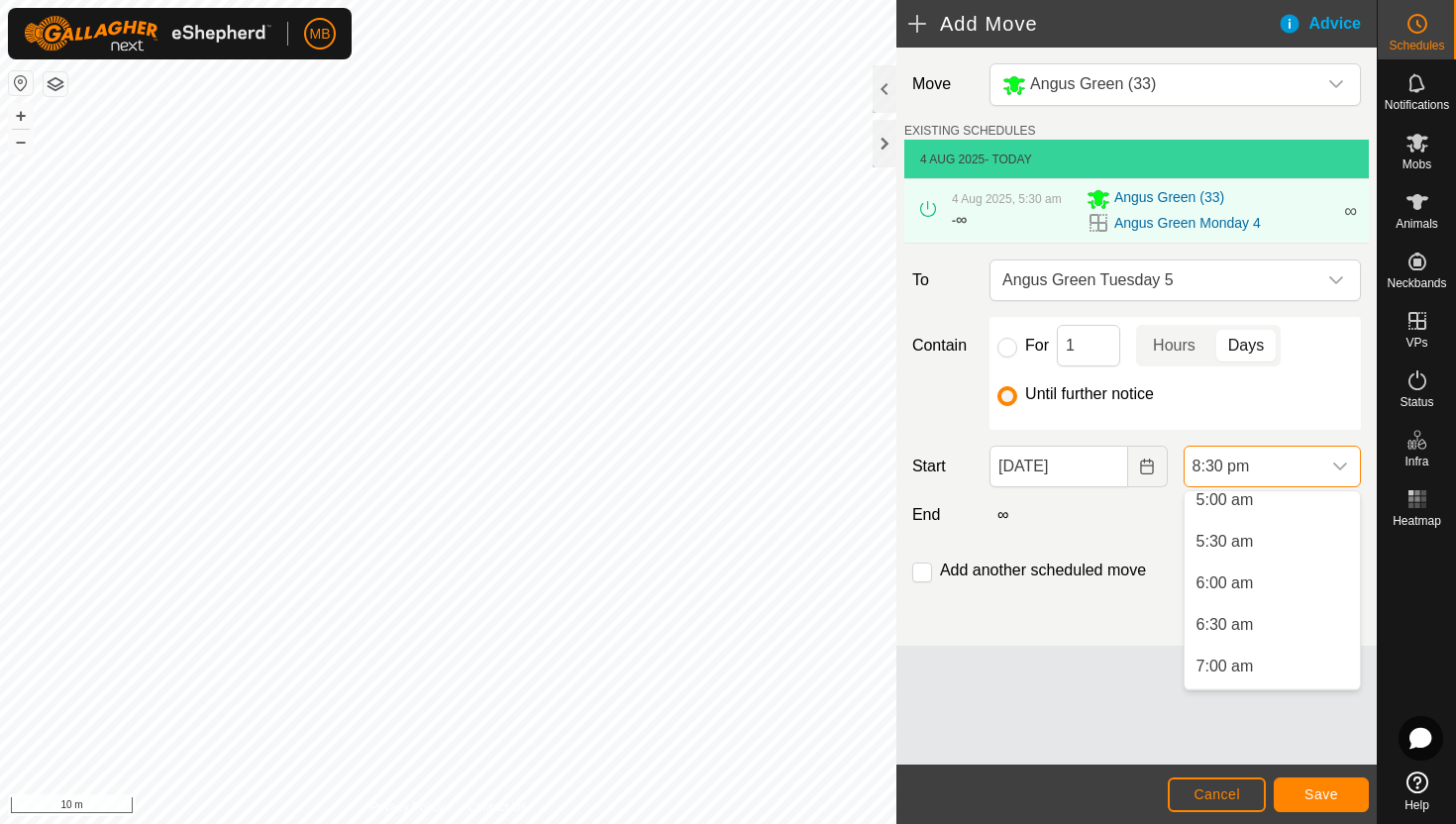 scroll, scrollTop: 412, scrollLeft: 0, axis: vertical 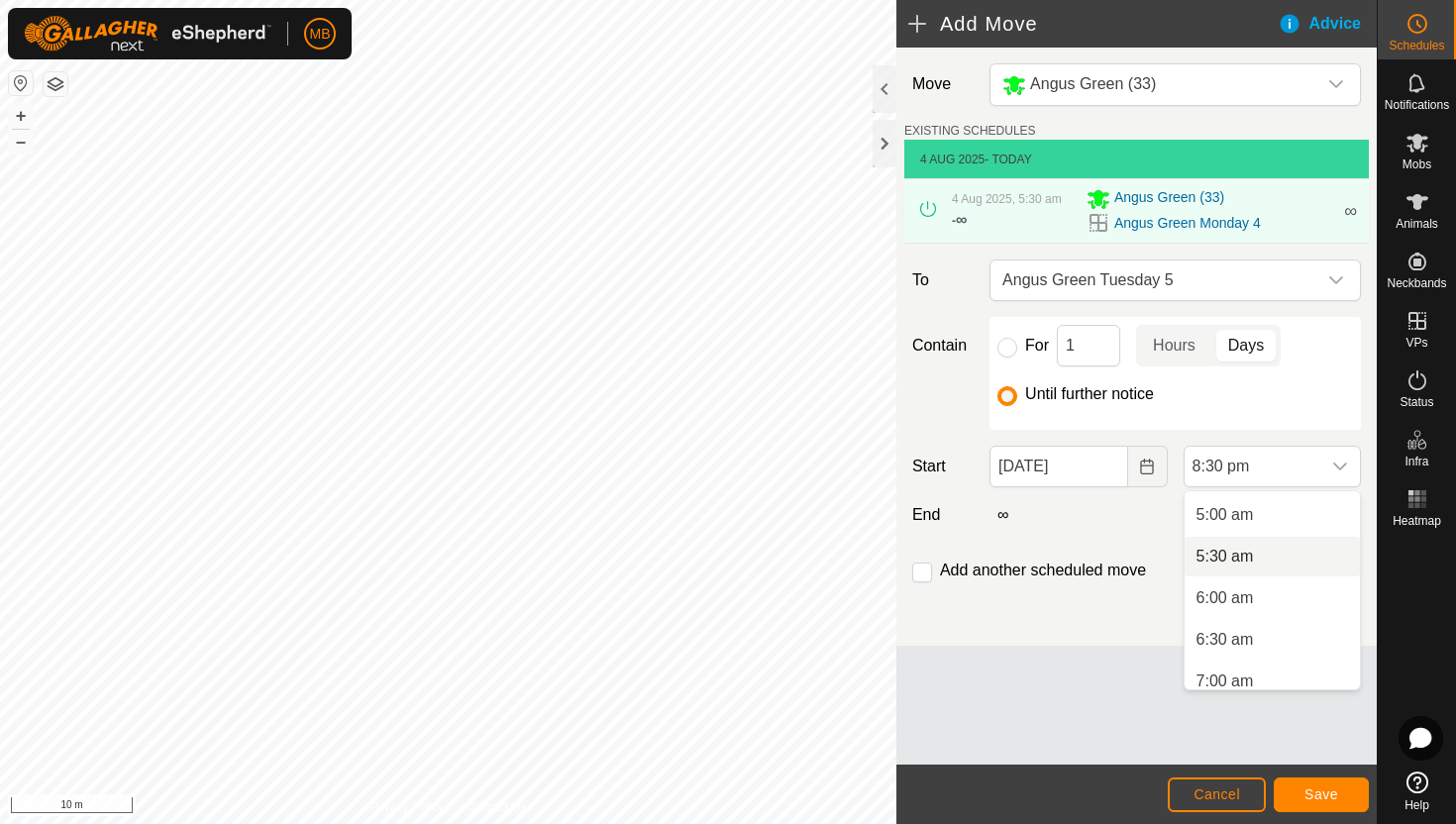 click on "5:30 am" at bounding box center (1272, 557) 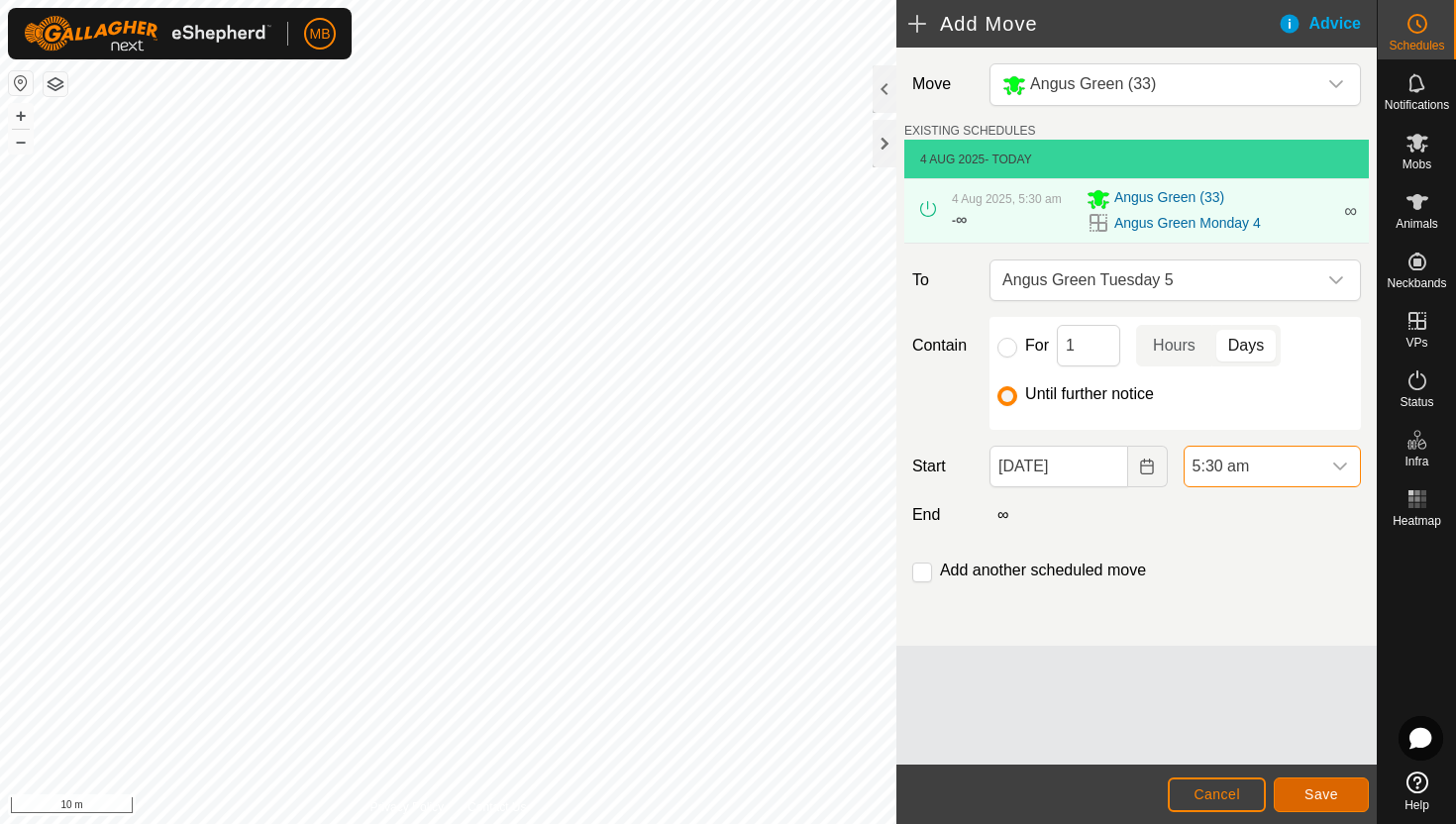 click on "Save" 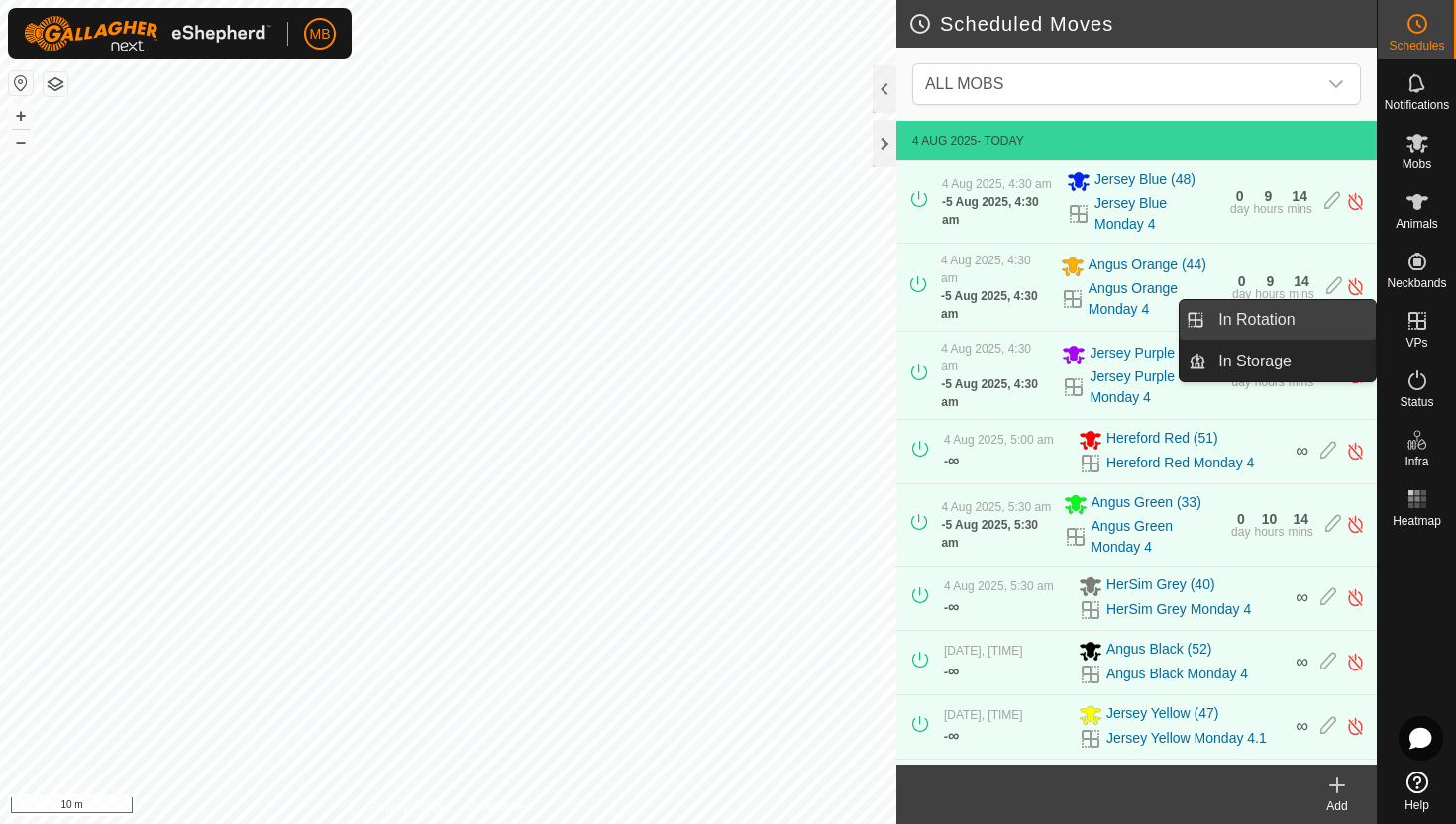 click on "In Rotation" at bounding box center (1291, 320) 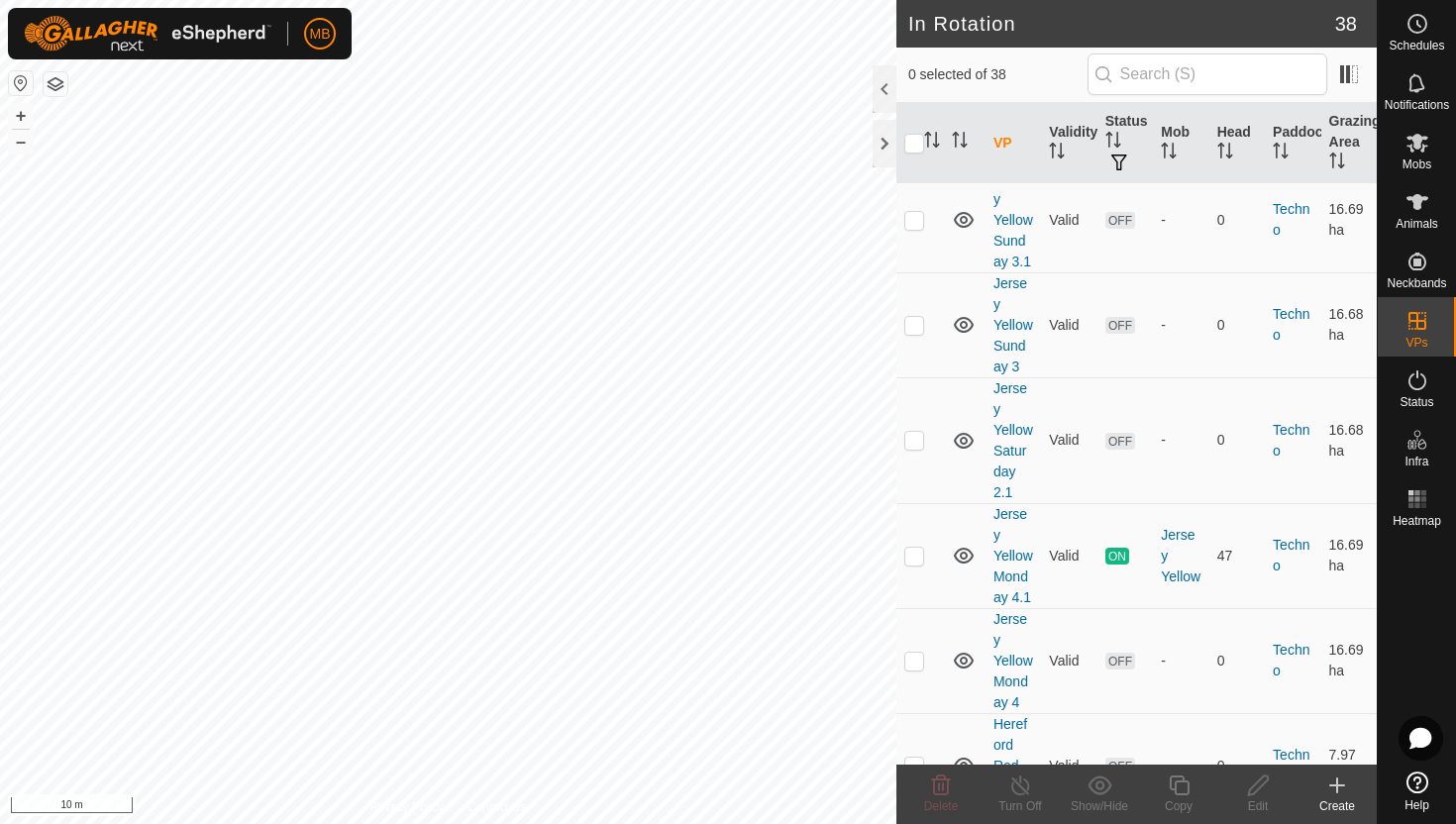 scroll, scrollTop: 1727, scrollLeft: 0, axis: vertical 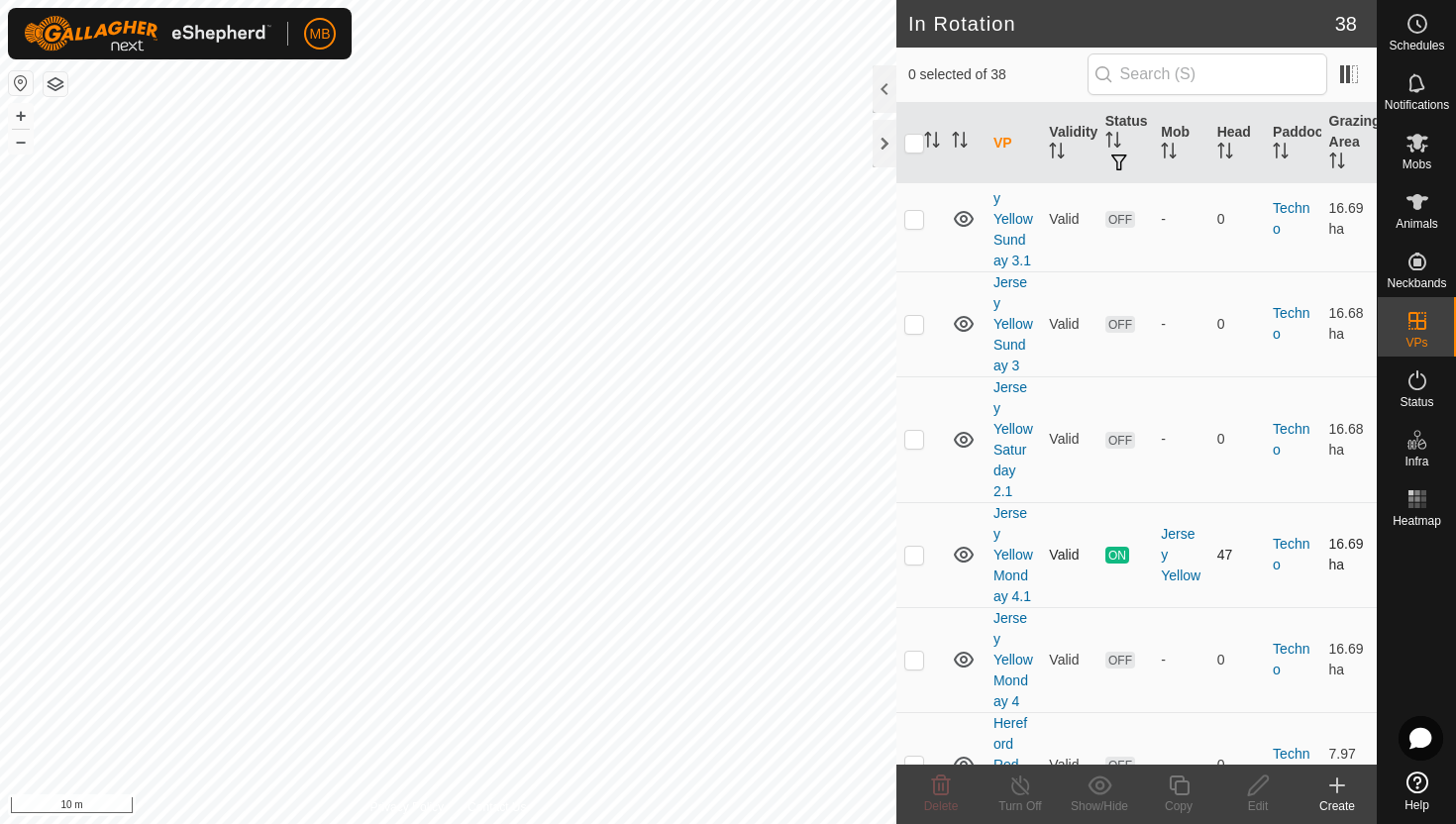 click at bounding box center (914, 555) 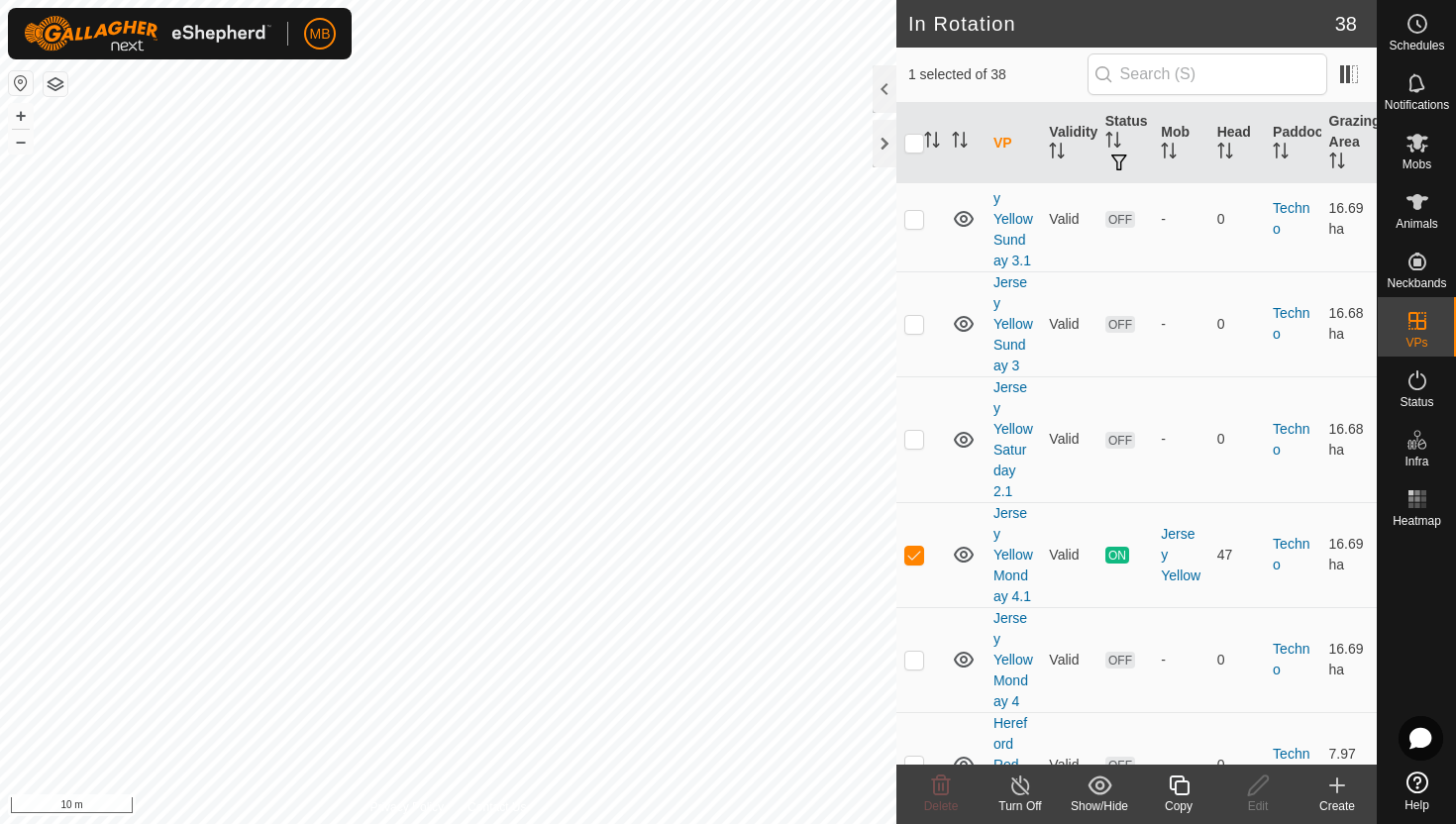 click 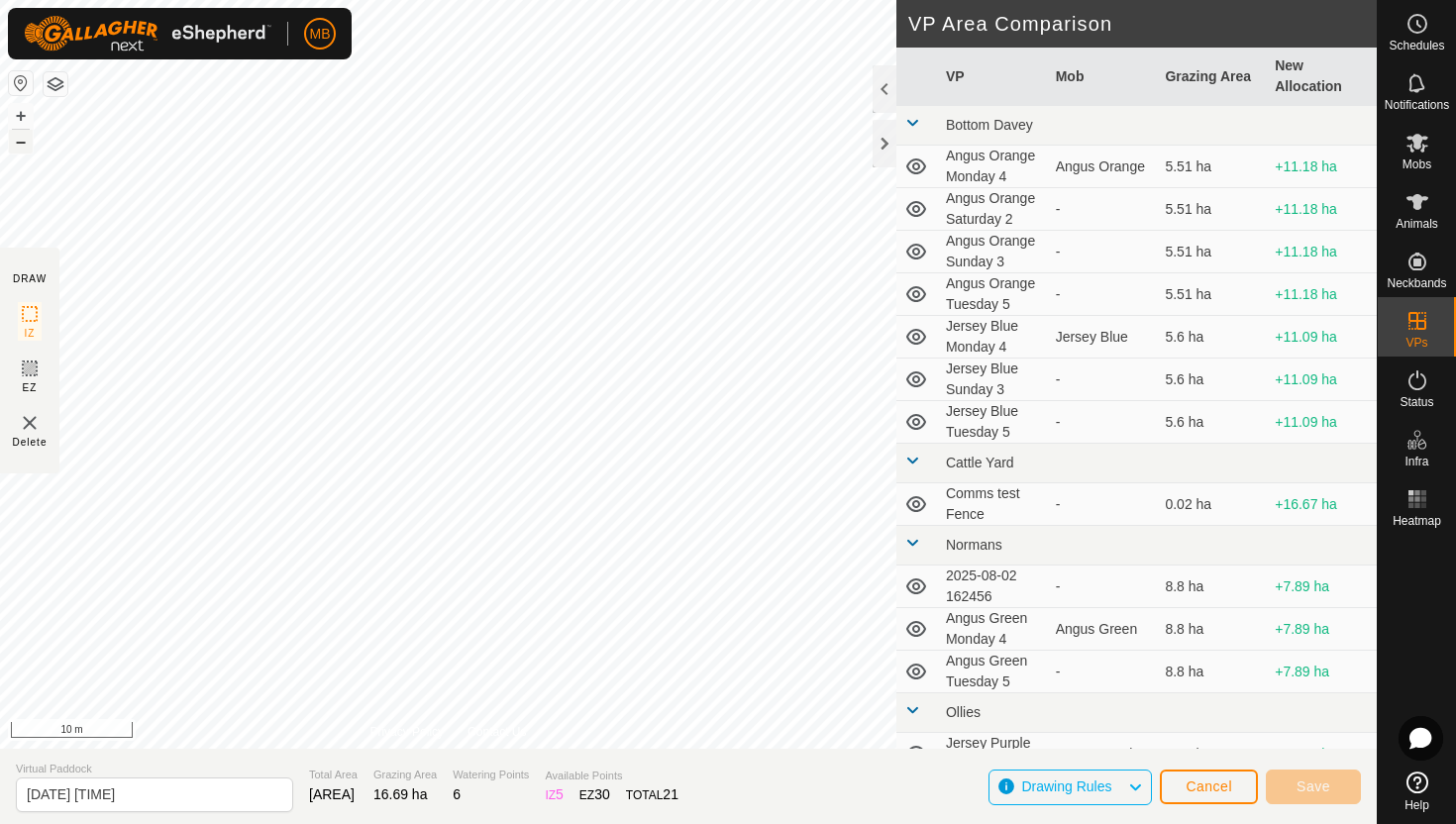 click on "–" at bounding box center [21, 142] 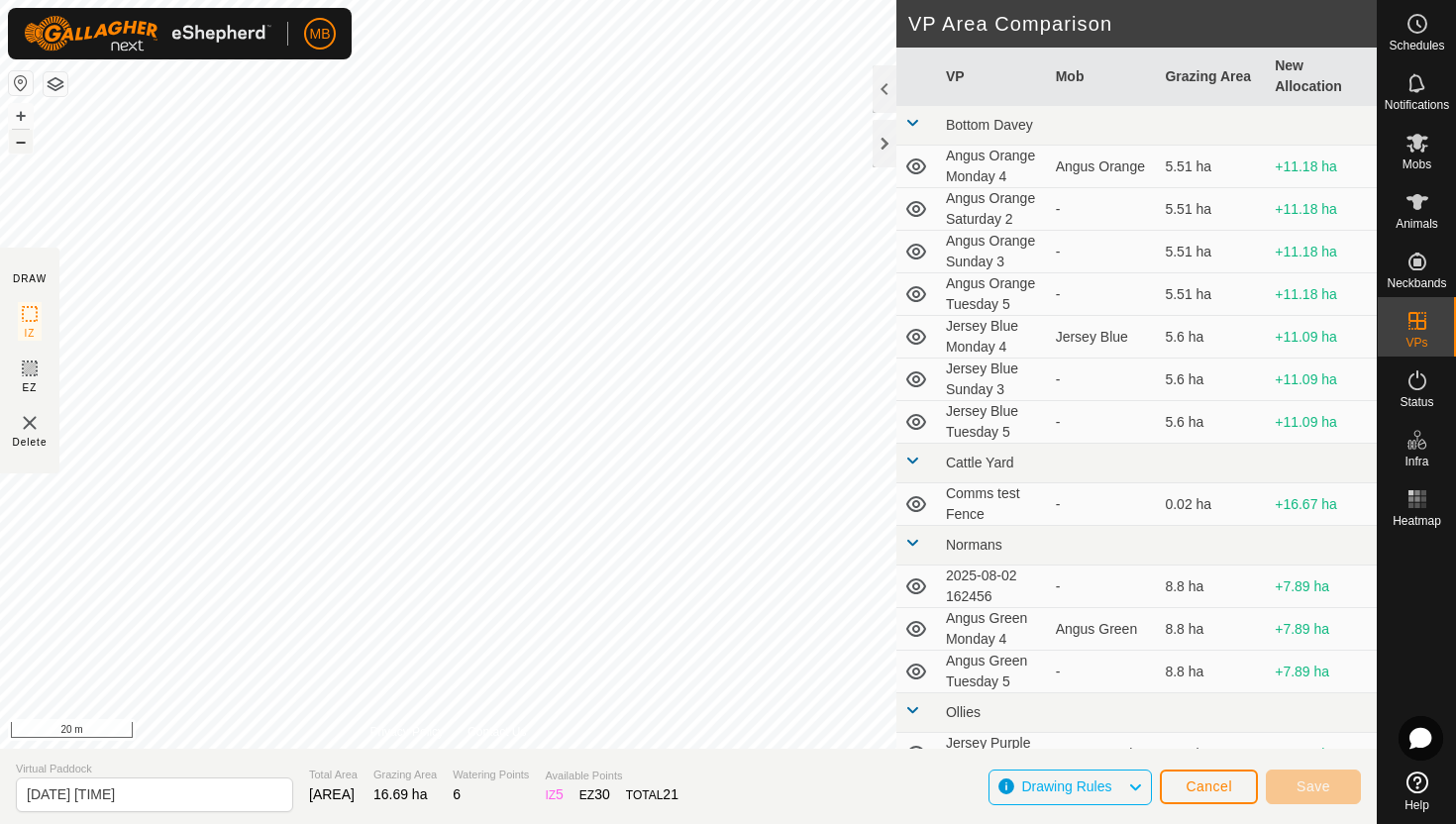 click on "–" at bounding box center [21, 142] 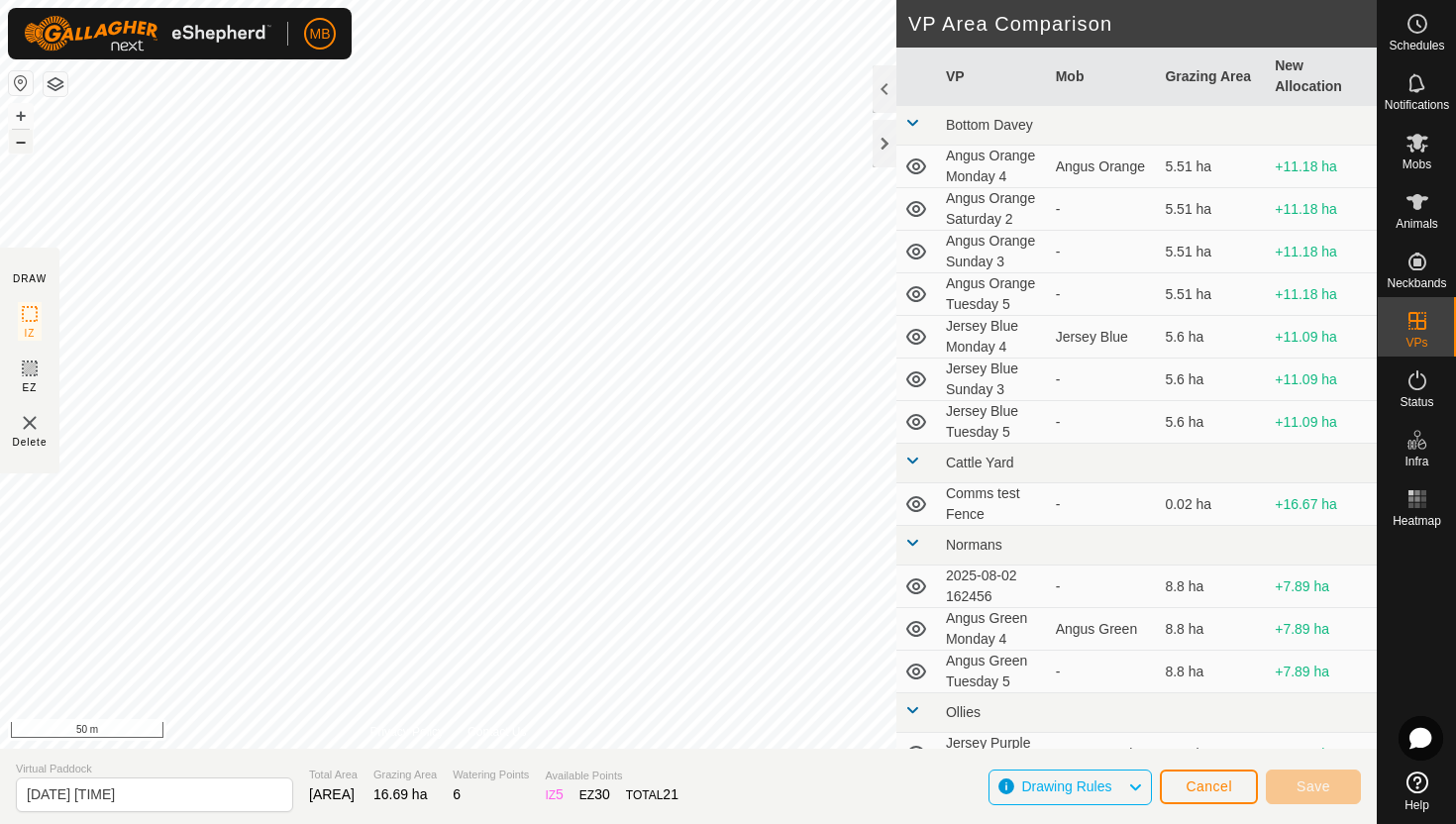 click on "–" at bounding box center [21, 142] 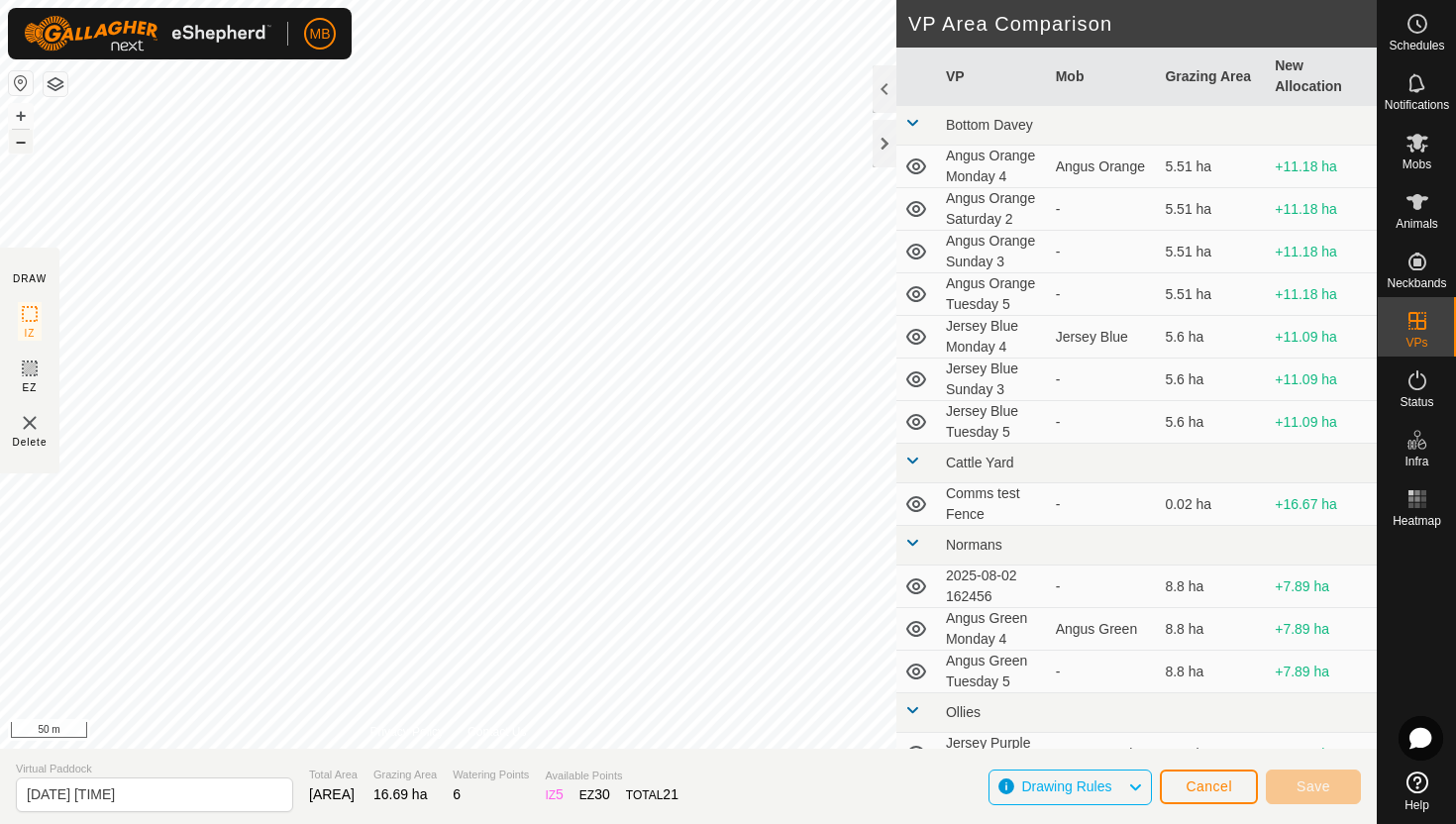 click on "–" at bounding box center (21, 142) 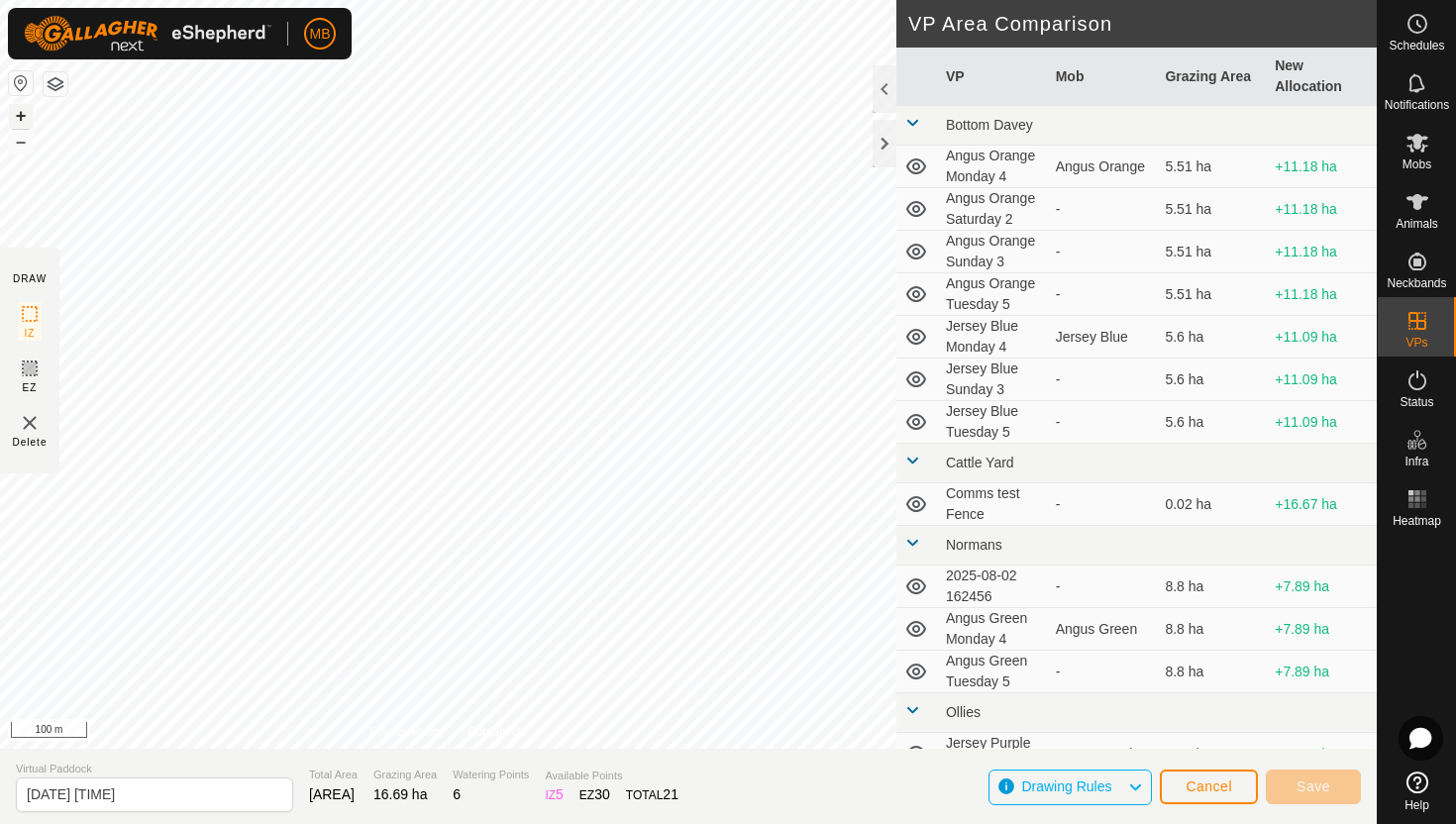 click on "+" at bounding box center [21, 116] 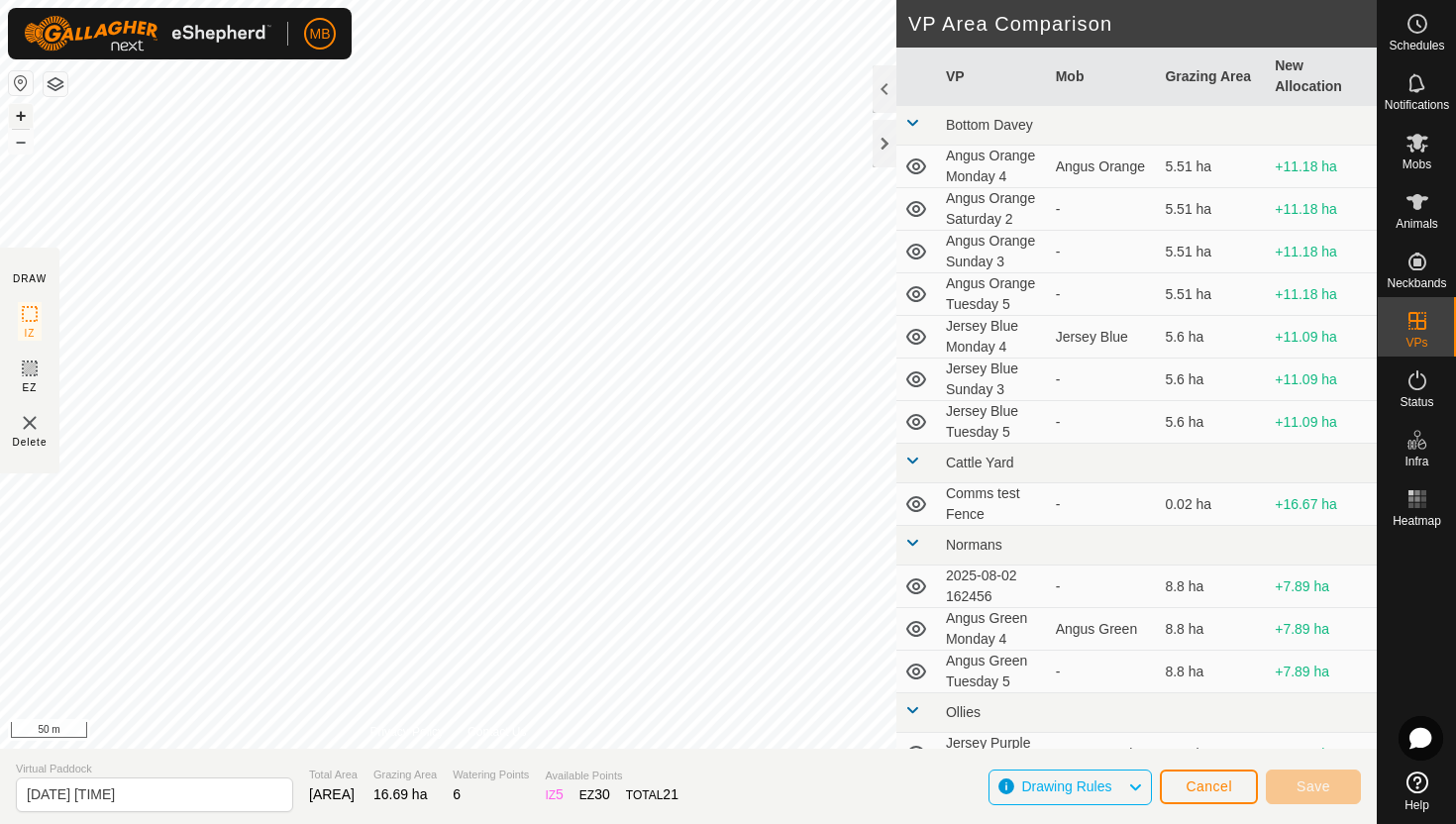 click on "+" at bounding box center (21, 116) 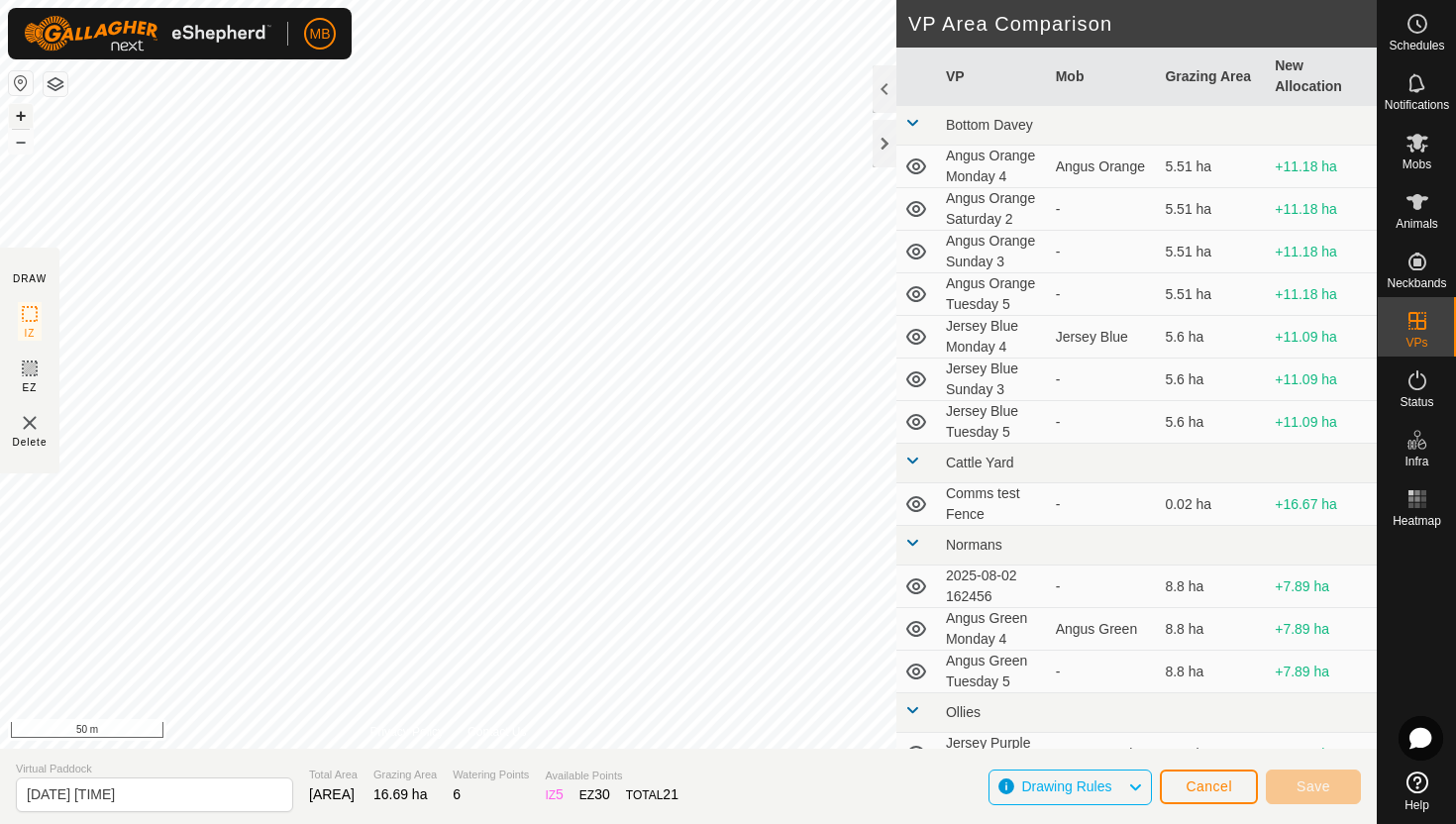 click on "+" at bounding box center [21, 116] 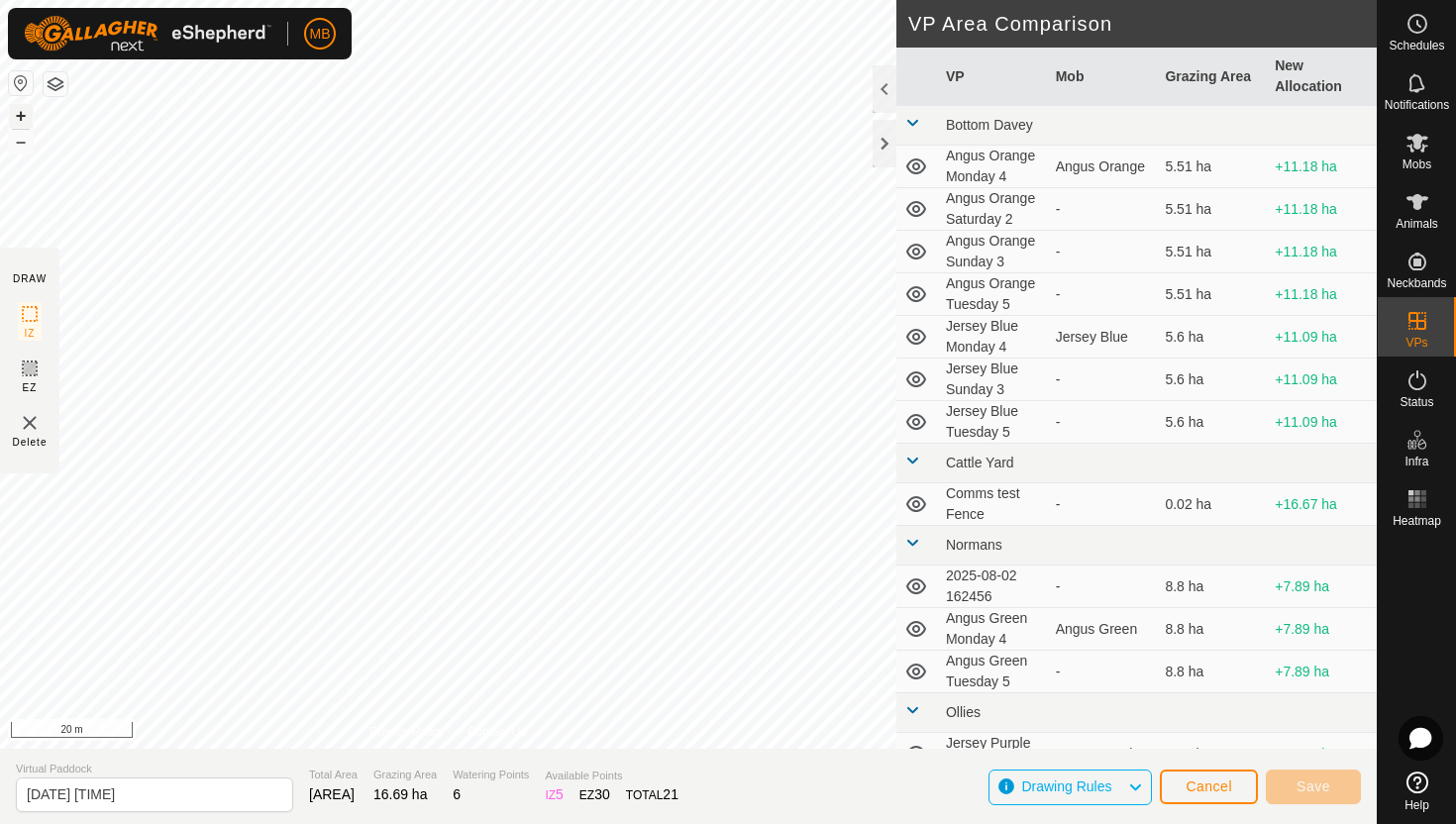 click on "+" at bounding box center [21, 116] 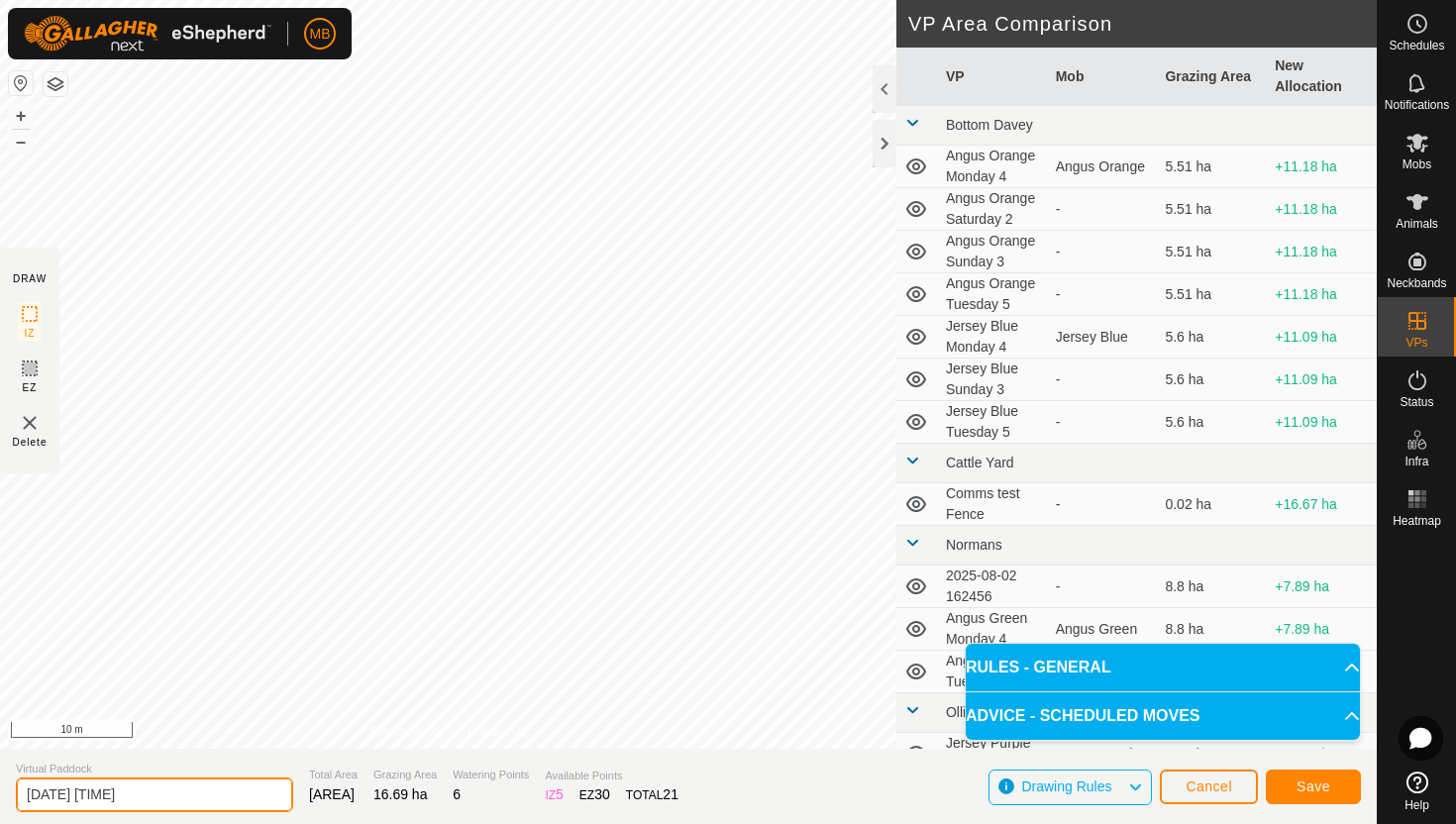 click on "[DATE] [TIME]" 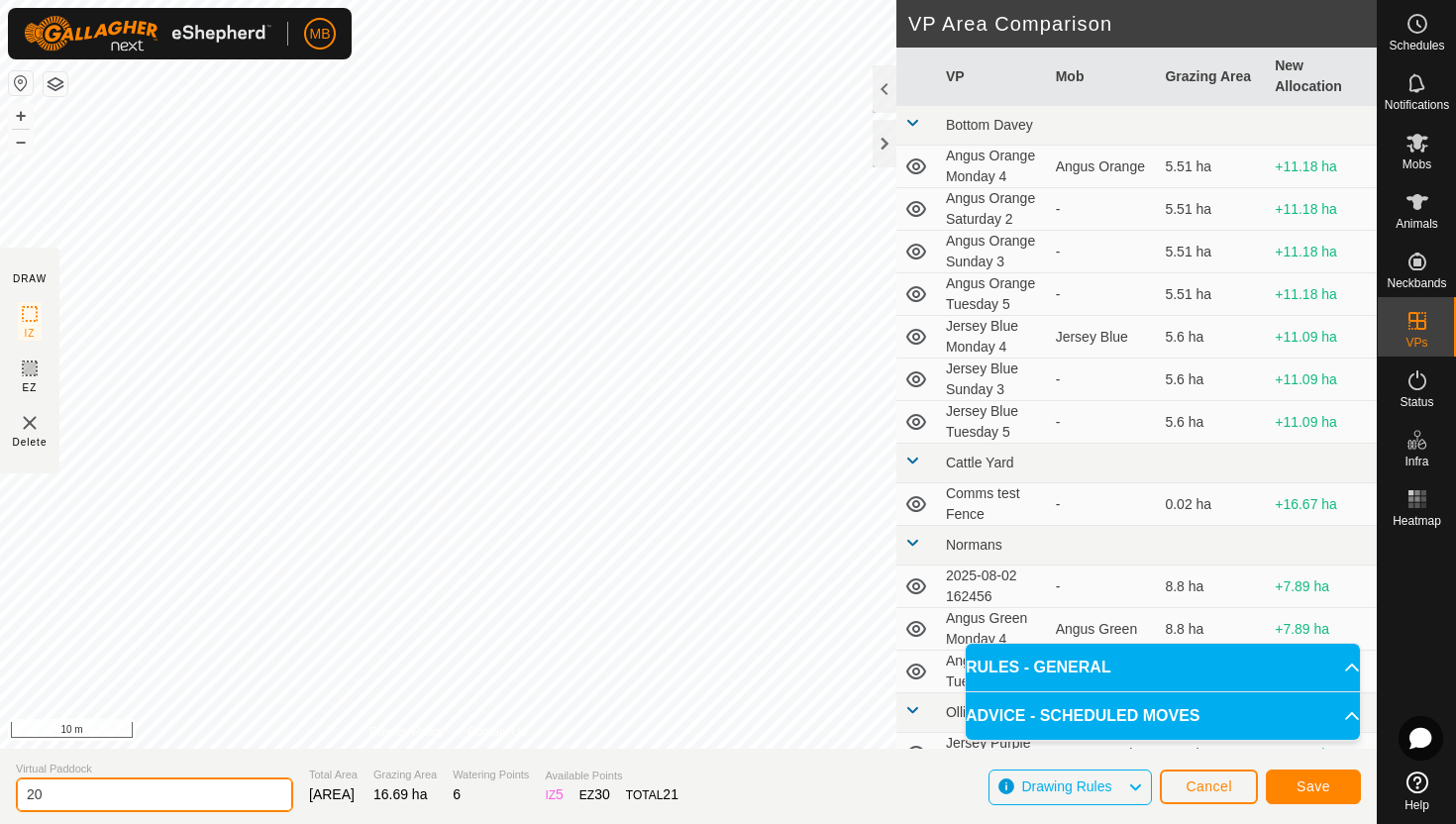 type on "2" 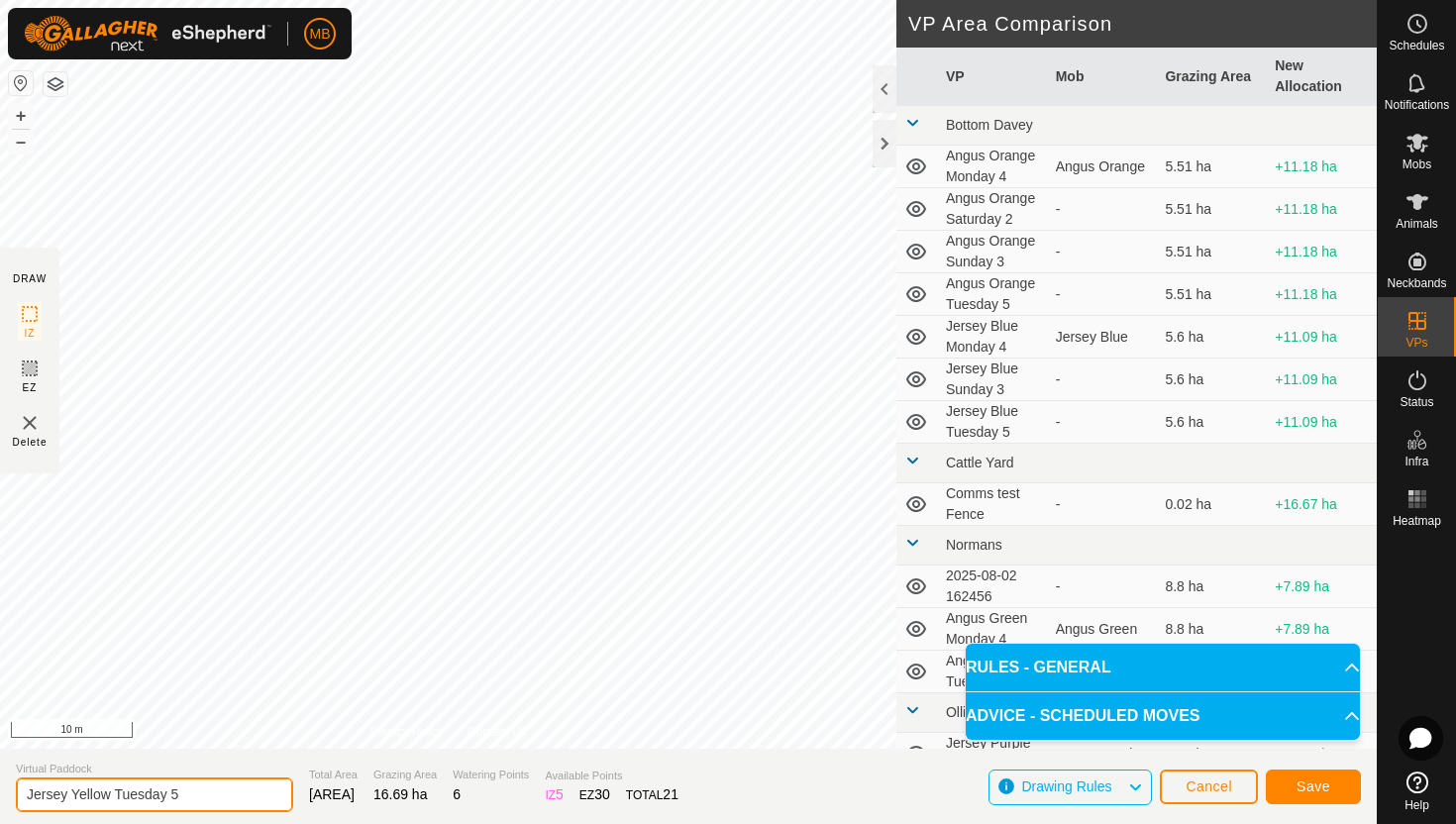 type on "Jersey Yellow Tuesday 5" 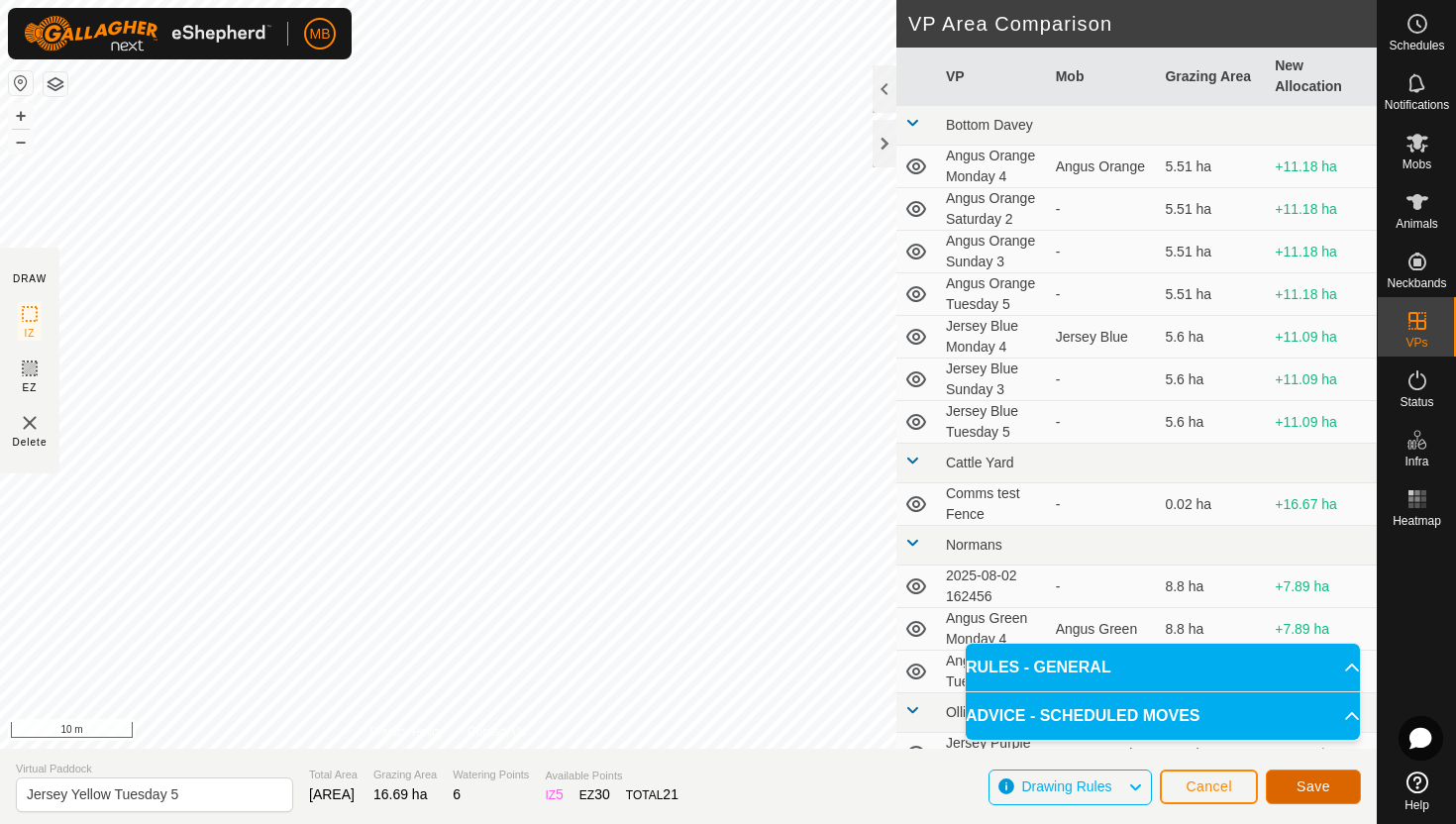 click on "Save" 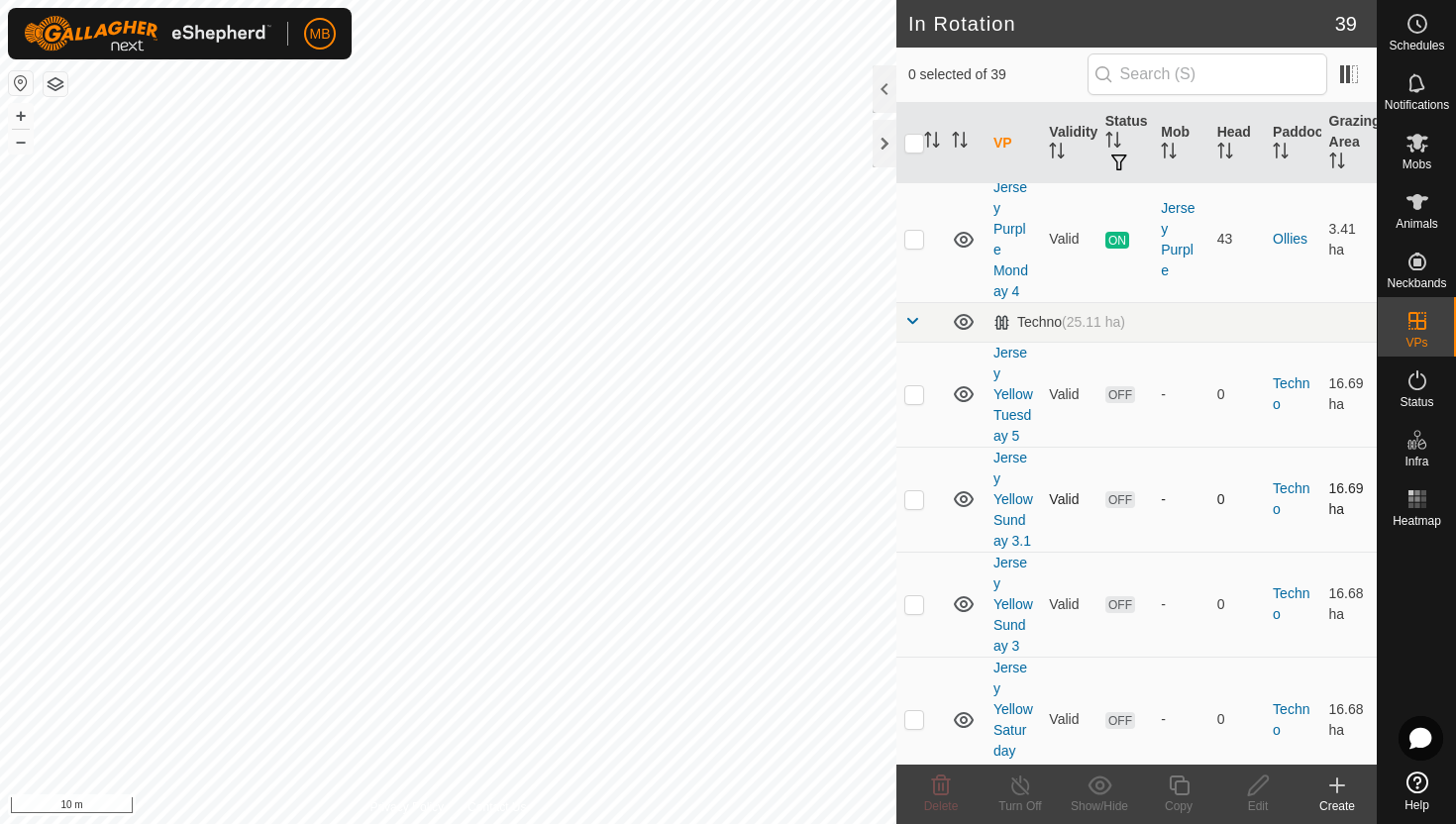 scroll, scrollTop: 1551, scrollLeft: 0, axis: vertical 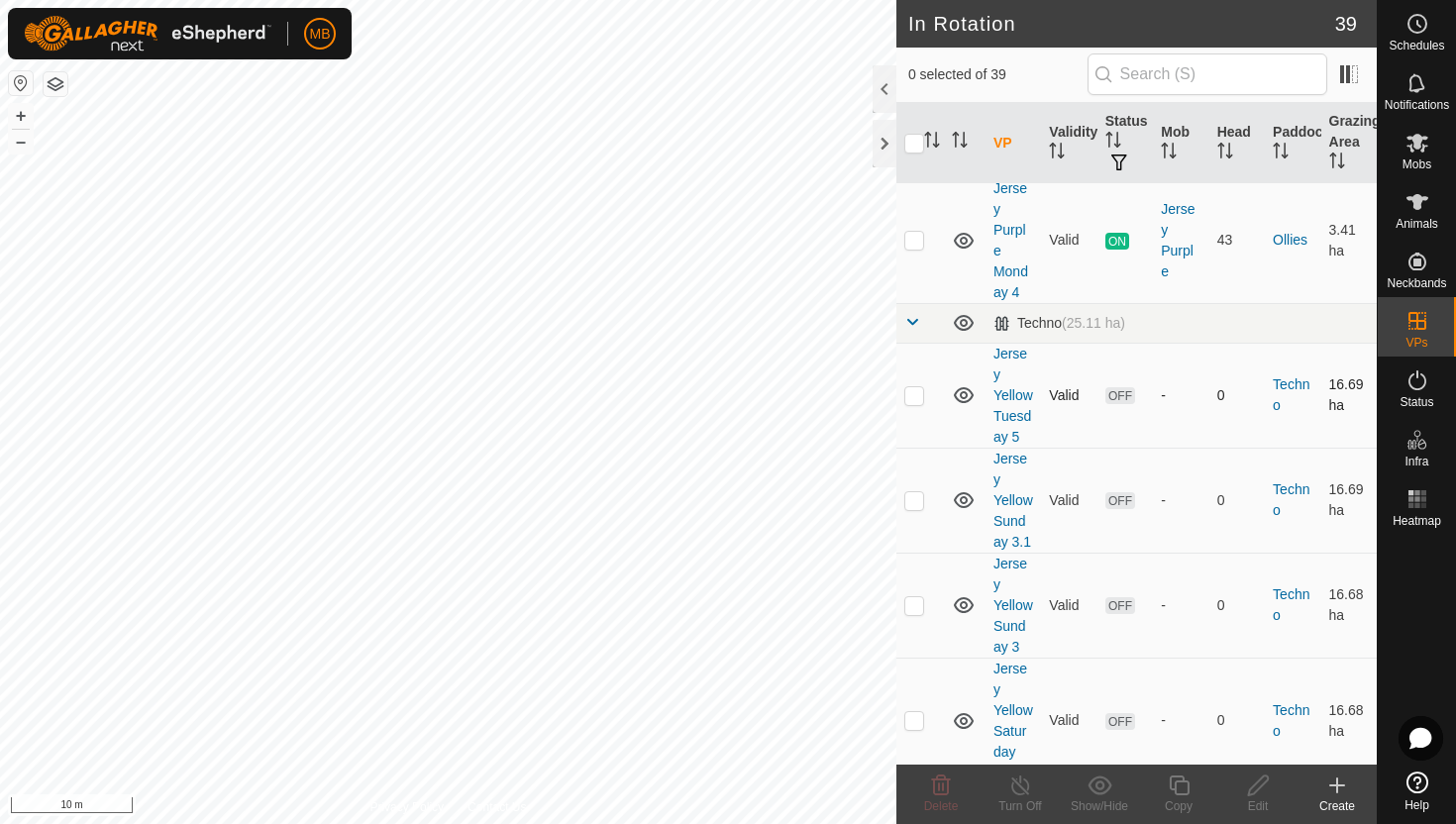 click at bounding box center (914, 395) 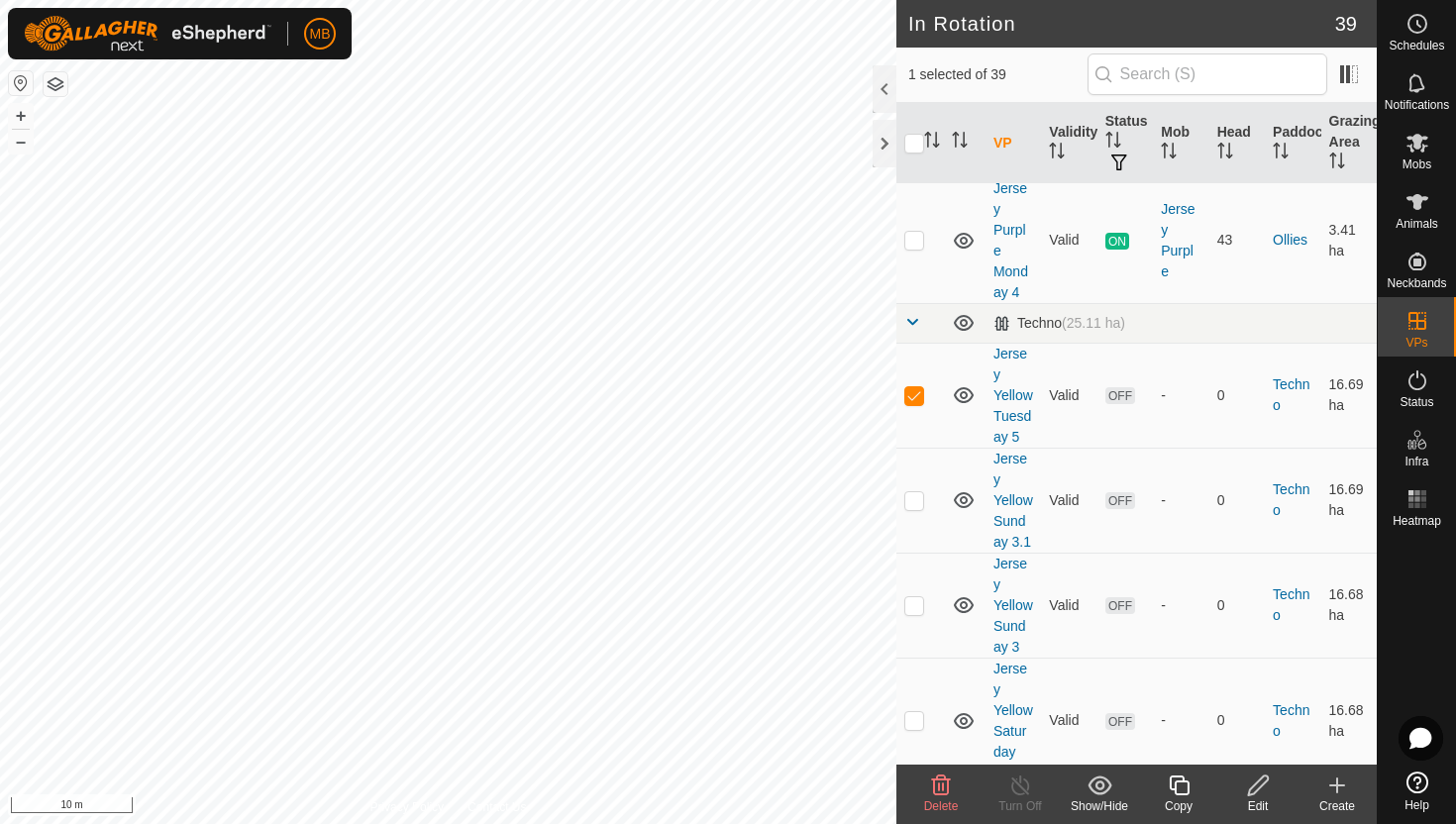 click 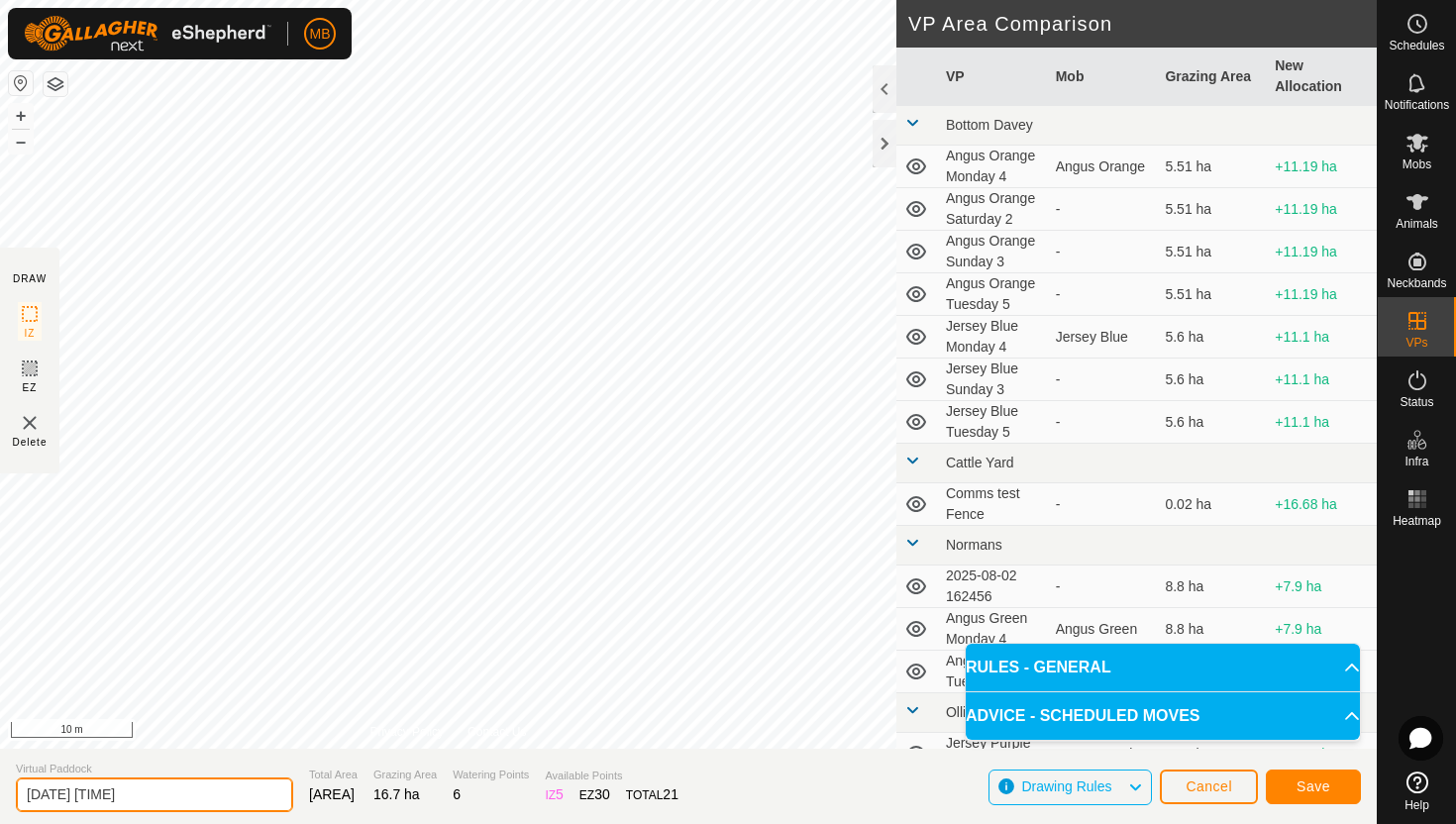 click on "[DATE] [TIME]" 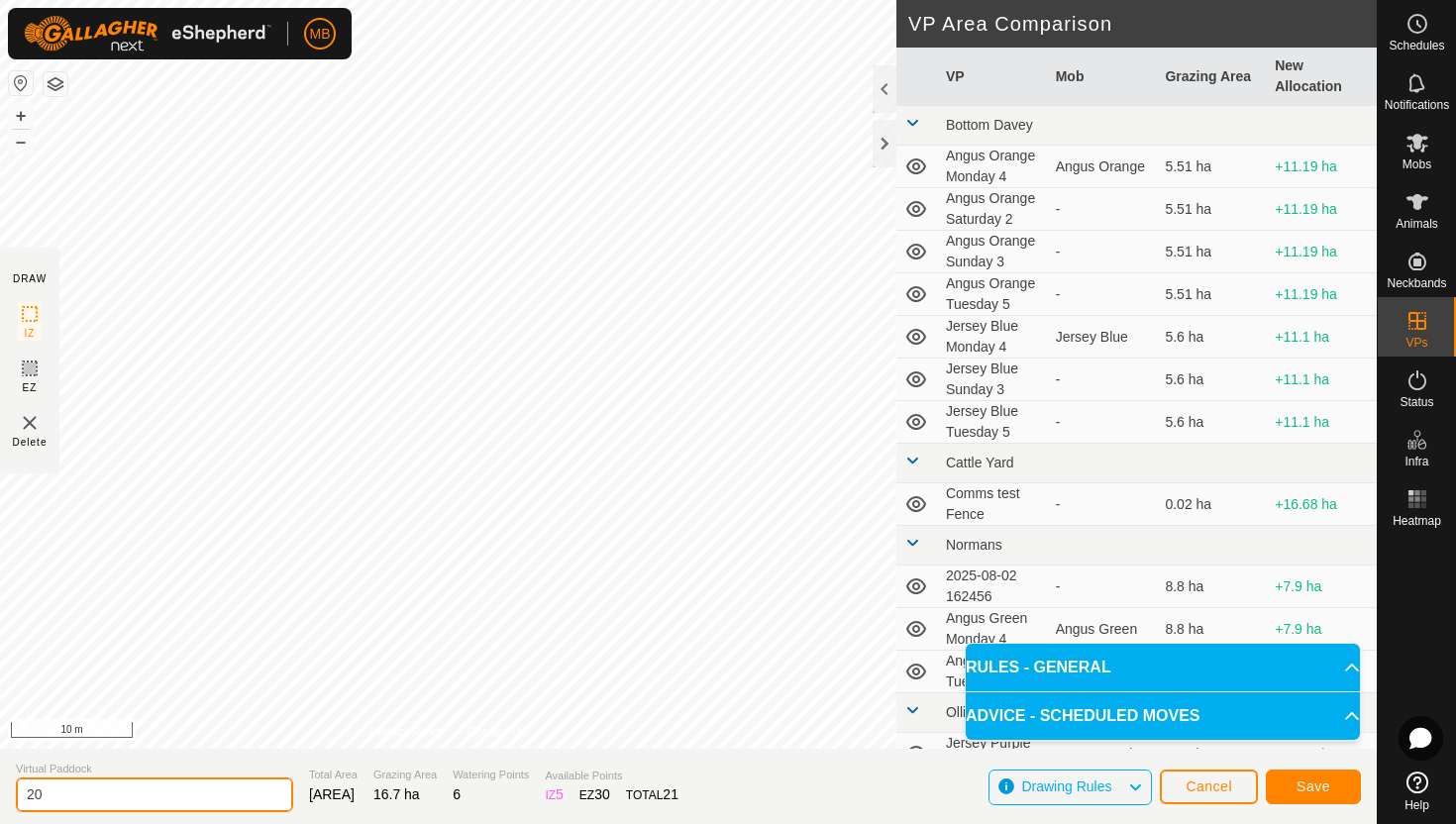 type on "2" 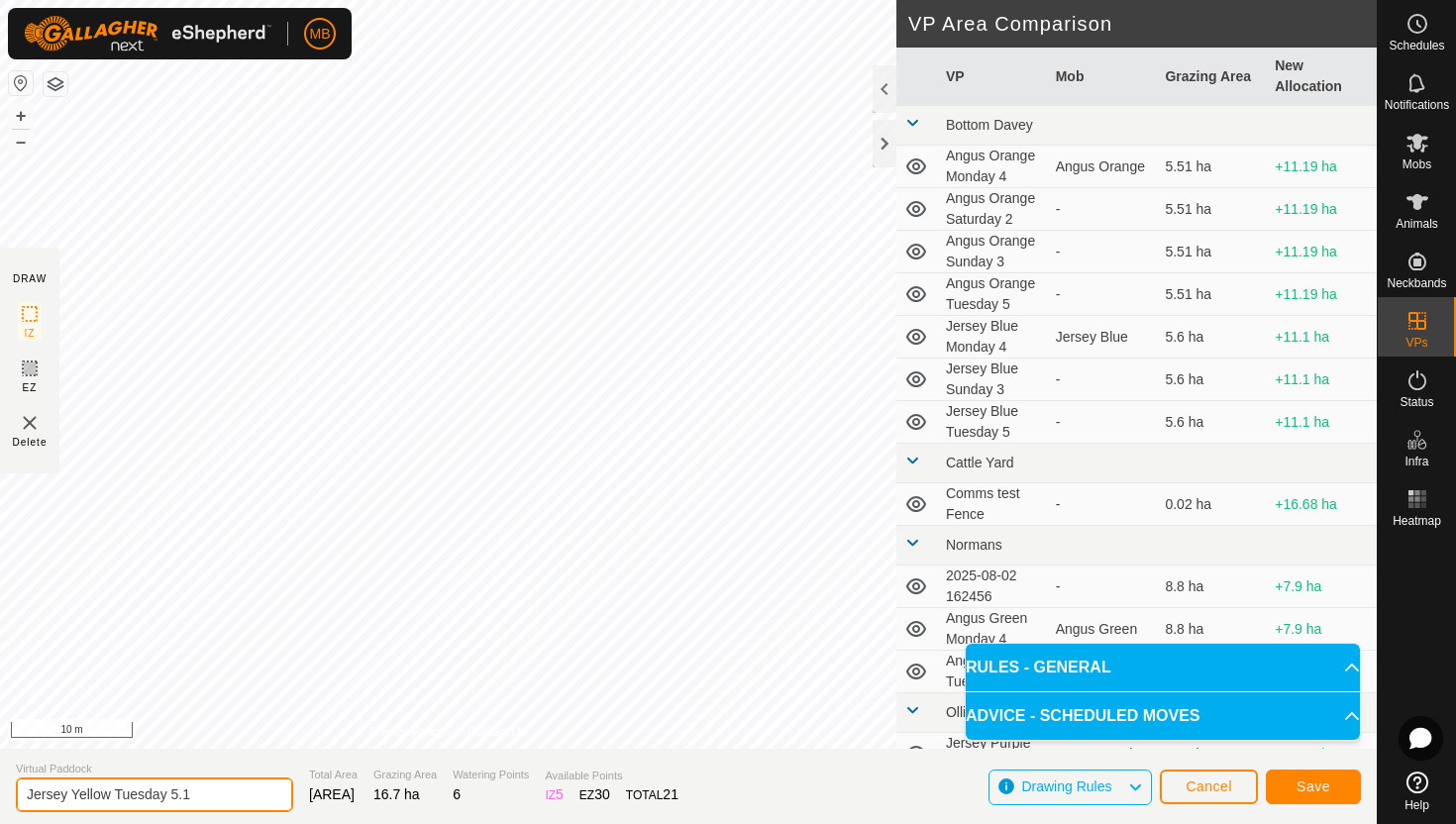 type on "Jersey Yellow Tuesday 5.1" 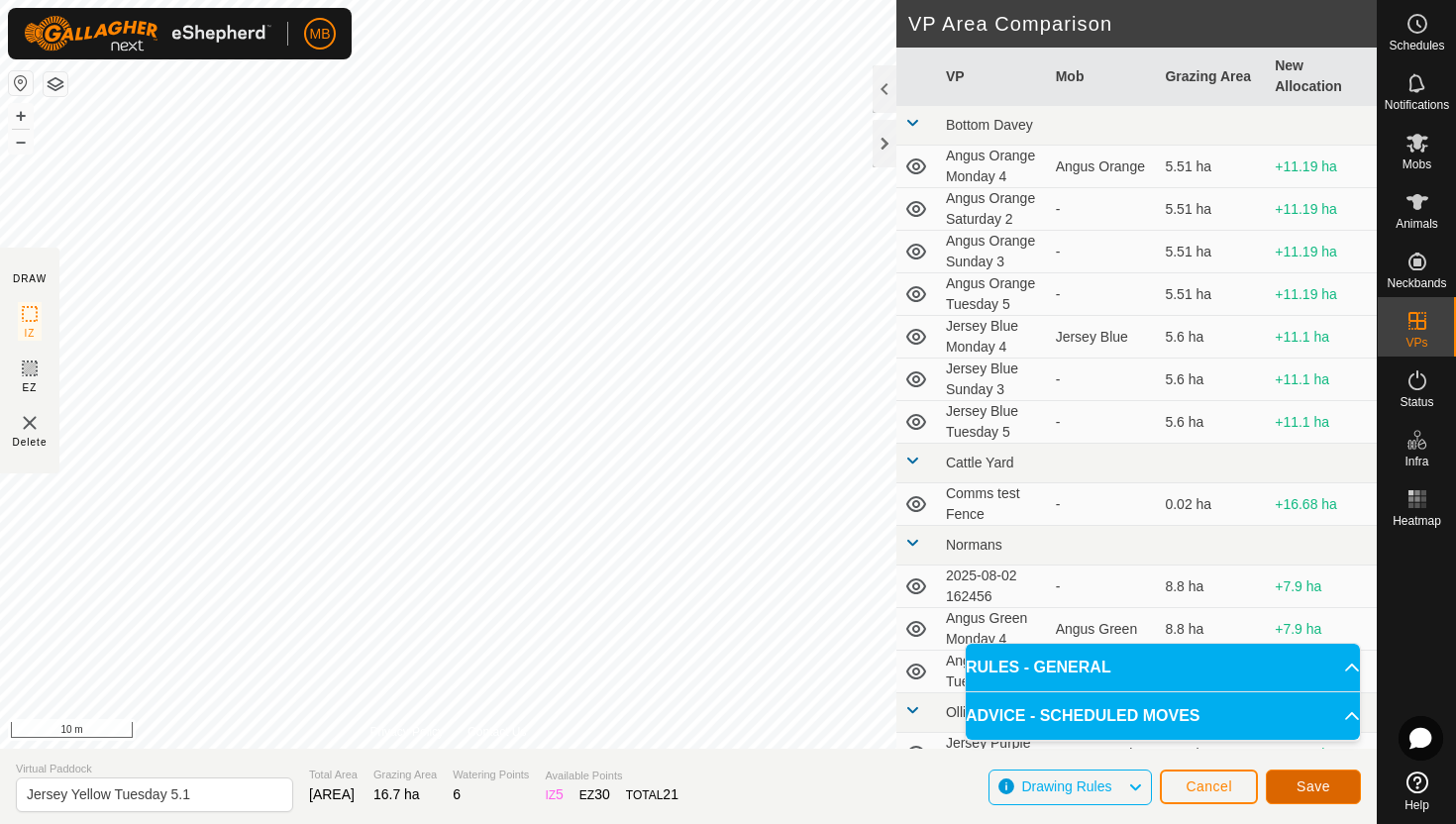 click on "Save" 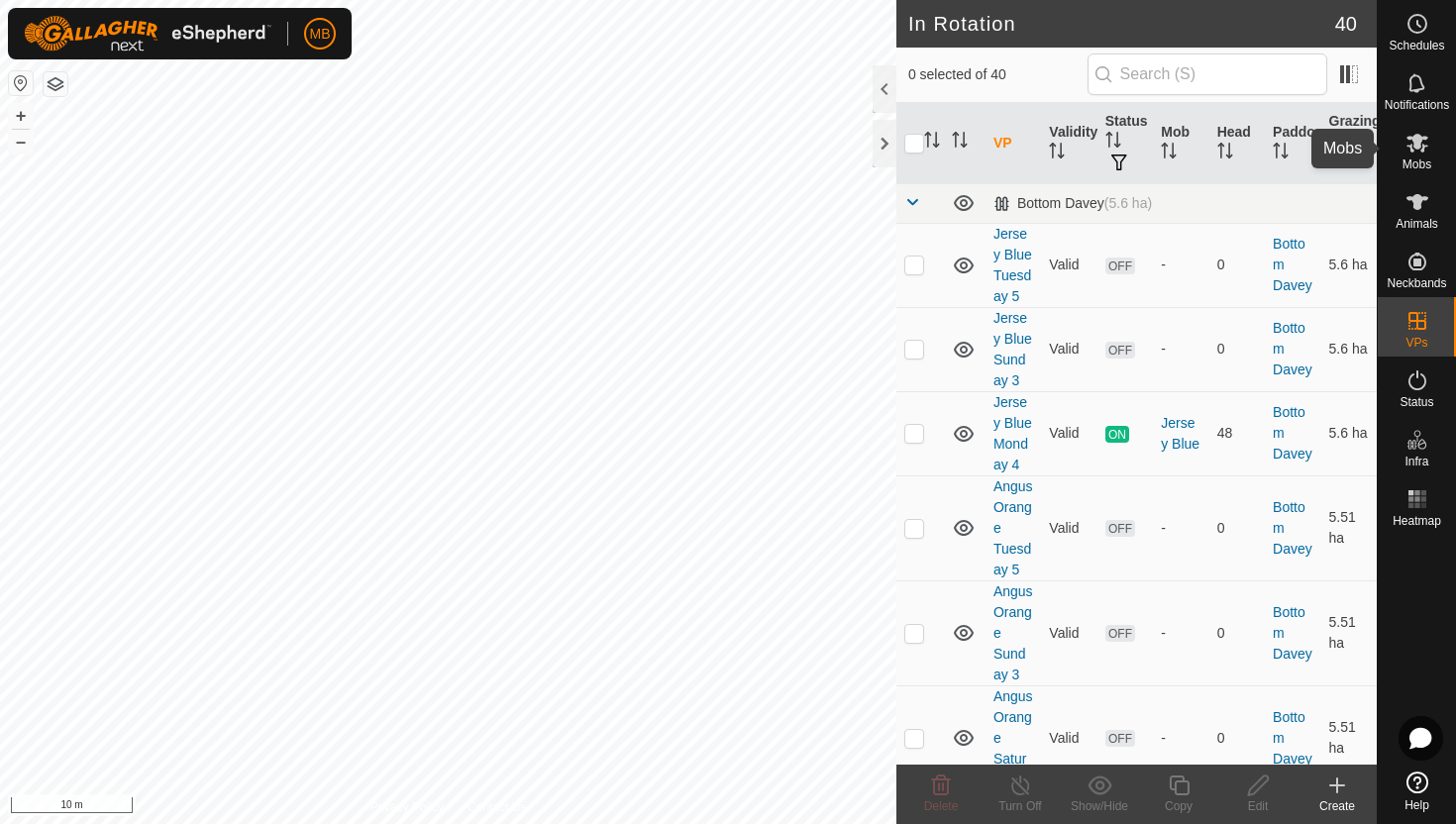 click 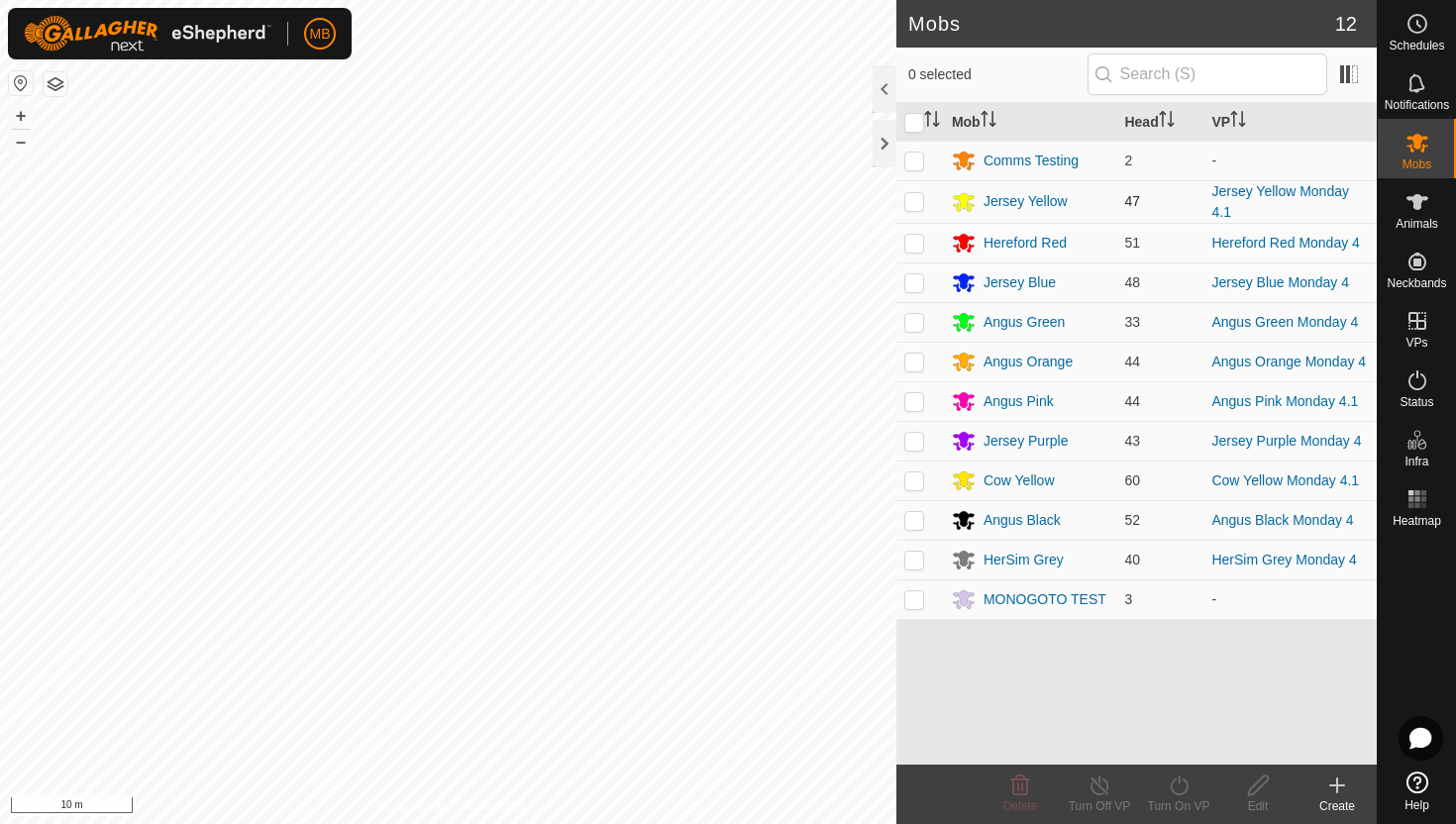 click at bounding box center (914, 201) 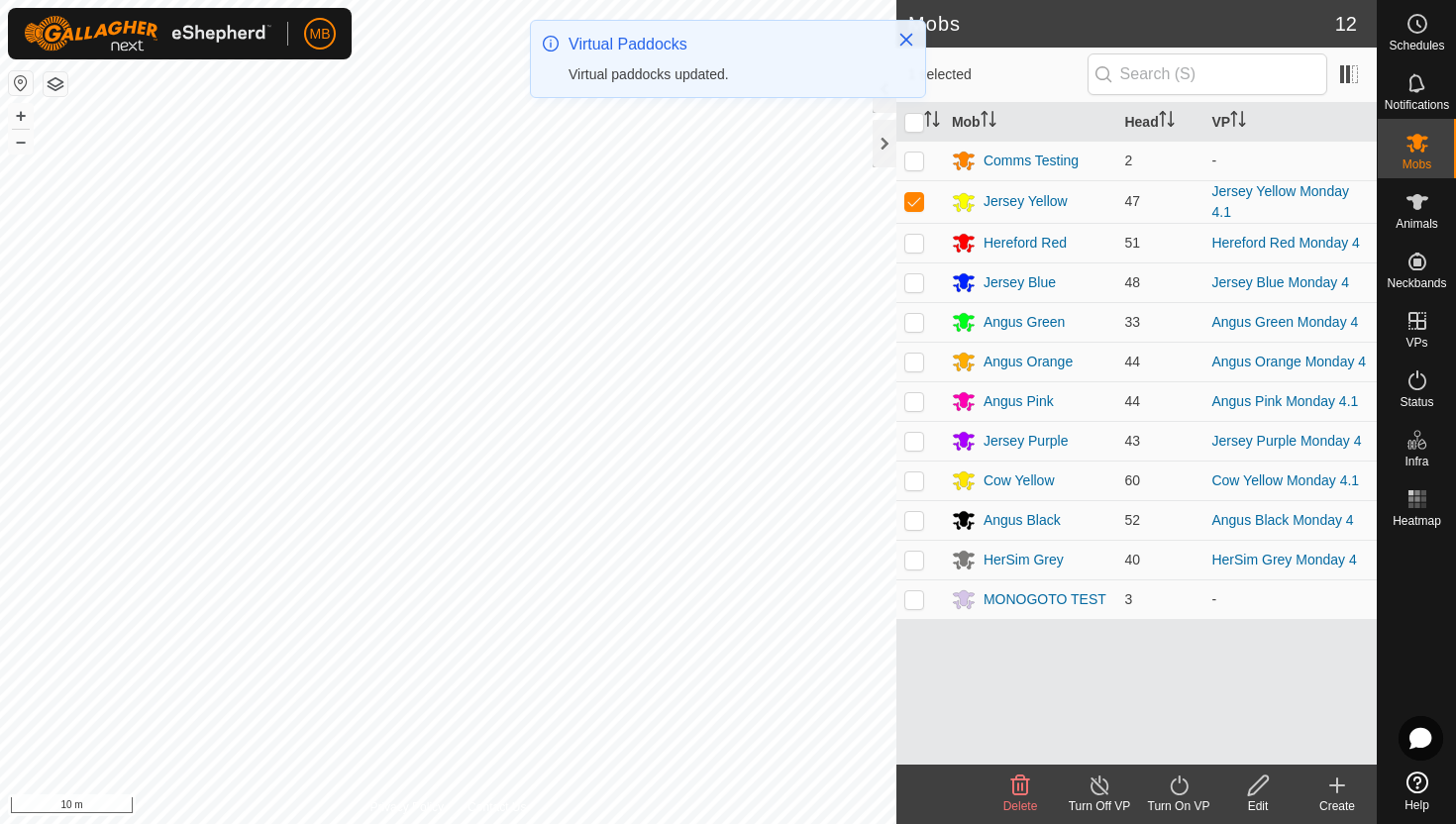 click 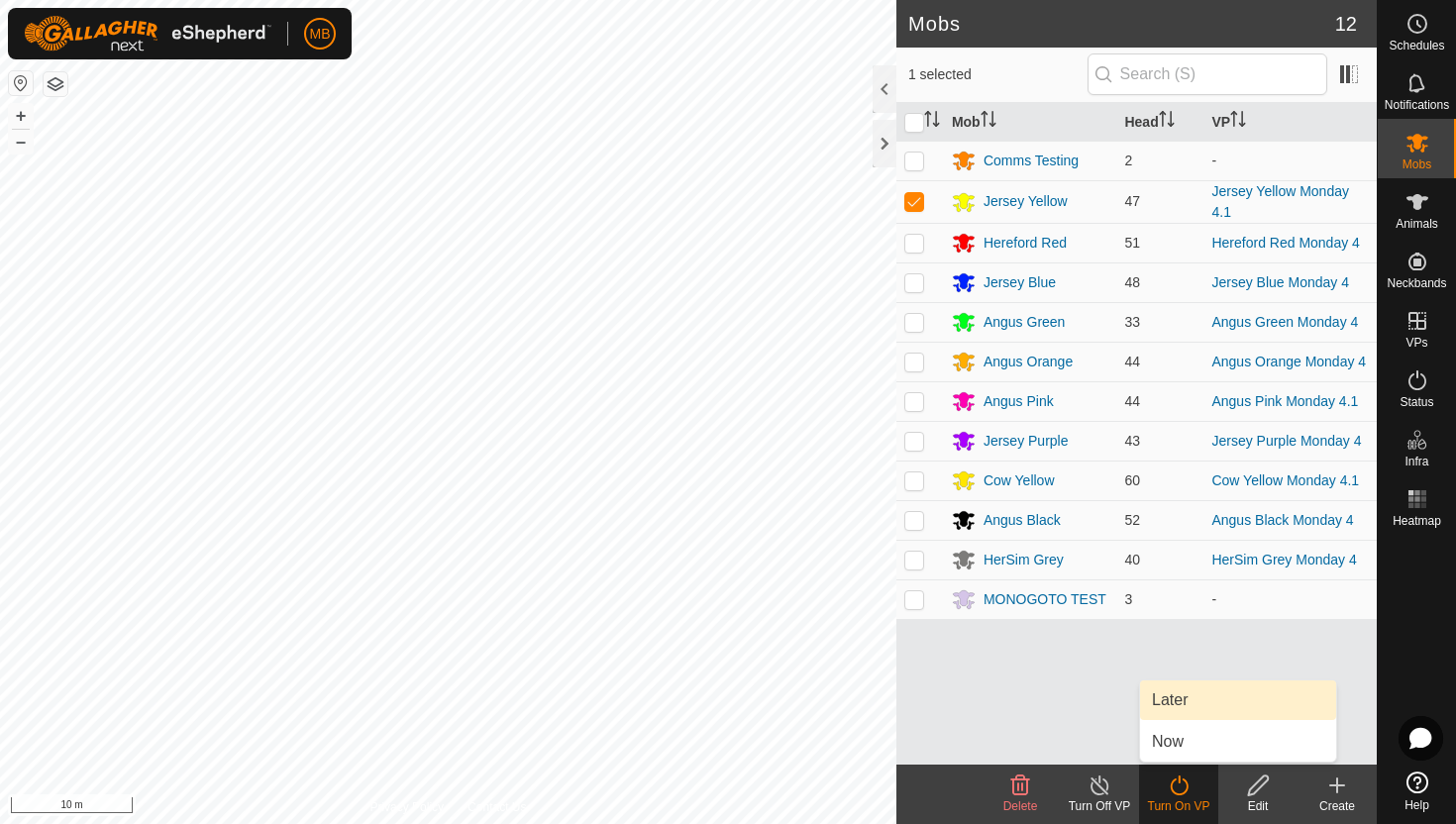 click on "Later" at bounding box center [1238, 700] 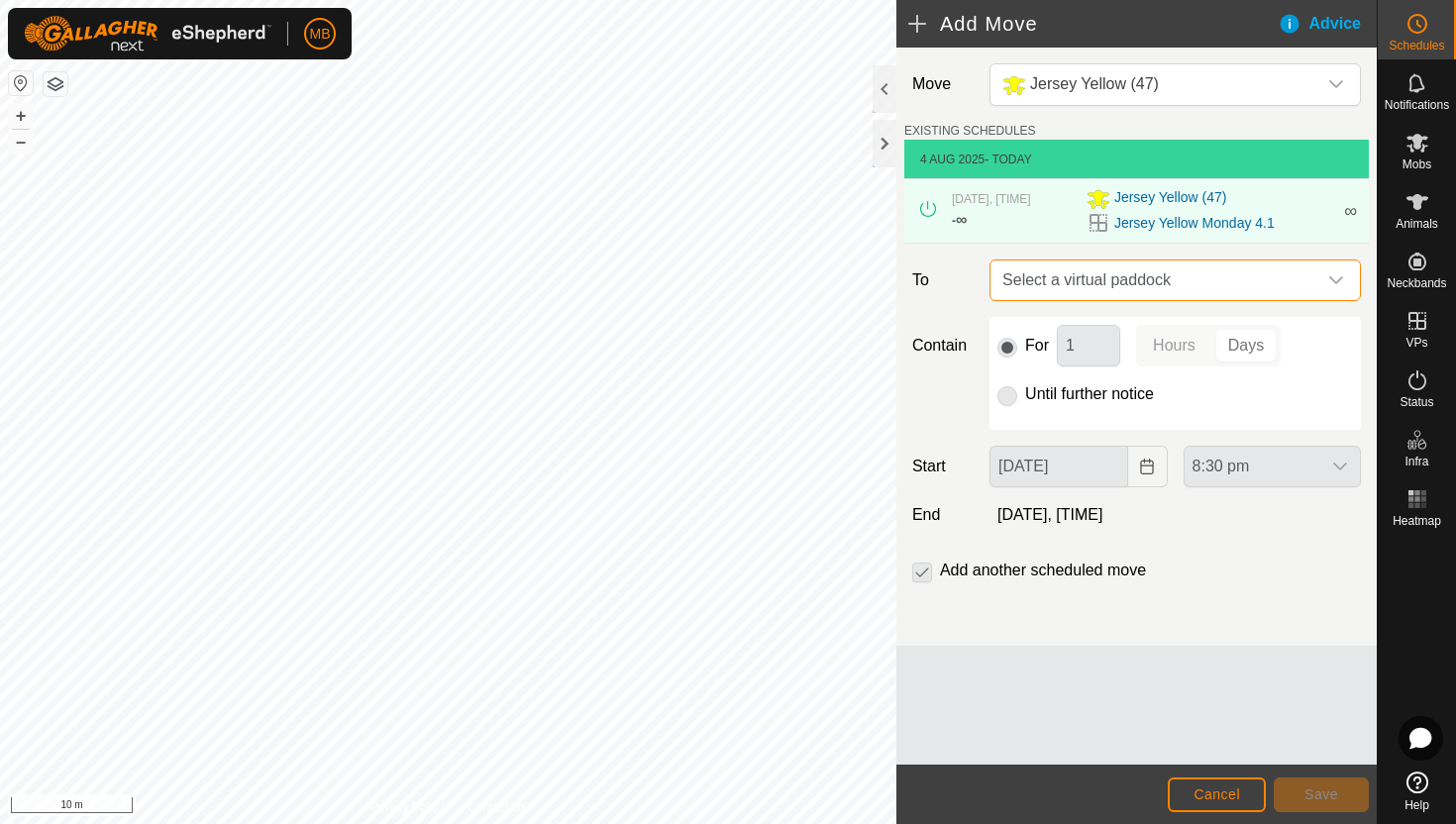 click on "Select a virtual paddock" at bounding box center (1155, 280) 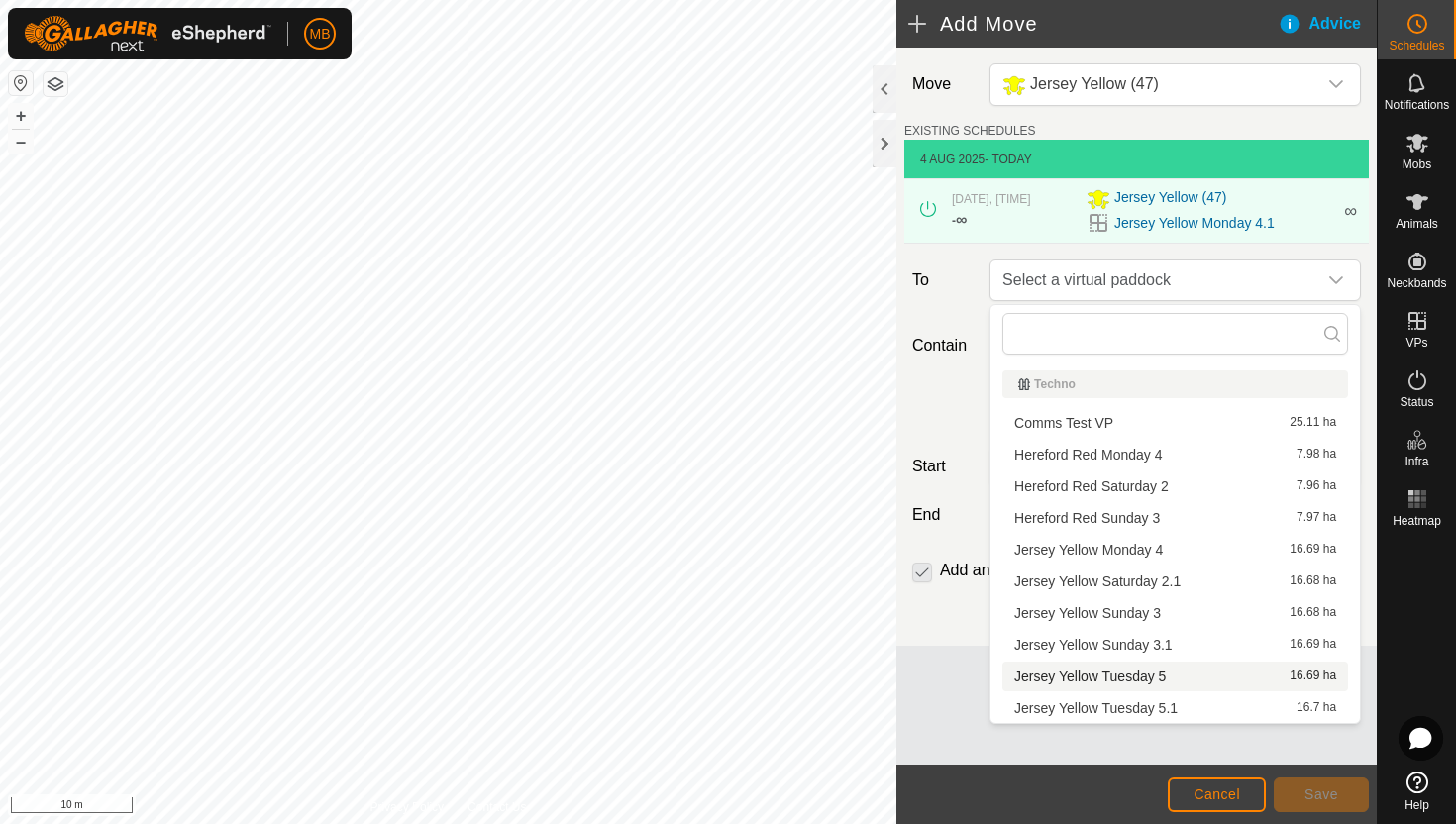click on "[NAME] [NAME] [TIME] [AREA]" at bounding box center (1175, 676) 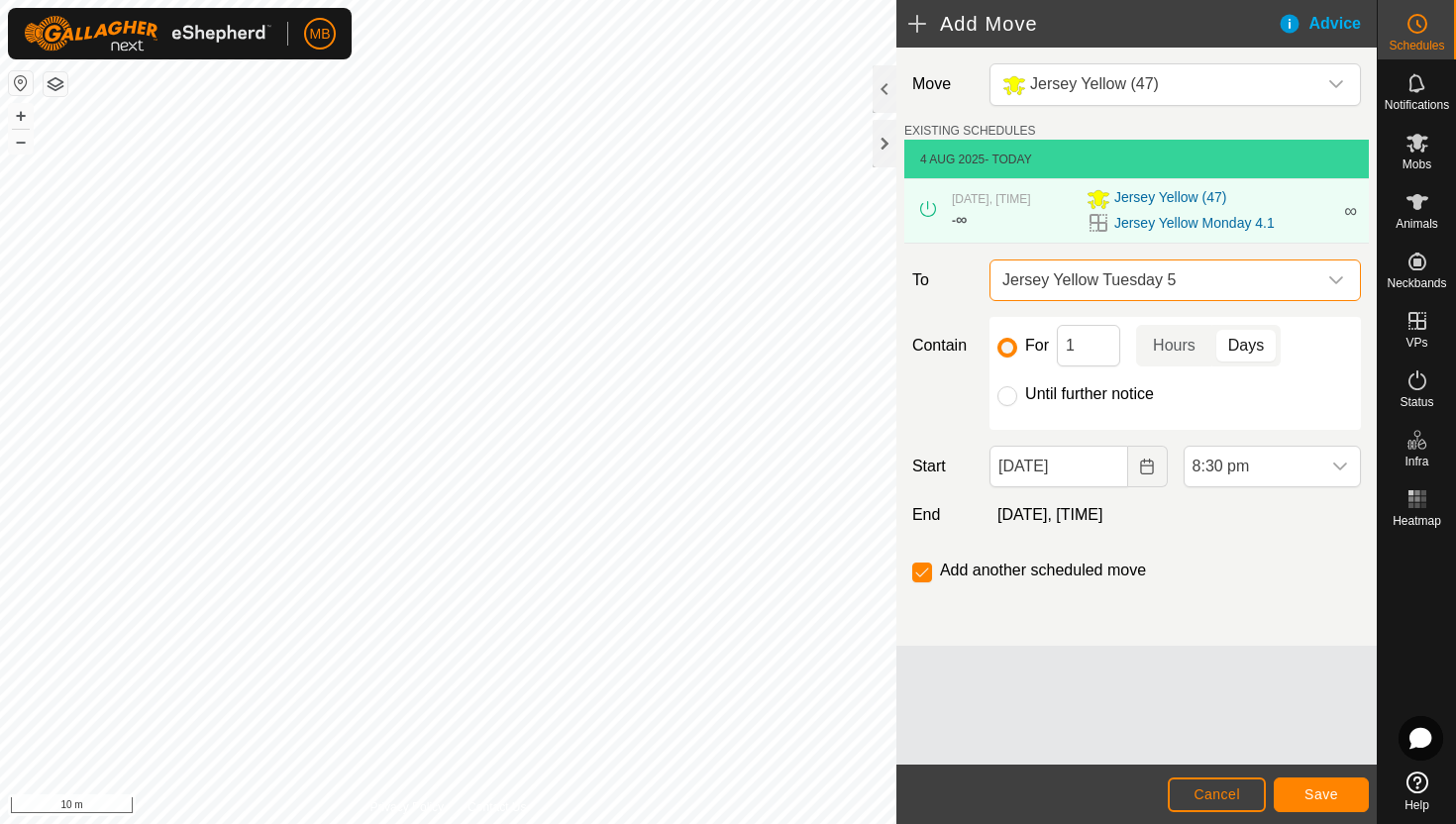 click on "Until further notice" 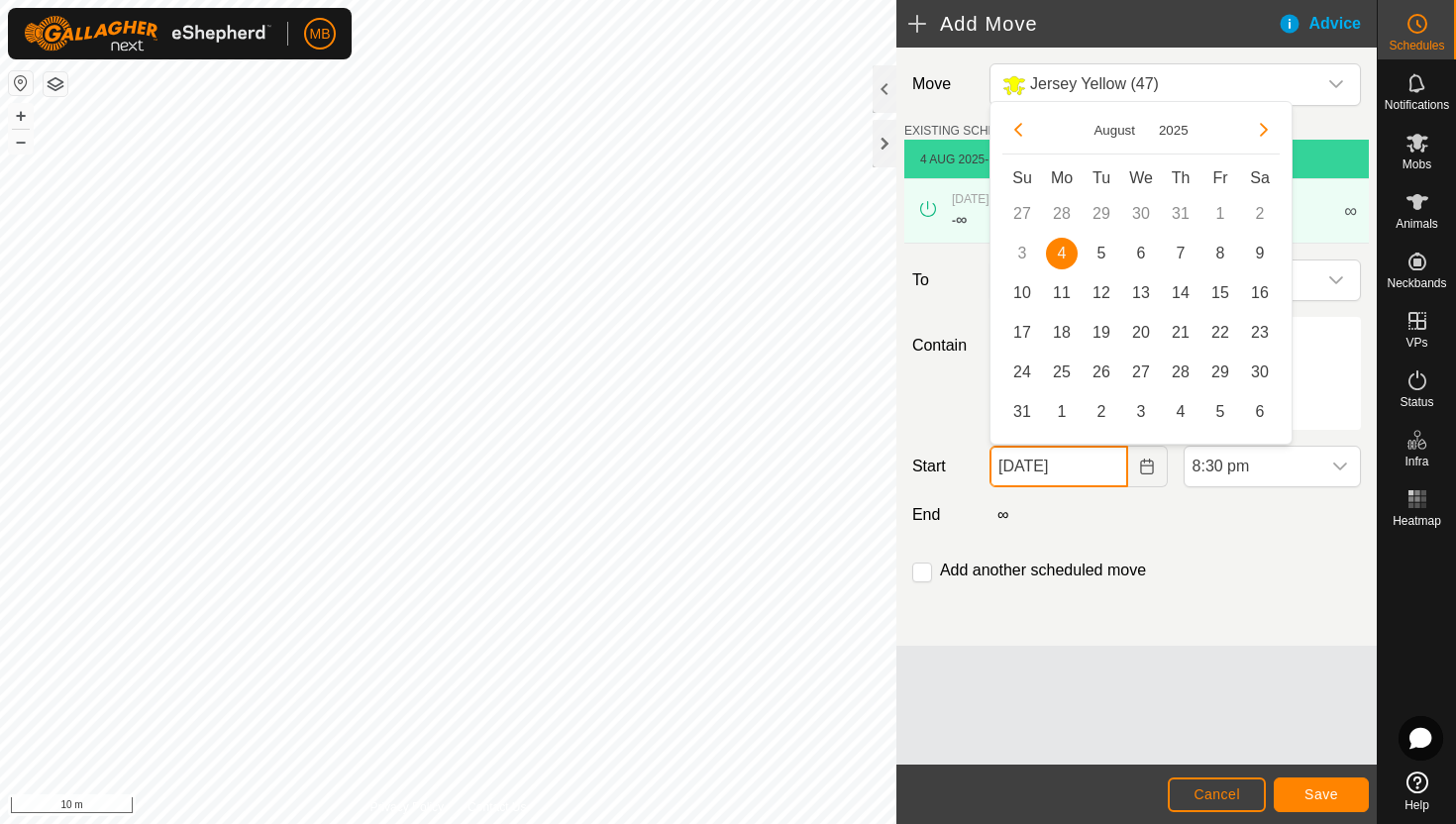 click on "[DATE]" 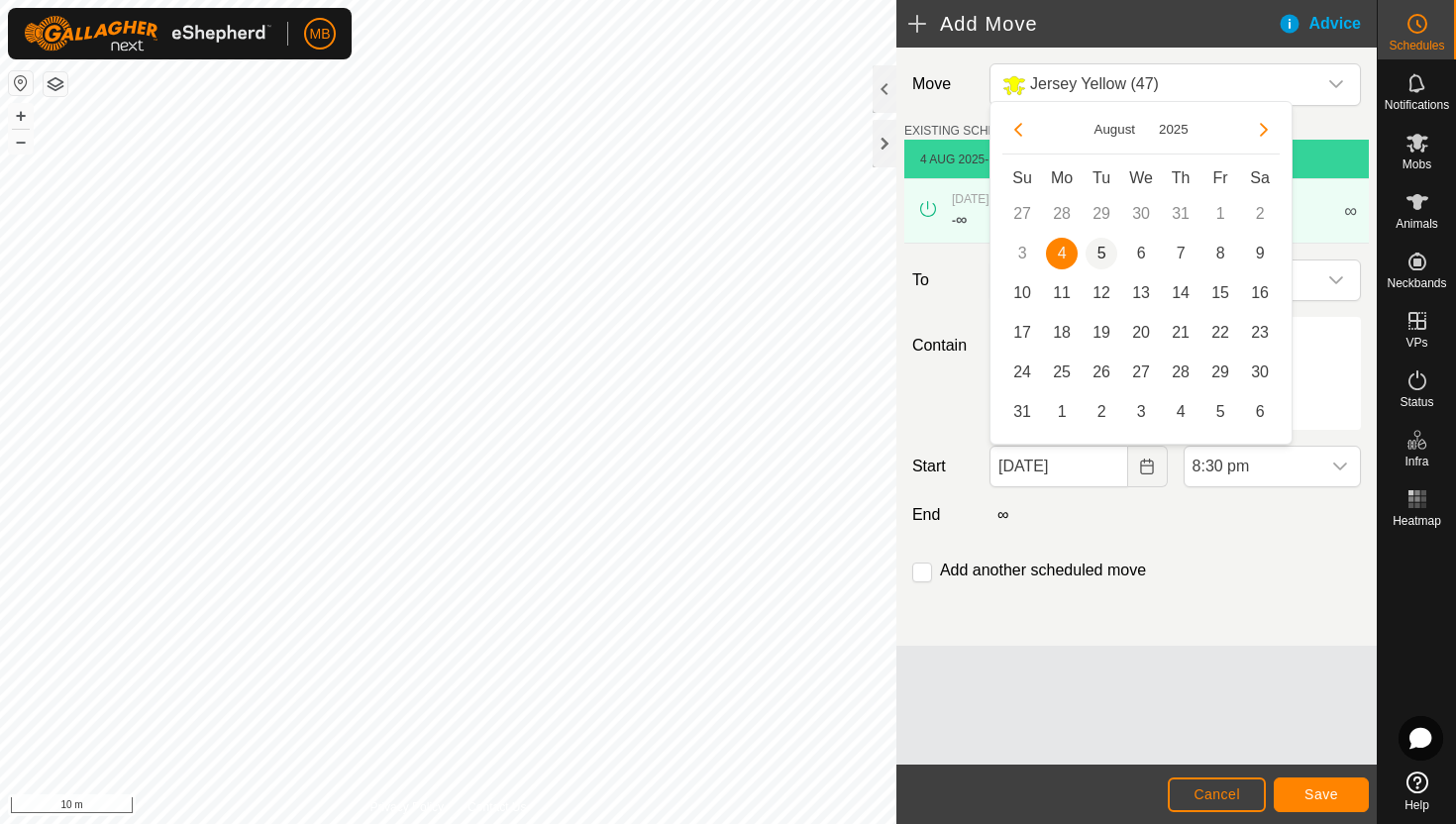 click on "5" at bounding box center [1101, 254] 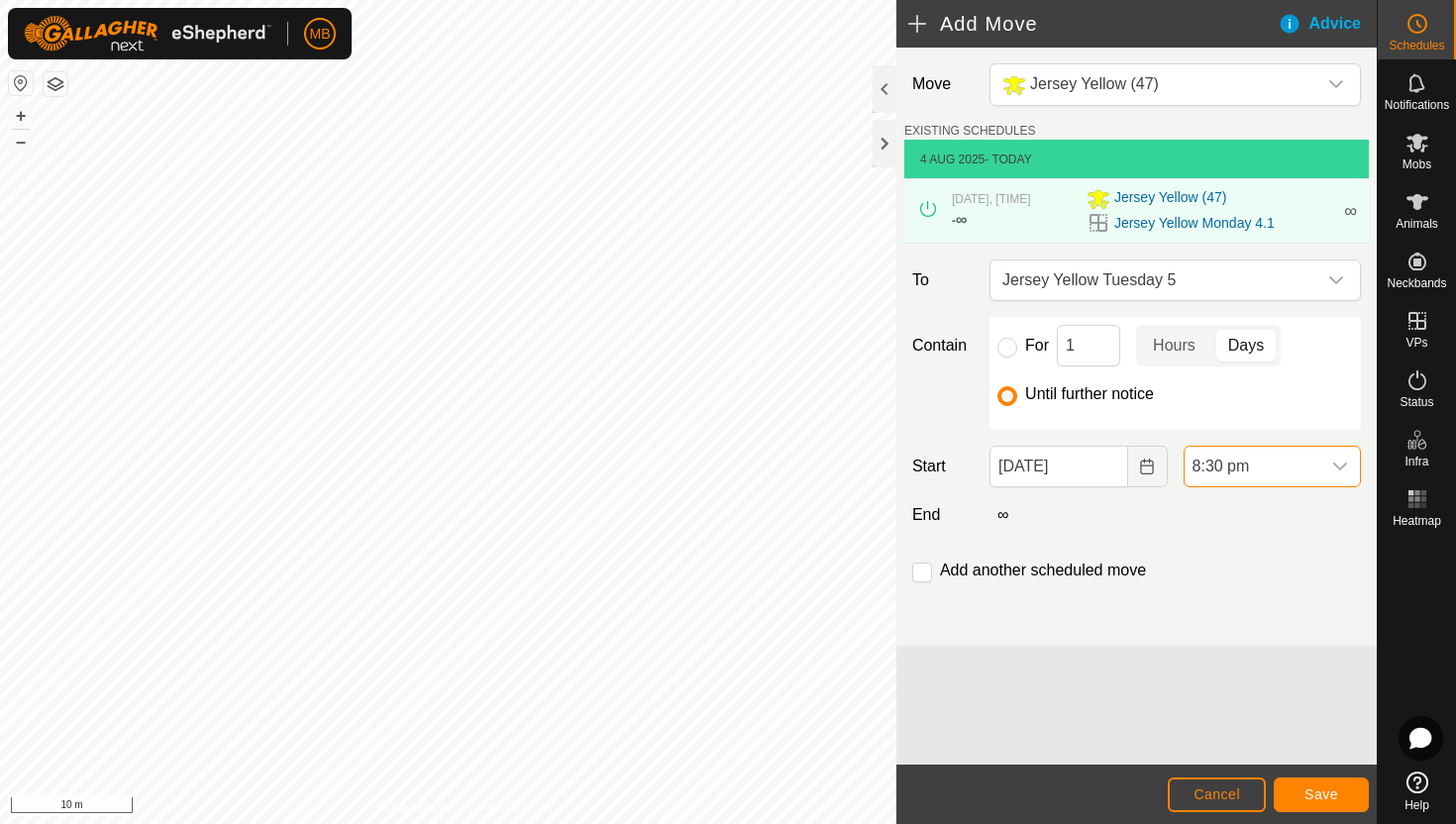 click on "8:30 pm" at bounding box center [1252, 466] 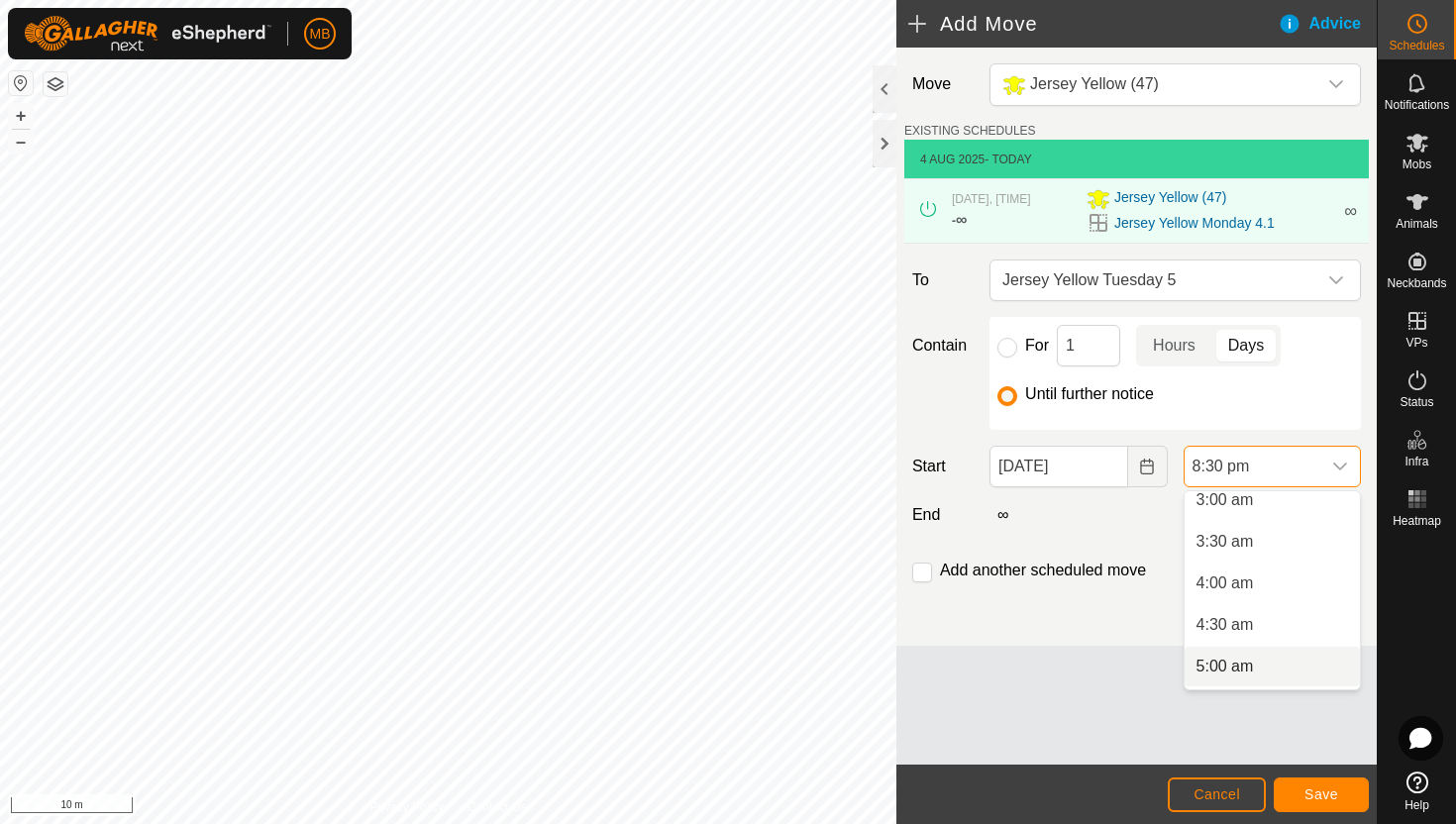 scroll, scrollTop: 257, scrollLeft: 0, axis: vertical 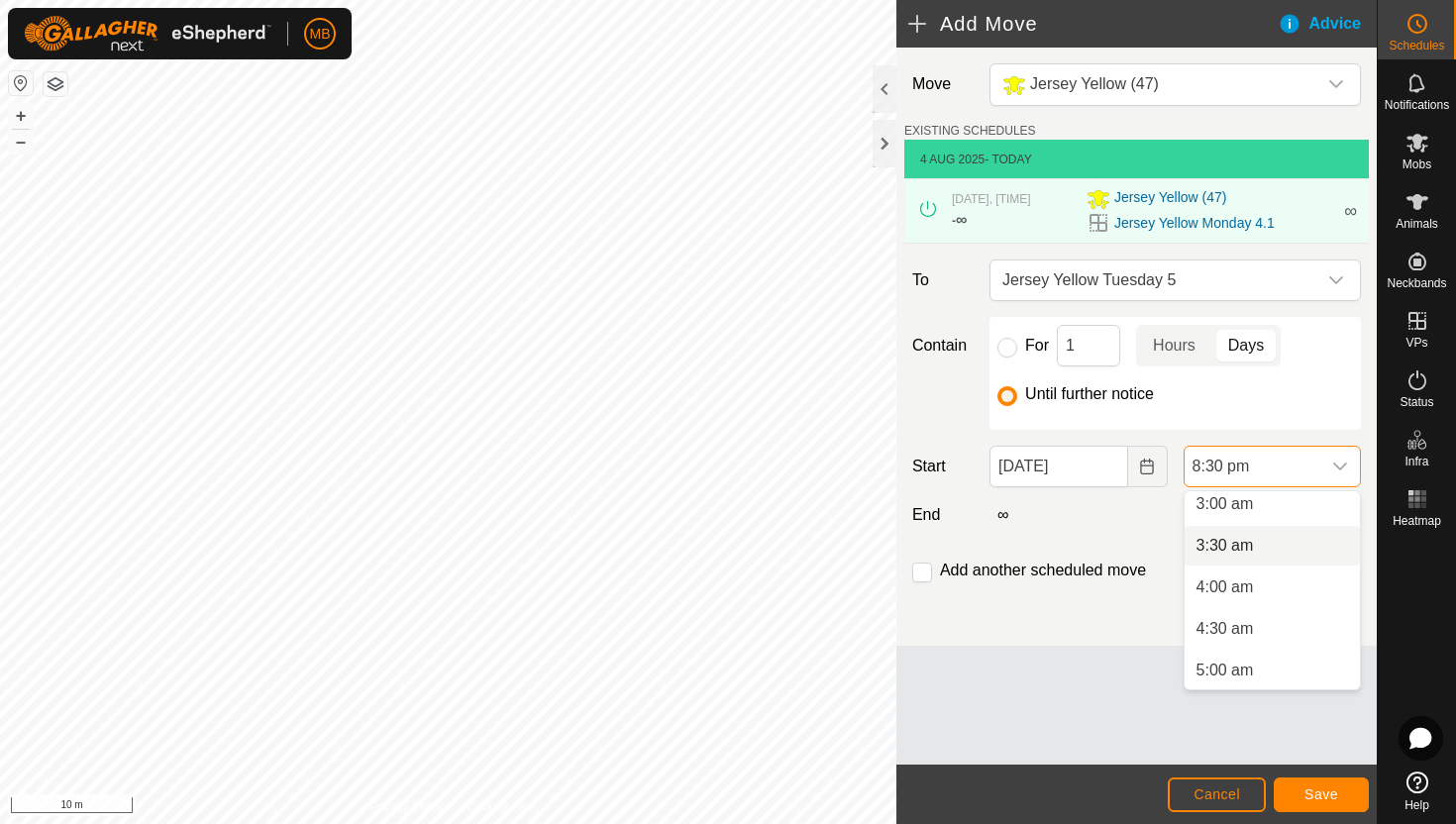 click on "3:30 am" at bounding box center [1272, 546] 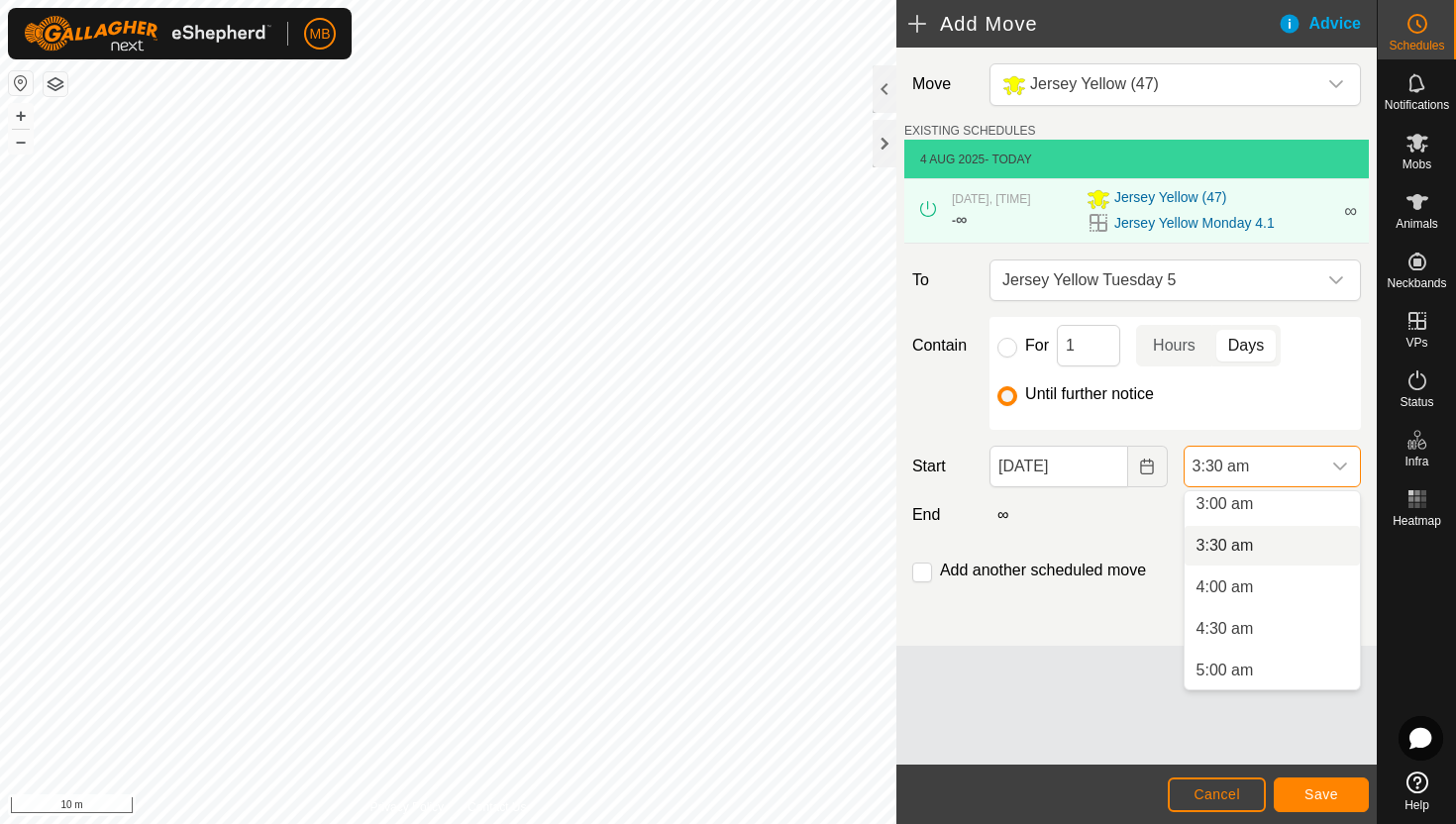 scroll, scrollTop: 0, scrollLeft: 0, axis: both 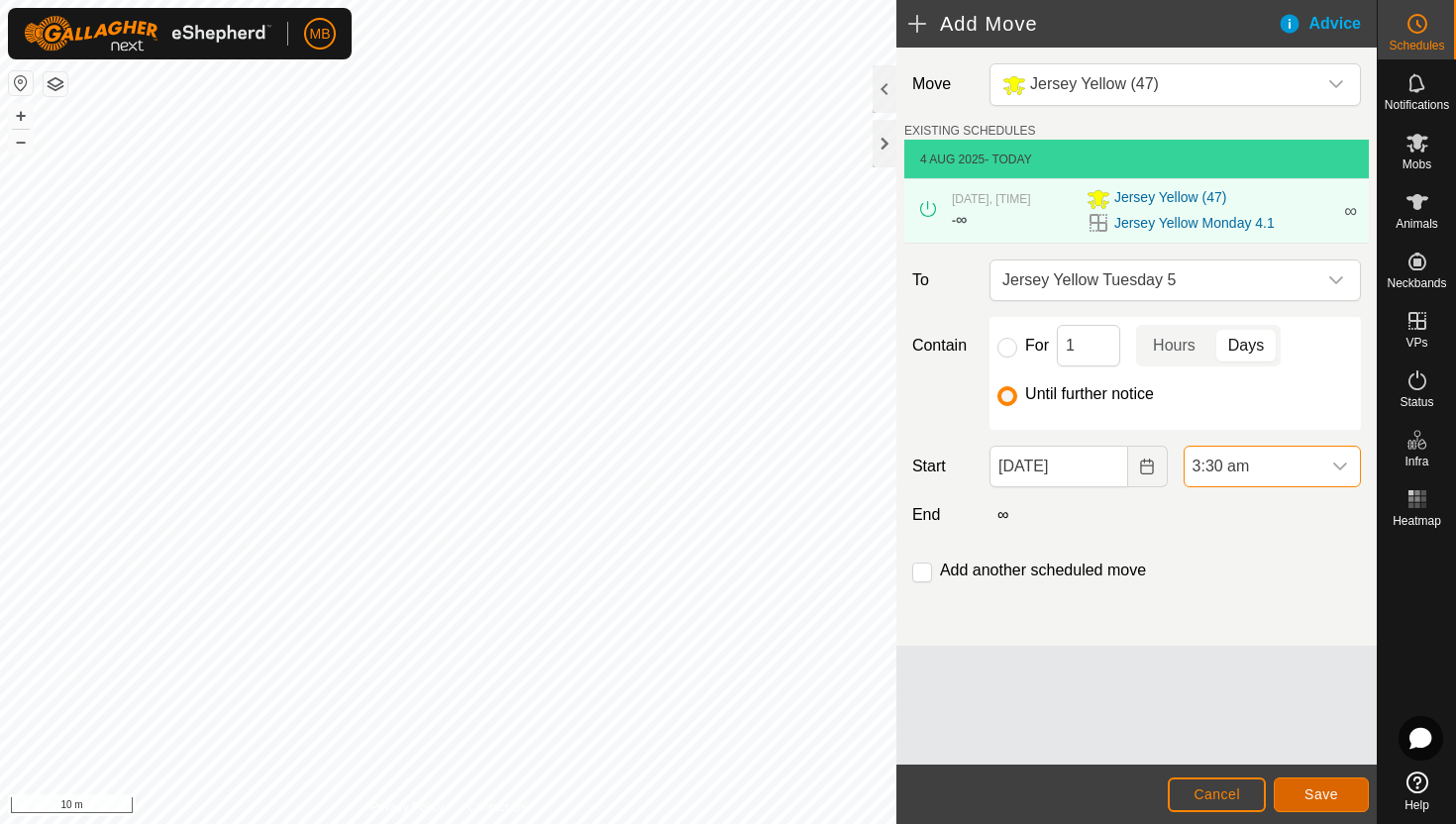 click on "Save" 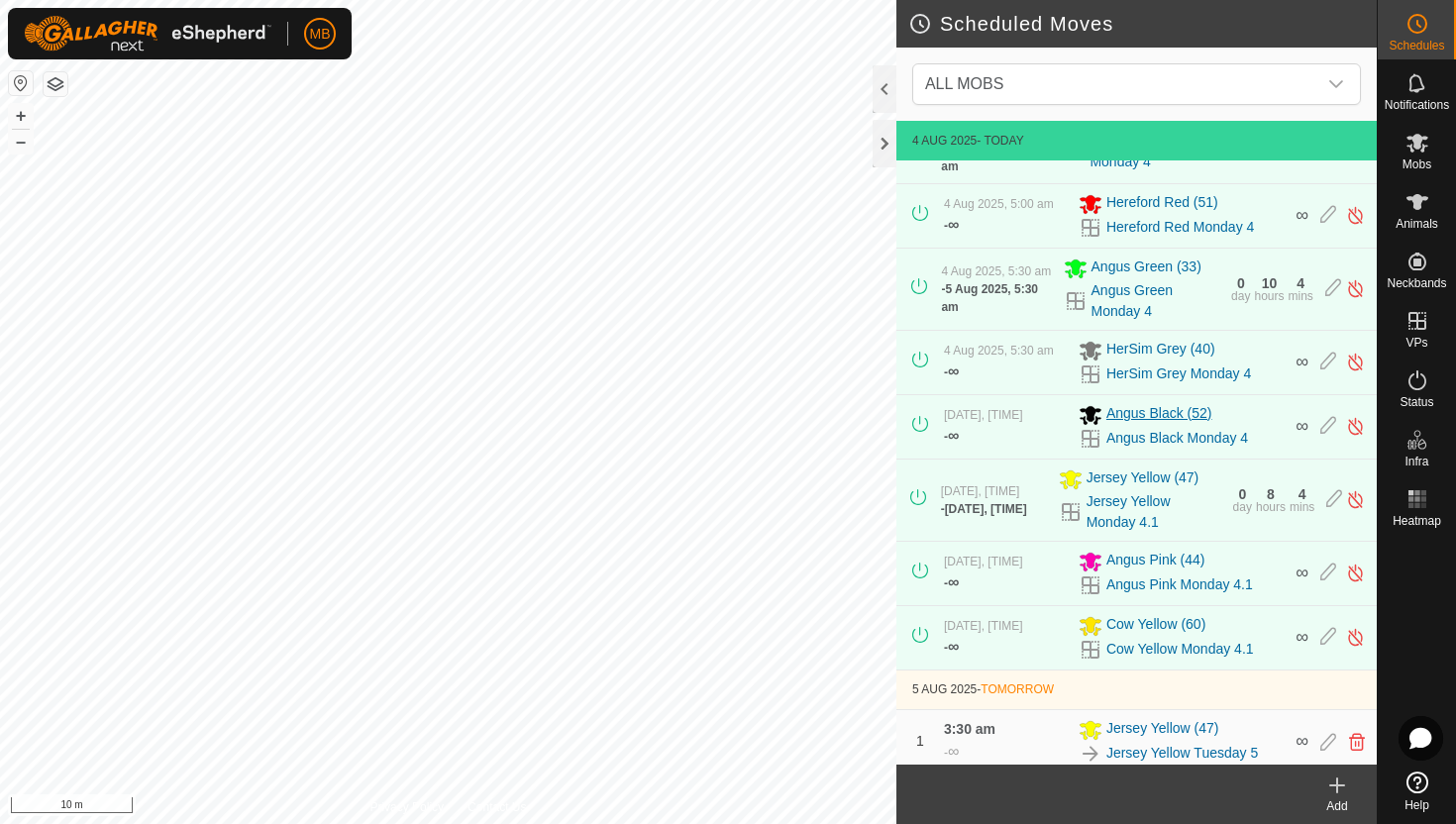 scroll, scrollTop: 508, scrollLeft: 0, axis: vertical 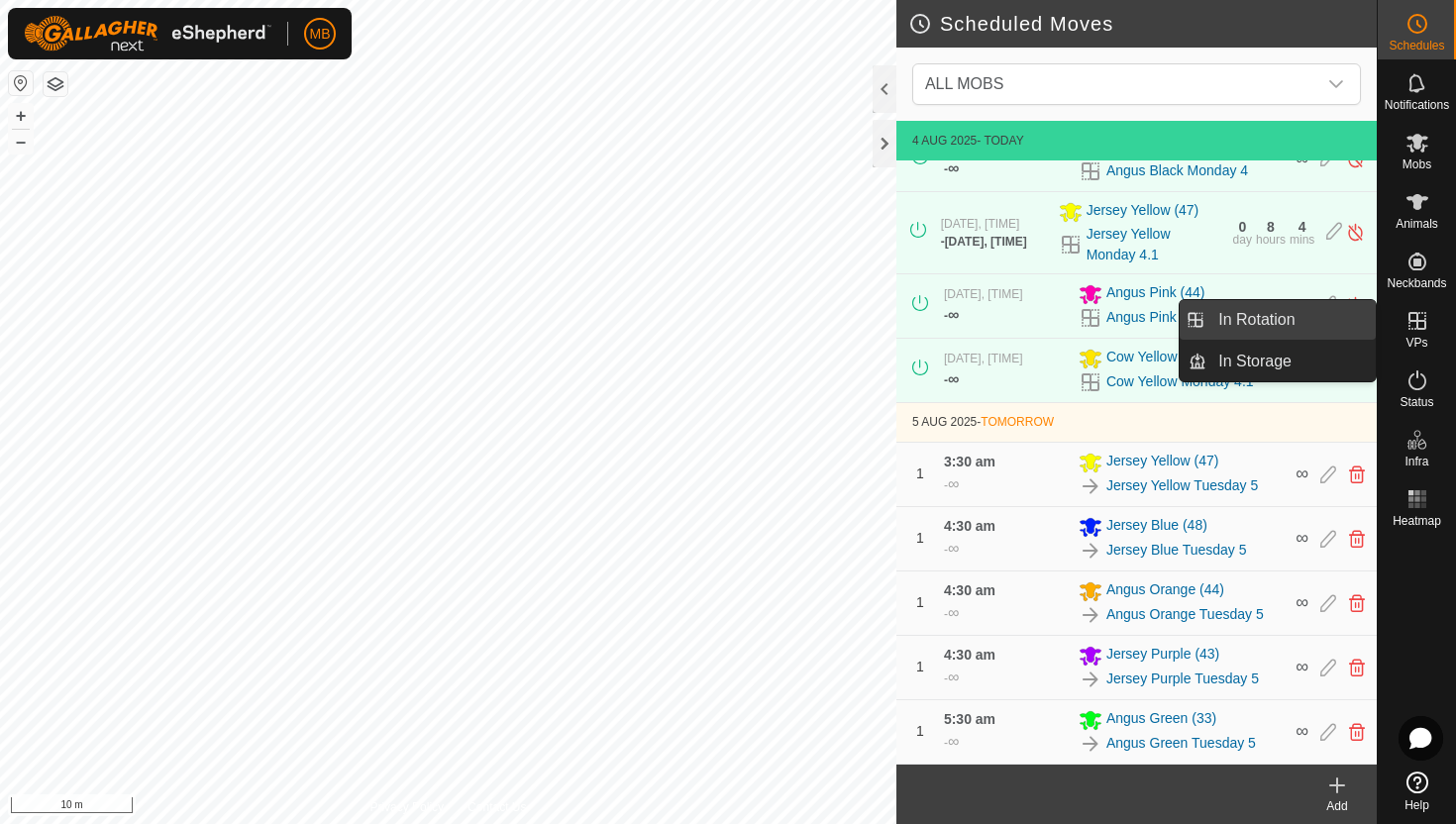 click on "In Rotation" at bounding box center (1291, 320) 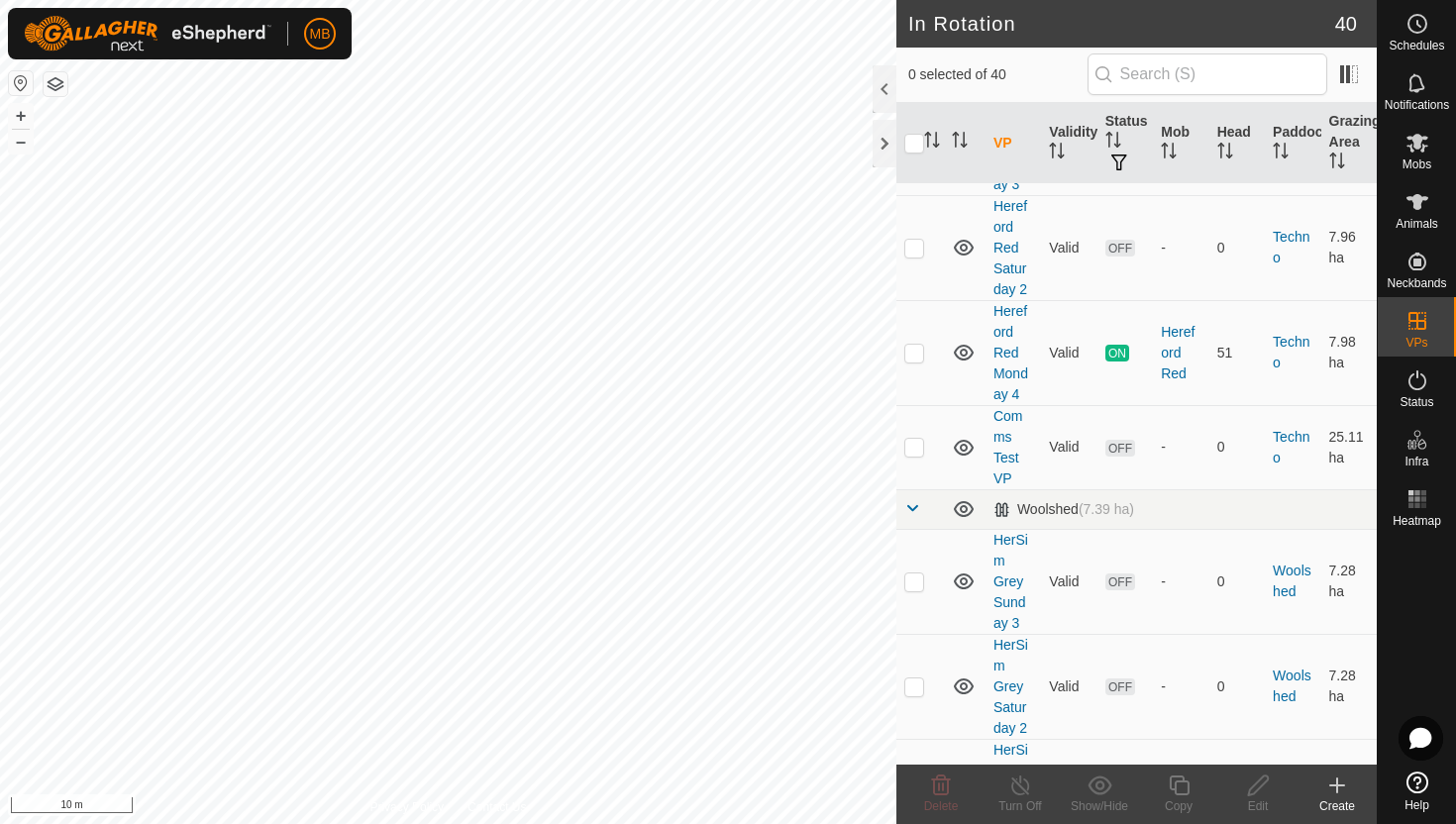 scroll, scrollTop: 2557, scrollLeft: 0, axis: vertical 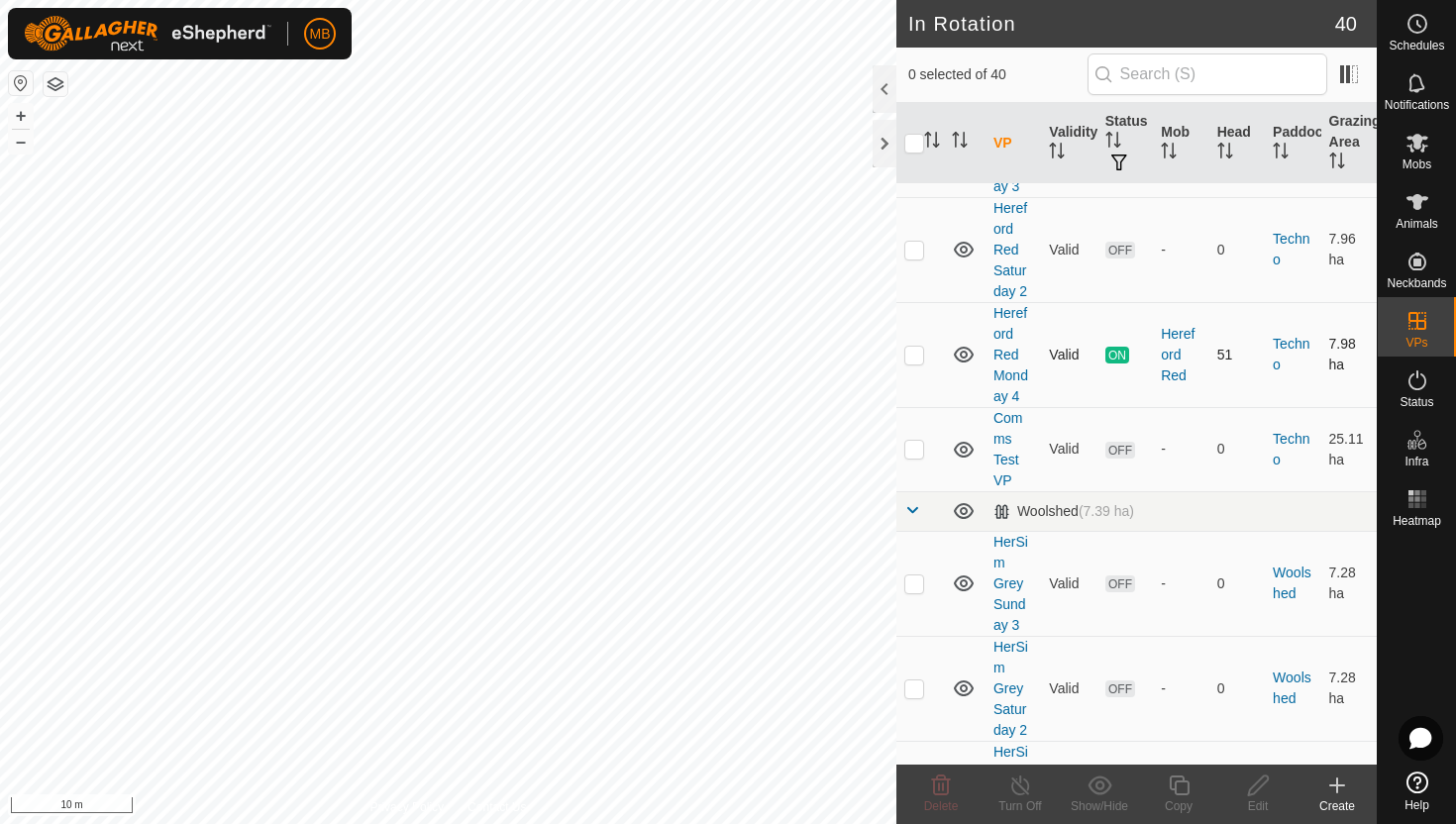 click at bounding box center (914, 355) 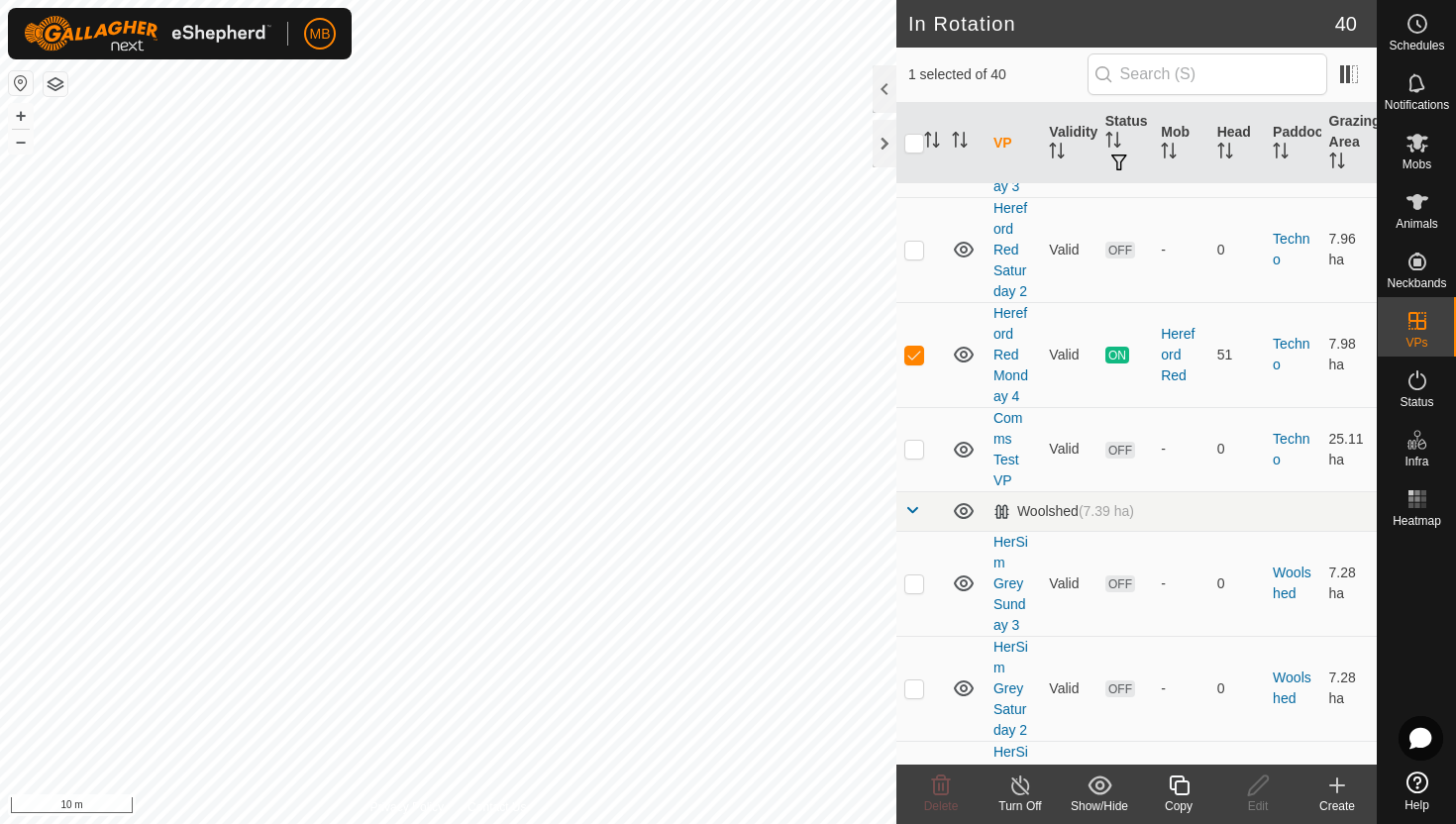 click 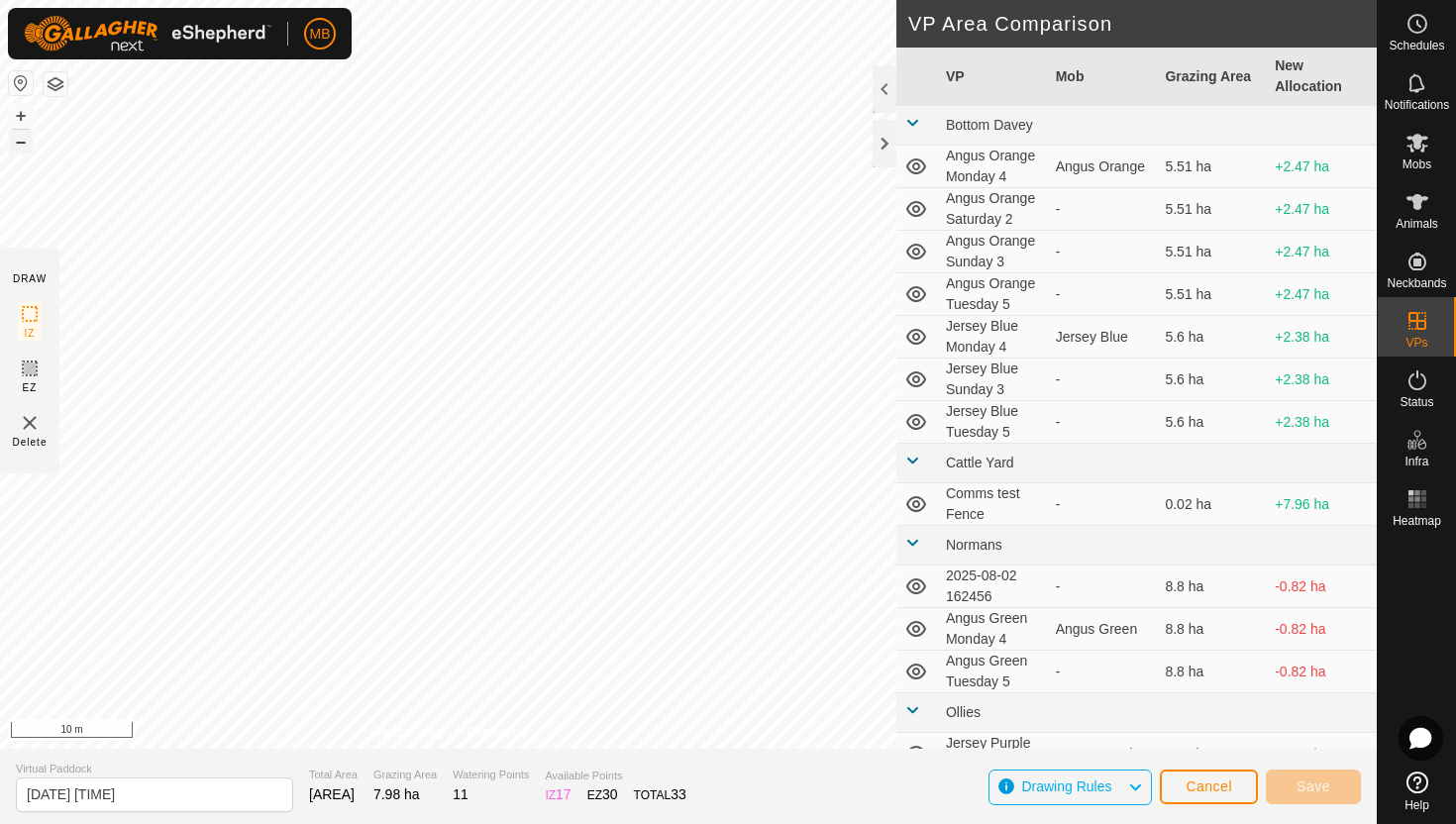 click on "–" at bounding box center [21, 142] 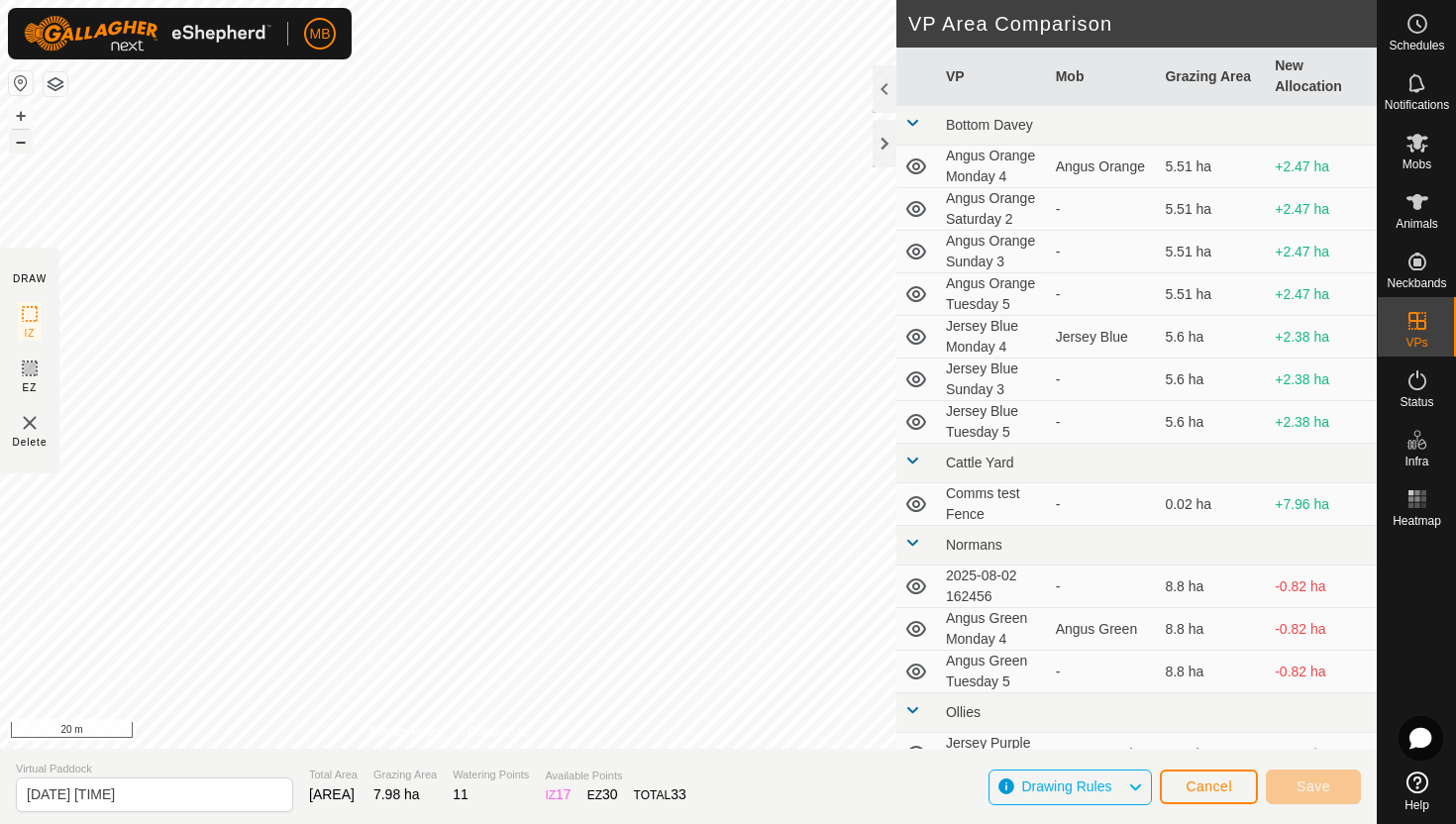 click on "–" at bounding box center [21, 142] 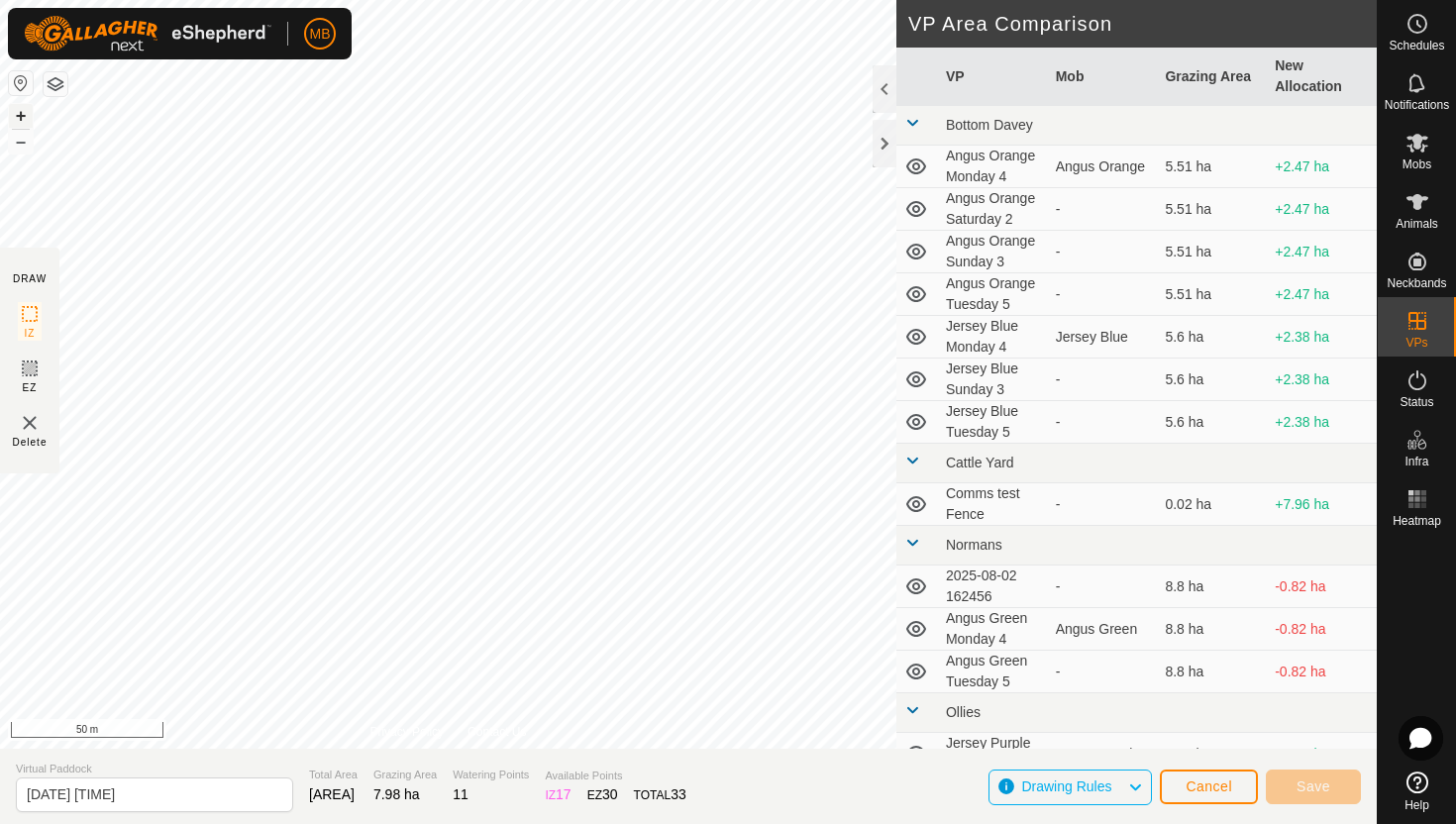 click on "+" at bounding box center (21, 116) 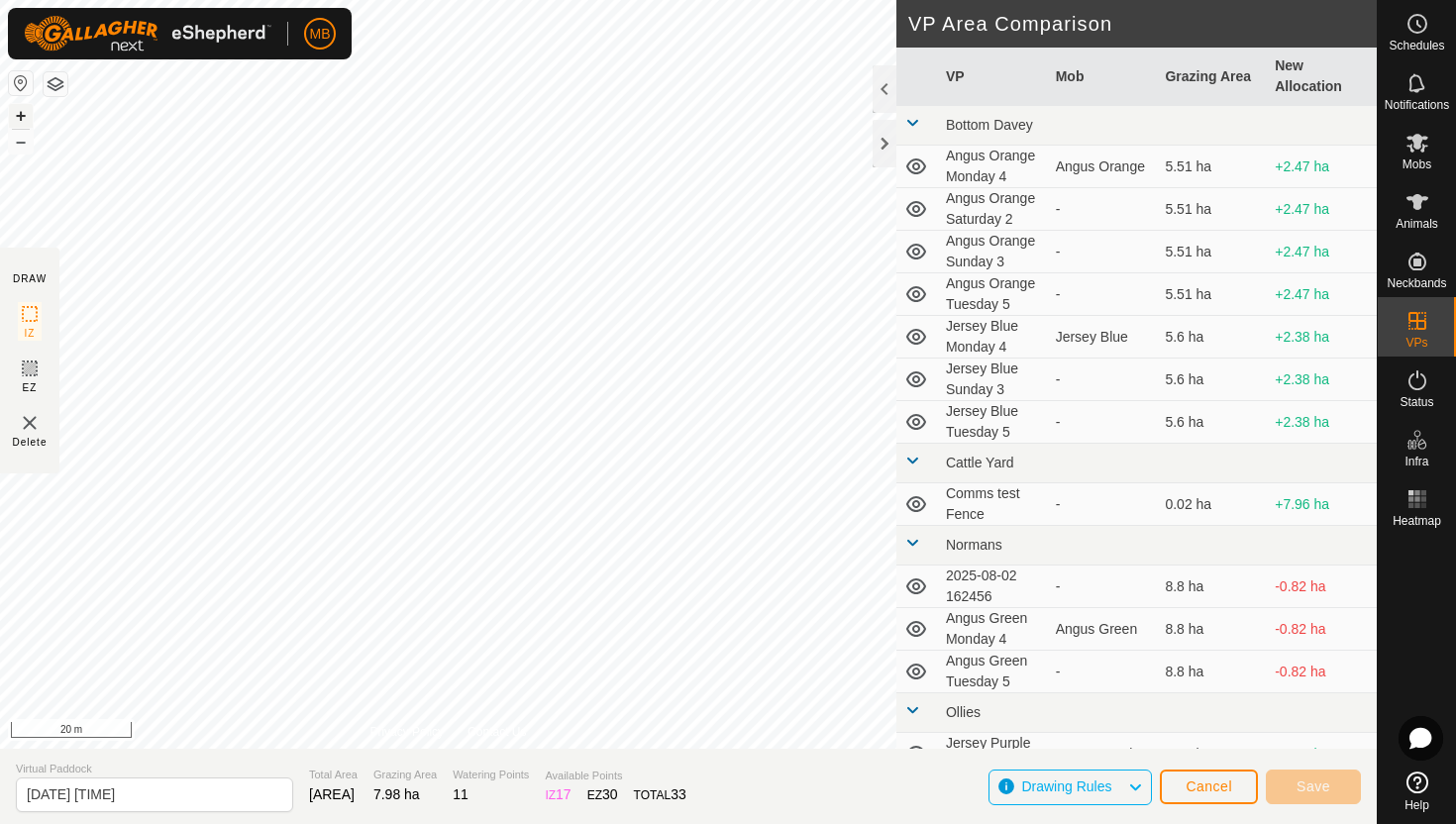 click on "+" at bounding box center (21, 116) 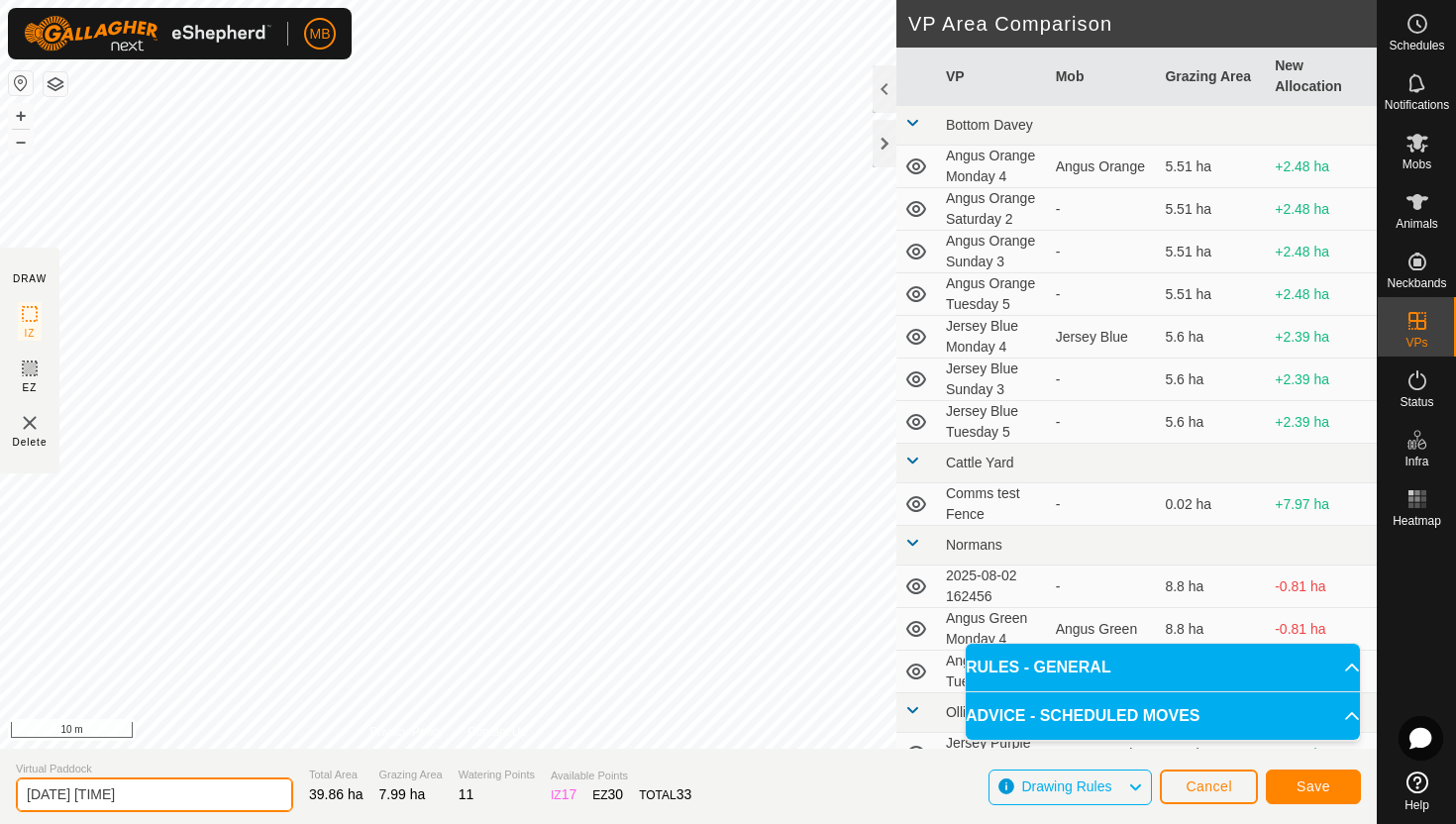 click on "[DATE] [TIME]" 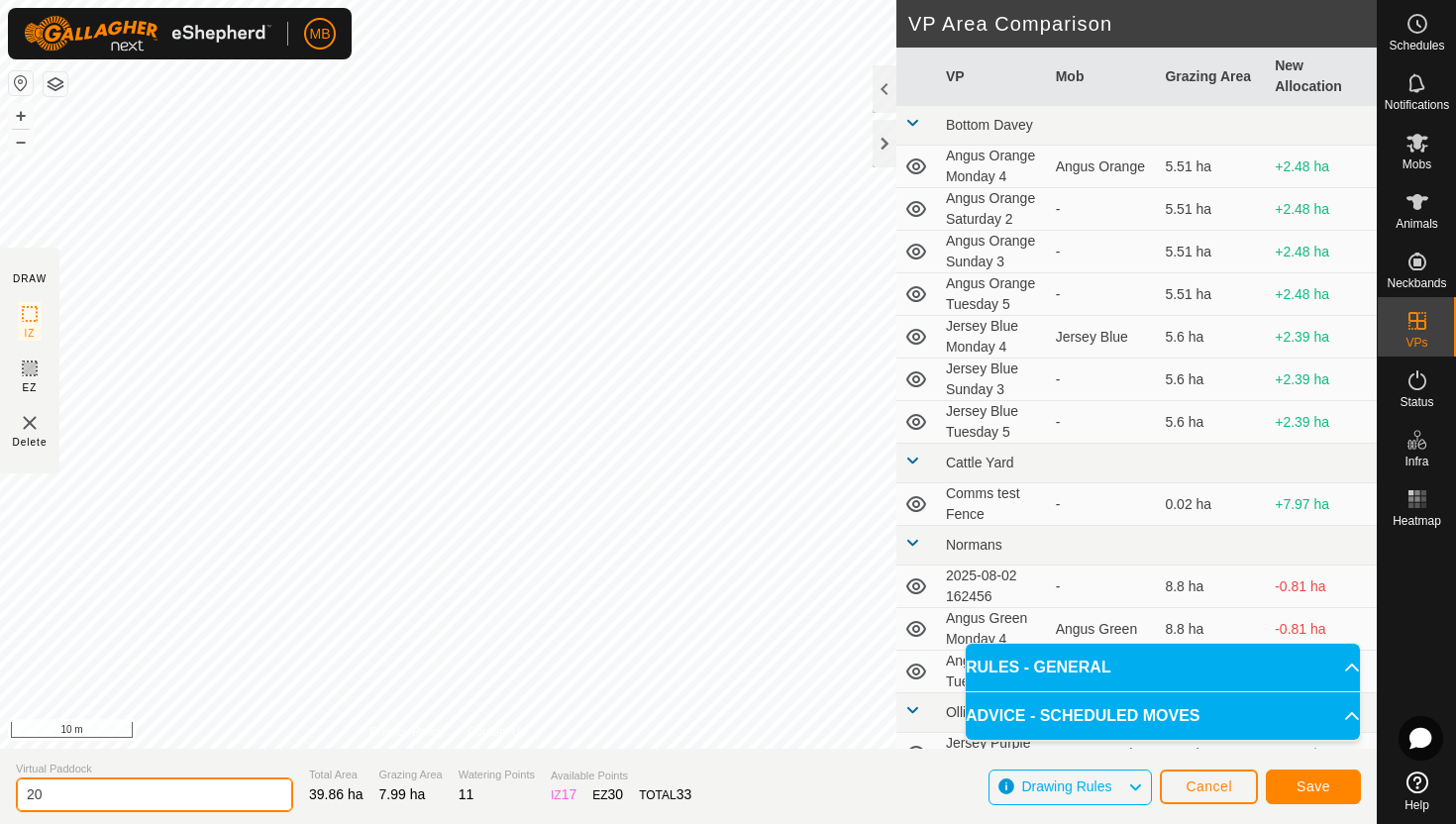 type on "2" 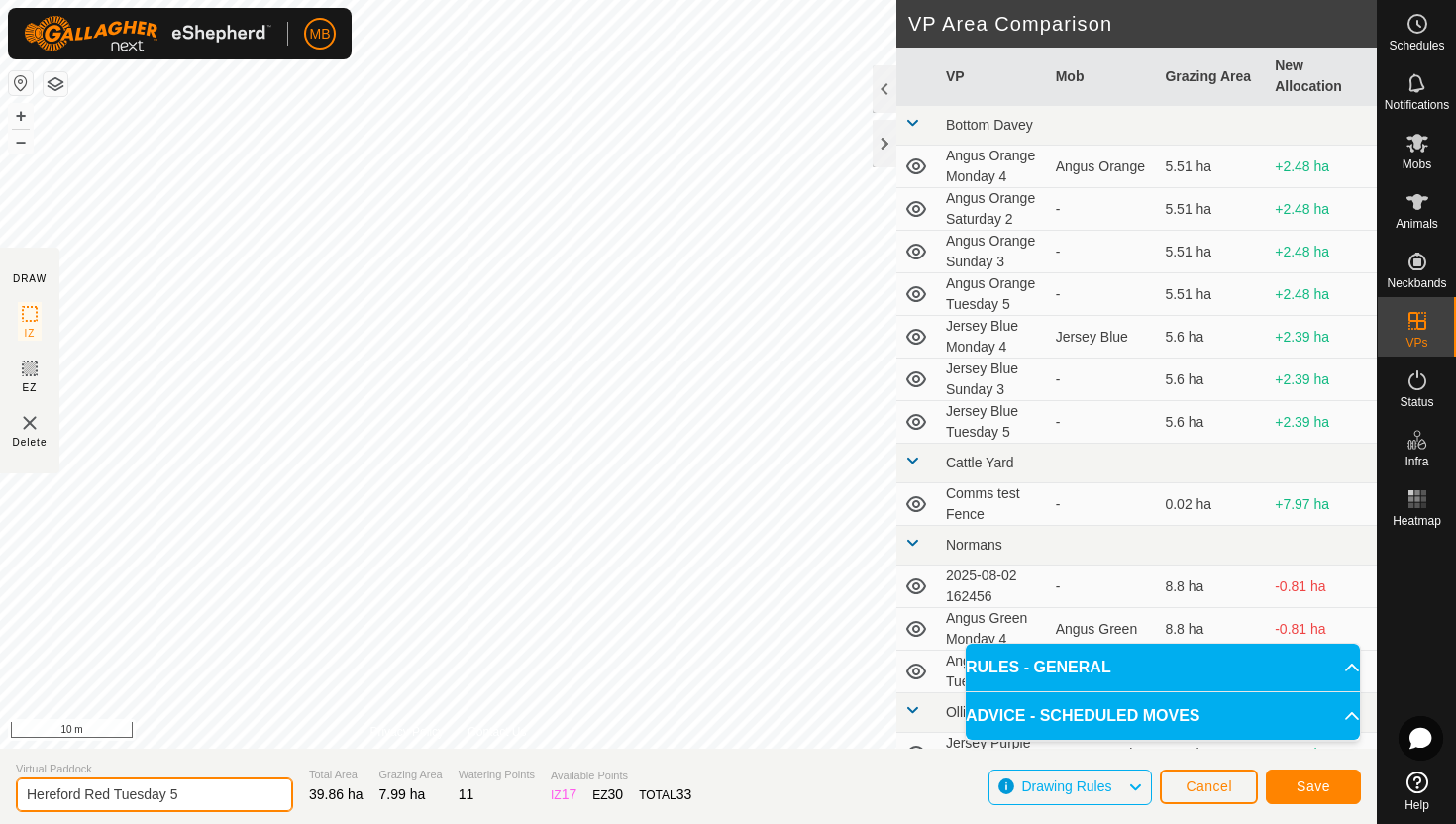 type on "Hereford Red Tuesday 5" 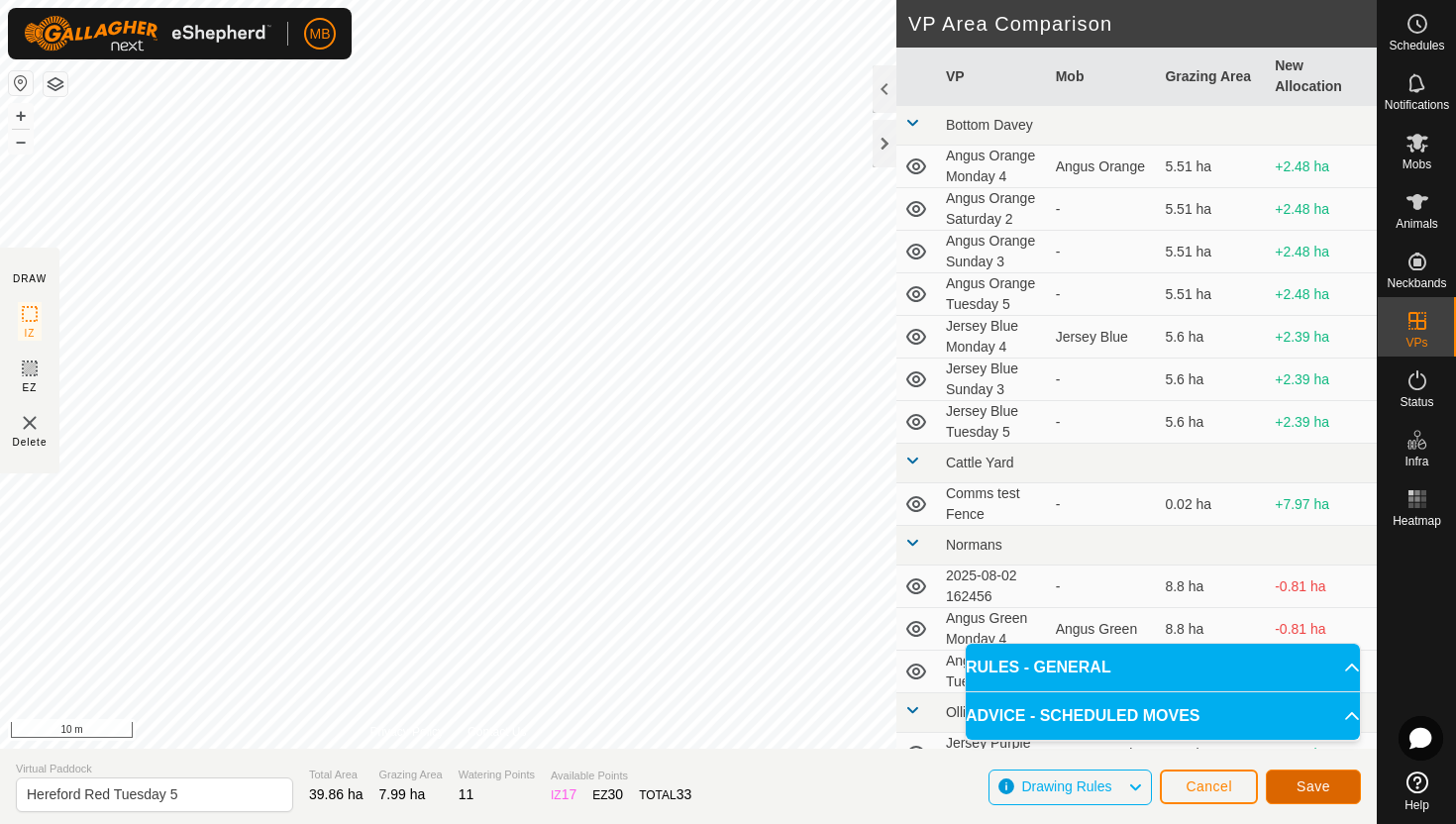 click on "Save" 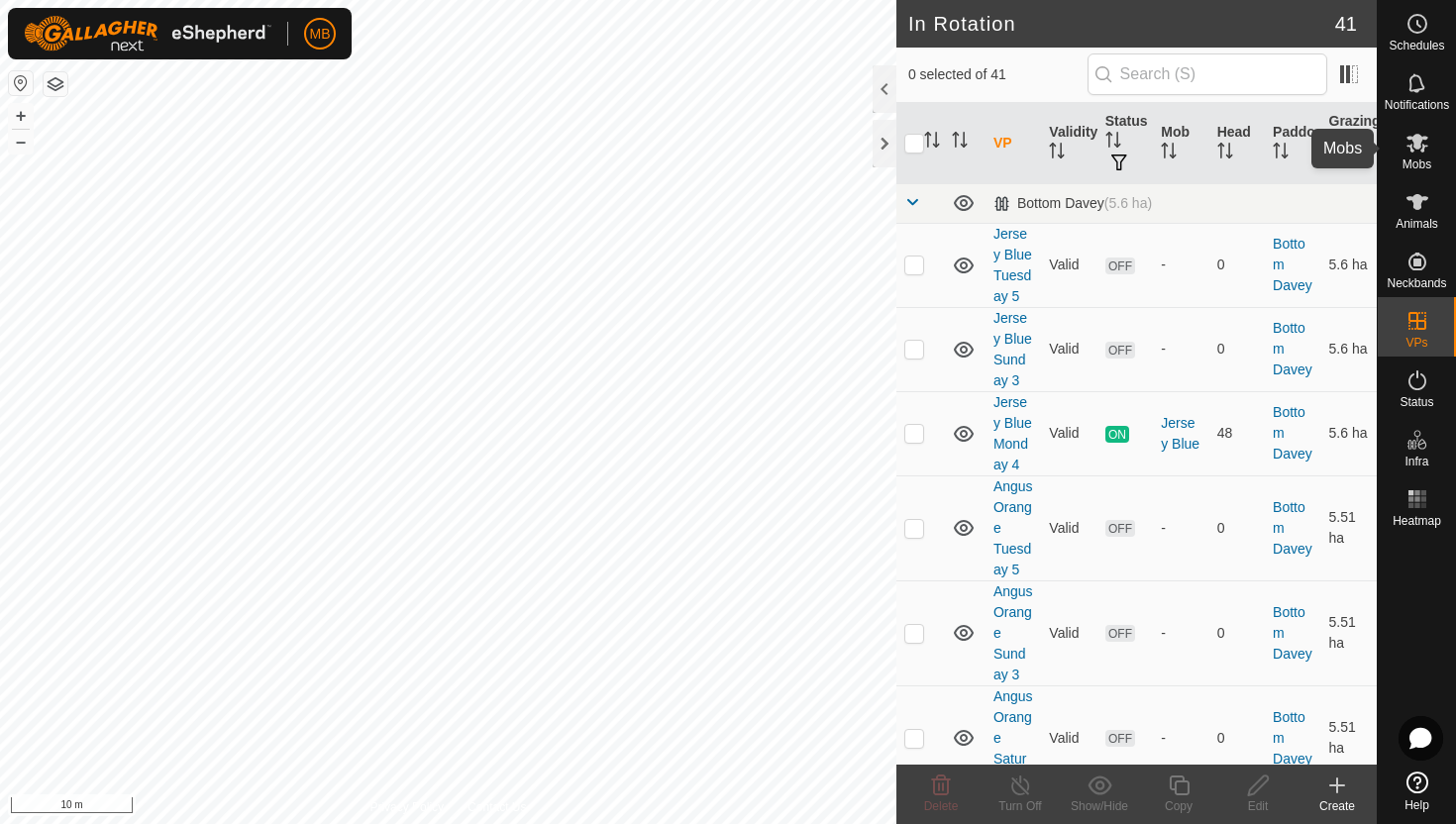 click 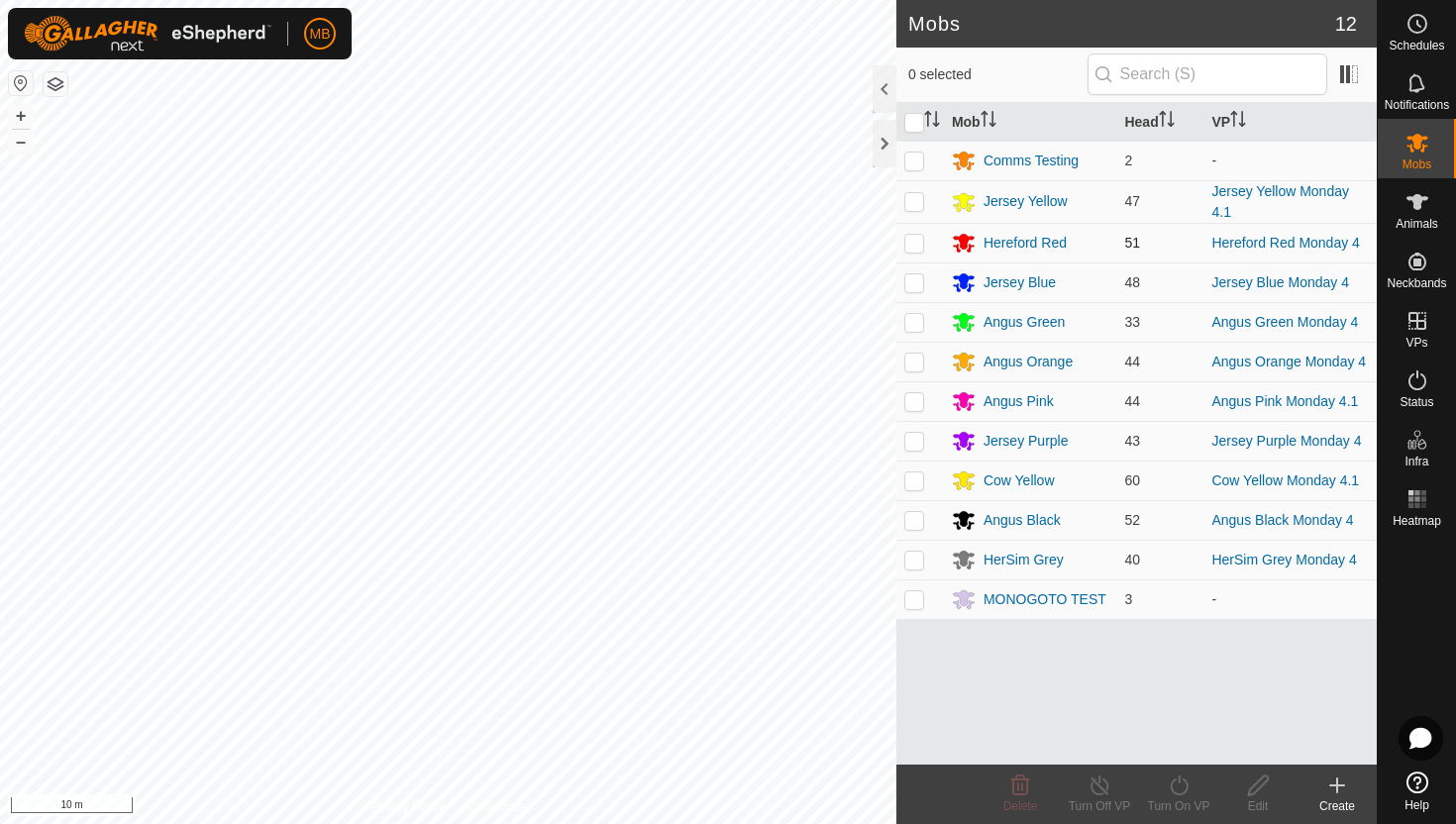 click at bounding box center [914, 243] 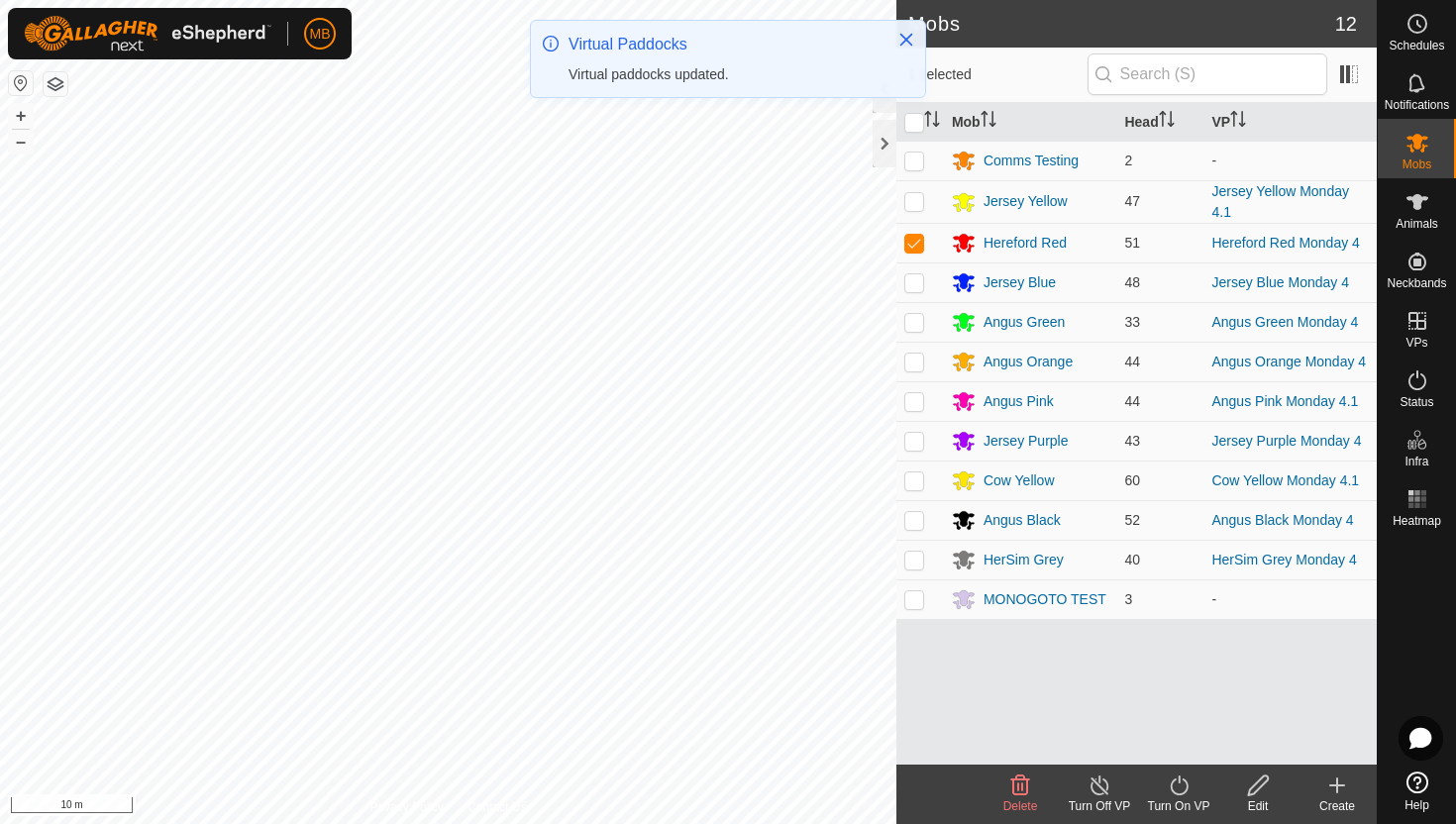 click 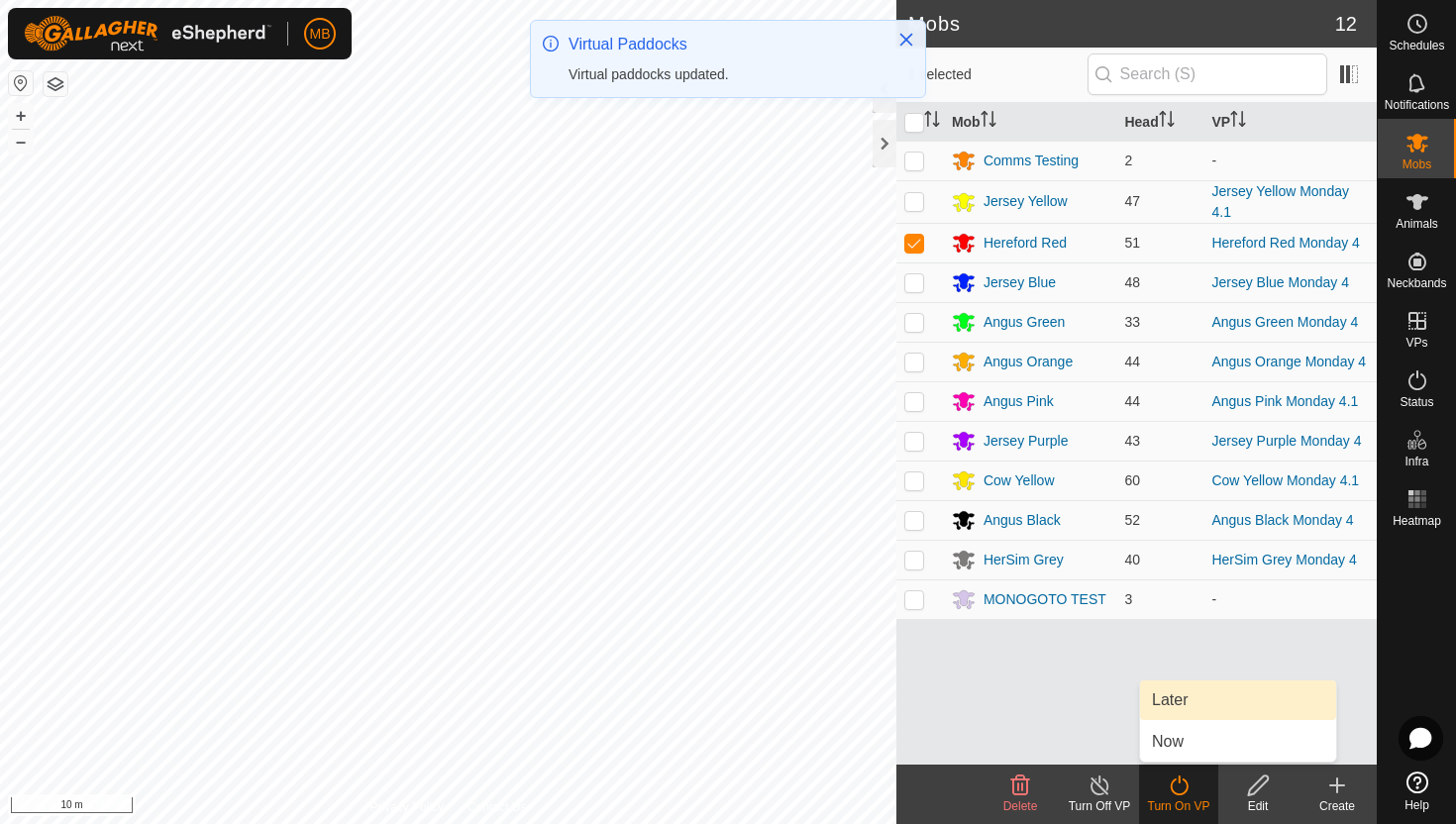 click on "Later" at bounding box center [1238, 700] 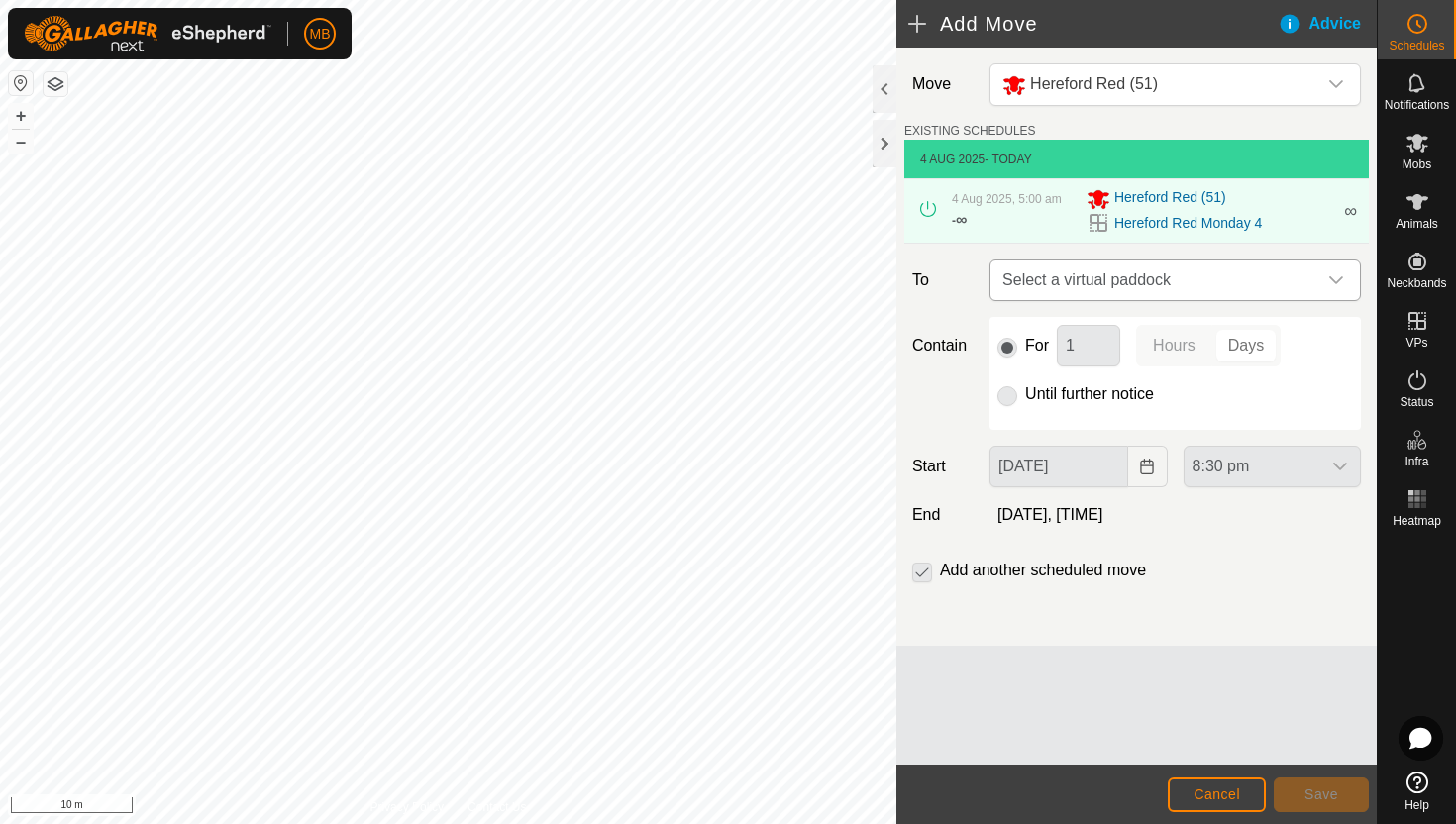 click 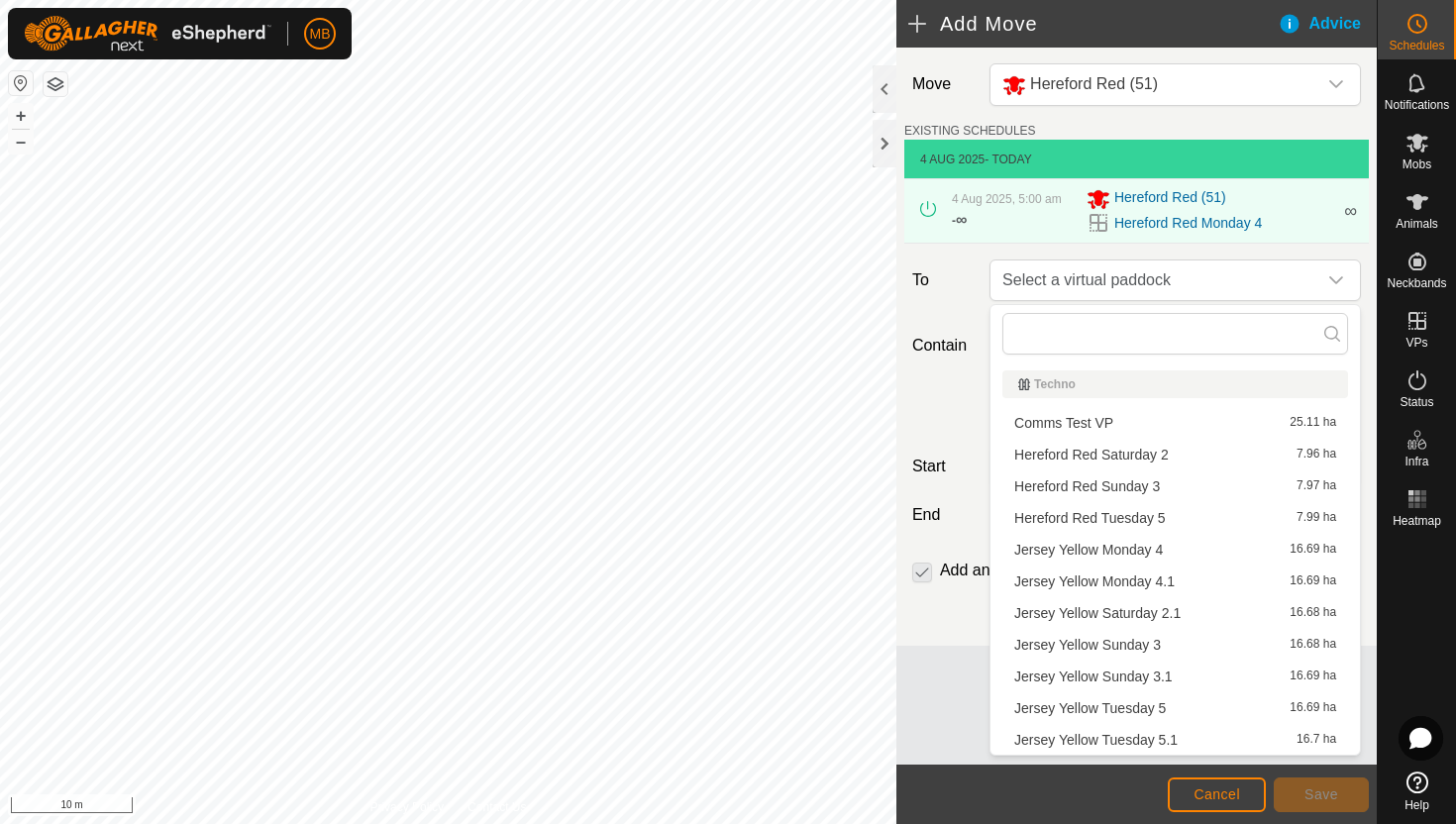click on "[NAME] [NAME] [NAME] [TIME] [AREA]" at bounding box center [1175, 518] 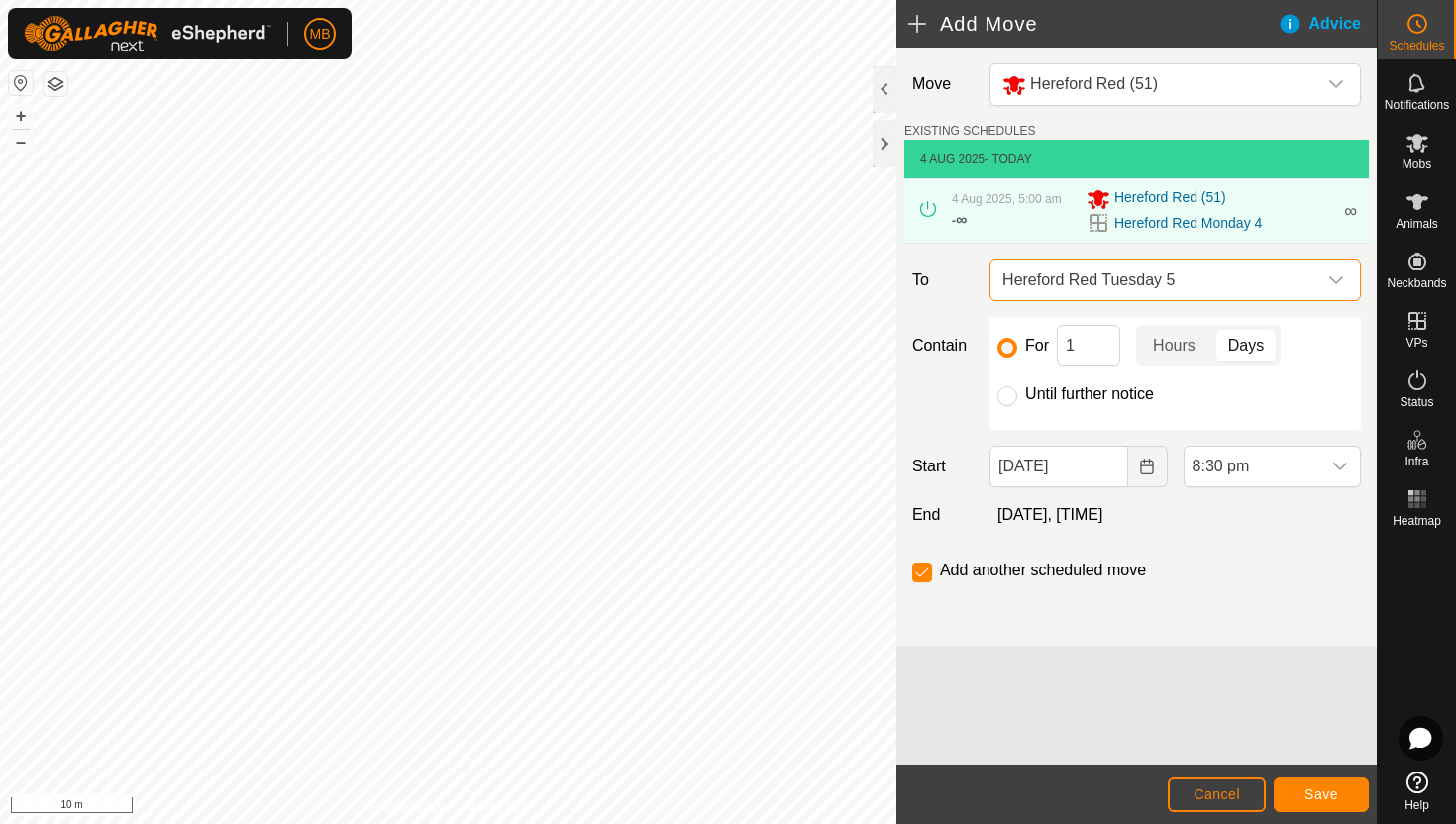 click on "Until further notice" 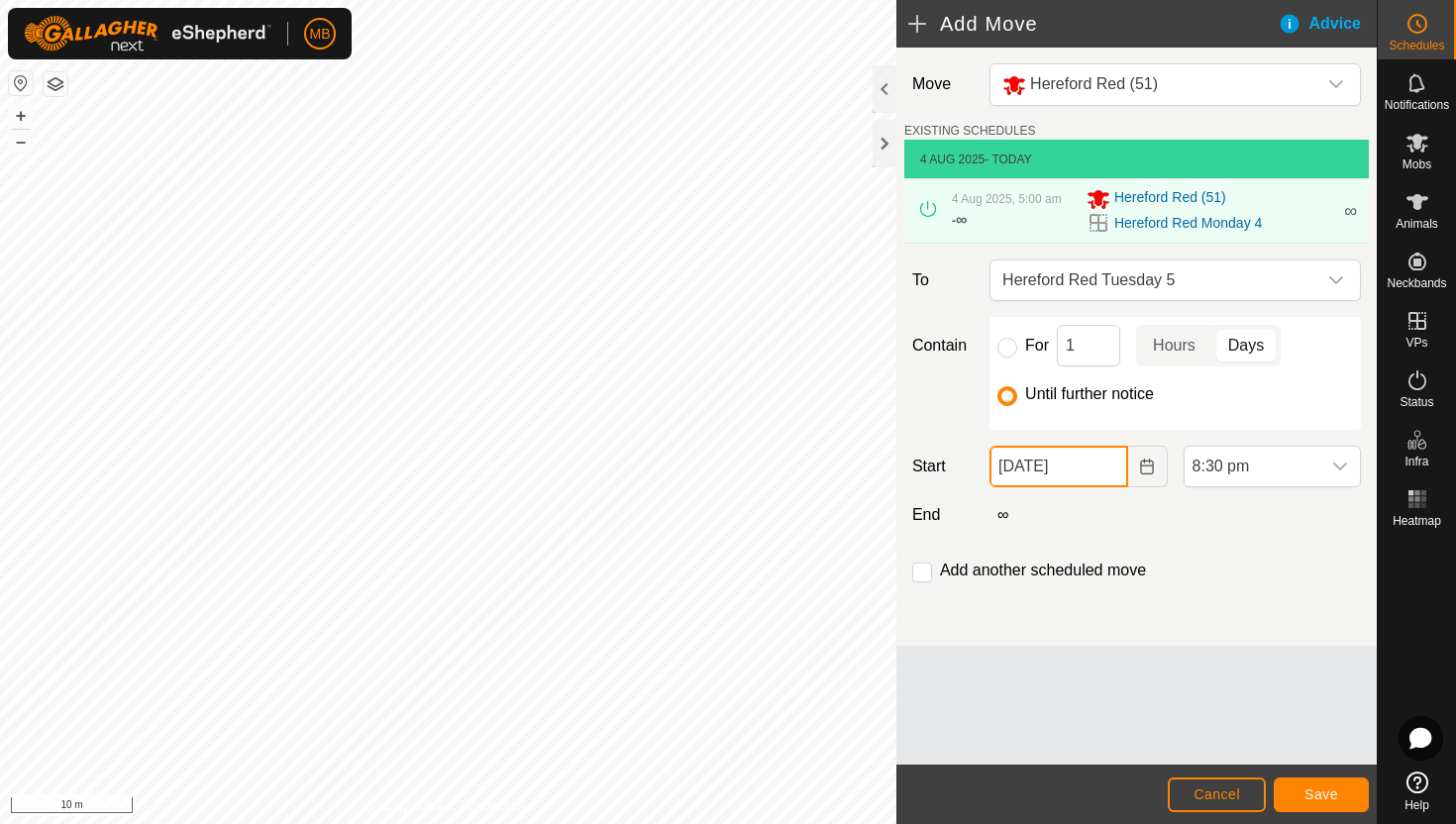 click on "[DATE]" 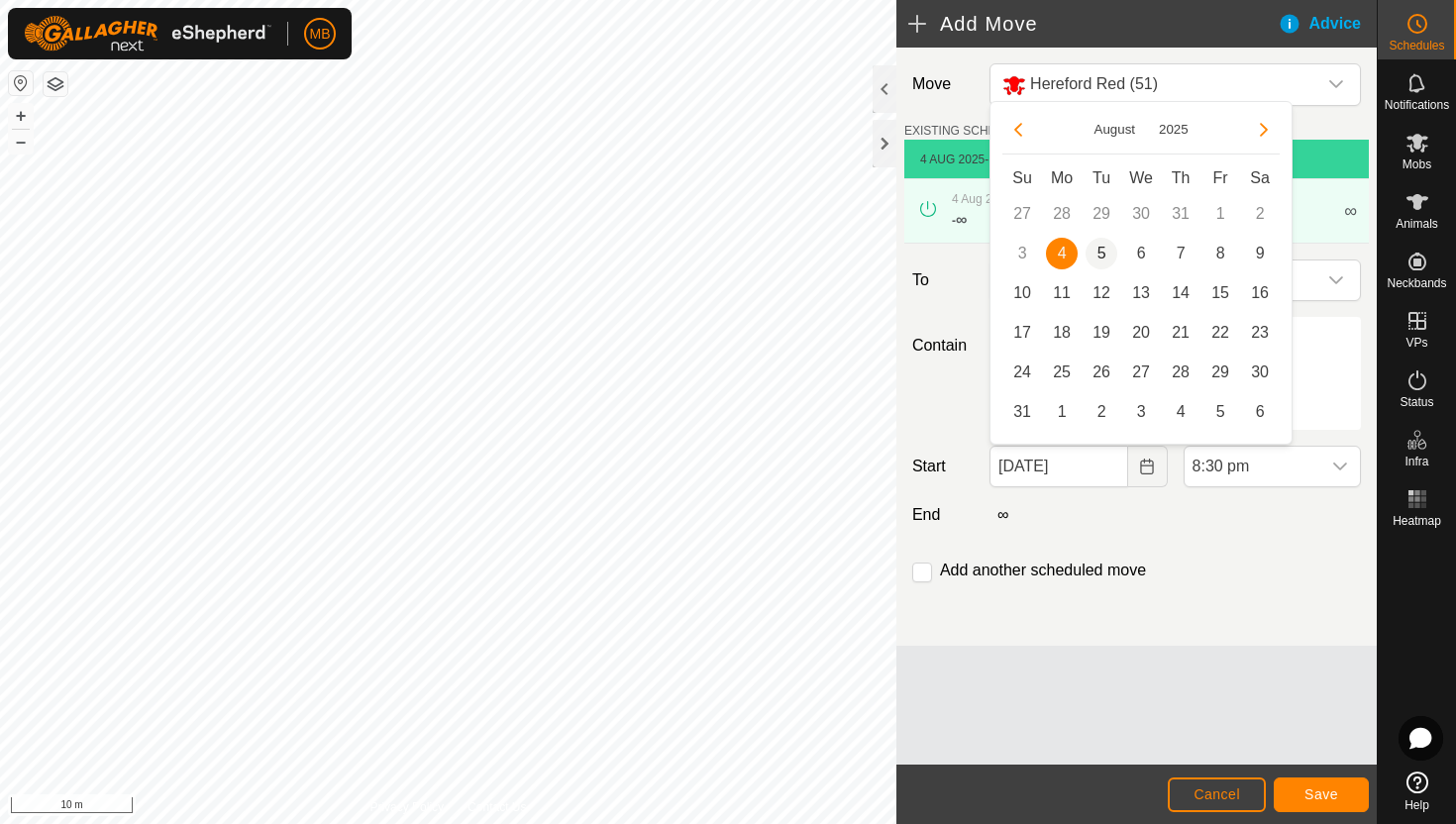 click on "5" at bounding box center (1101, 254) 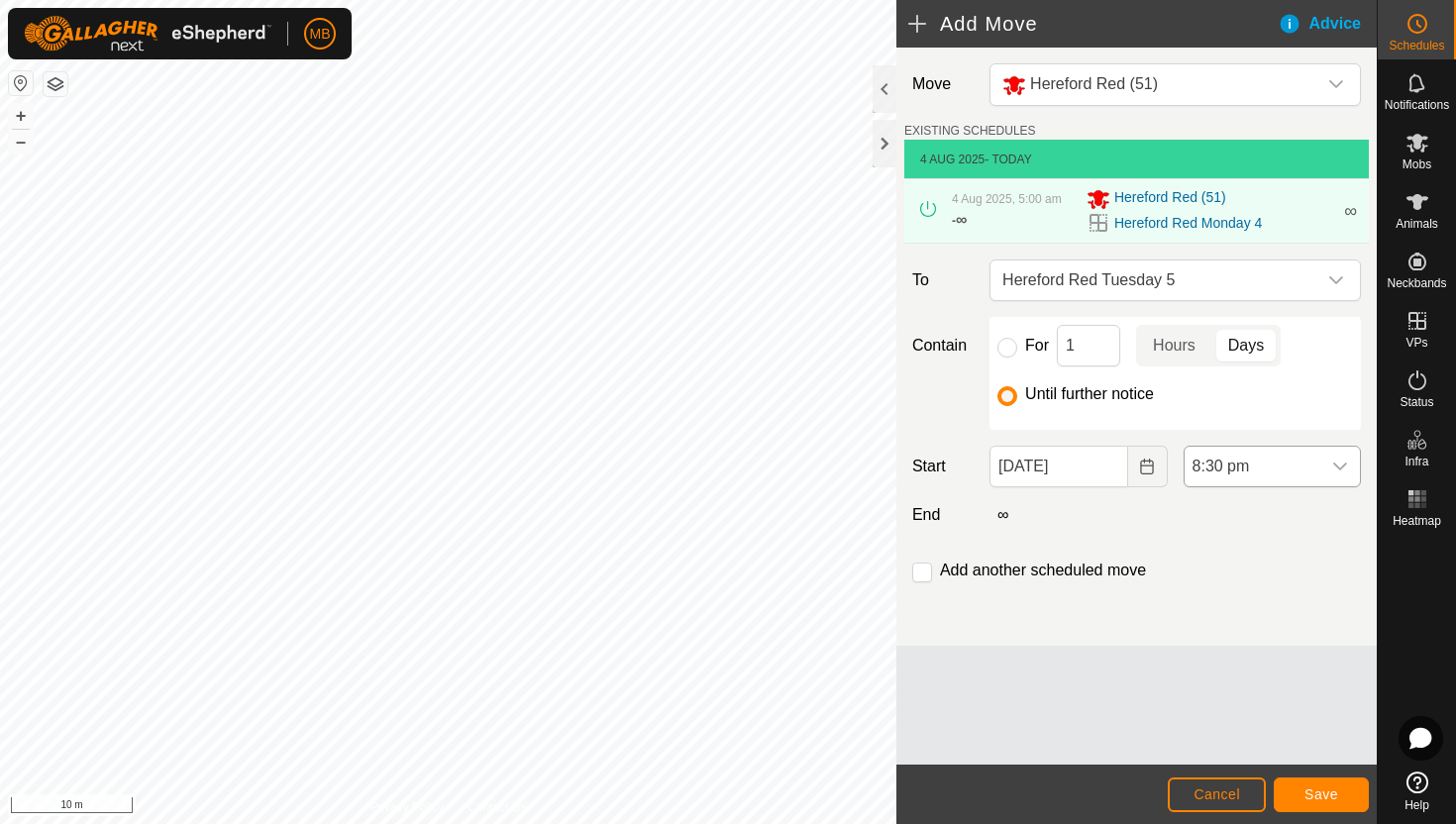 click on "8:30 pm" at bounding box center (1252, 466) 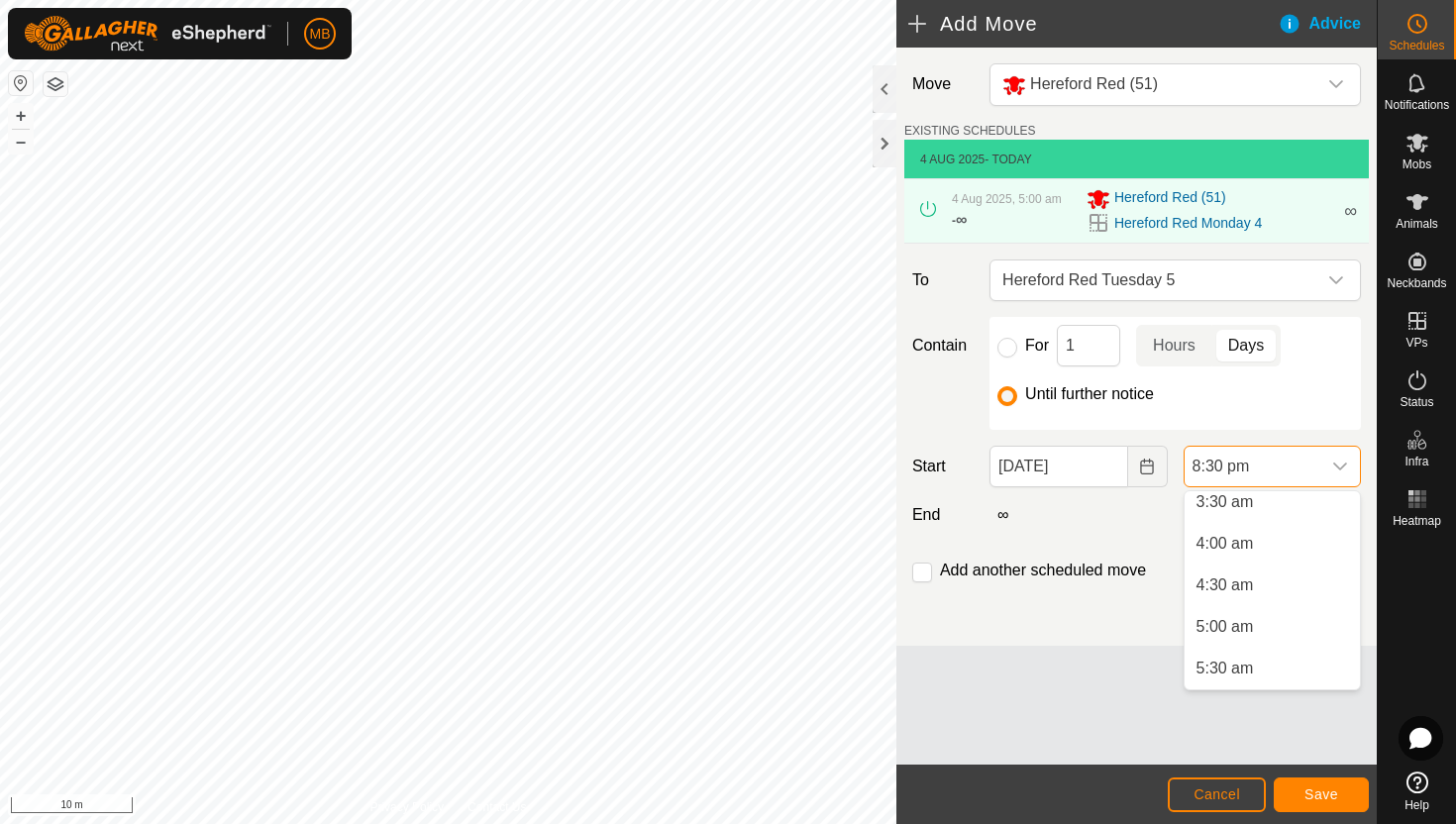 scroll, scrollTop: 297, scrollLeft: 0, axis: vertical 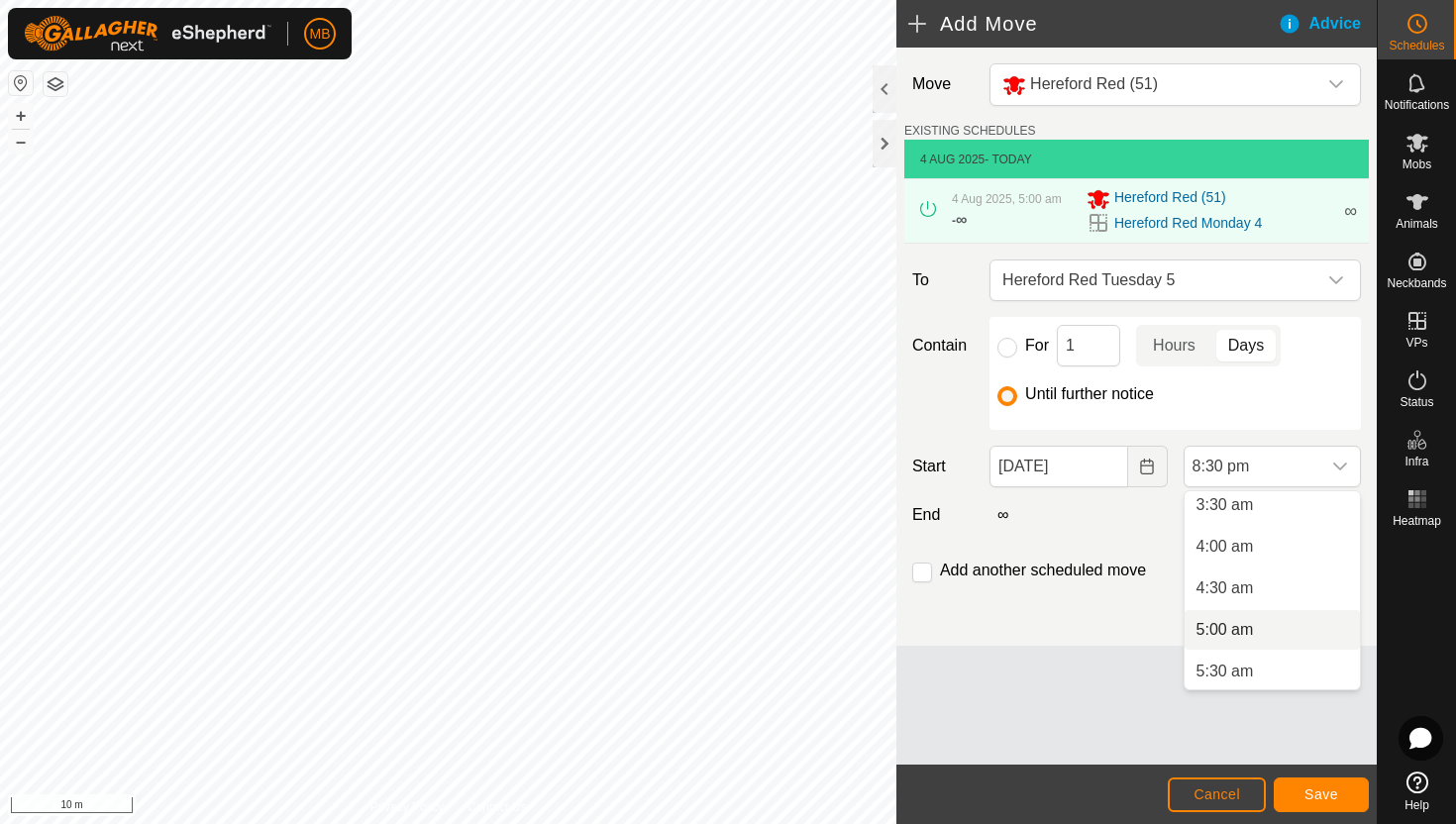 click on "5:00 am" at bounding box center (1272, 630) 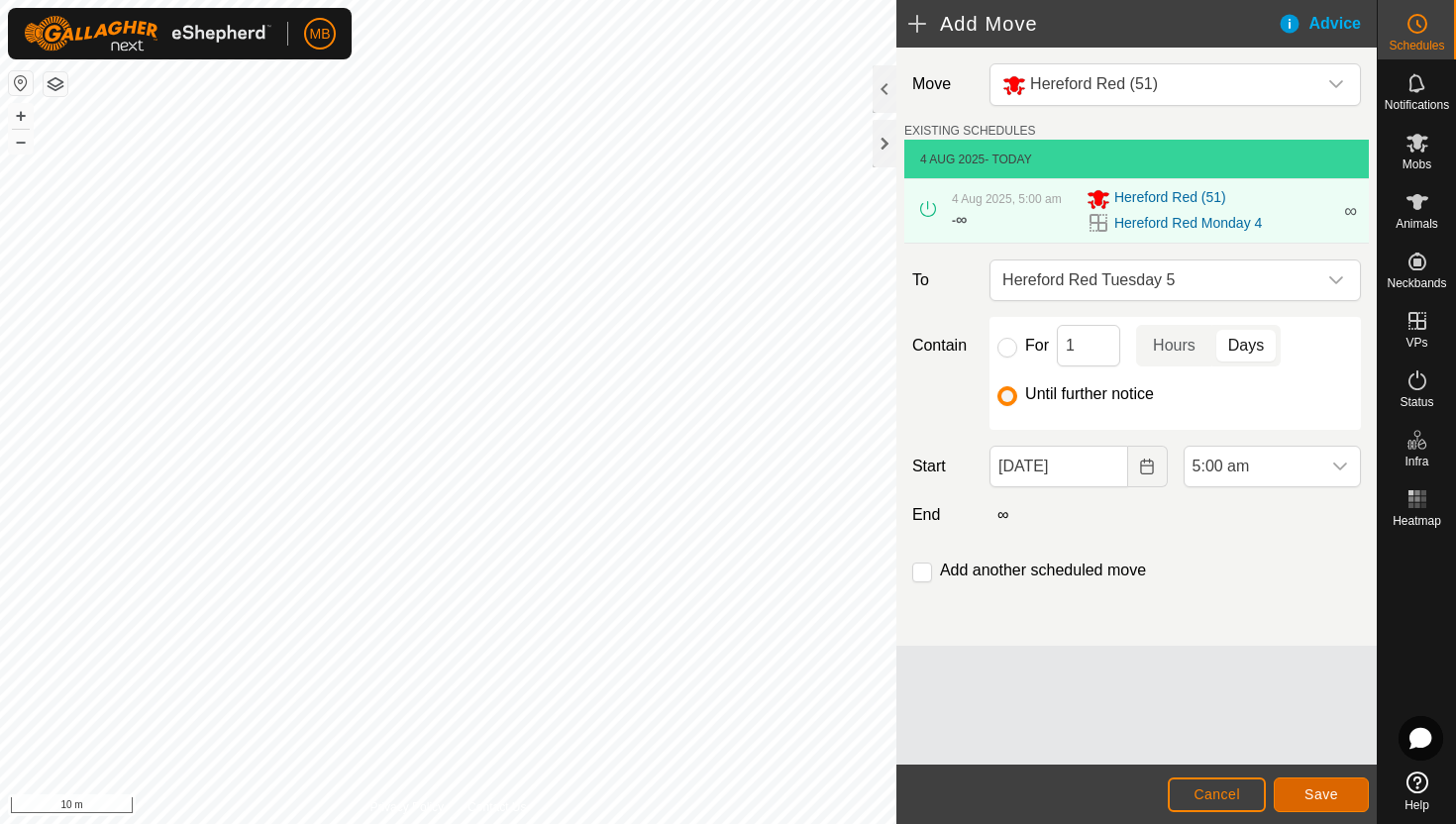 click on "Save" 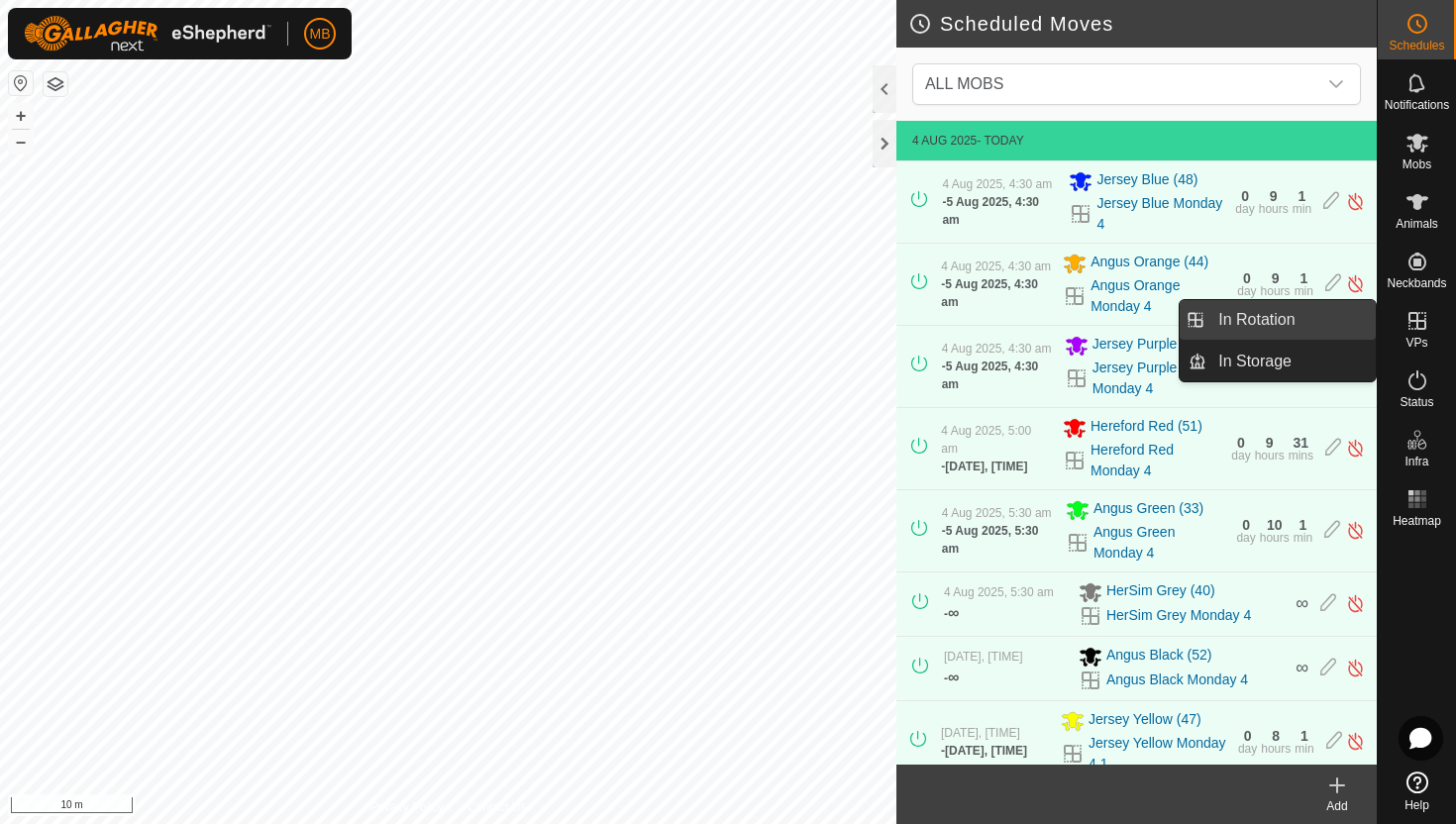 click on "In Rotation" at bounding box center (1291, 320) 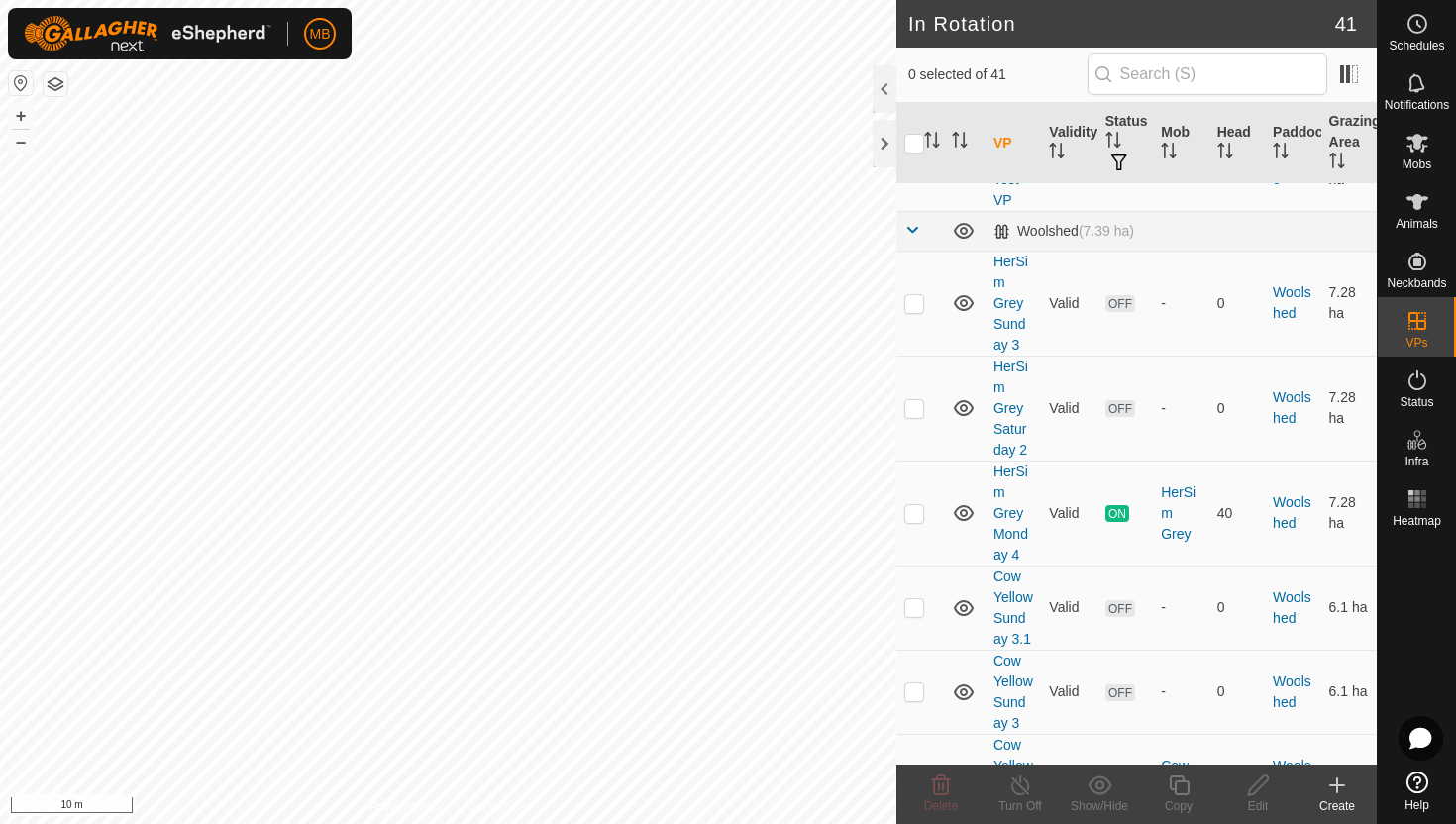 scroll, scrollTop: 2977, scrollLeft: 0, axis: vertical 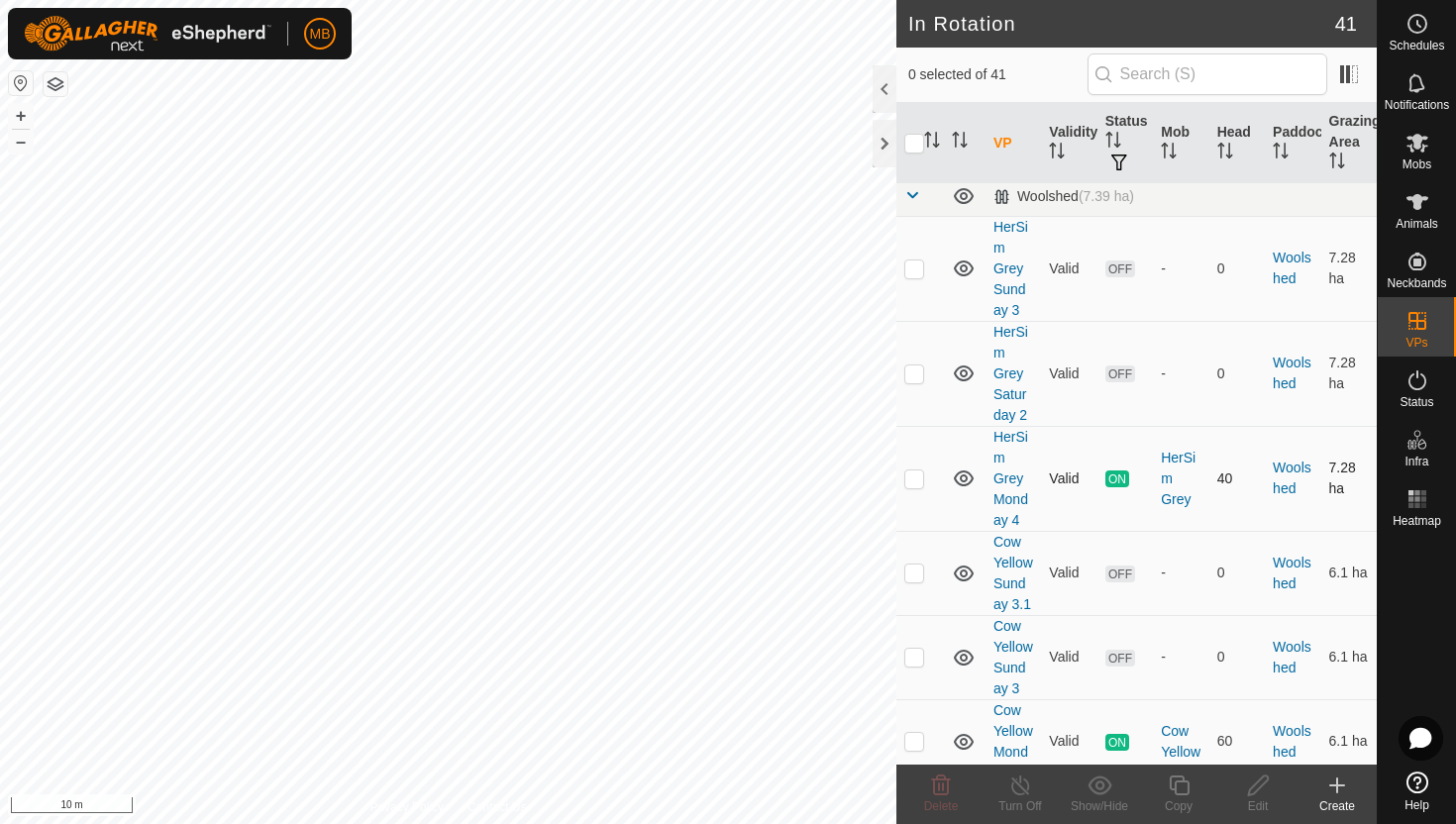 click at bounding box center (914, 478) 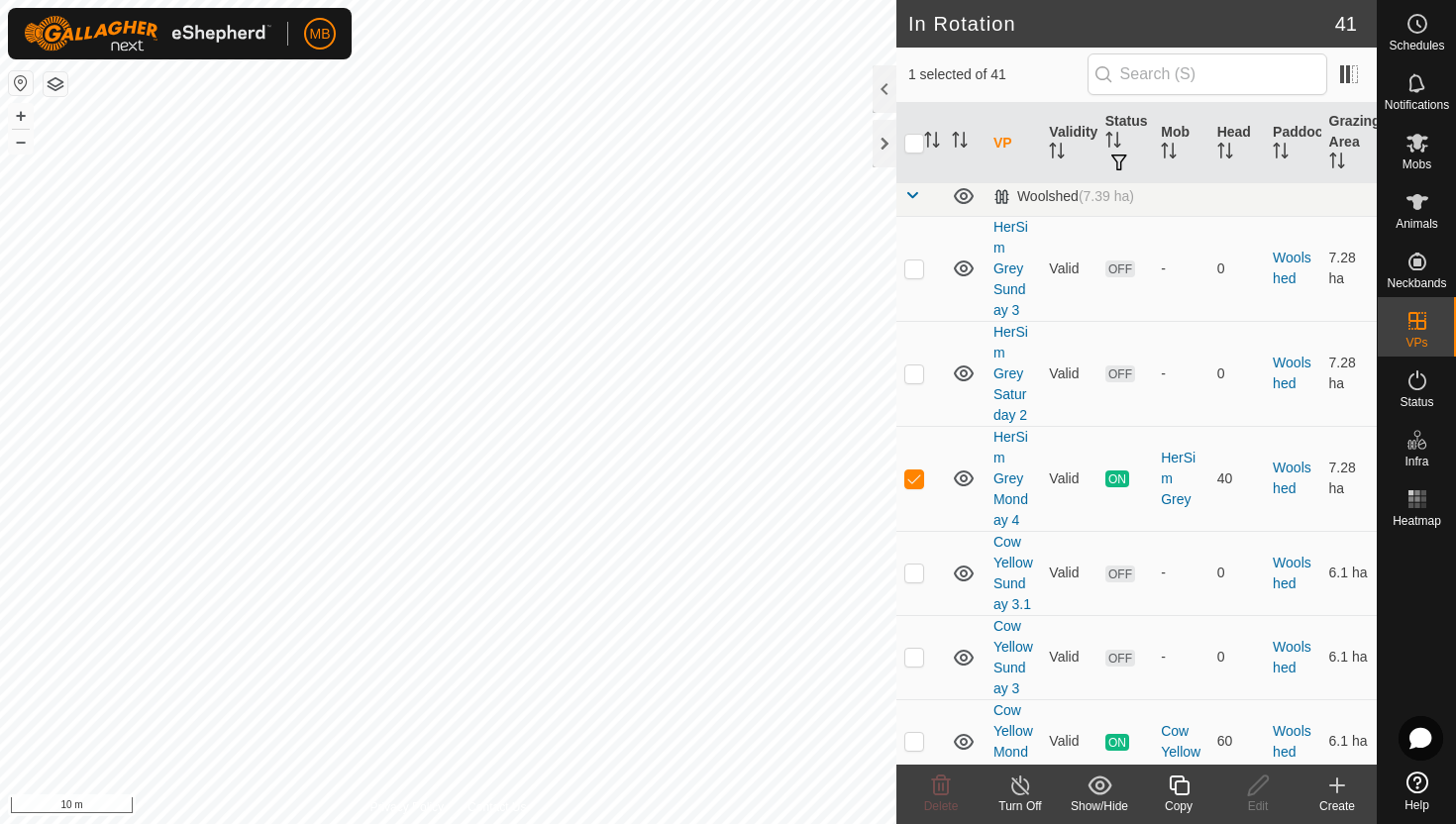 click 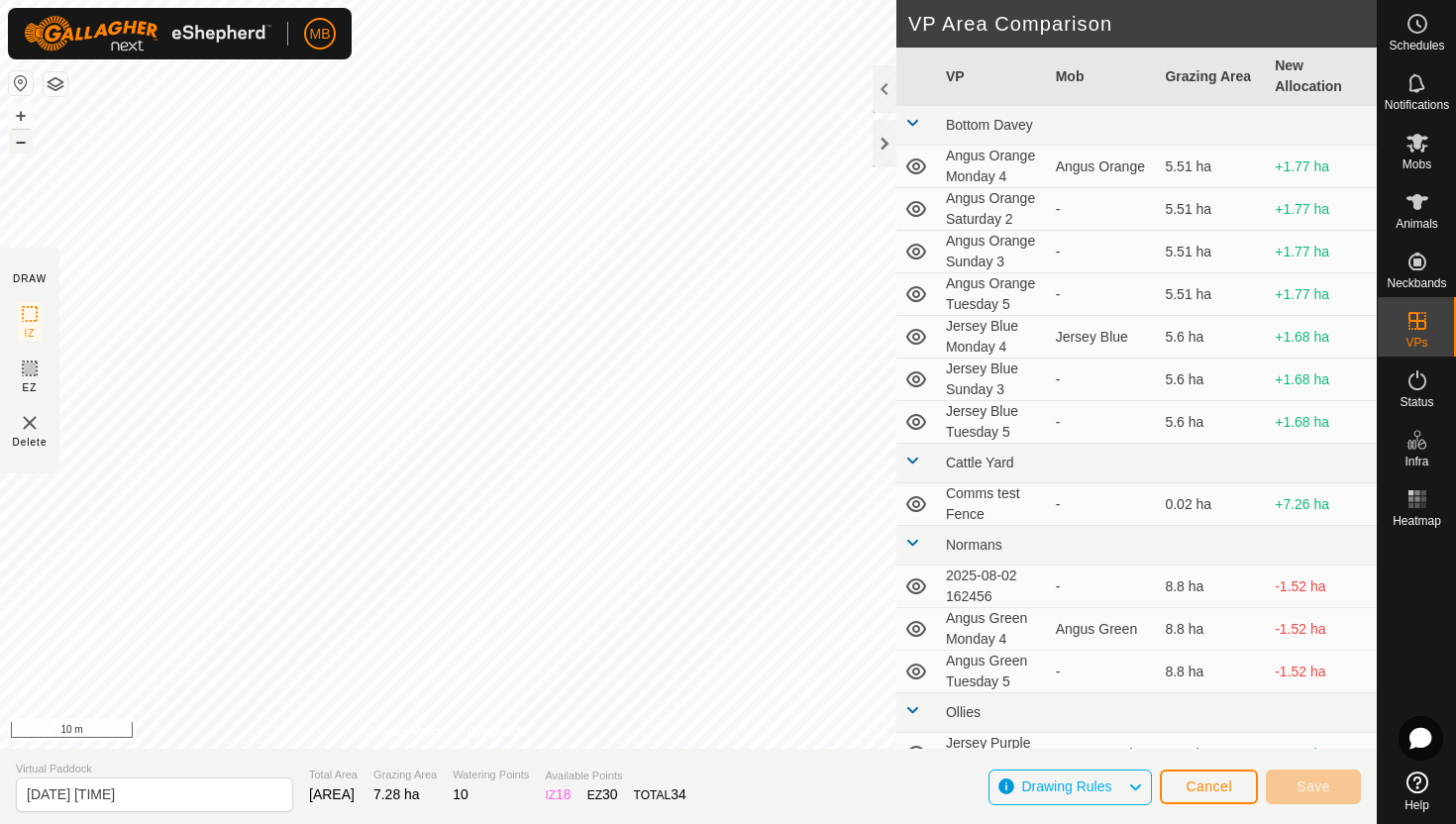 click on "–" at bounding box center (21, 142) 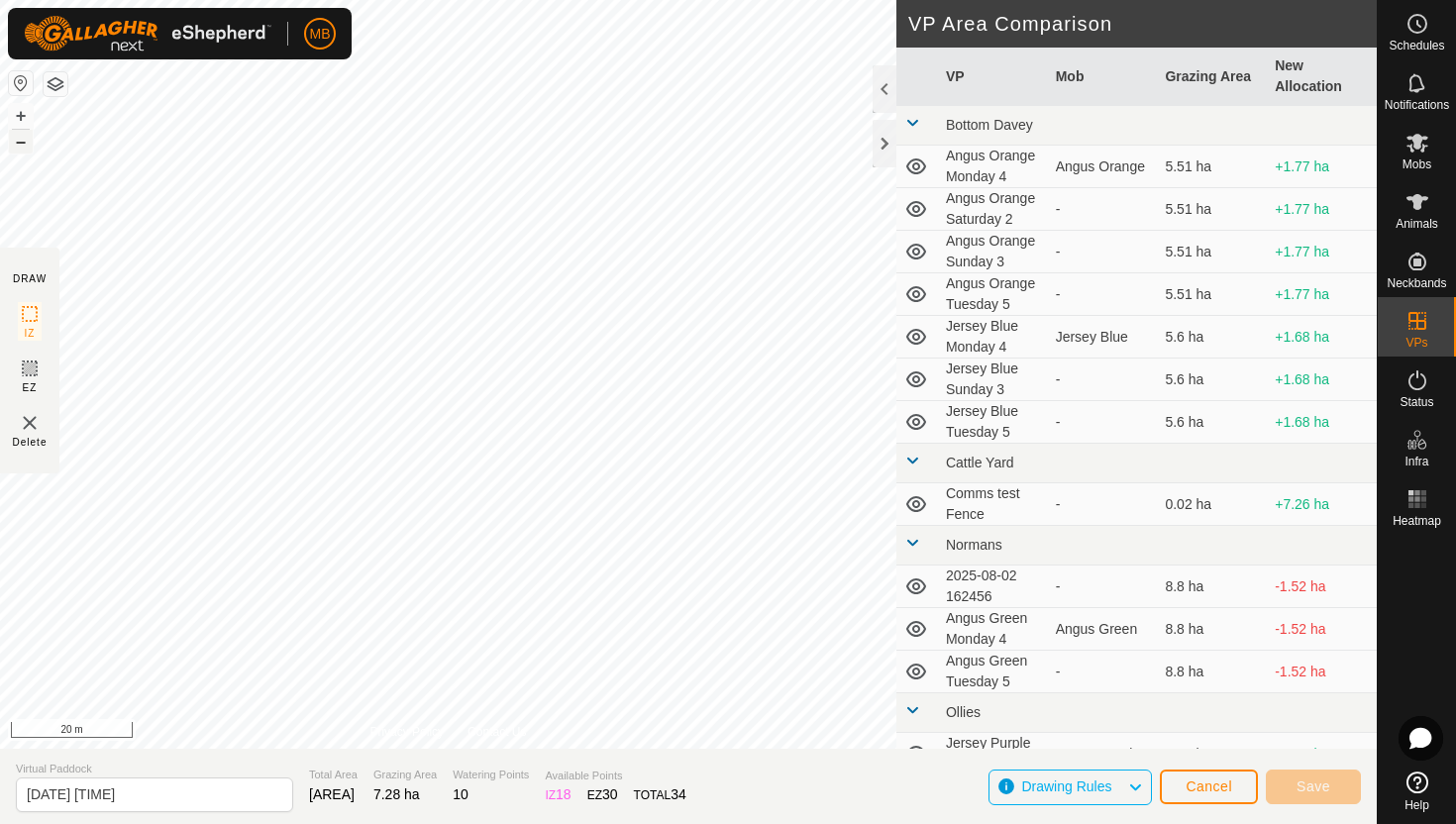 click on "–" at bounding box center [21, 142] 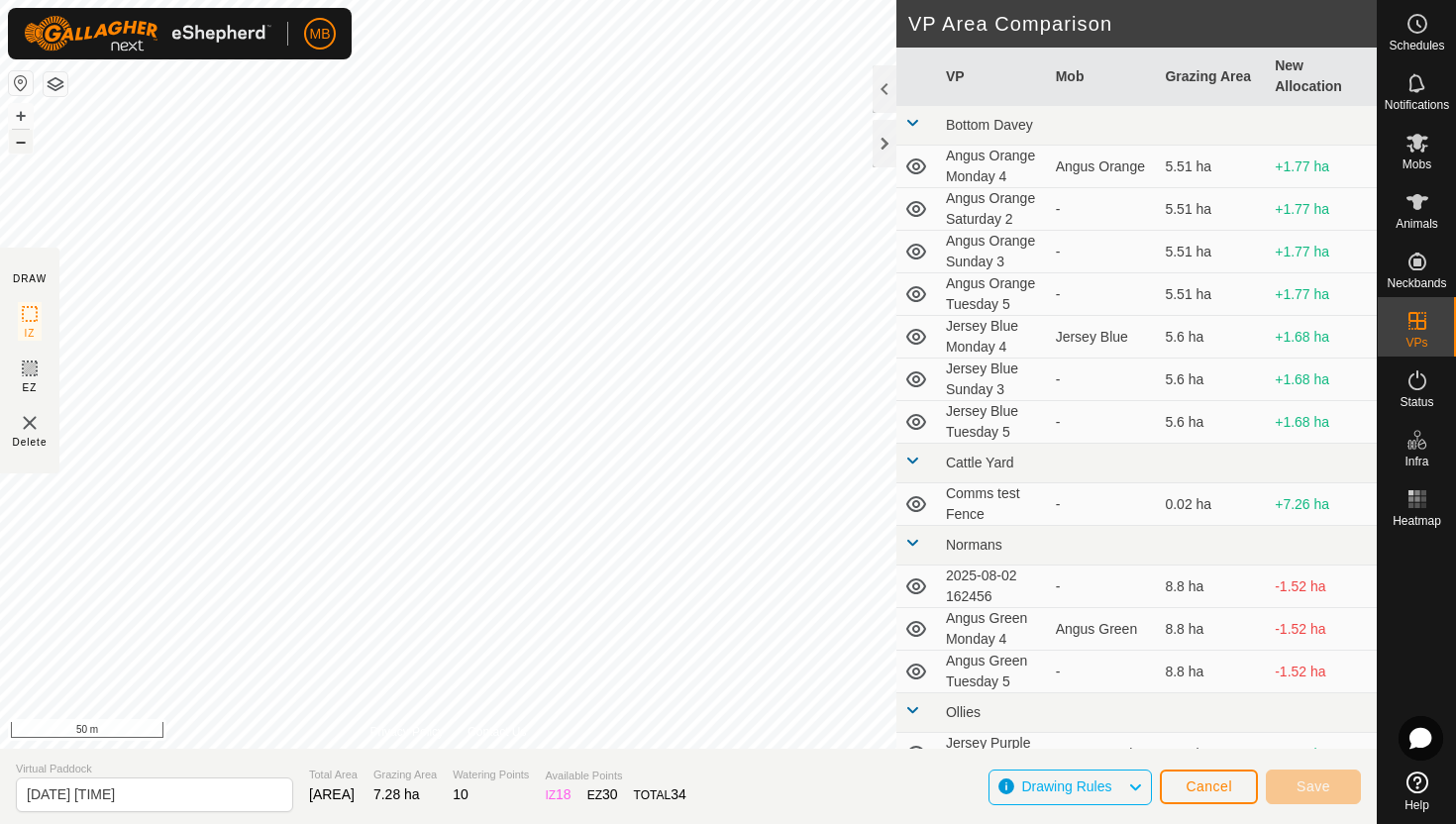 click on "–" at bounding box center (21, 142) 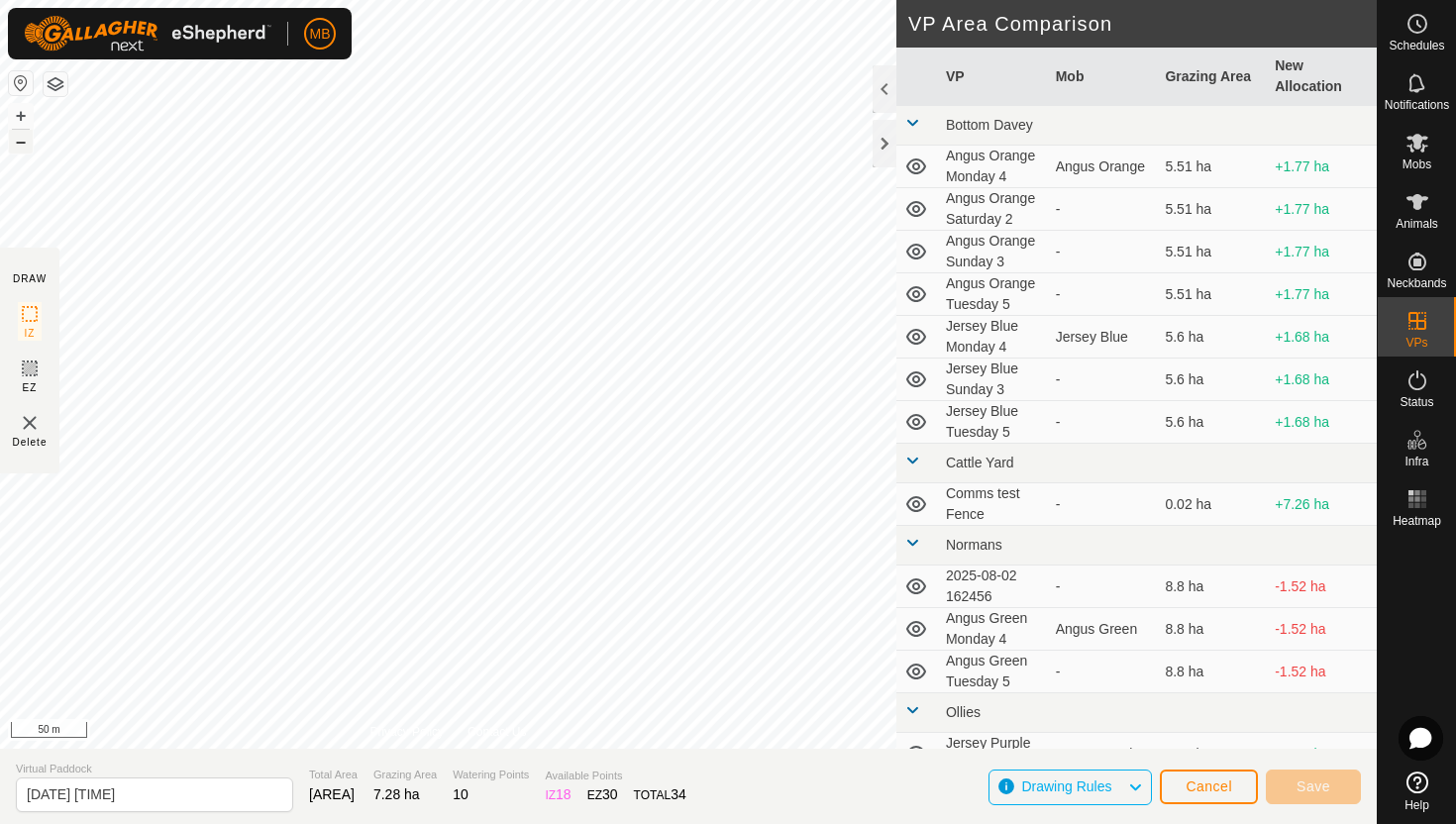 click on "–" at bounding box center [21, 142] 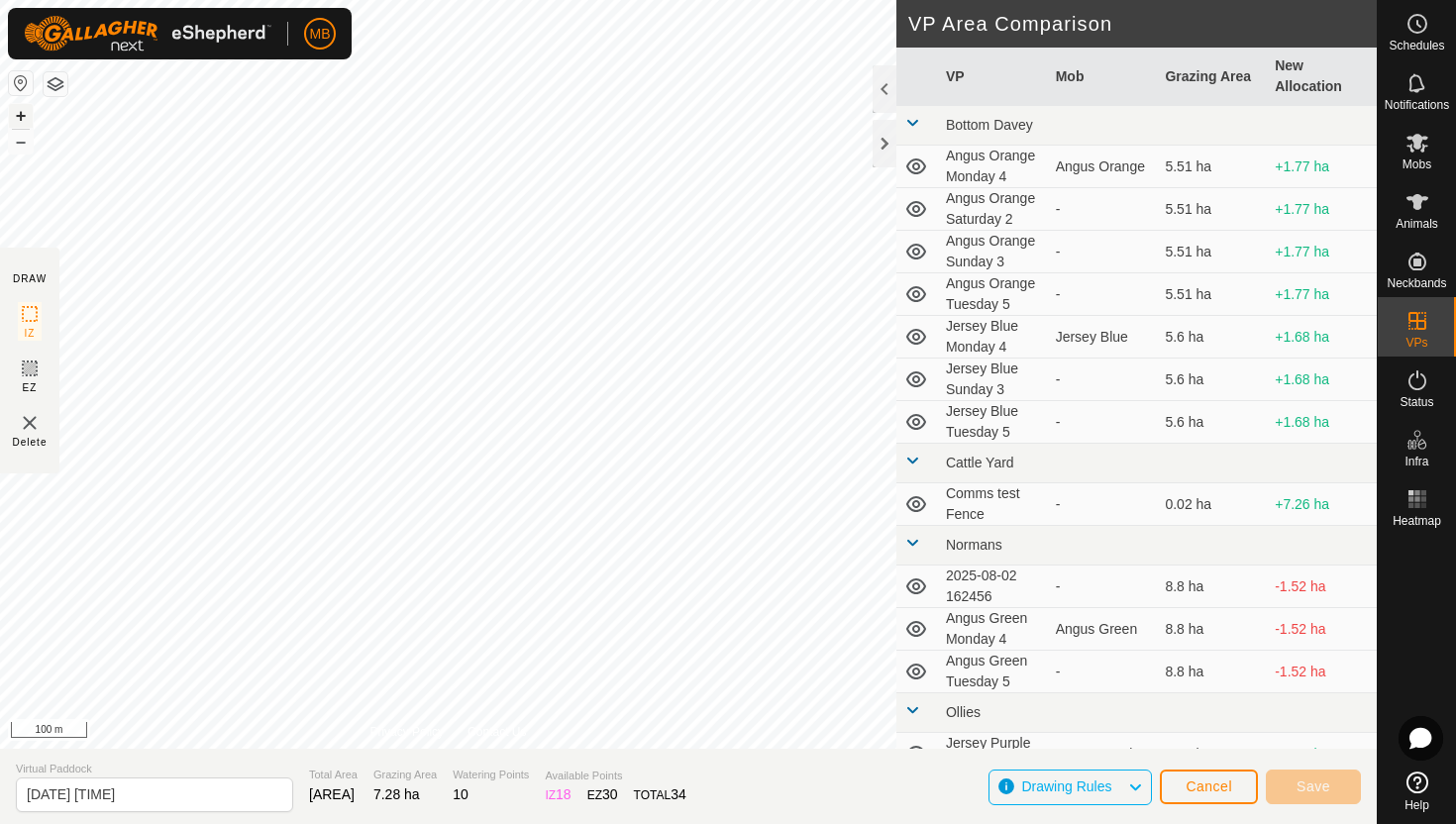 click on "+" at bounding box center (21, 116) 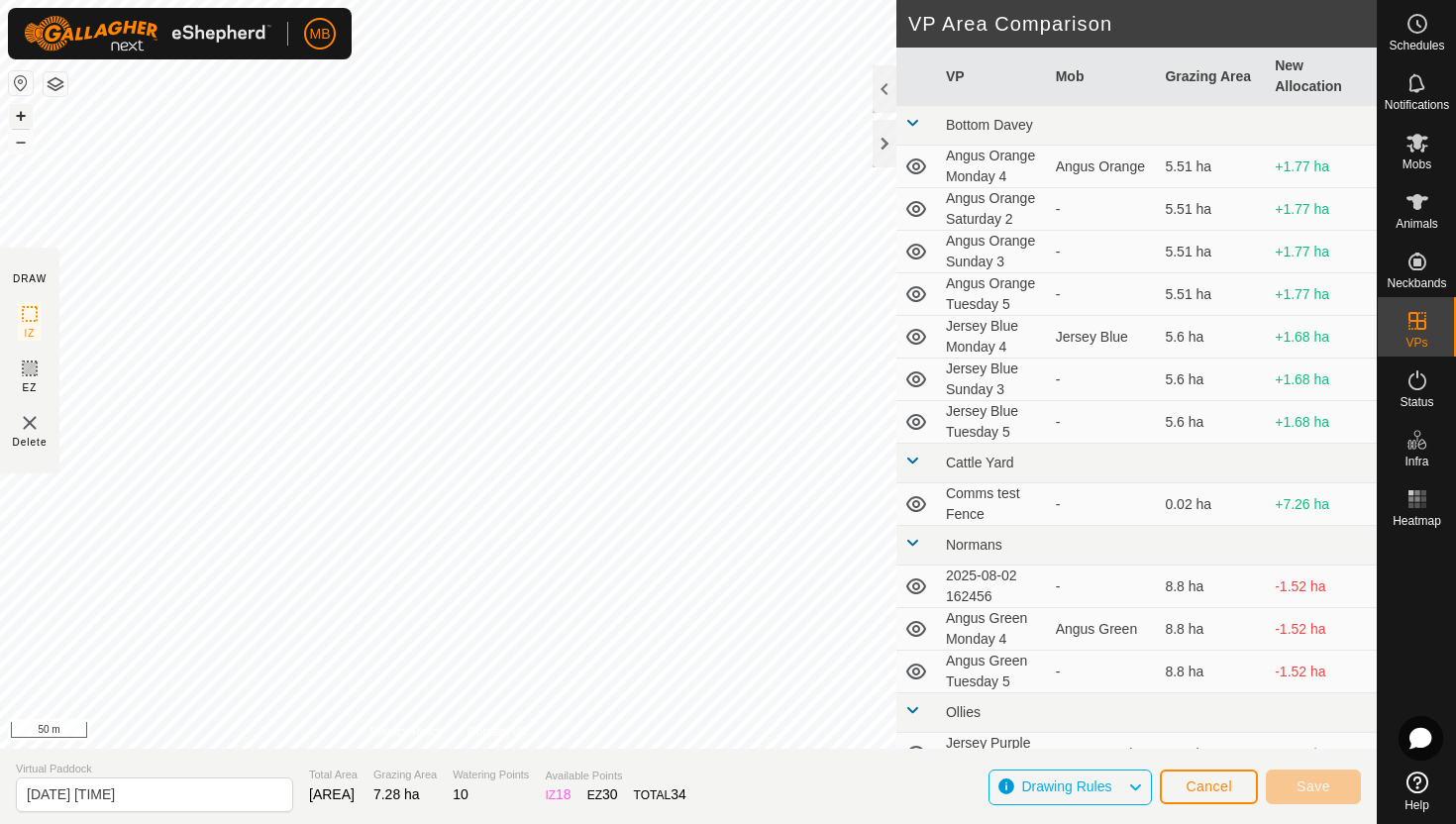 click on "+" at bounding box center [21, 116] 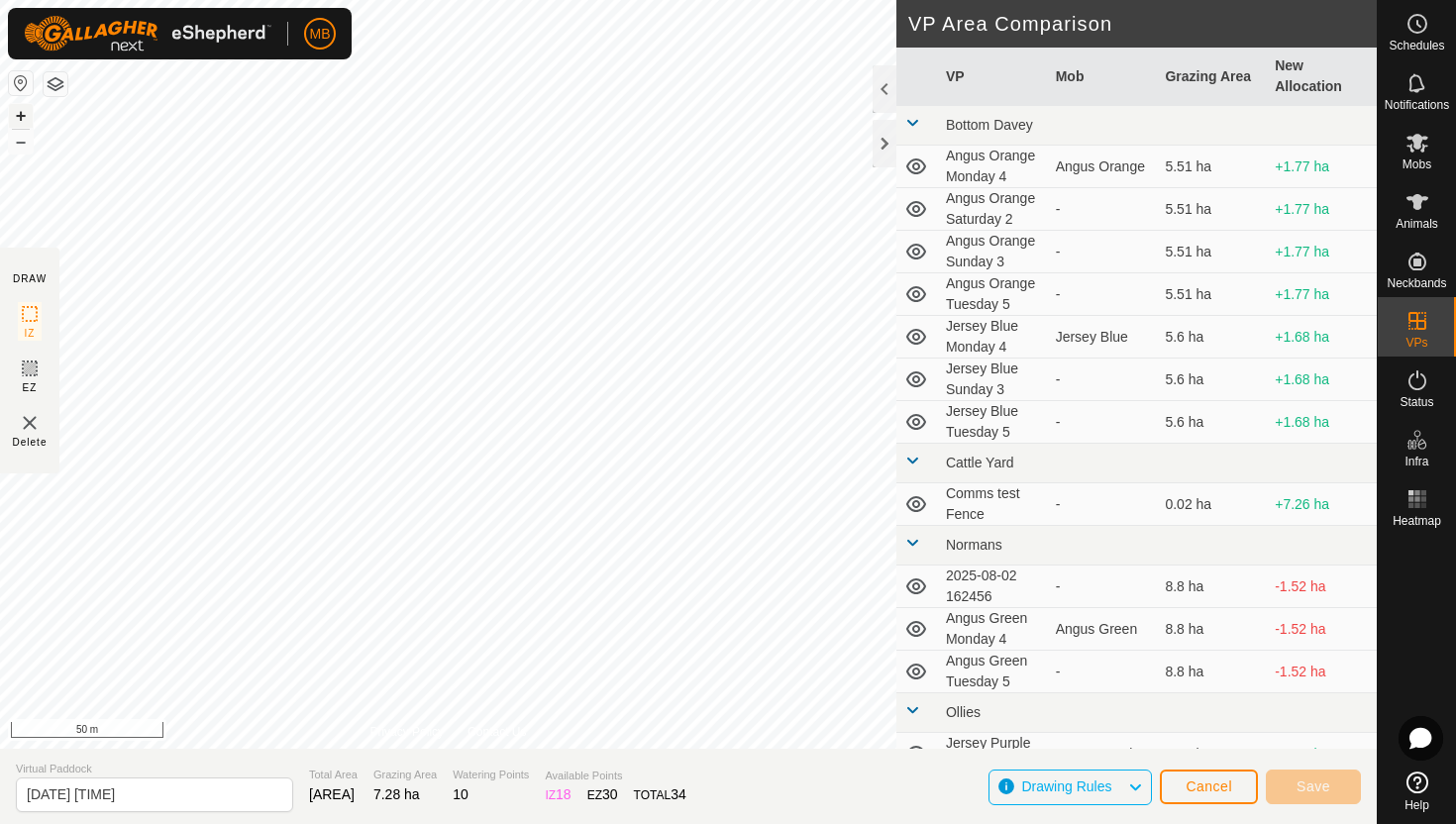 click on "+" at bounding box center [21, 116] 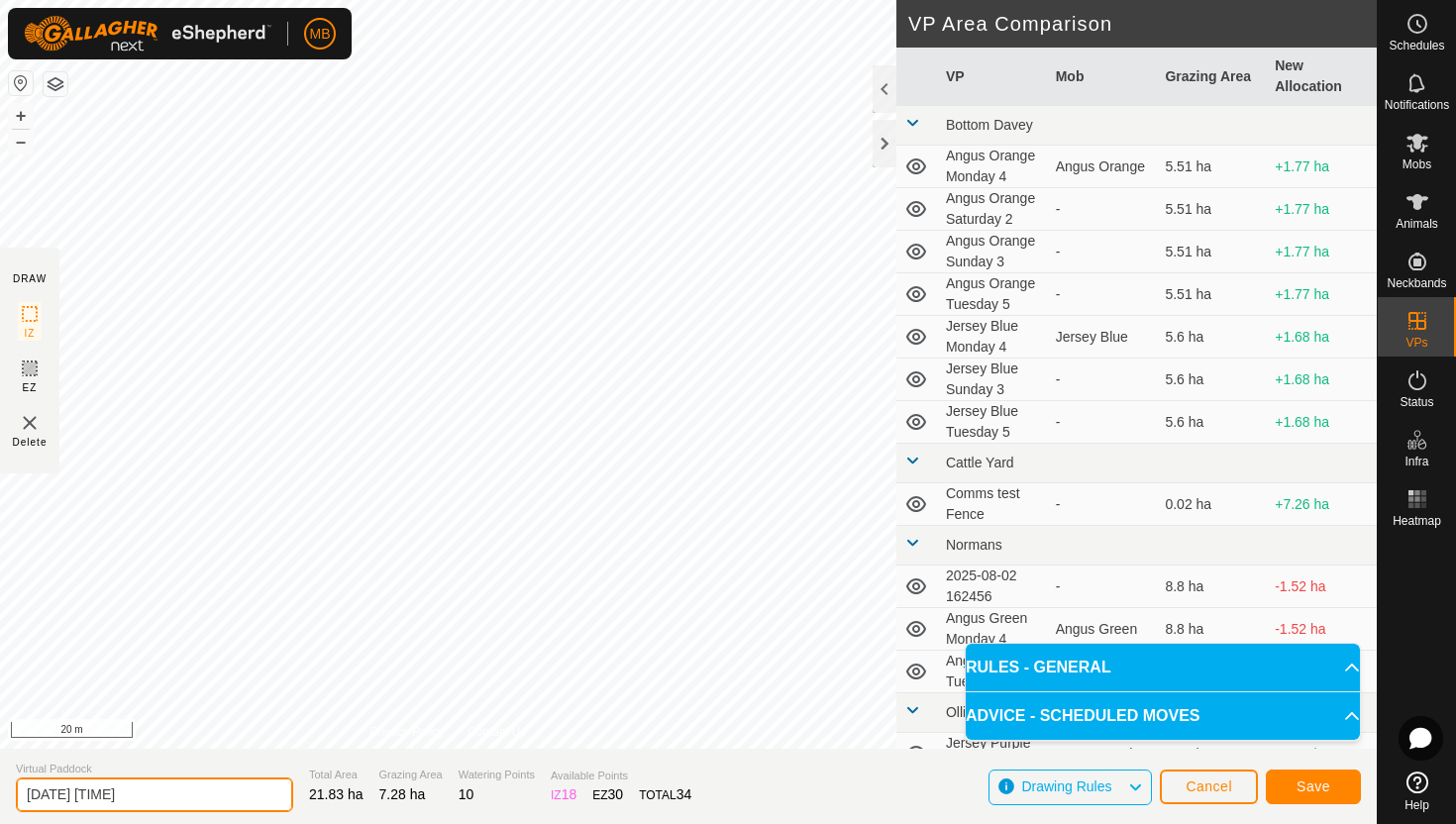 click on "[DATE] [TIME]" 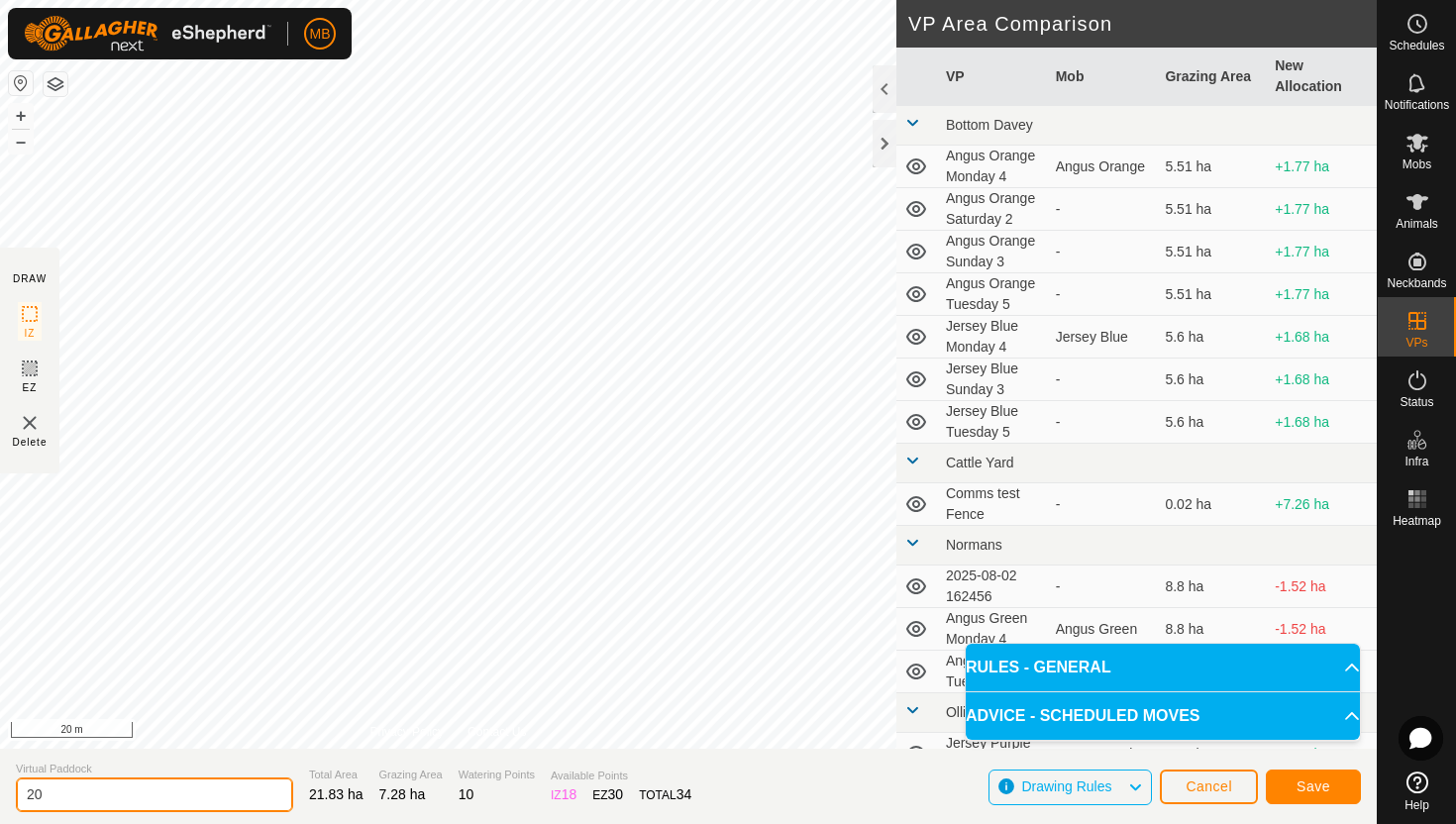type on "2" 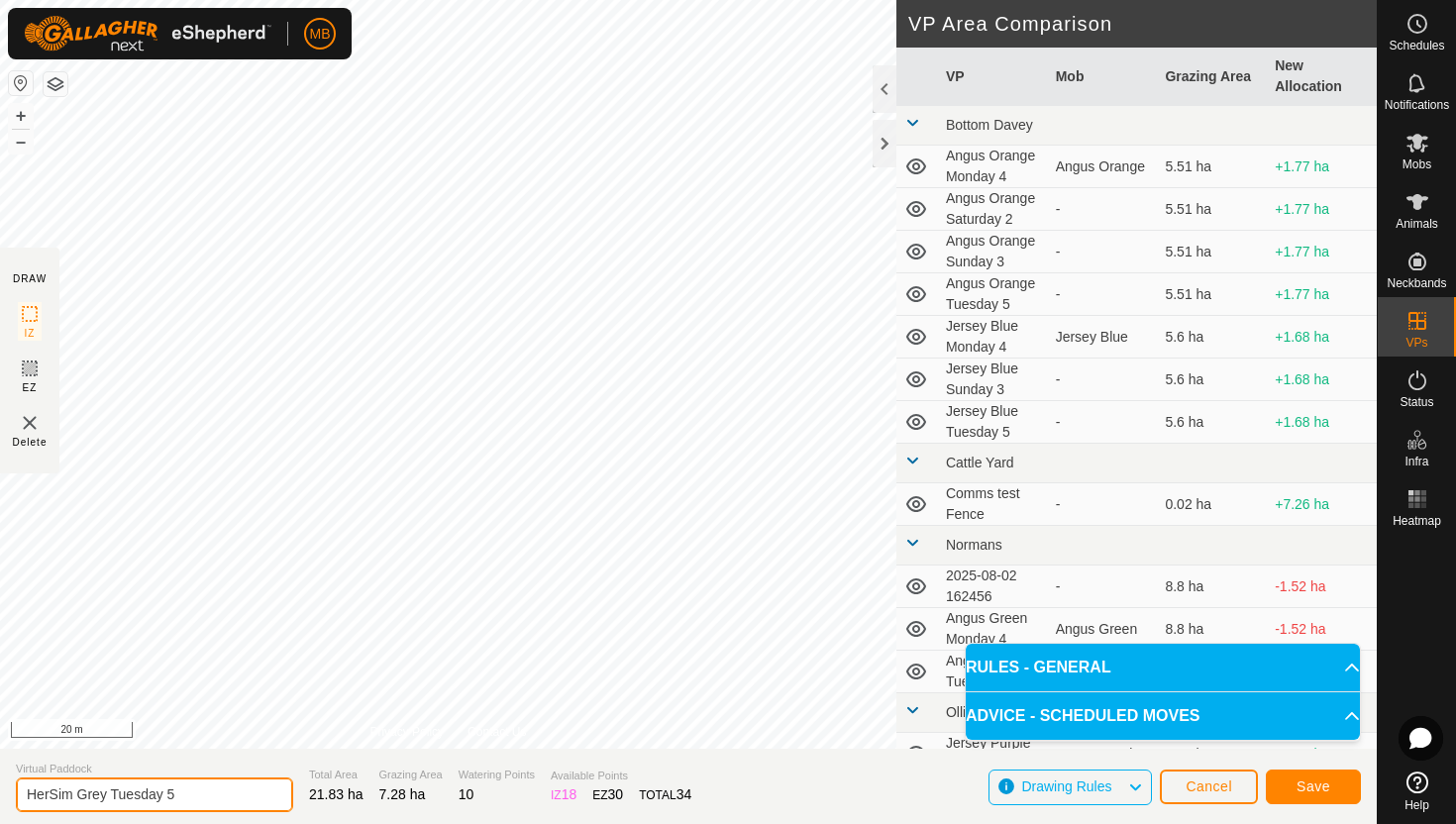 type on "HerSim Grey Tuesday 5" 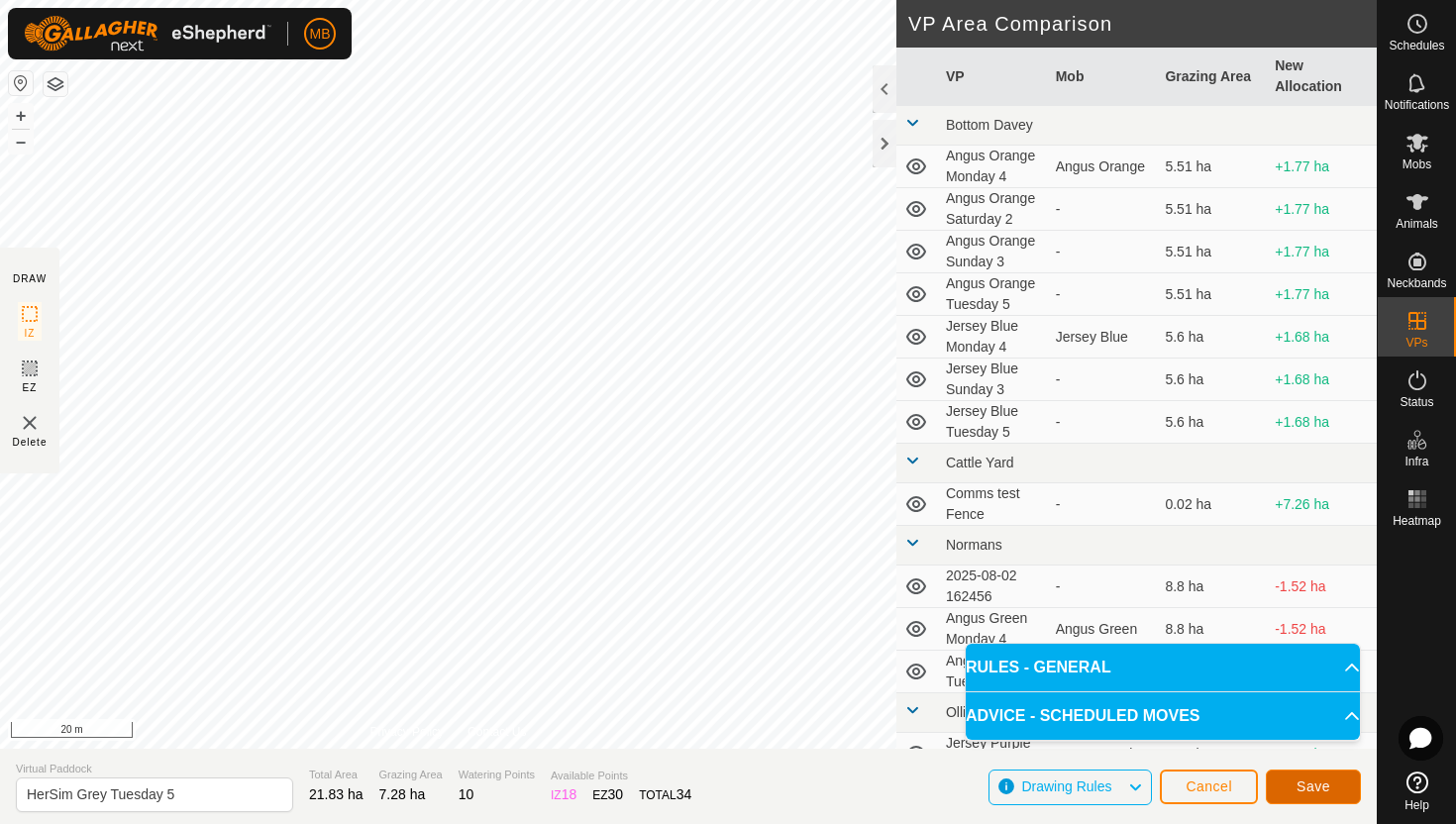 click on "Save" 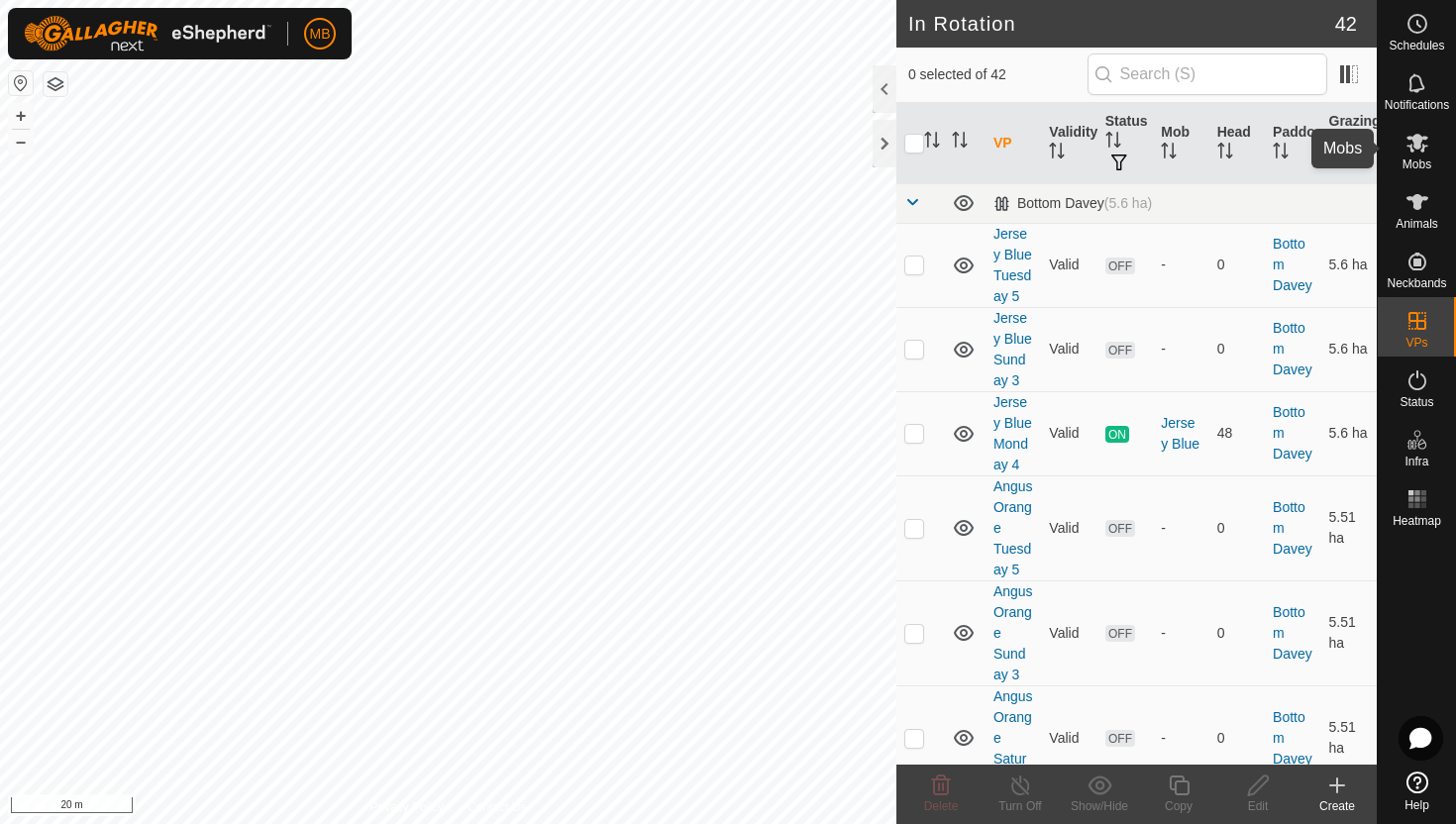 click 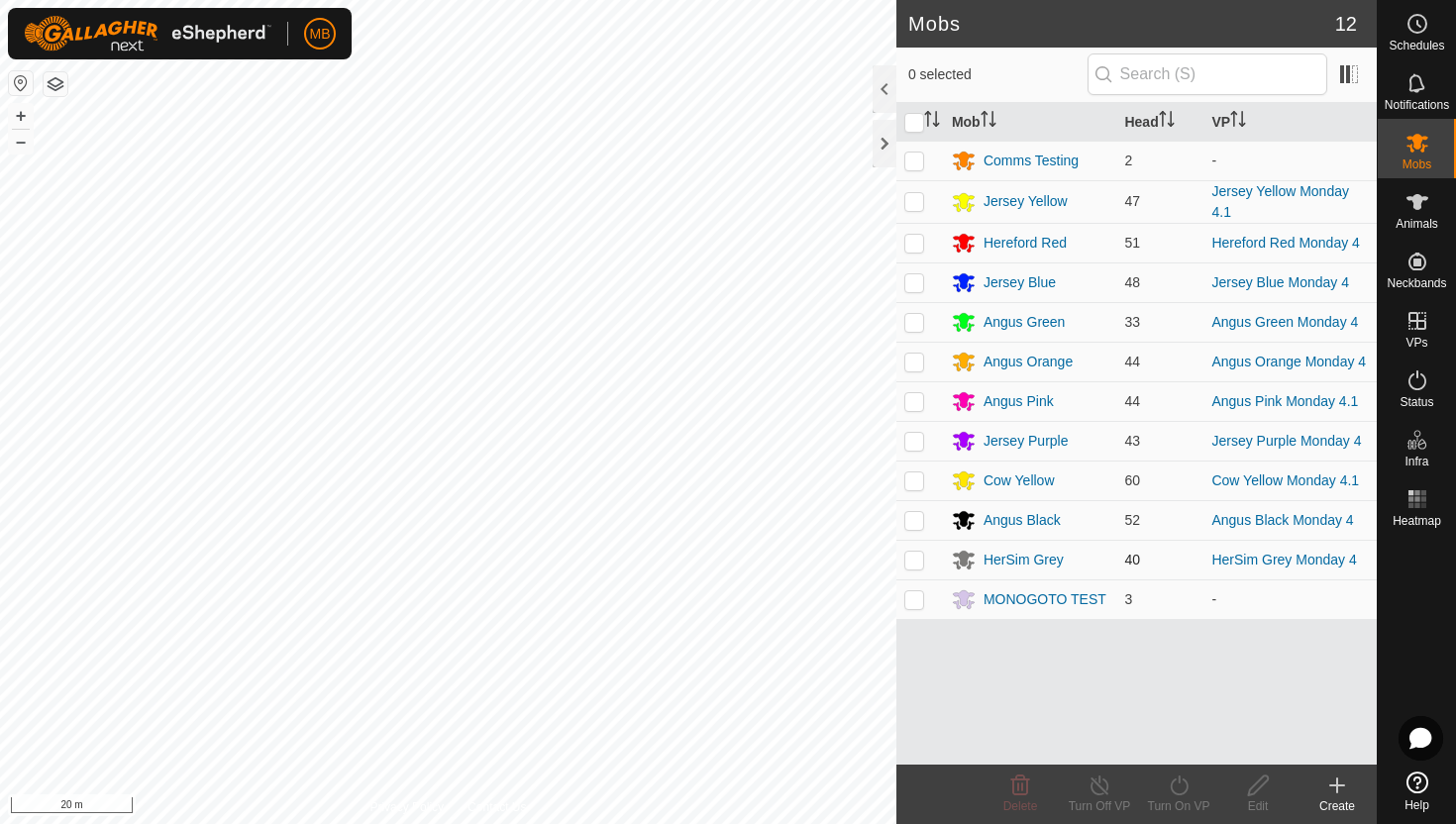 click at bounding box center [914, 560] 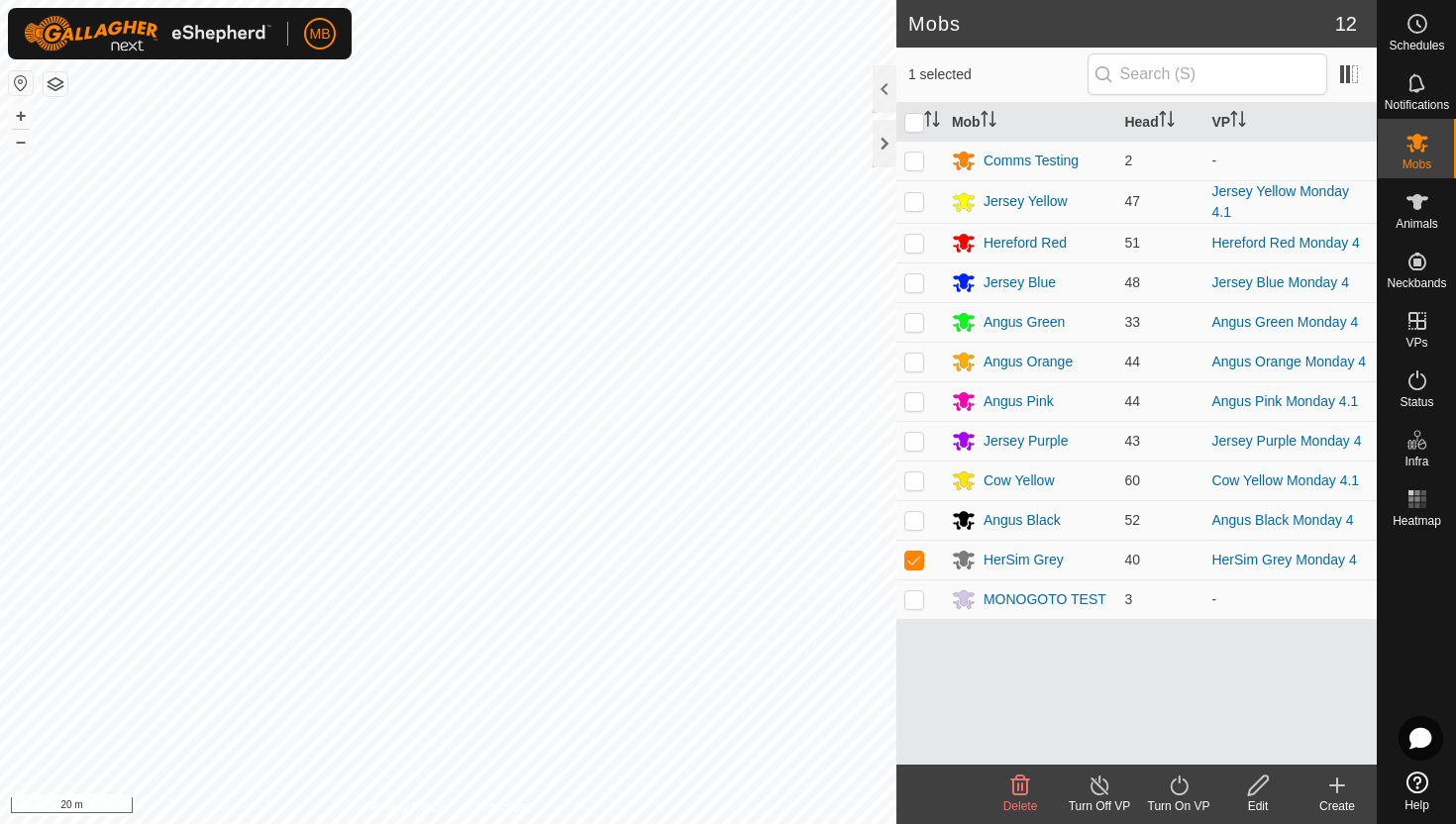 click 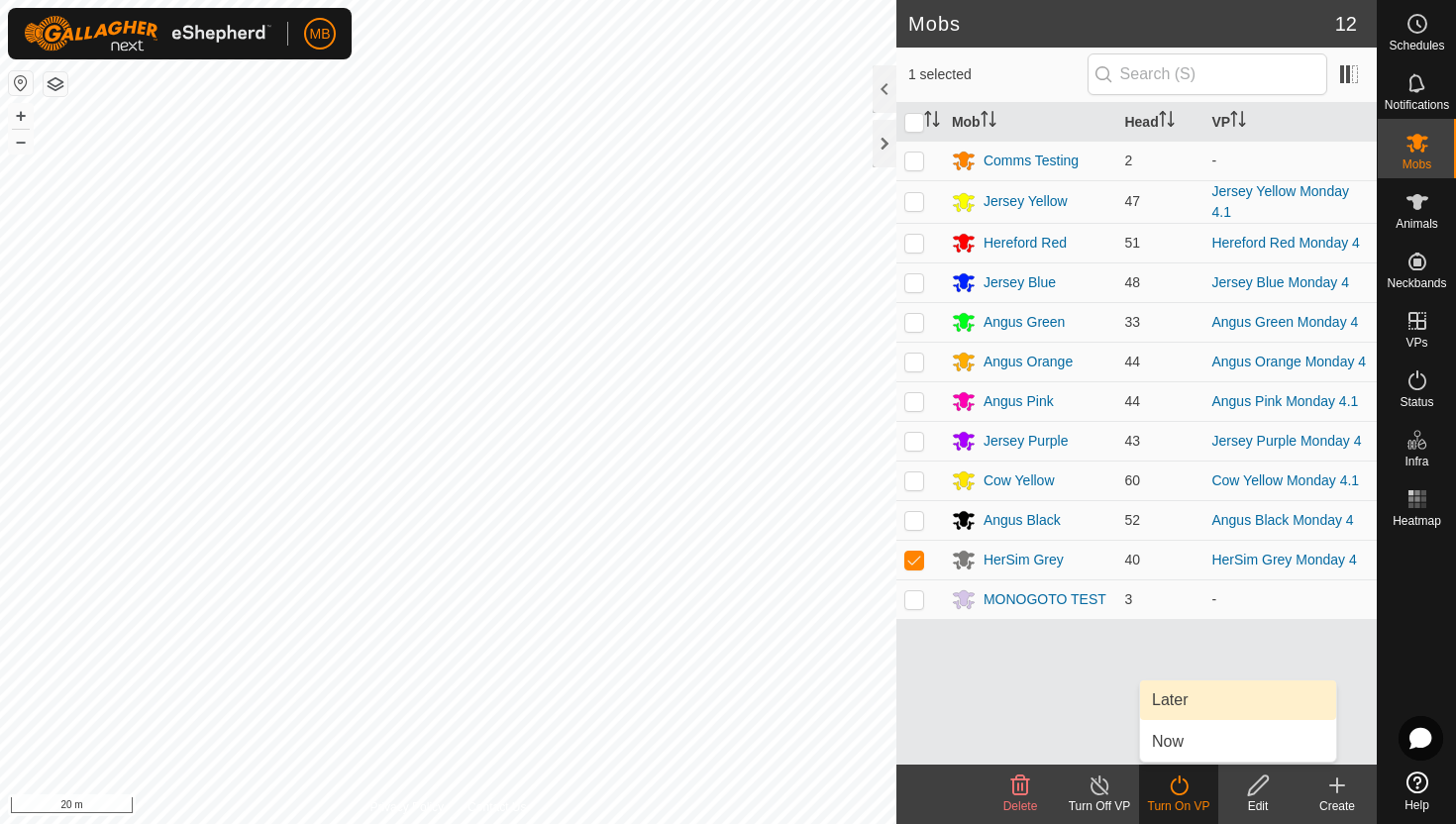 click on "Later" at bounding box center [1238, 700] 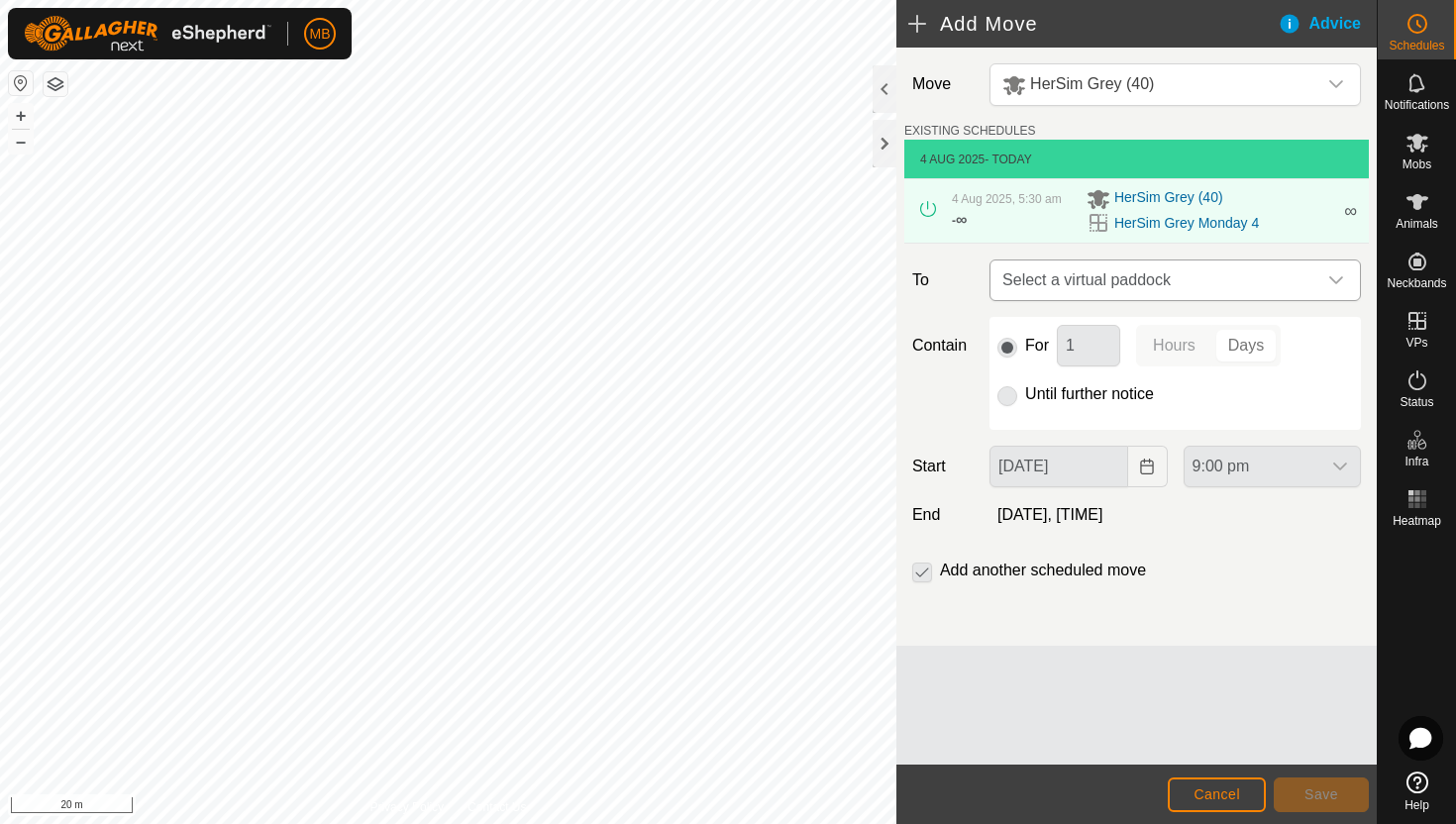 click 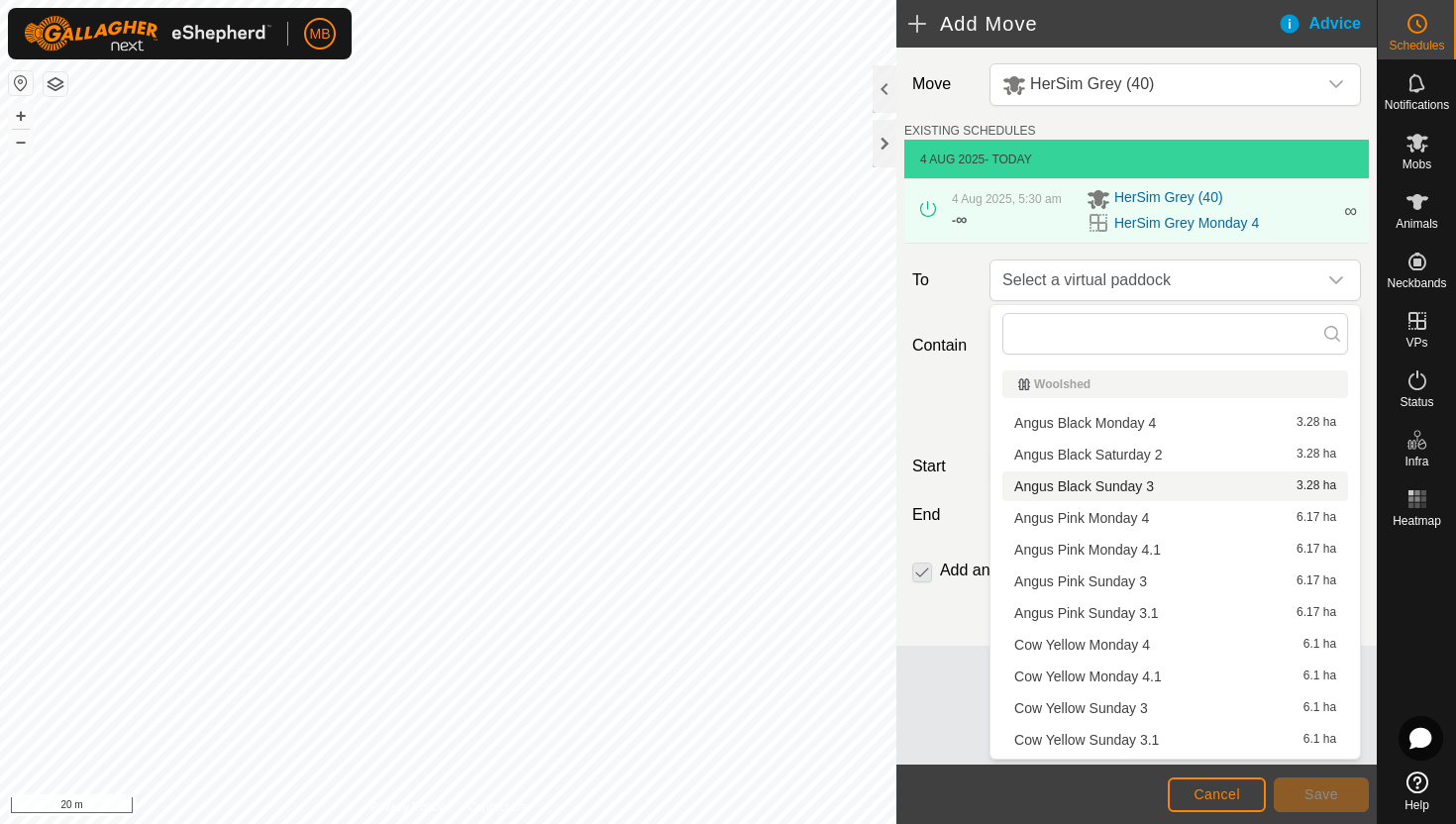 scroll, scrollTop: 91, scrollLeft: 0, axis: vertical 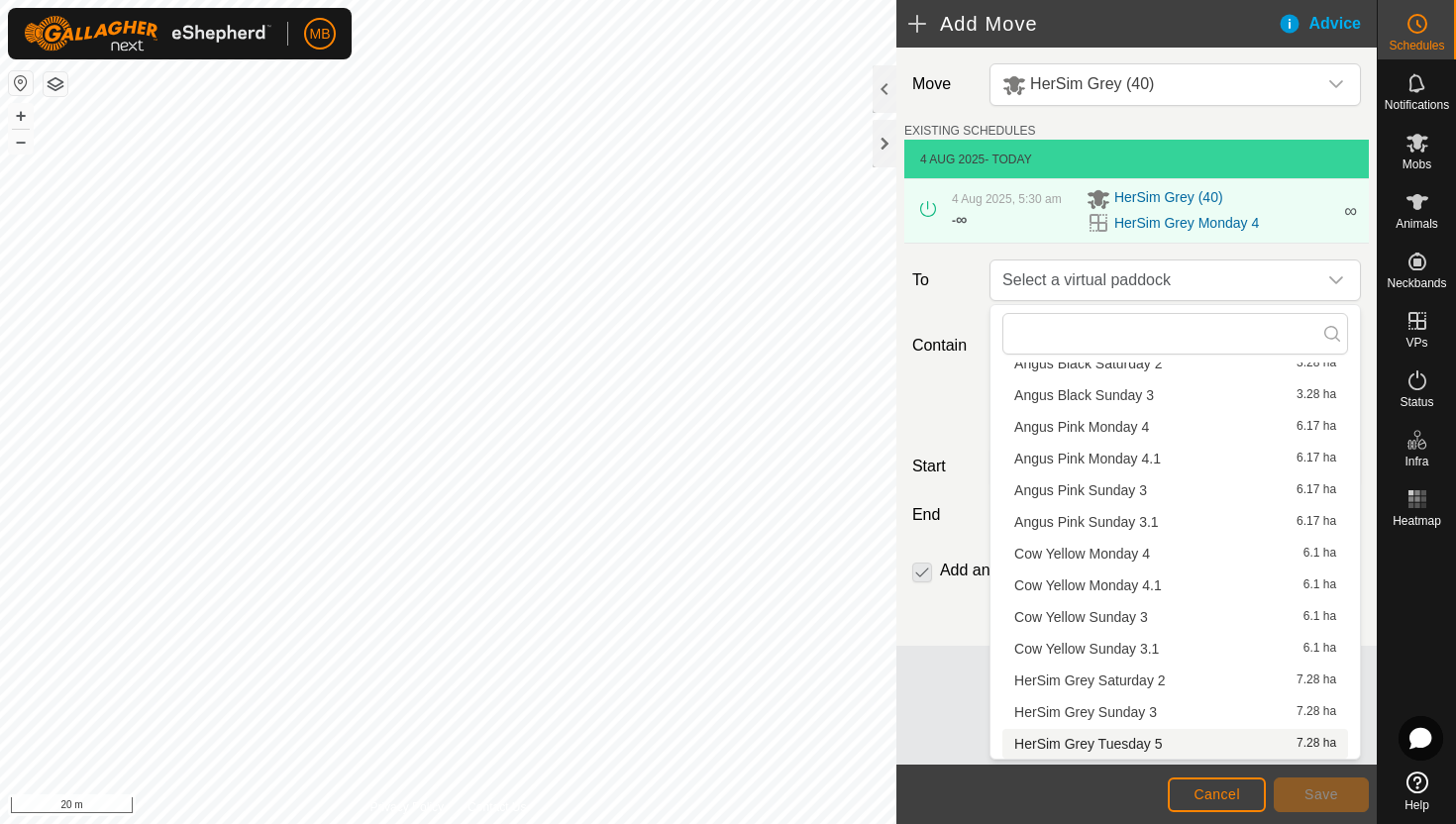 click on "[NAME] [NAME] [TIME] [AREA]" at bounding box center [1175, 744] 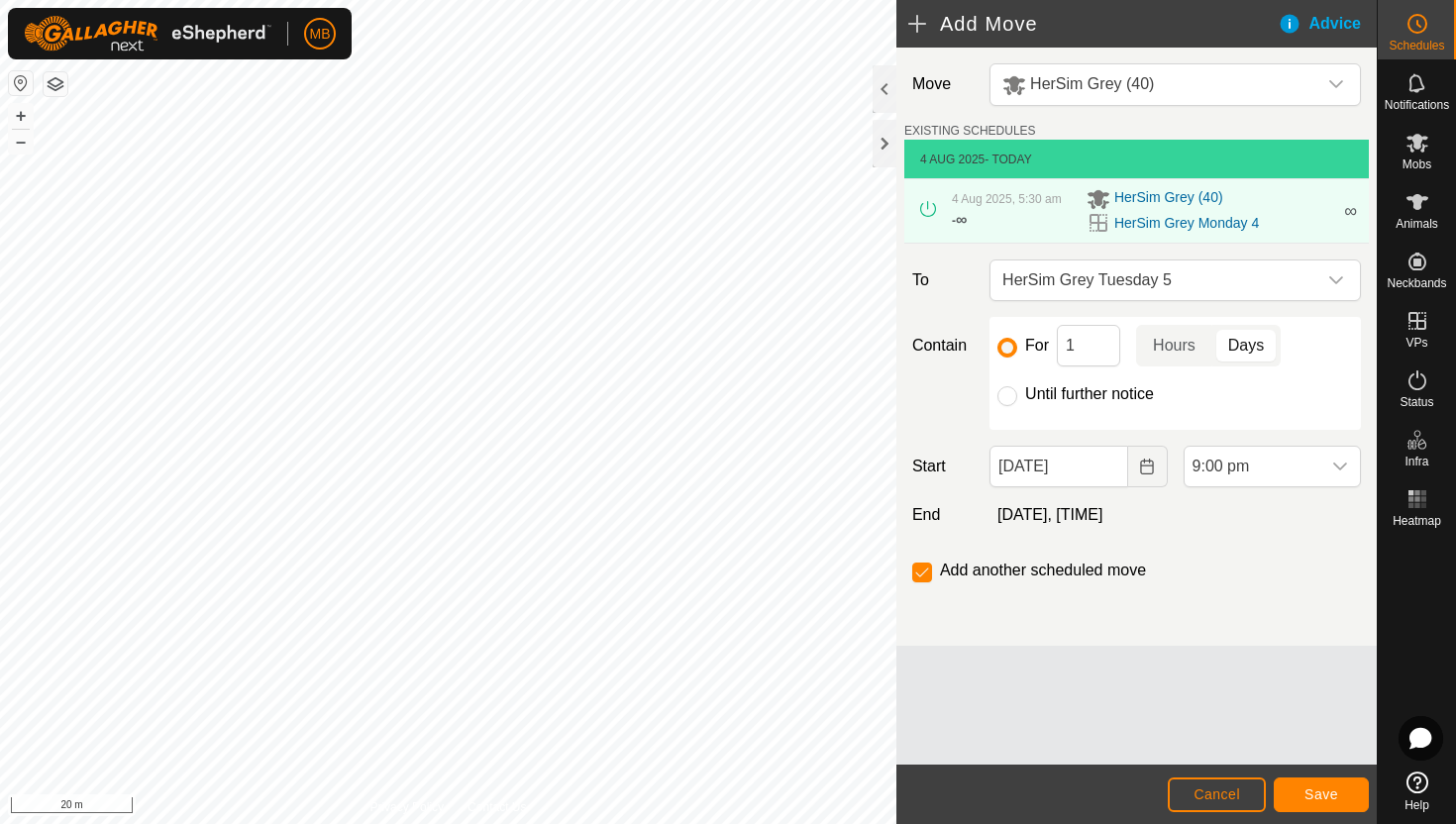 click on "Until further notice" 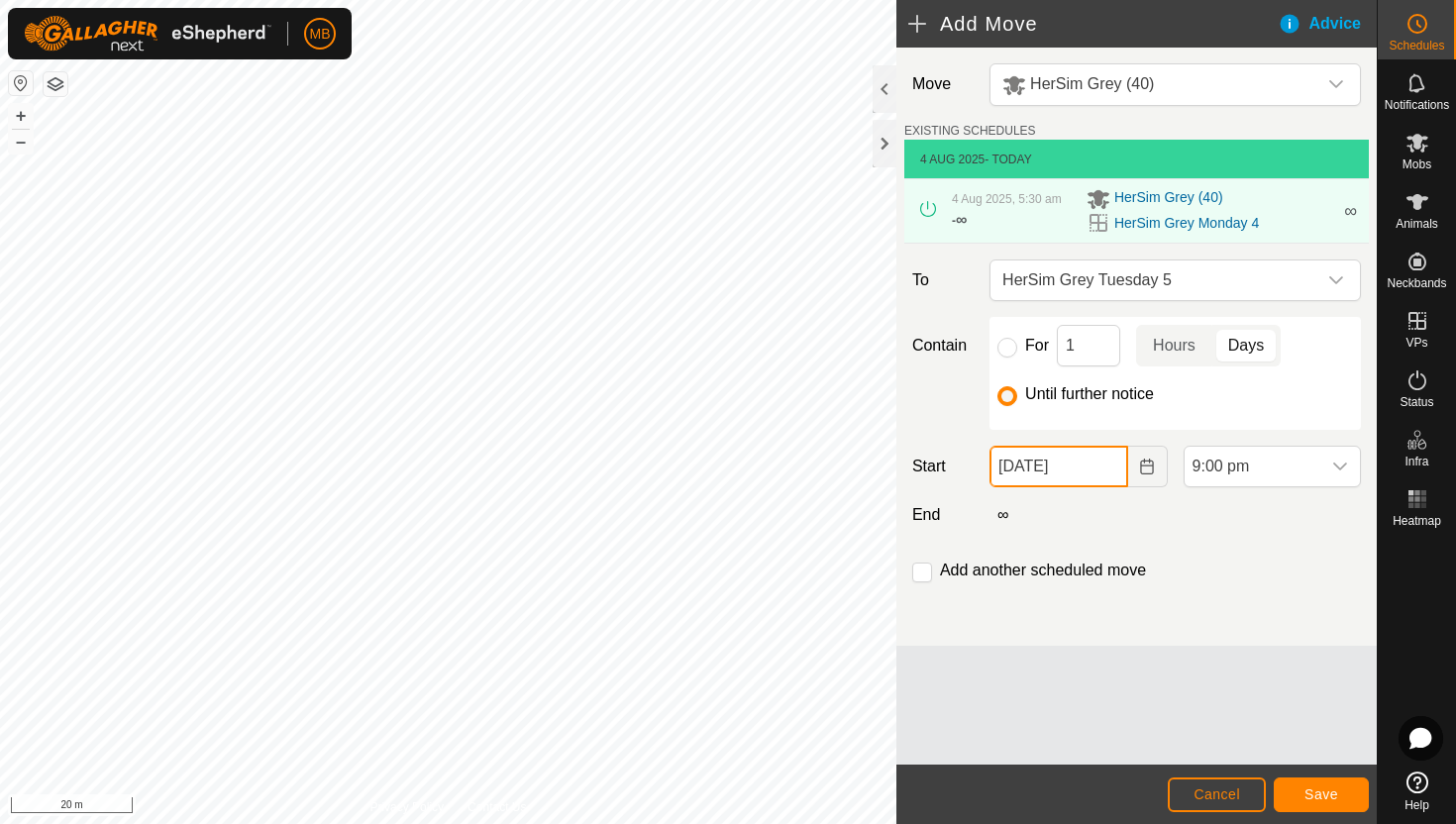 click on "[DATE]" 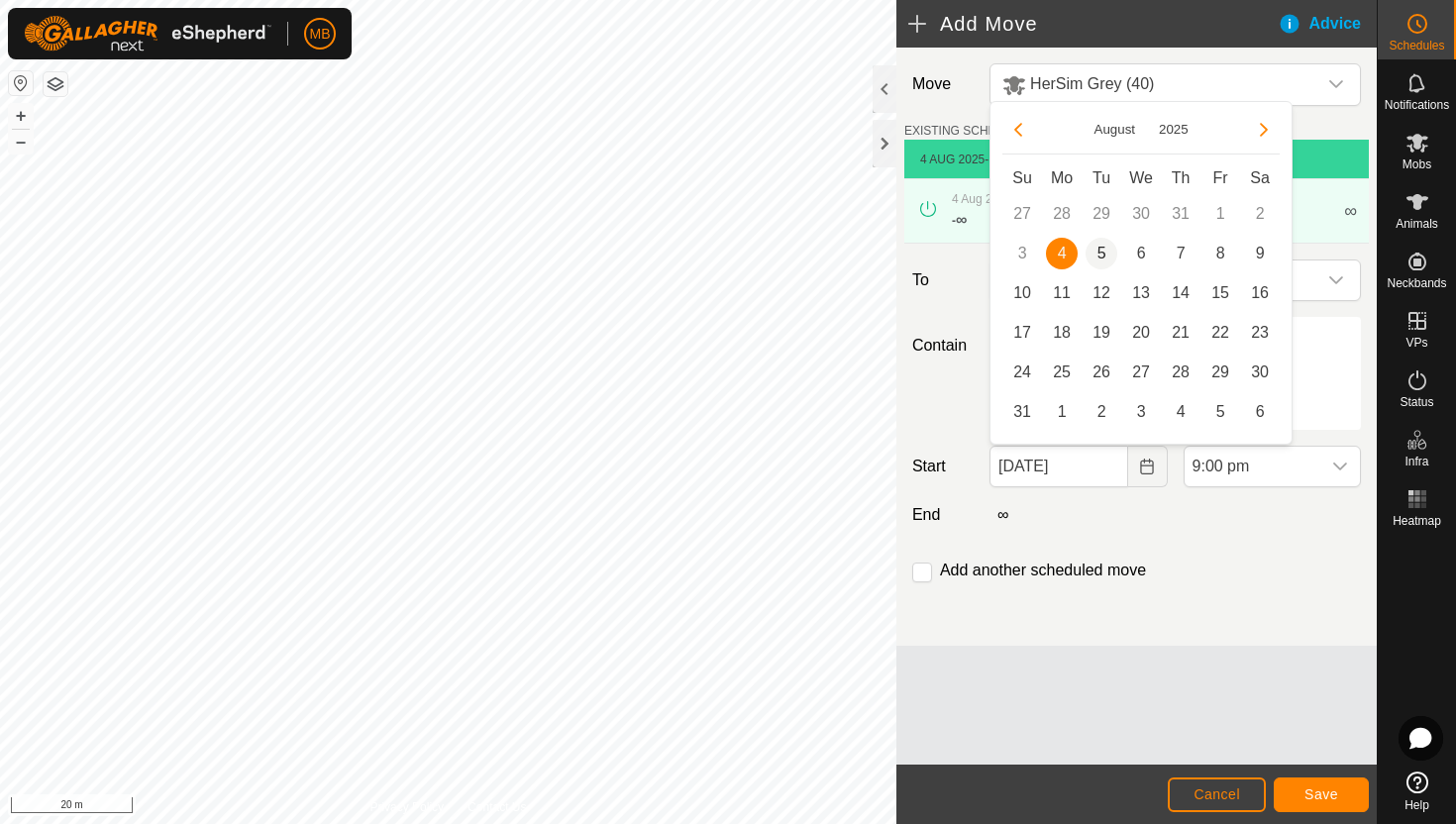click on "5" at bounding box center [1101, 254] 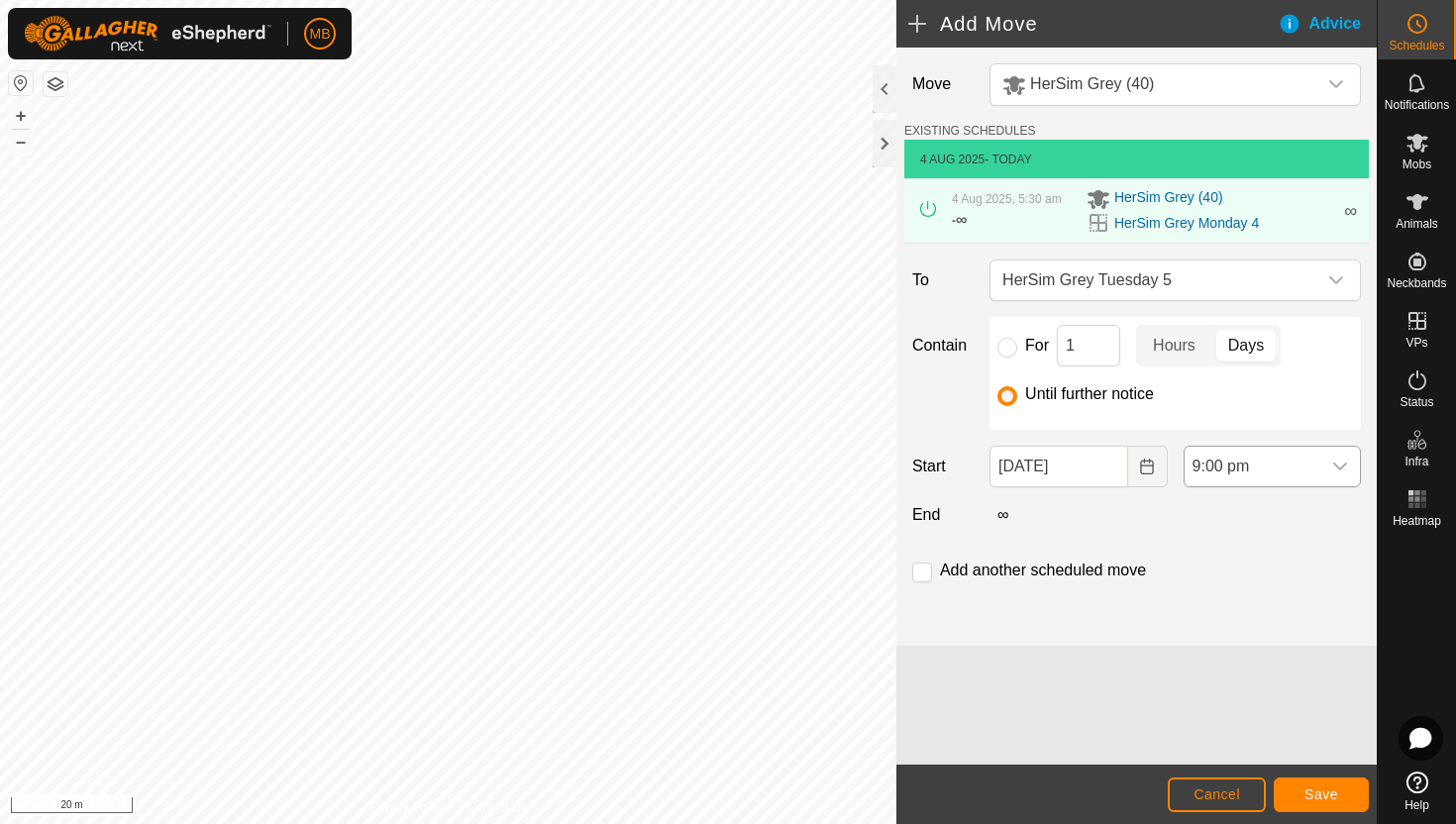 click on "9:00 pm" at bounding box center [1252, 466] 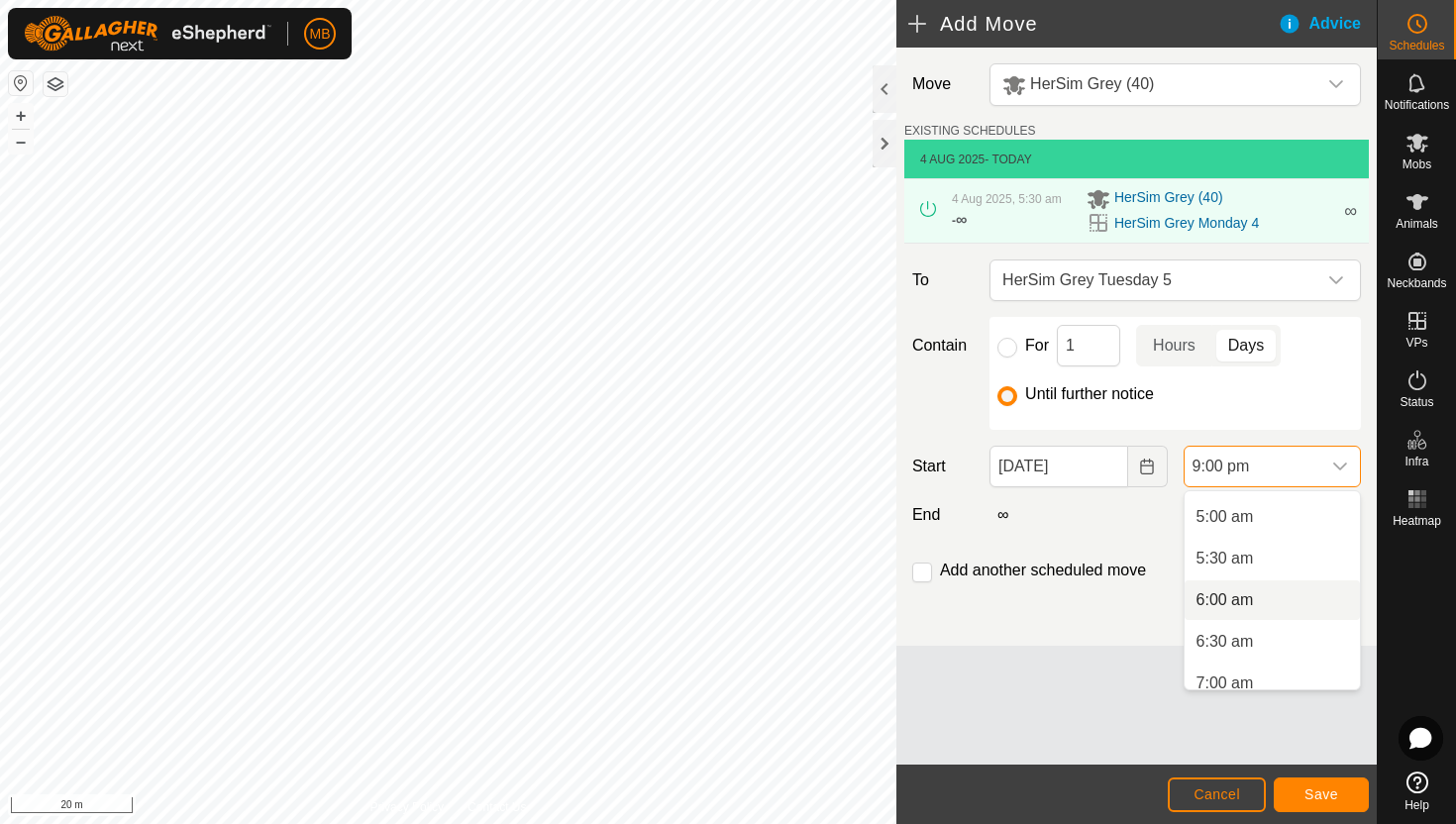 scroll, scrollTop: 398, scrollLeft: 0, axis: vertical 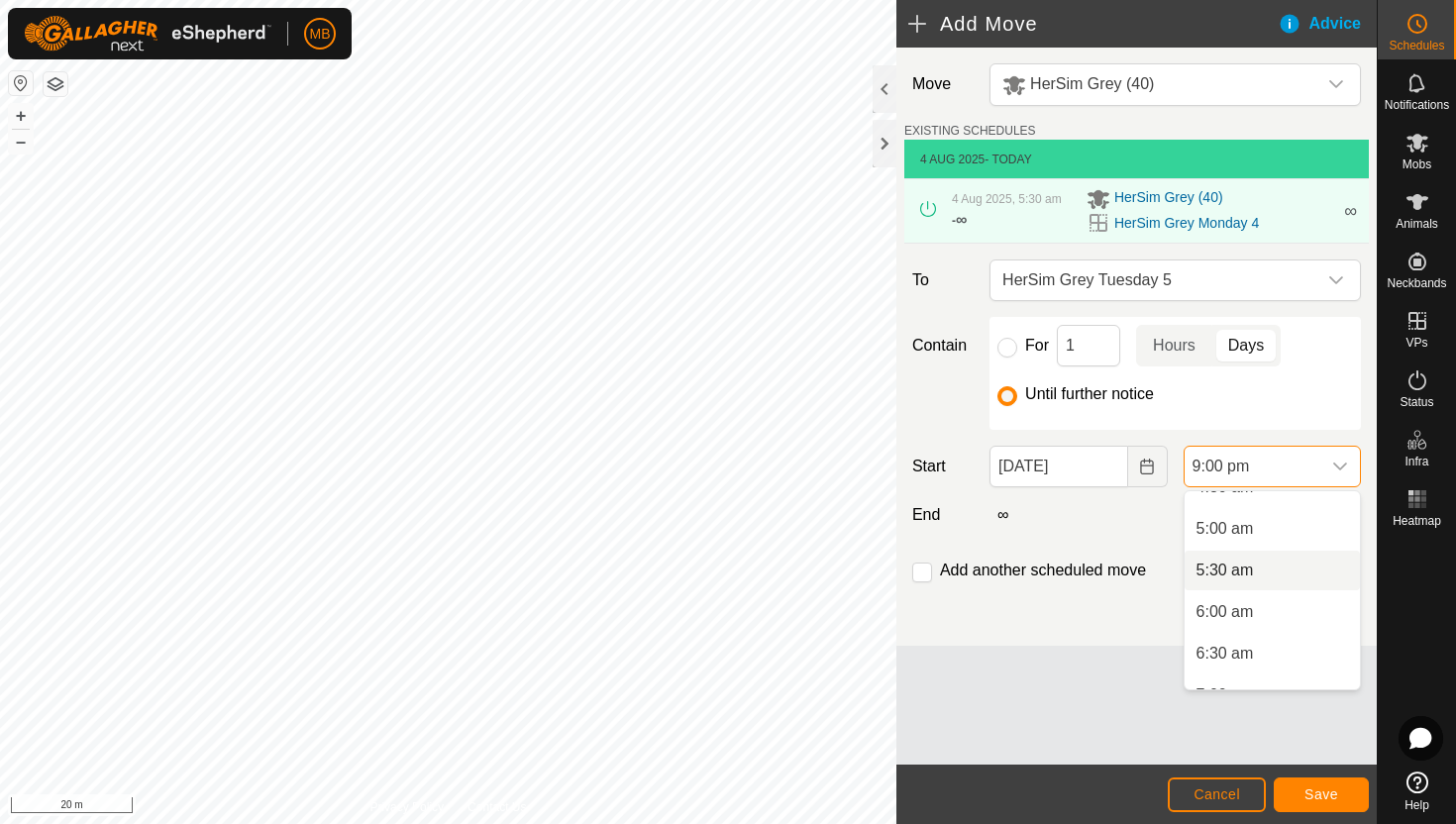 click on "5:30 am" at bounding box center [1272, 570] 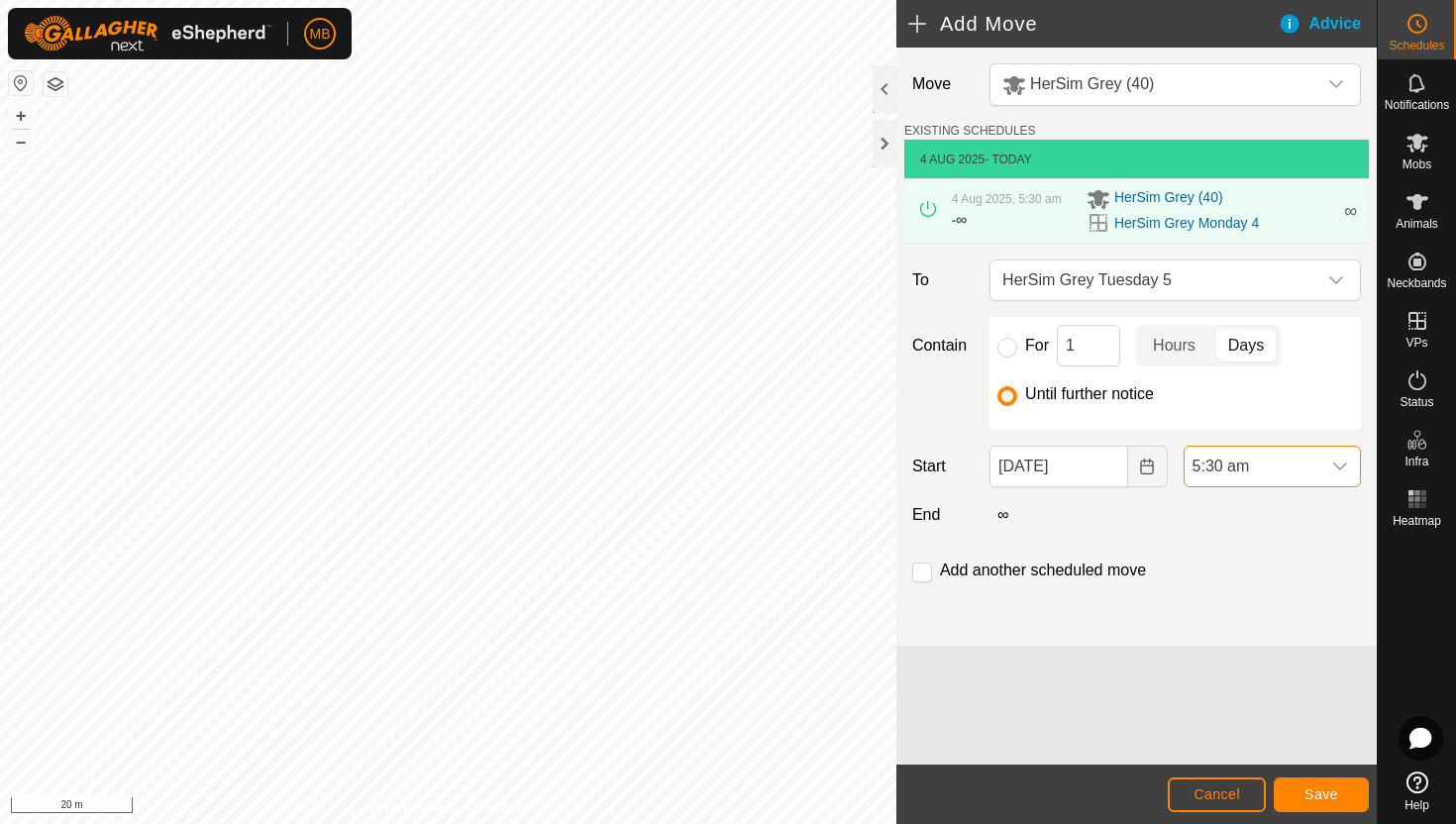 scroll, scrollTop: 1589, scrollLeft: 0, axis: vertical 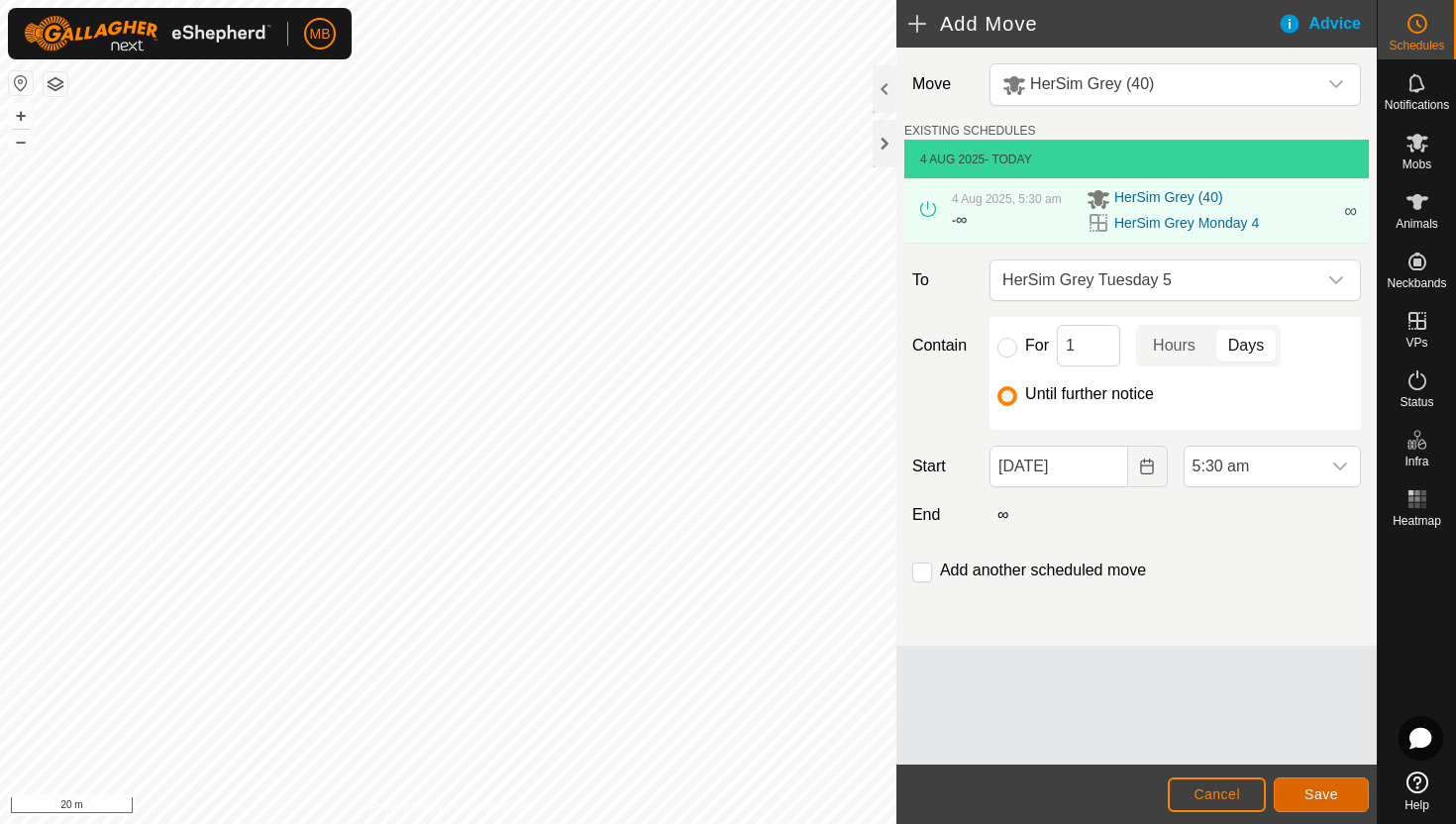 click on "Save" 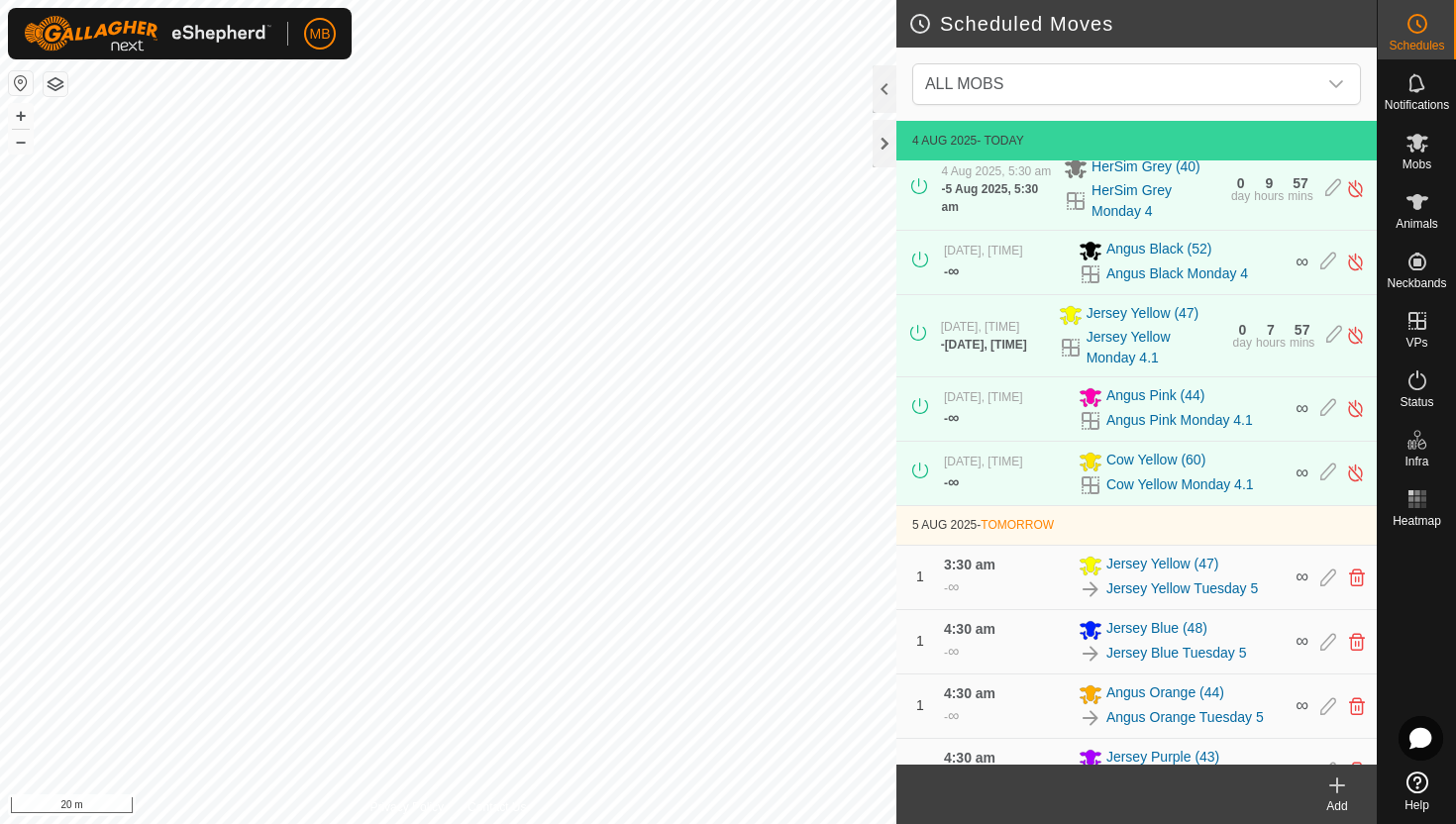 scroll, scrollTop: 678, scrollLeft: 0, axis: vertical 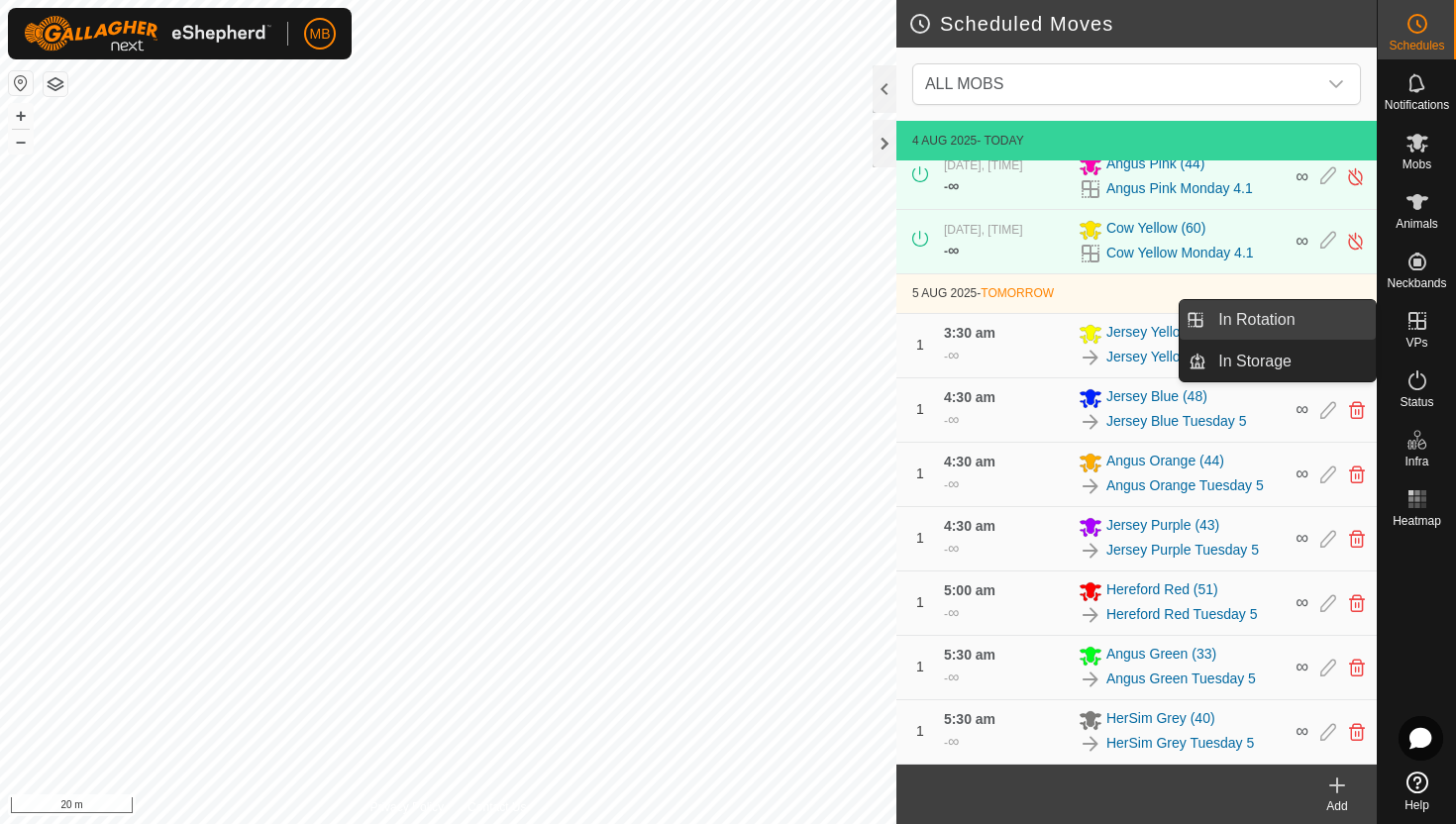 click on "In Rotation" at bounding box center (1291, 320) 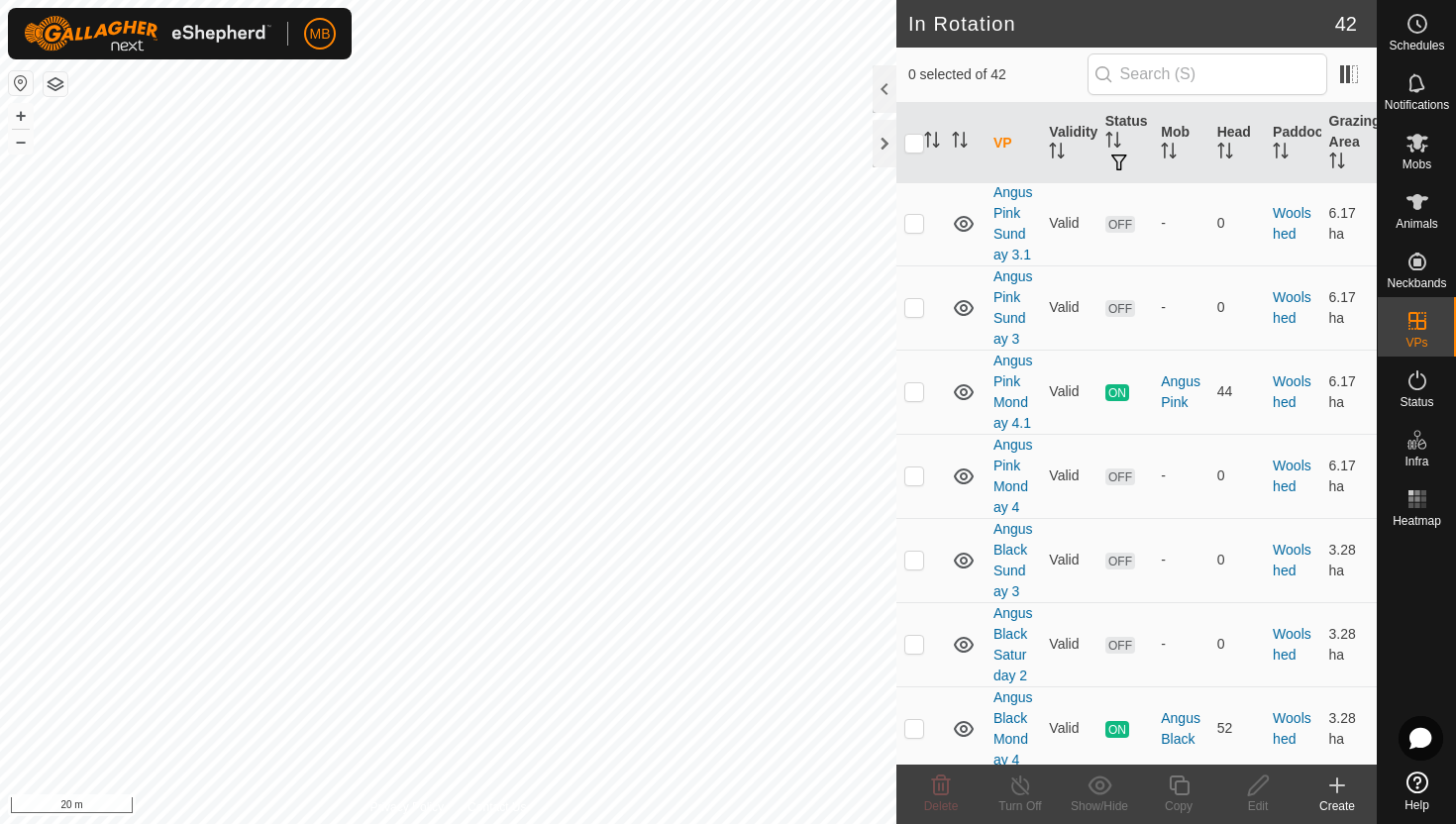 scroll, scrollTop: 3774, scrollLeft: 0, axis: vertical 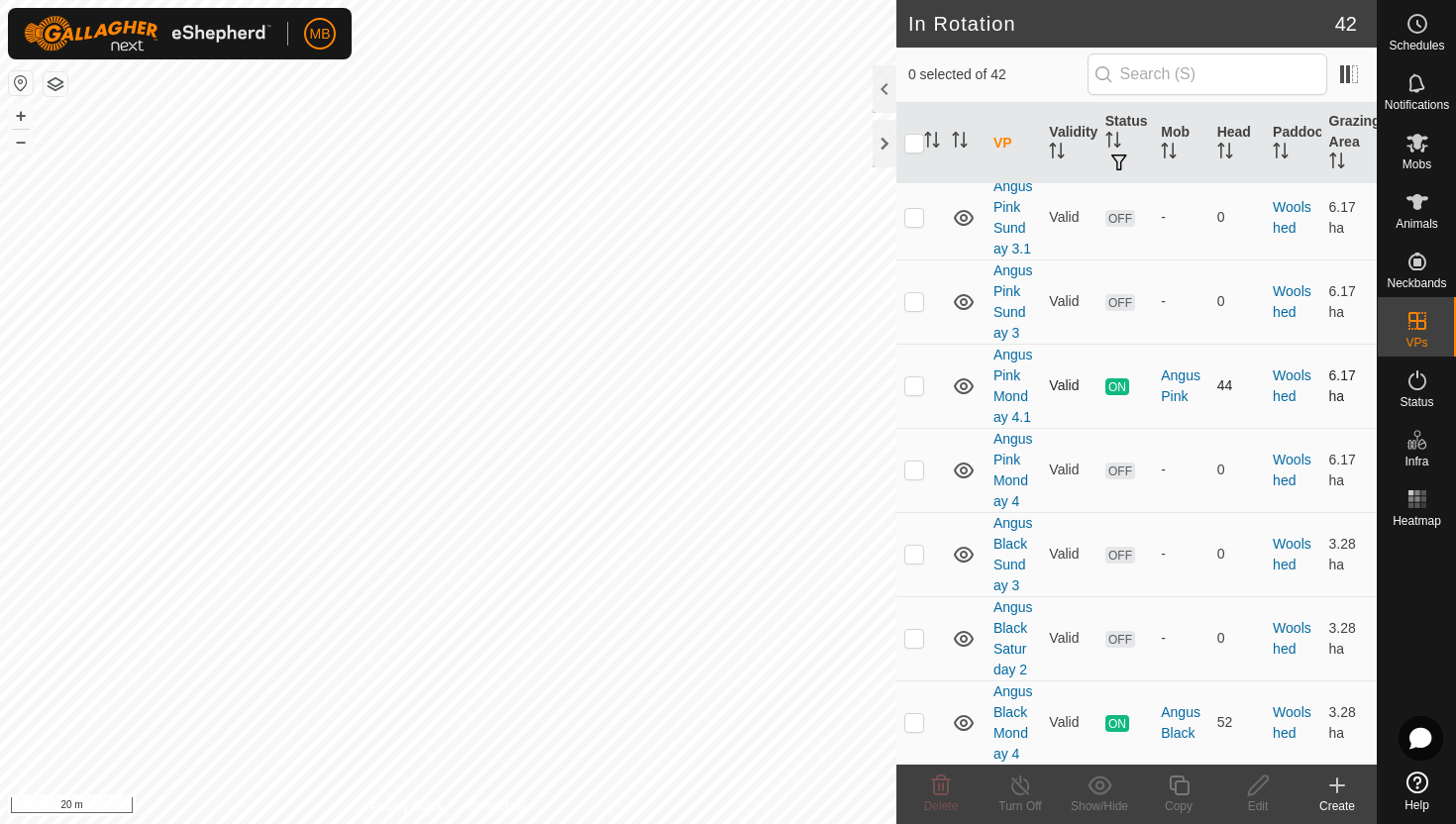 click at bounding box center (914, 385) 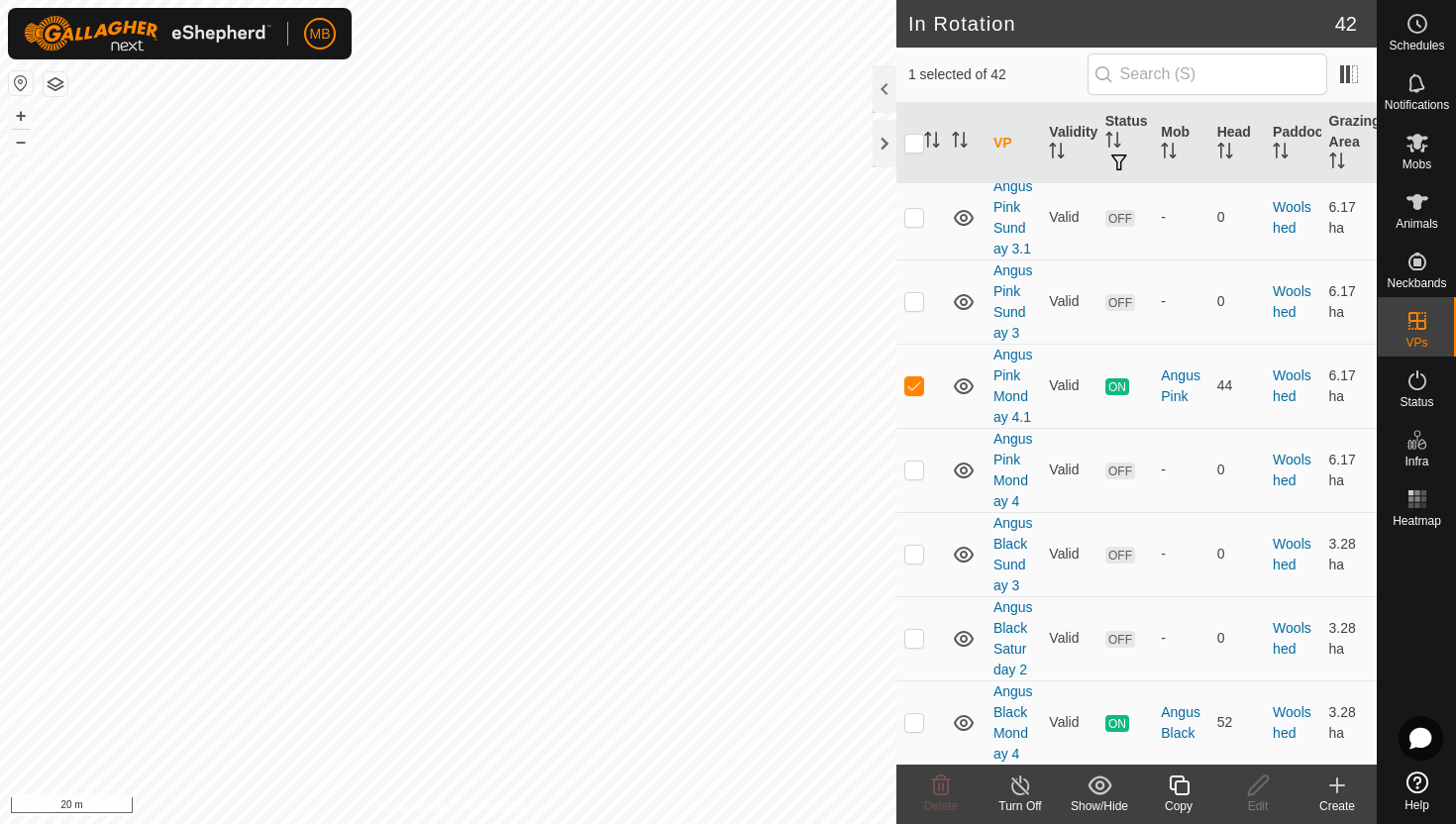 click 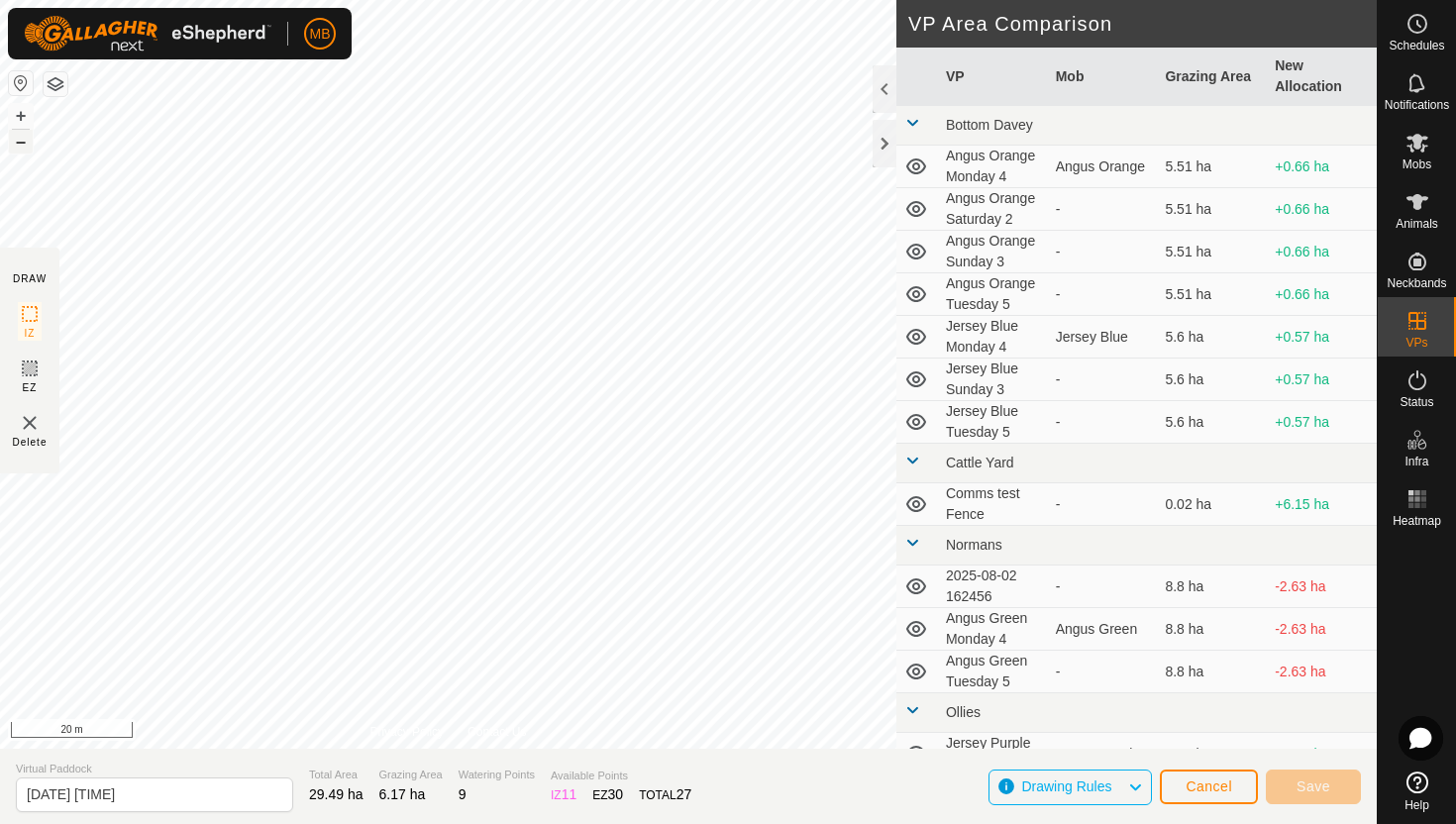 click on "–" at bounding box center (21, 142) 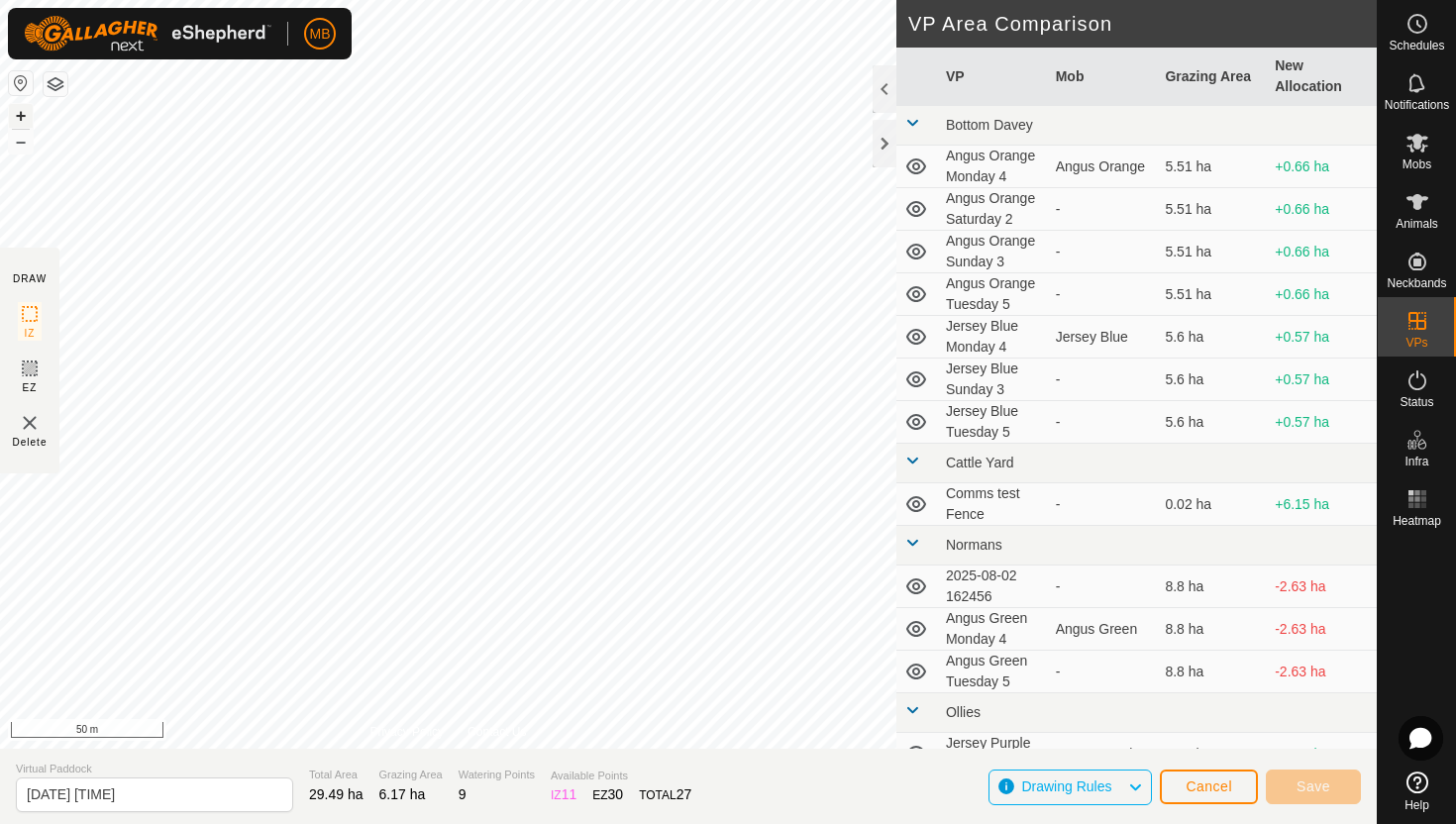 click on "+" at bounding box center [21, 116] 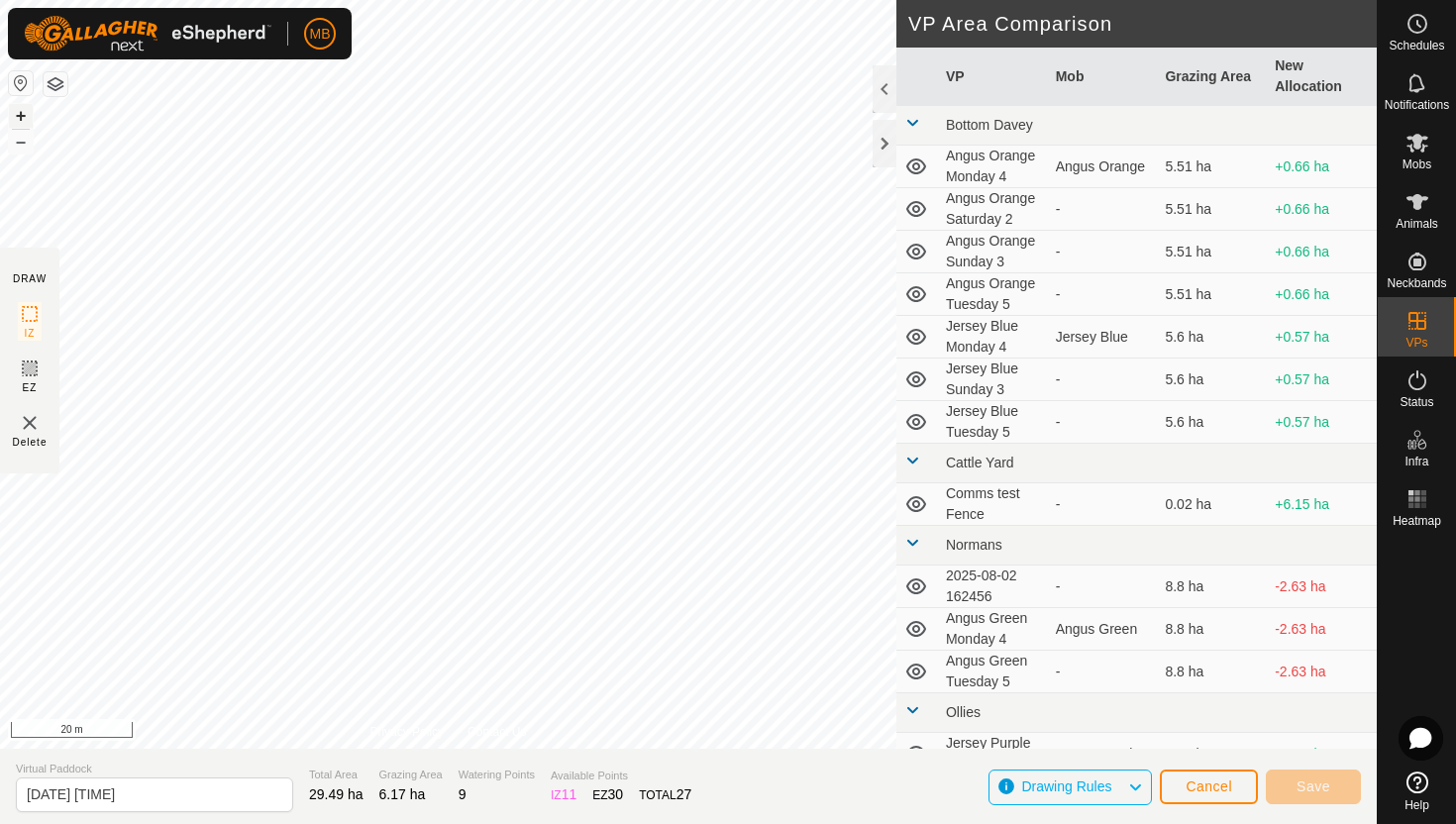 click on "+" at bounding box center (21, 116) 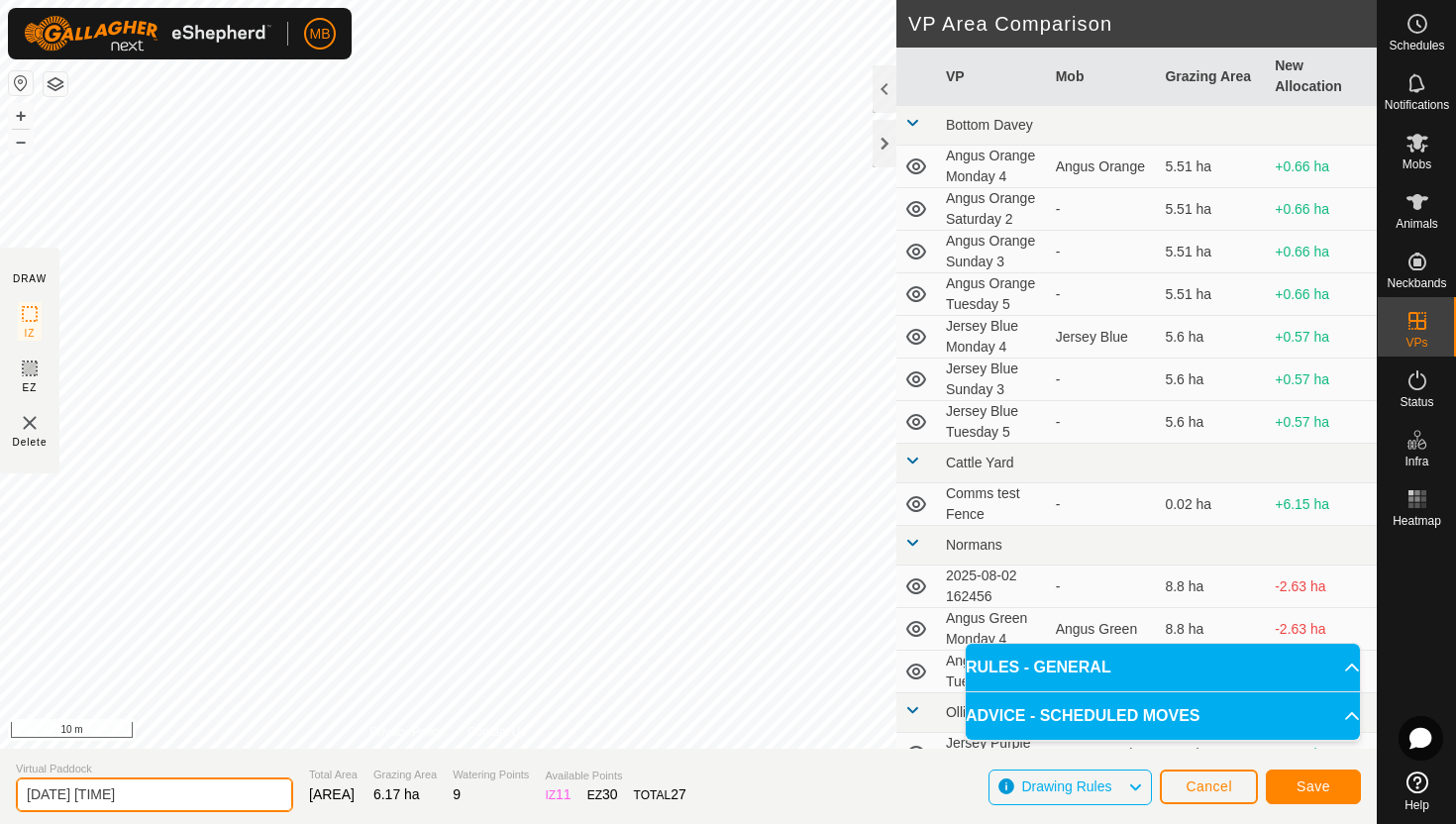 click on "[DATE] [TIME]" 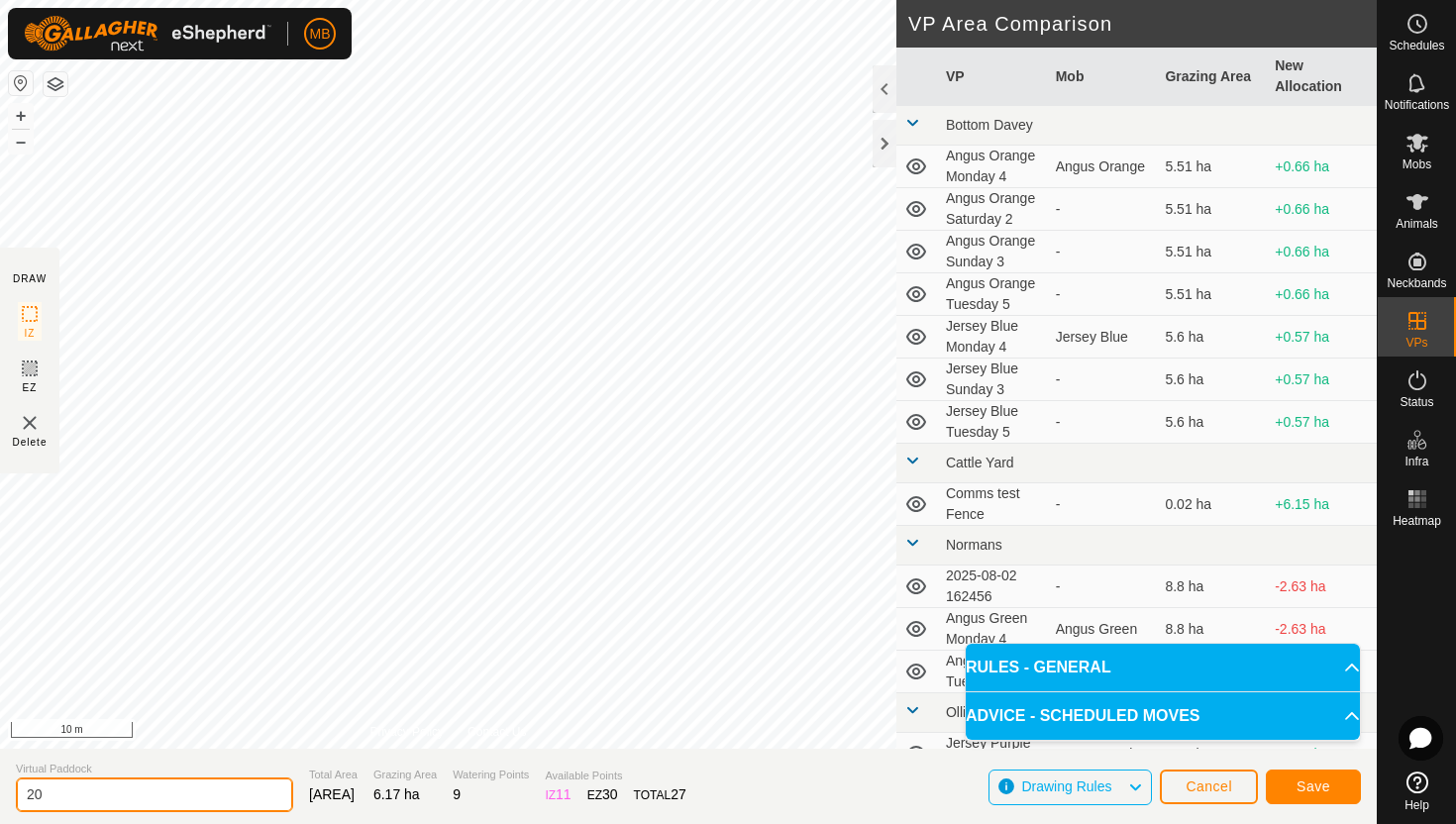 type on "2" 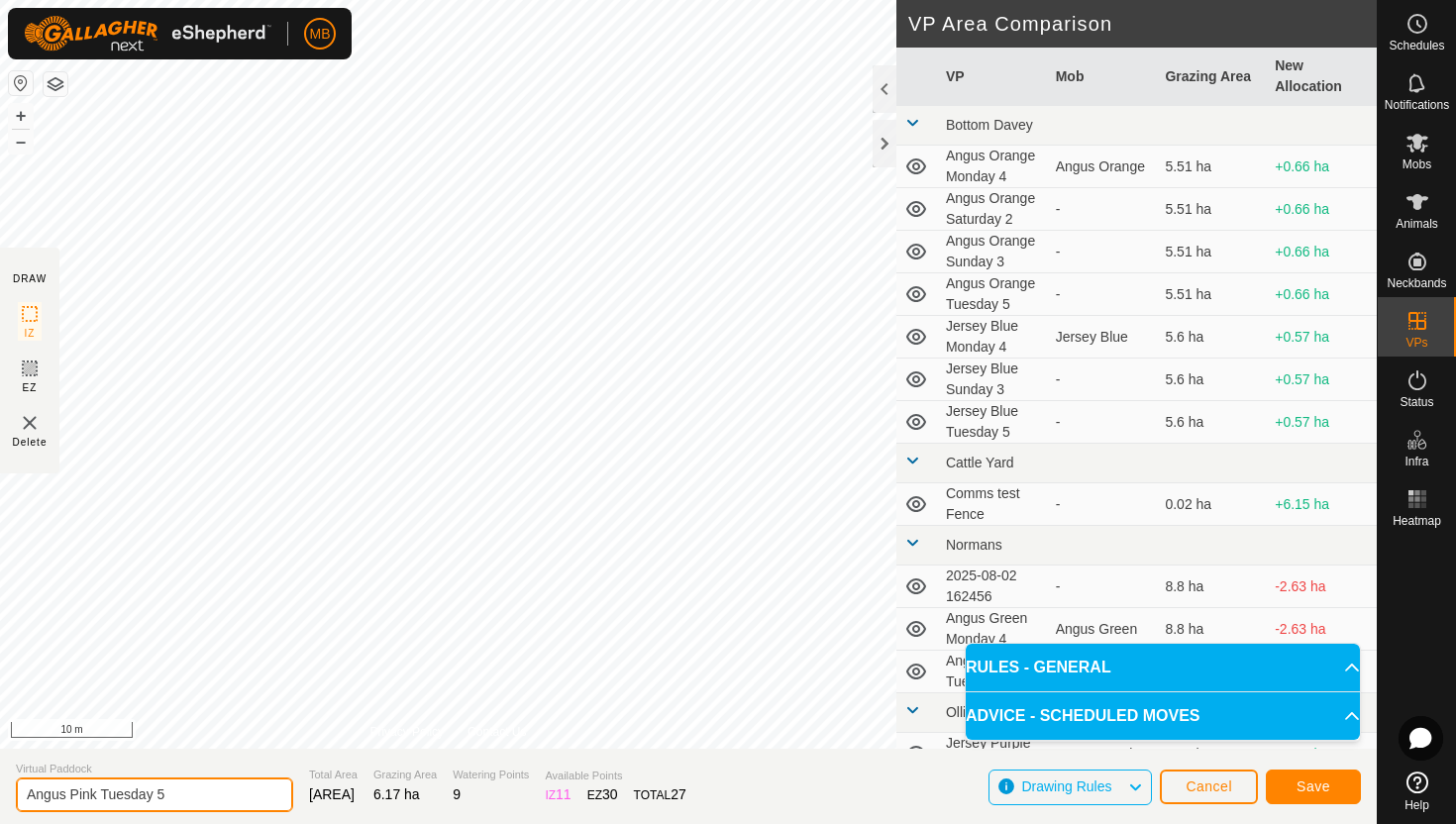 type on "Angus Pink Tuesday 5" 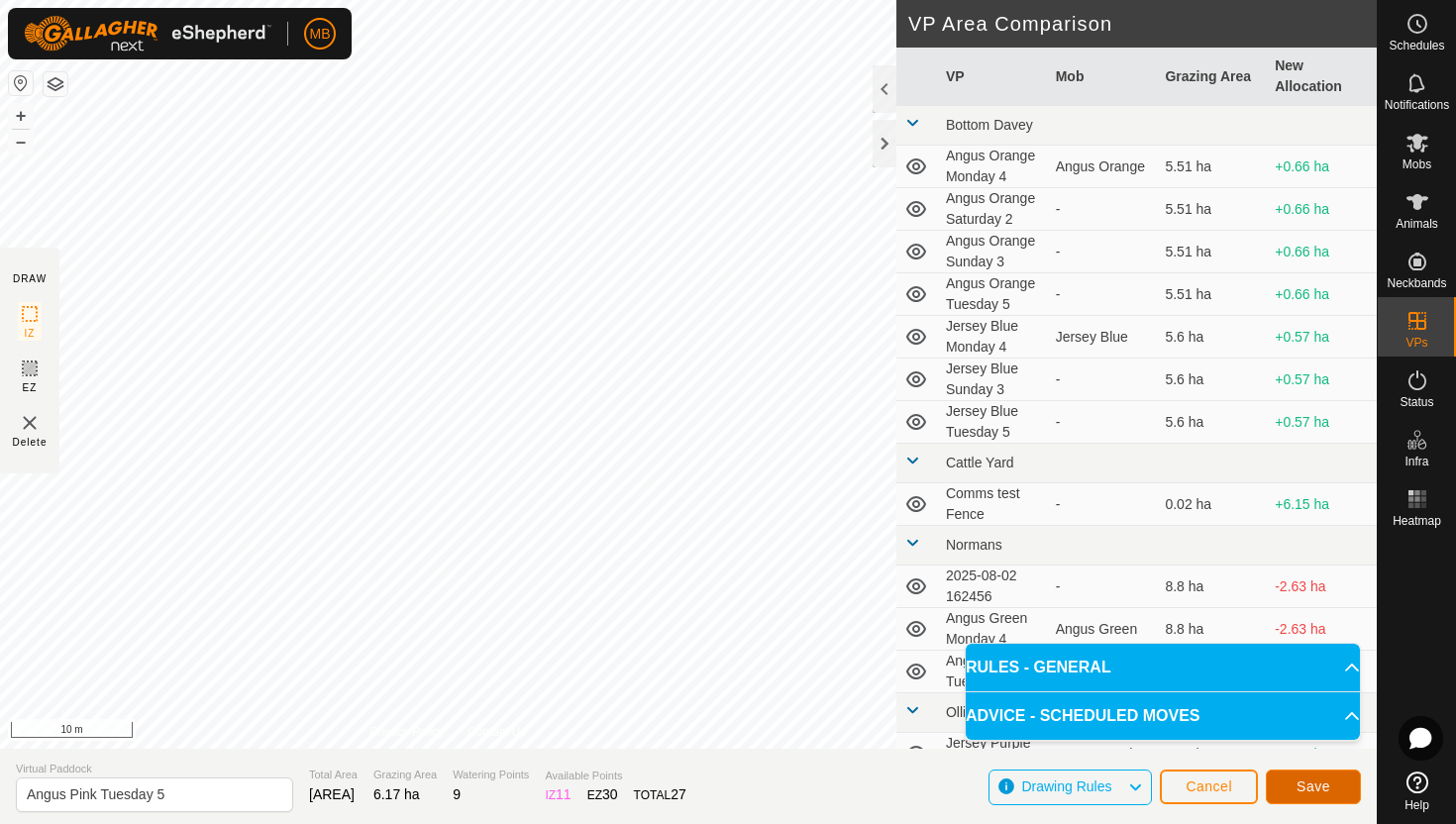 click on "Save" 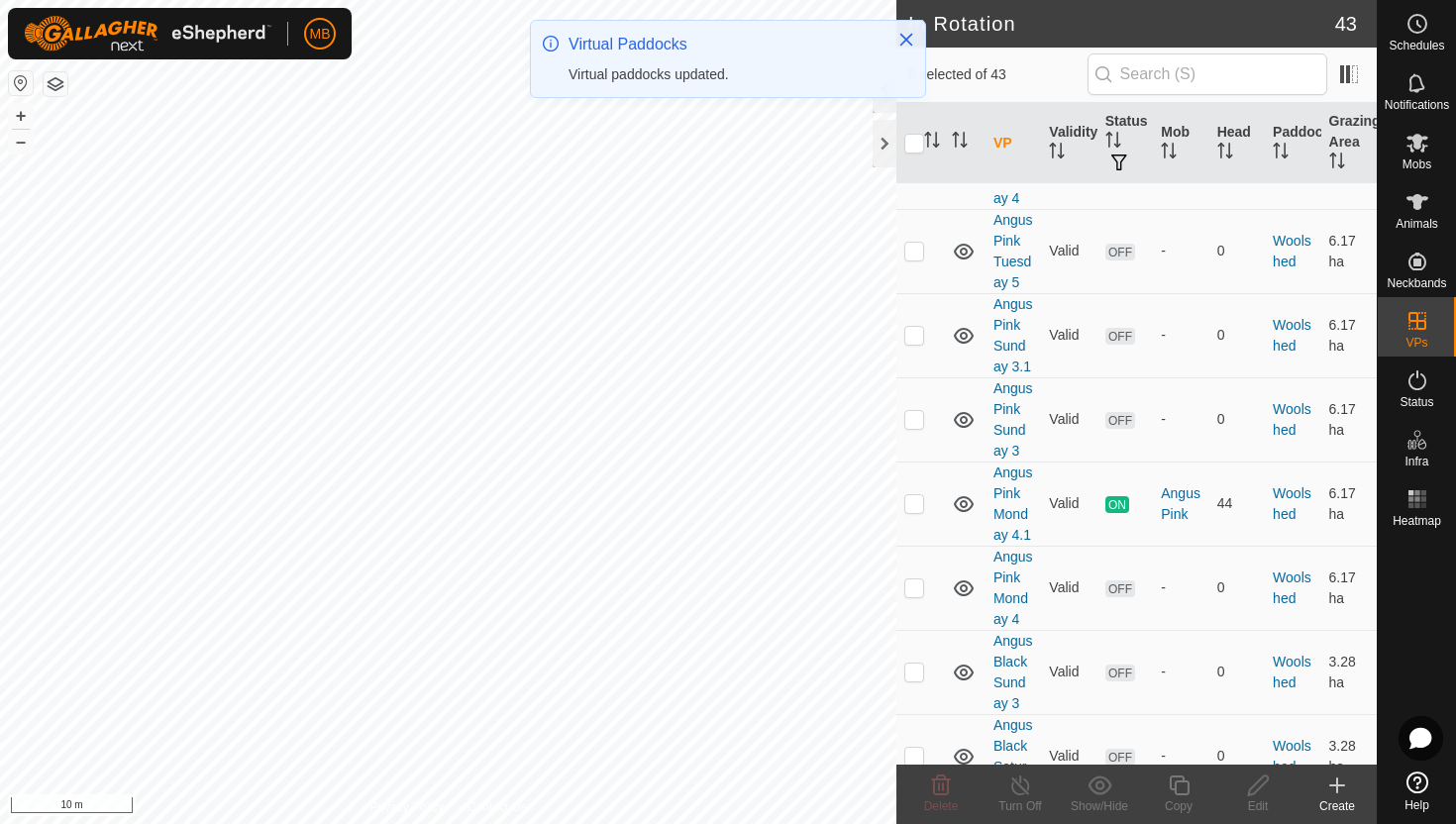 scroll, scrollTop: 3714, scrollLeft: 0, axis: vertical 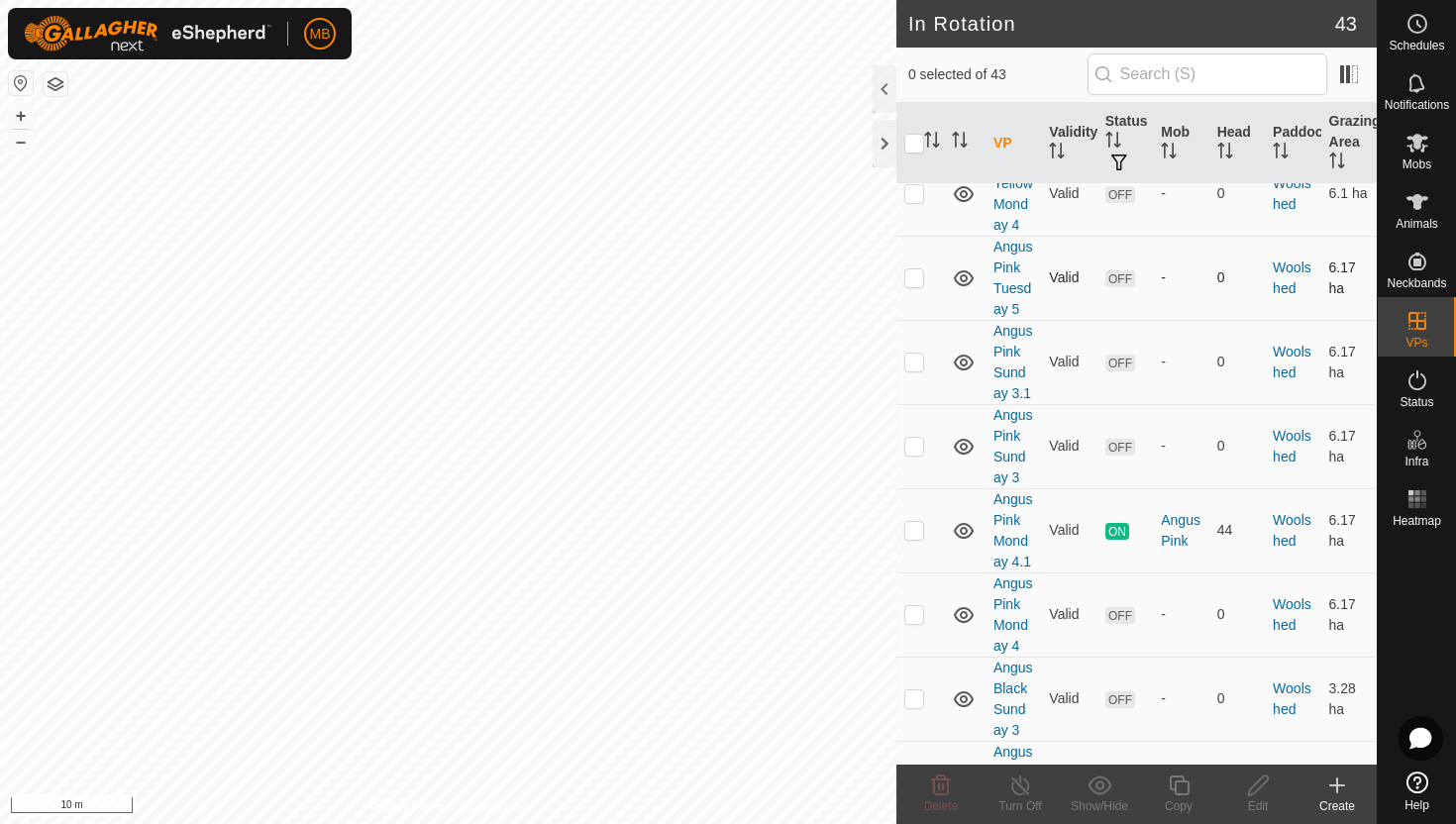 click at bounding box center (914, 277) 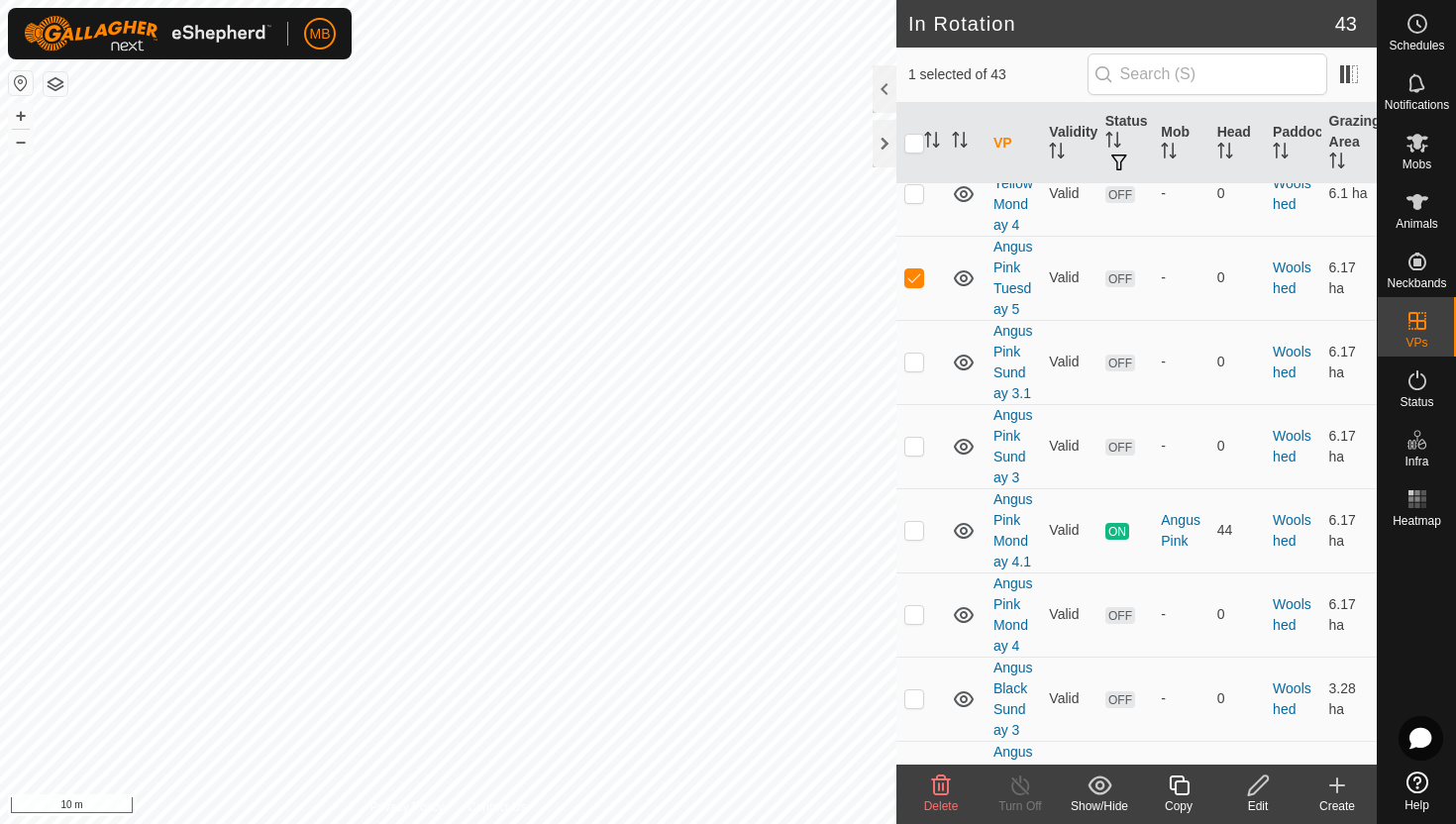 click 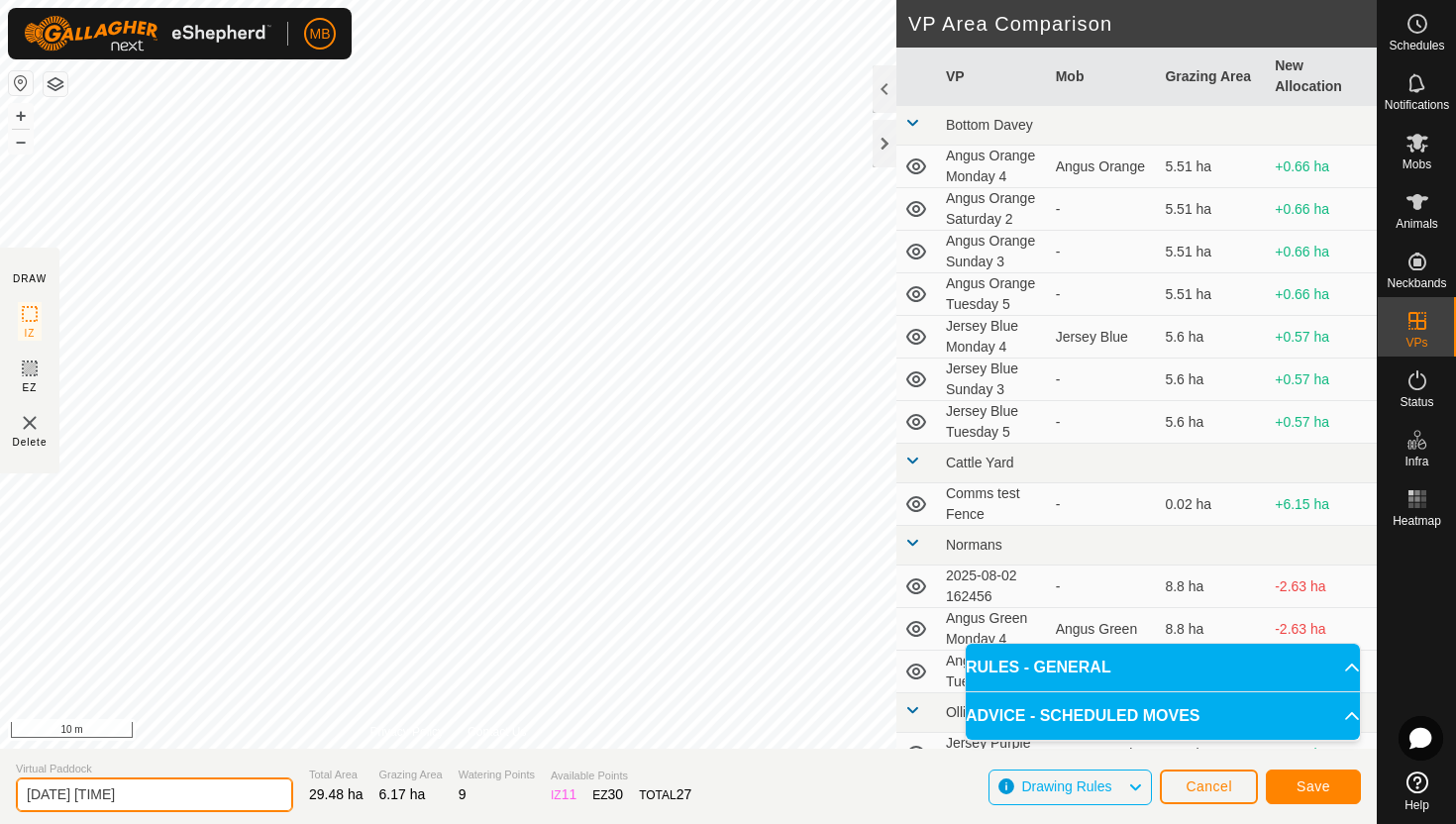 click on "[DATE] [TIME]" 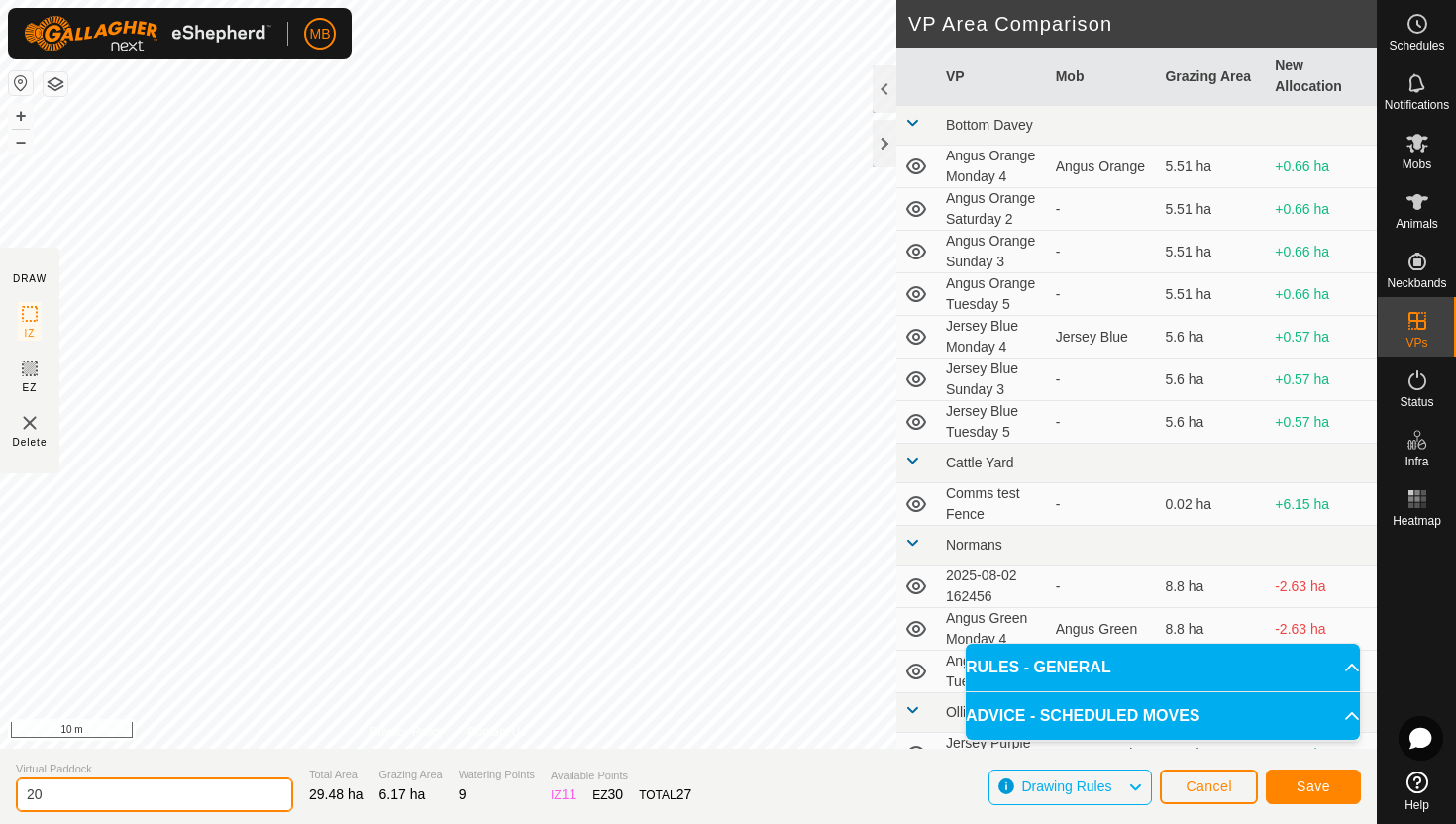 type on "2" 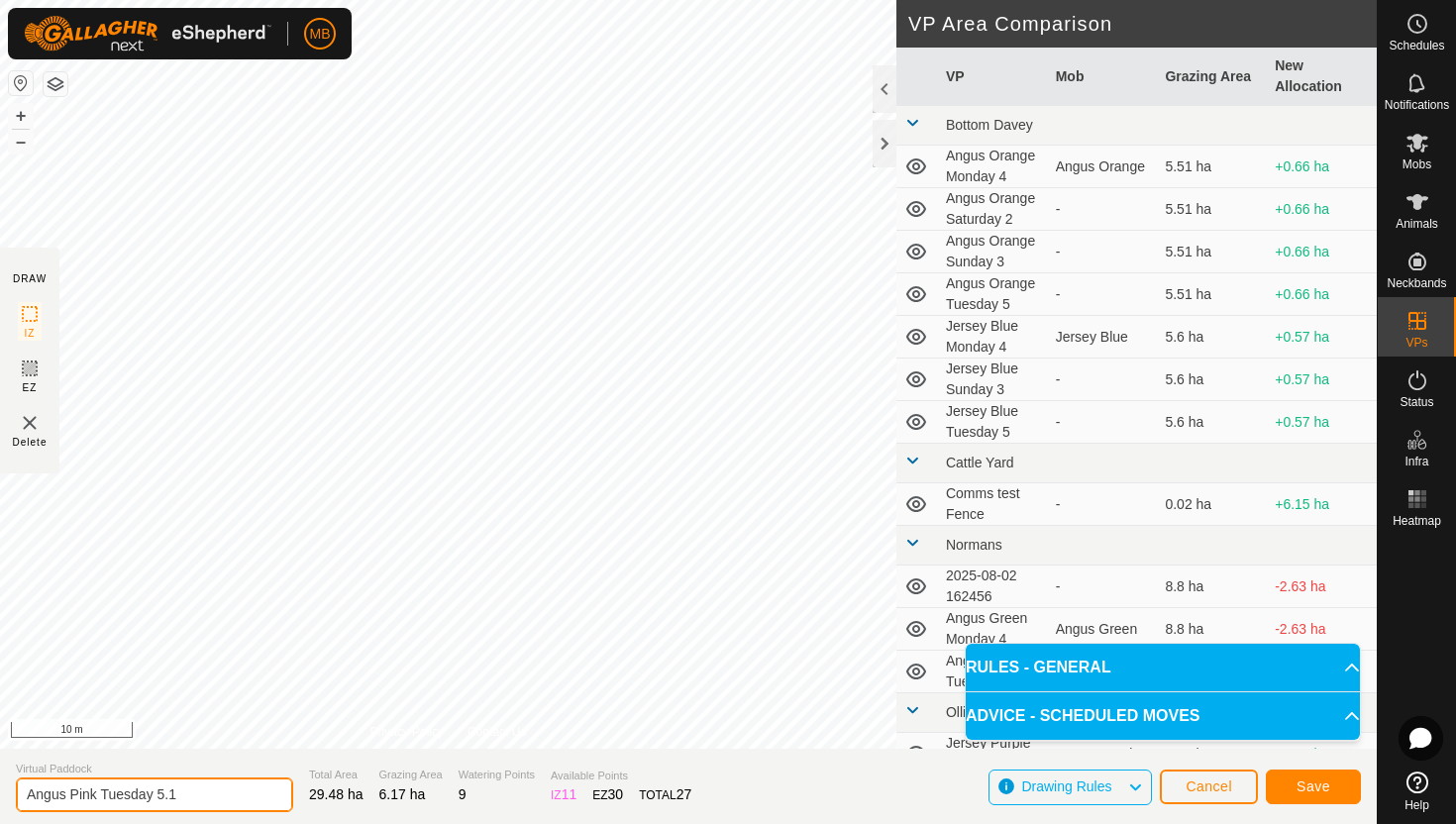 type on "Angus Pink Tuesday 5.1" 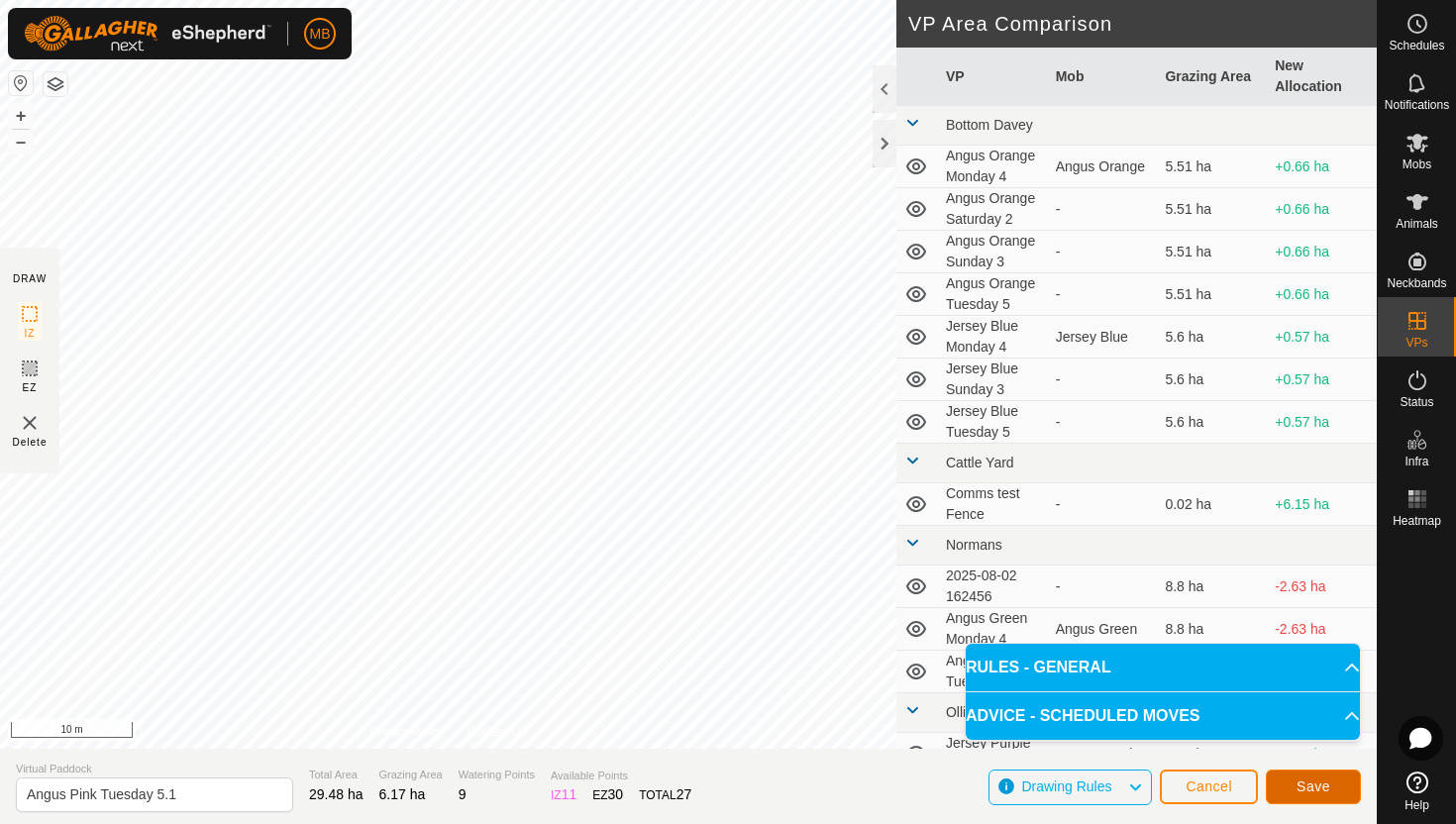 click on "Save" 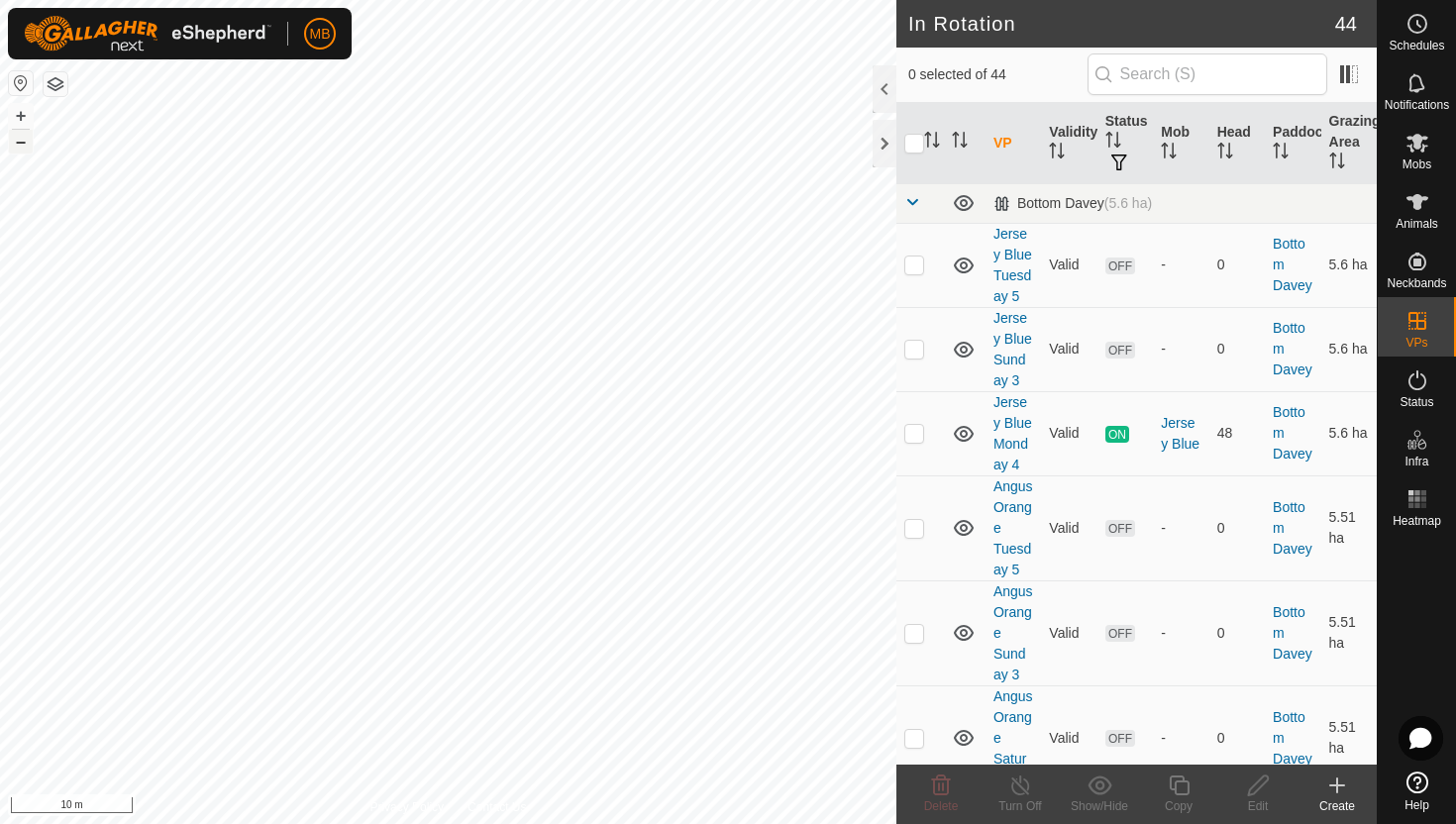 click on "–" at bounding box center (21, 142) 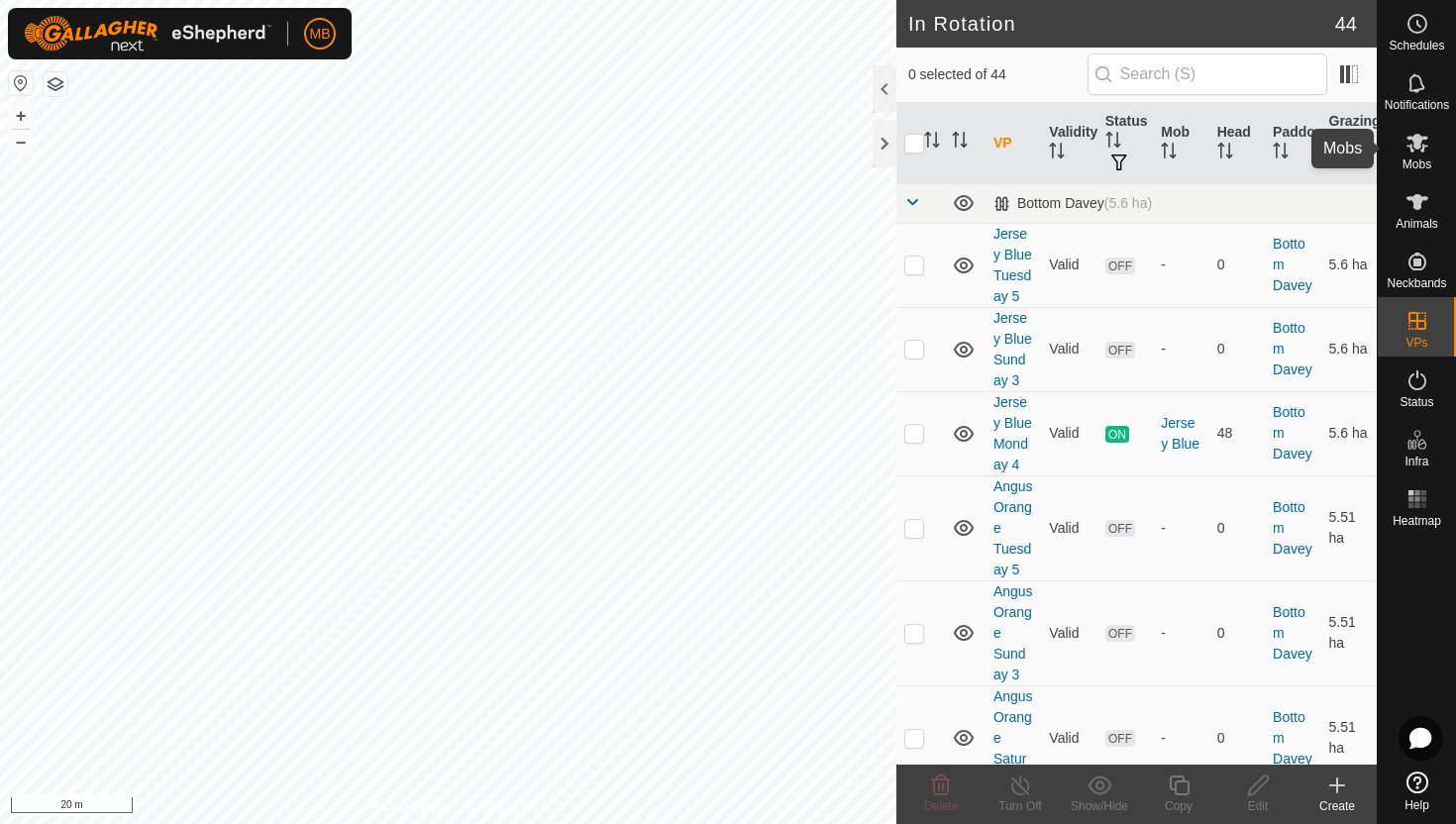 click 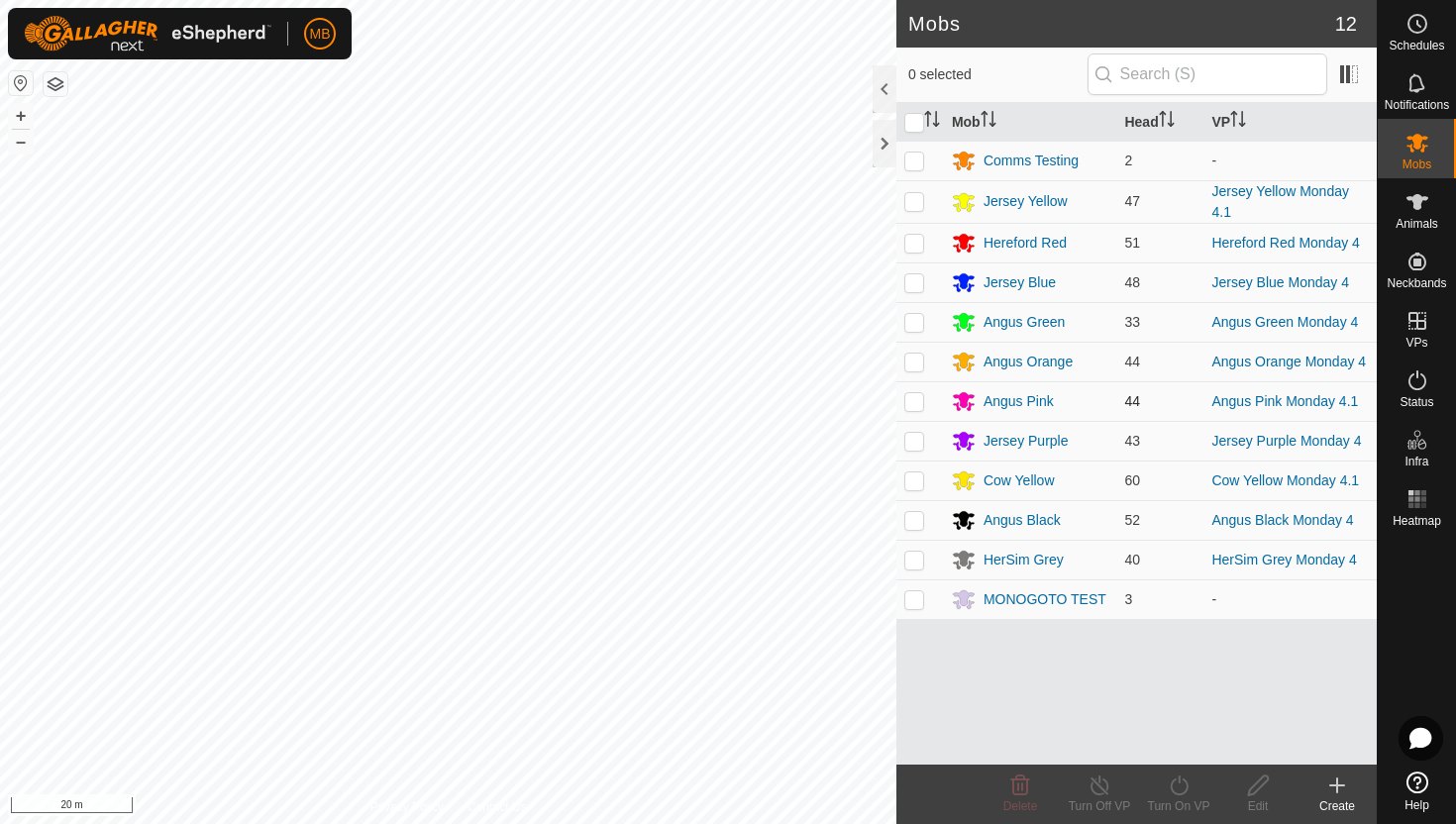 click at bounding box center (914, 401) 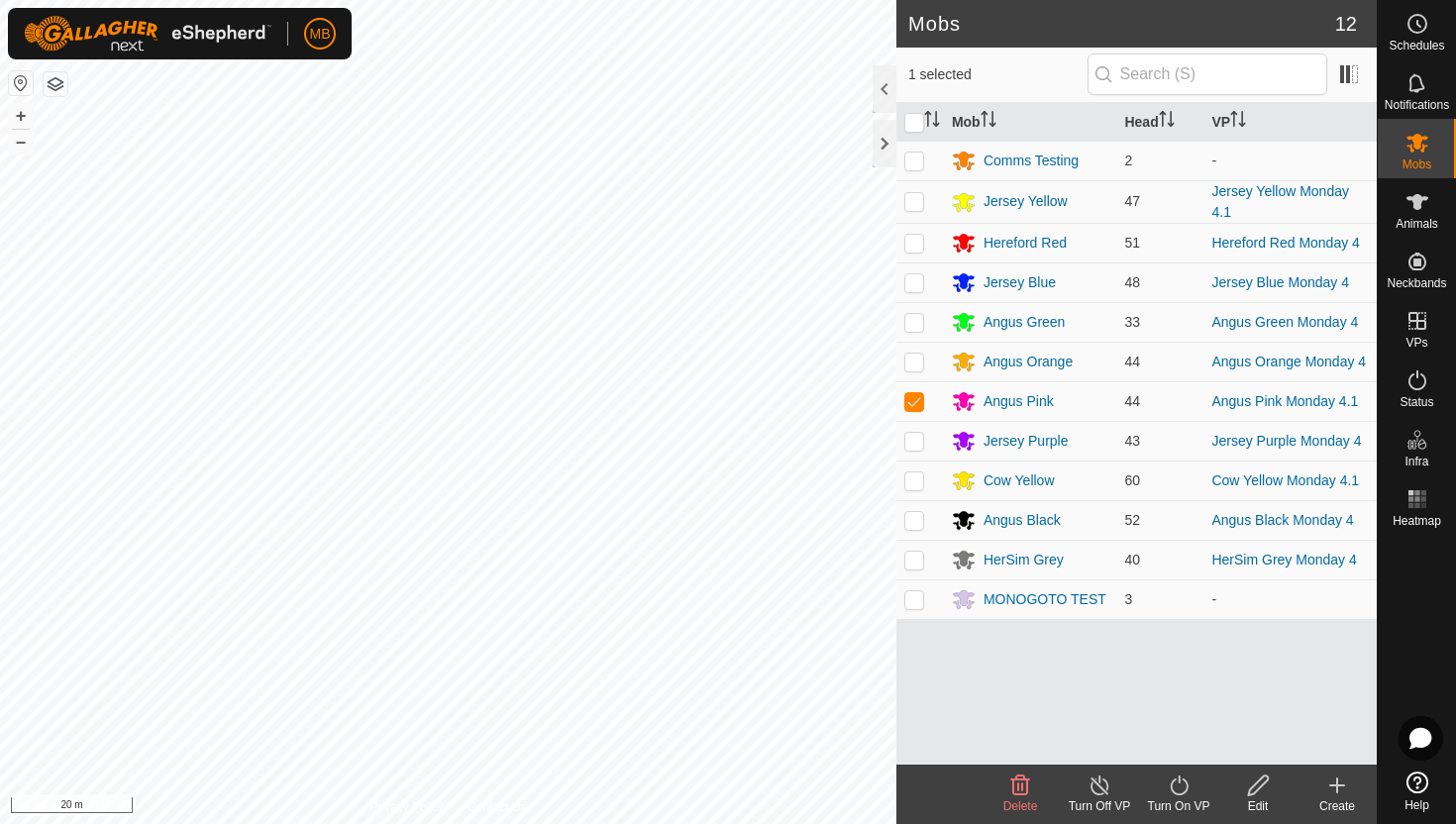 click 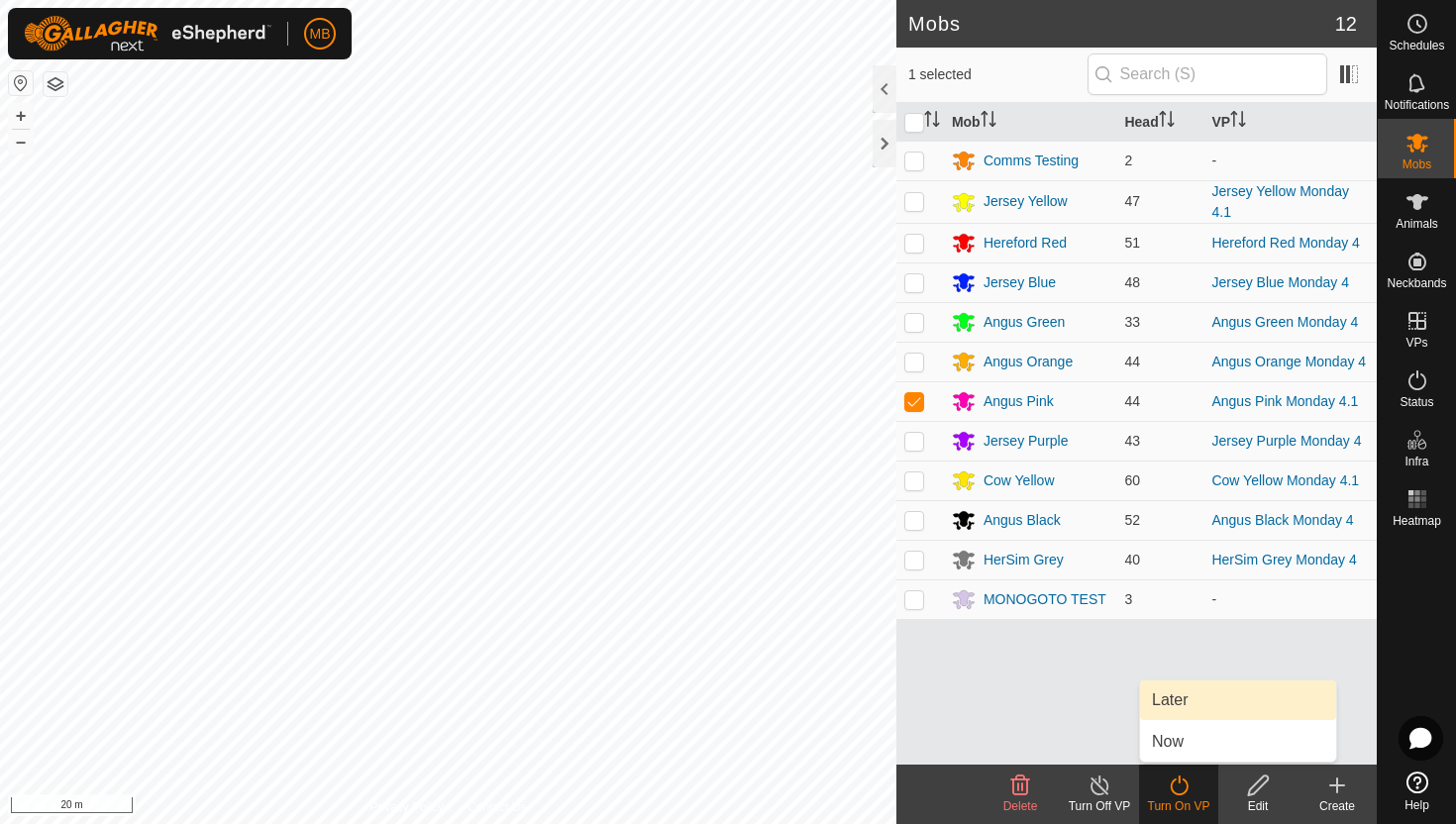 click on "Later" at bounding box center (1238, 700) 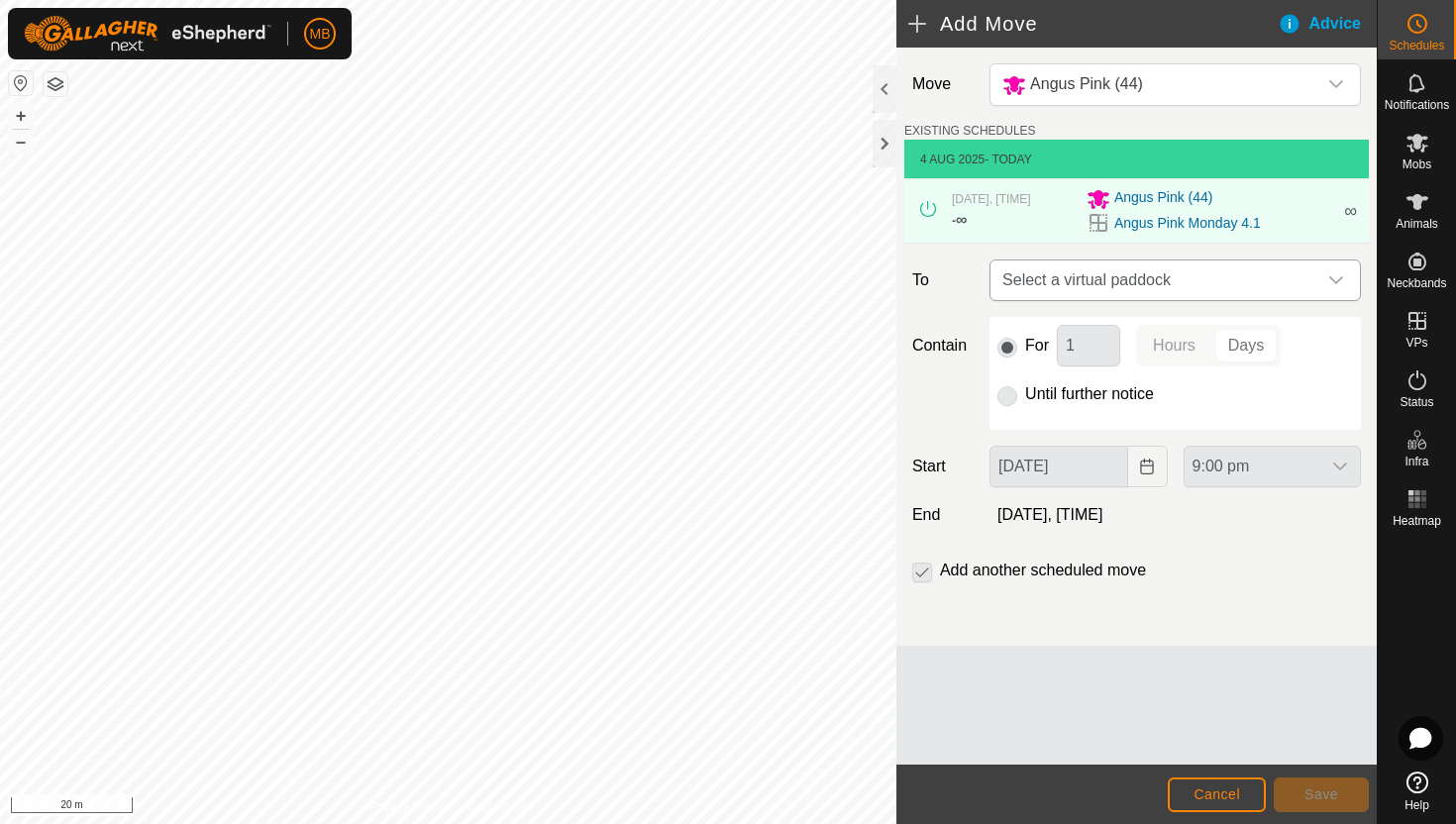 click 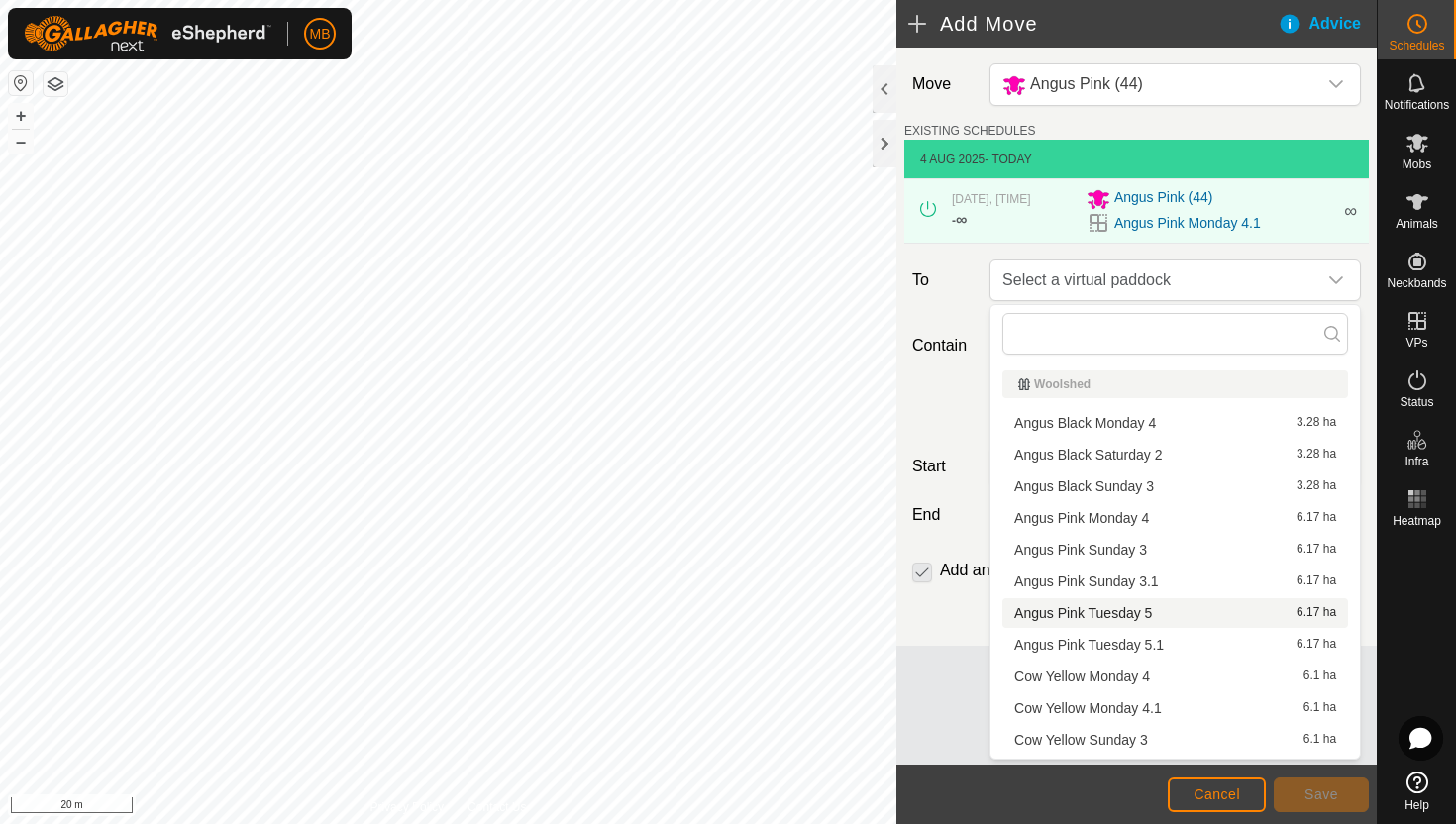click on "[NAME] [NAME] [TIME] [AREA]" at bounding box center [1175, 613] 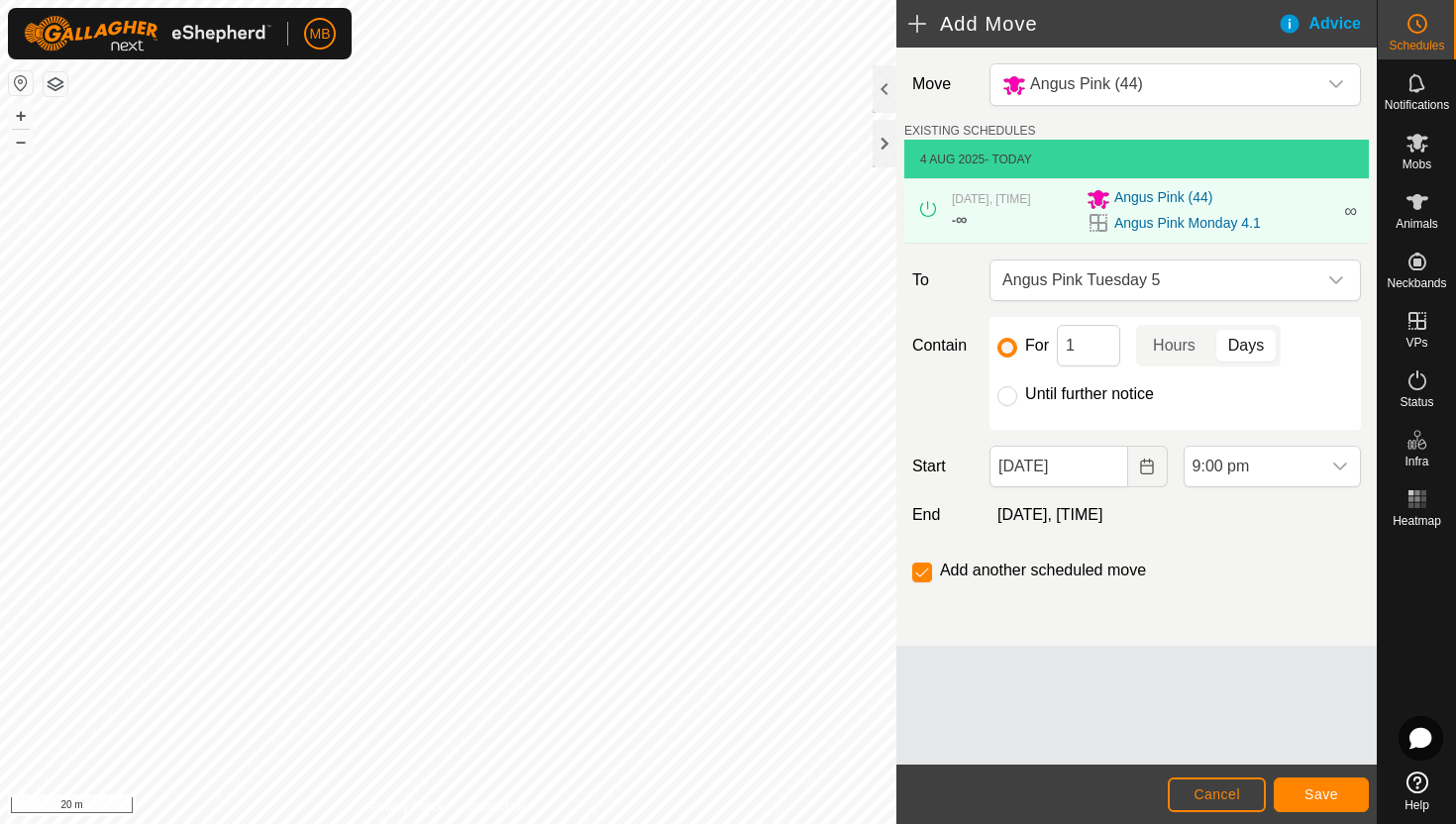 click on "Until further notice" 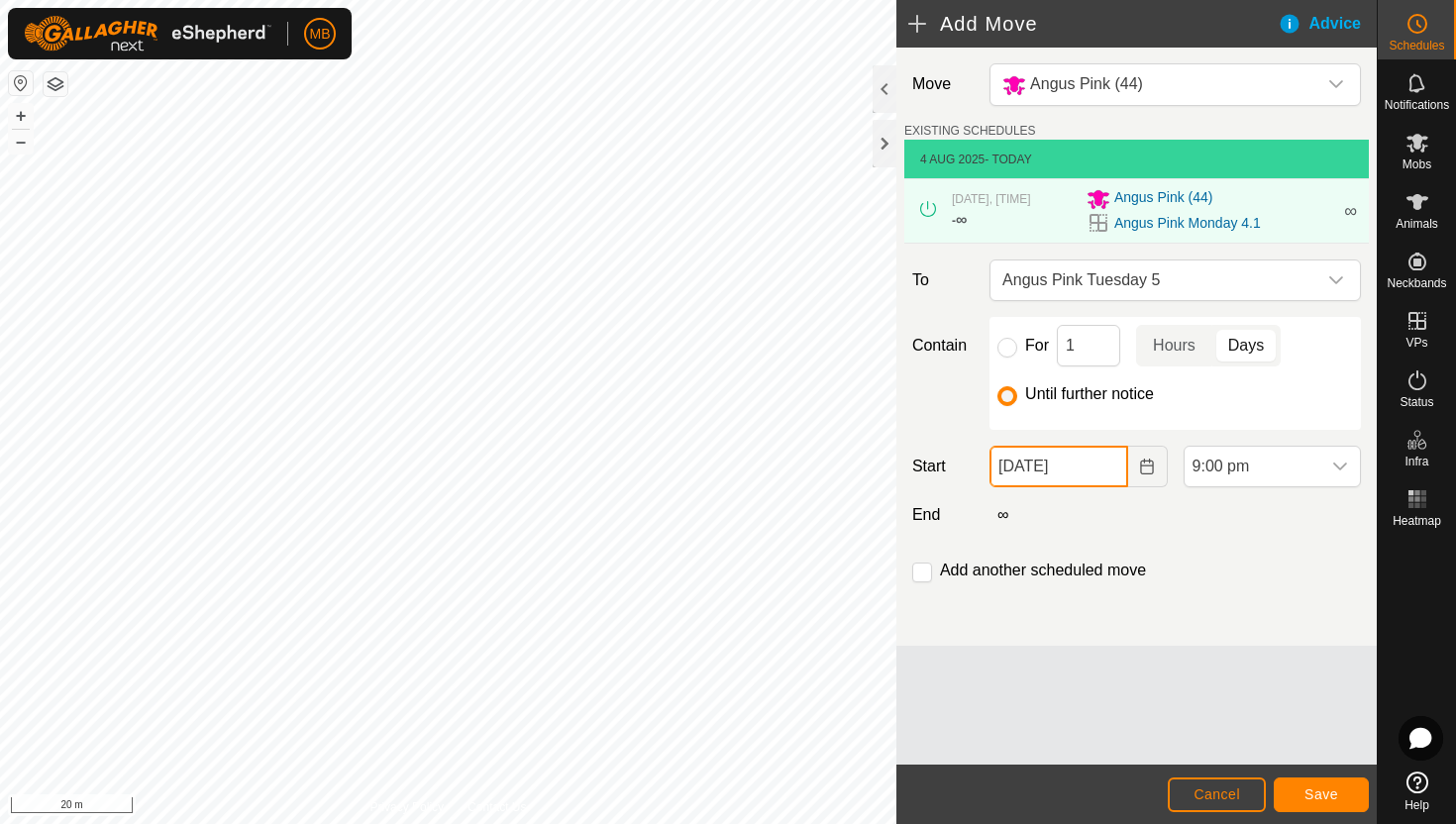 click on "[DATE]" 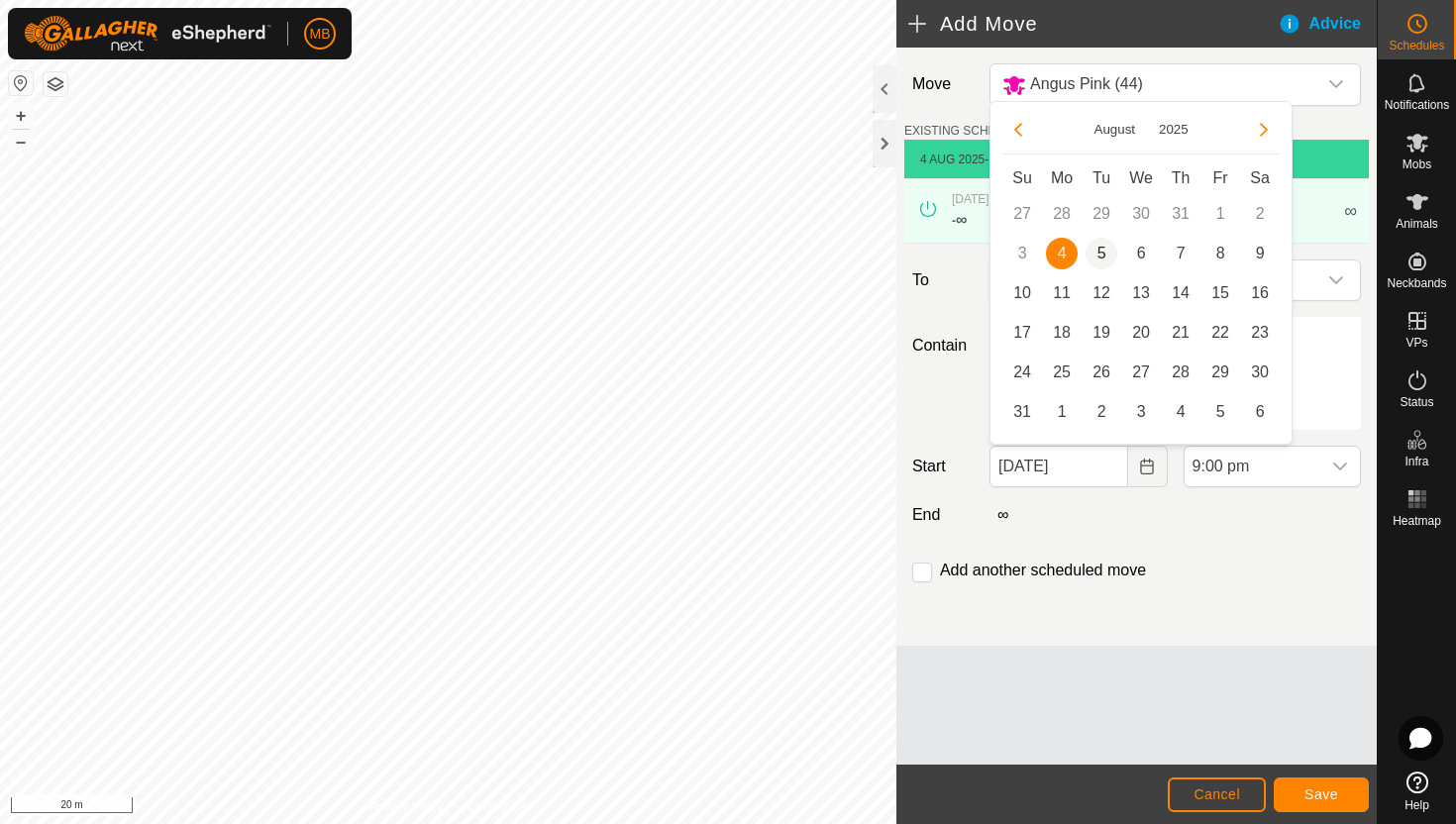 click on "5" at bounding box center (1101, 254) 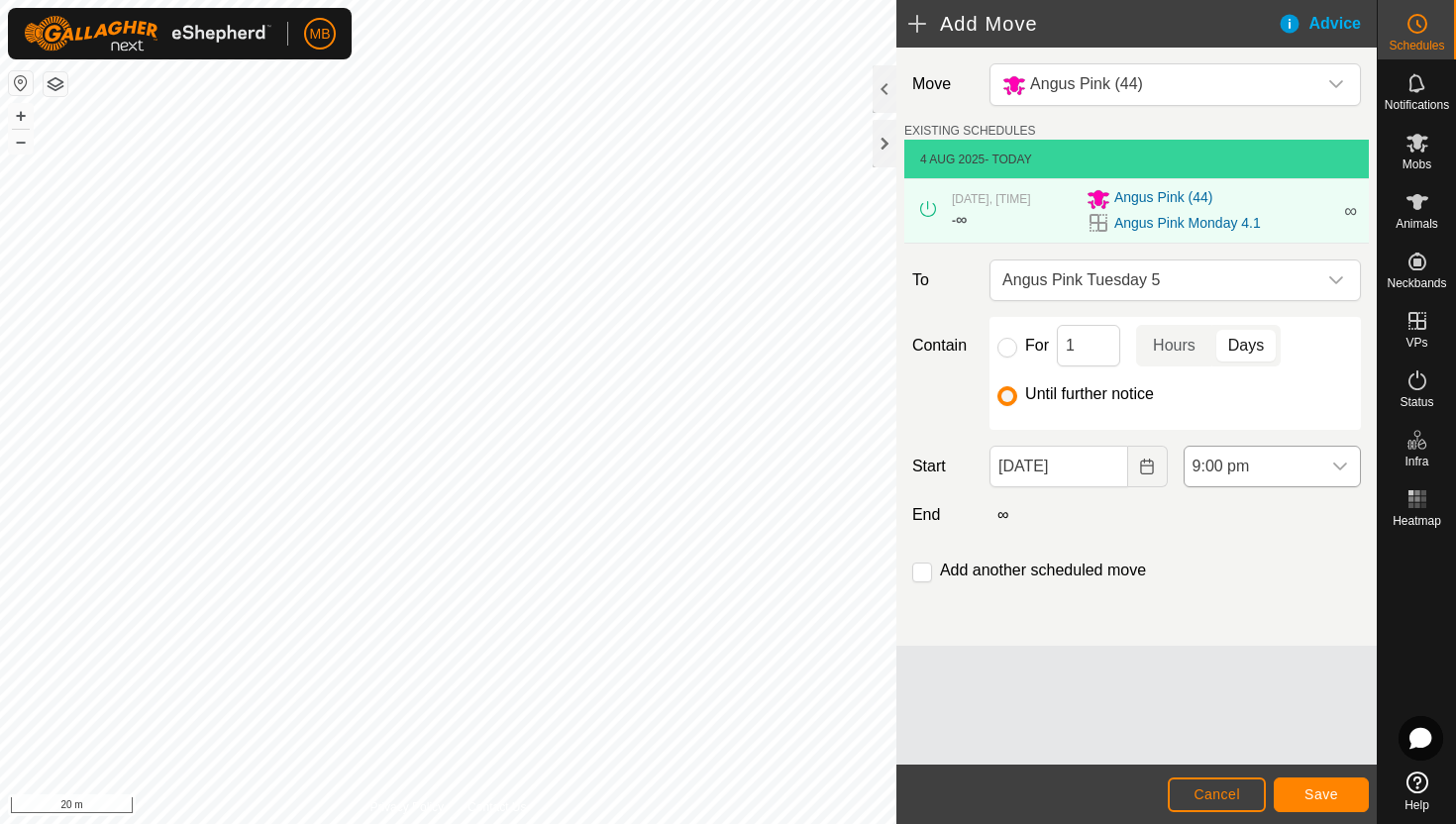click on "9:00 pm" at bounding box center (1252, 466) 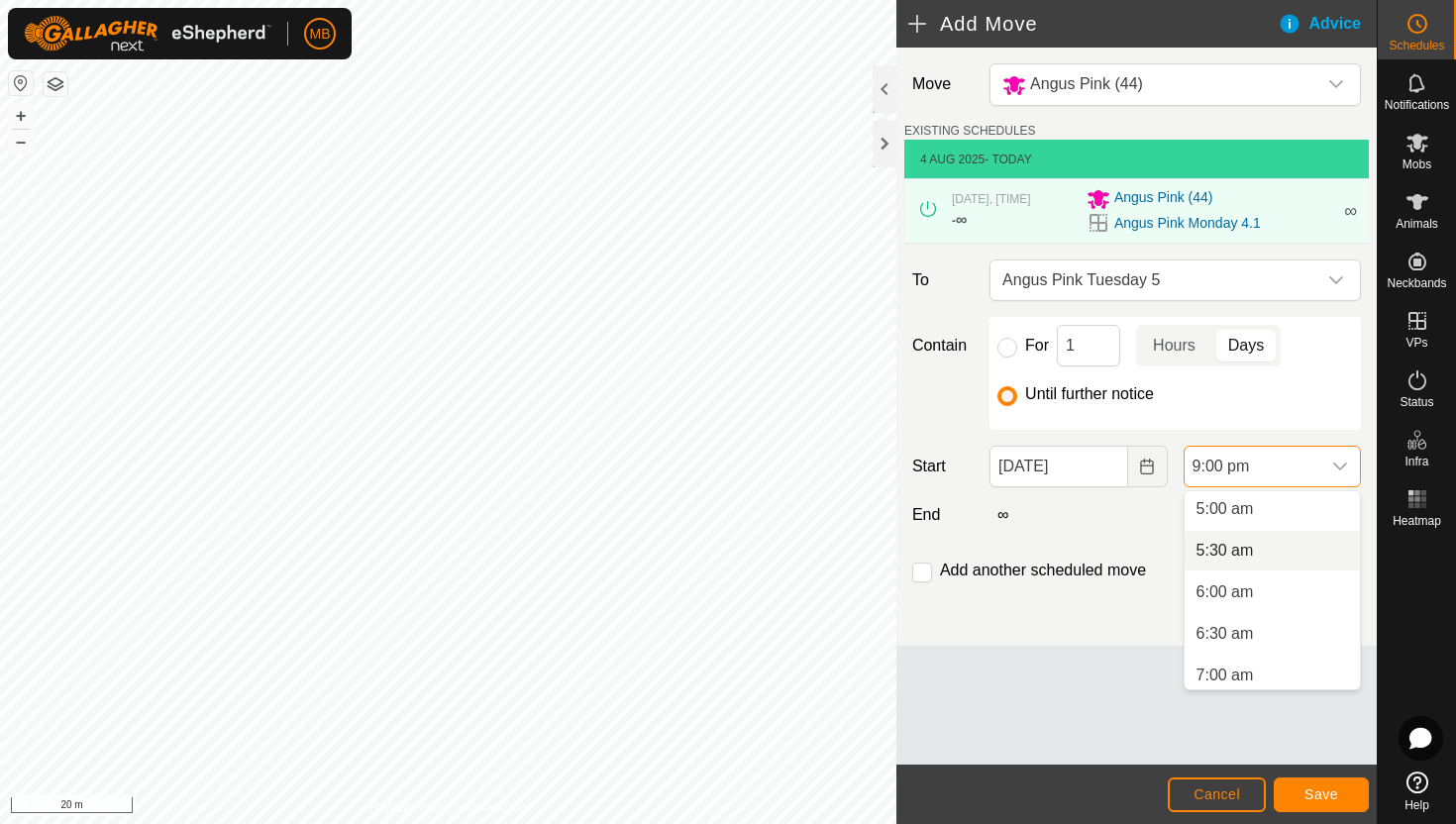 click on "5:30 am" at bounding box center (1272, 551) 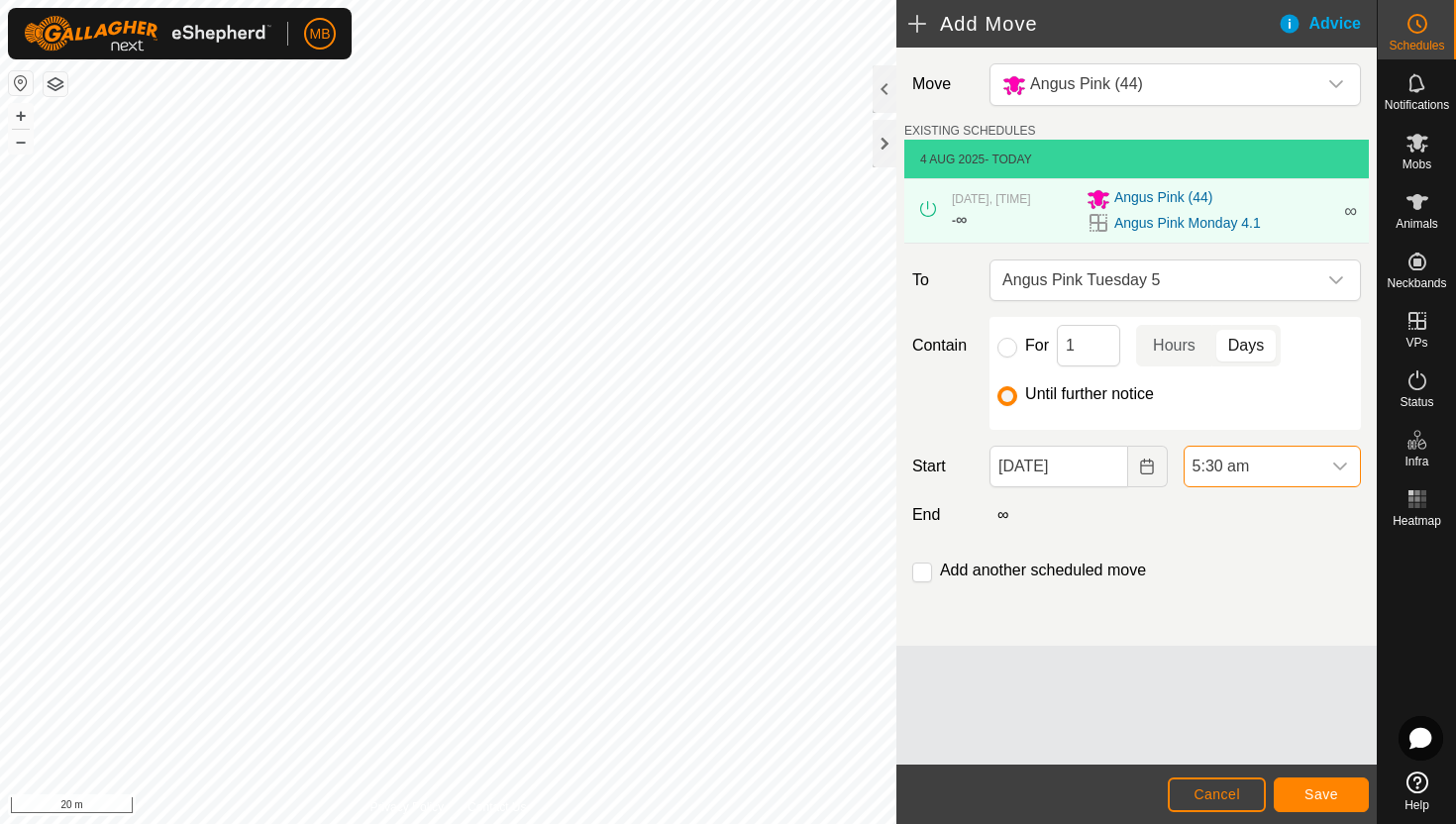 scroll, scrollTop: 1589, scrollLeft: 0, axis: vertical 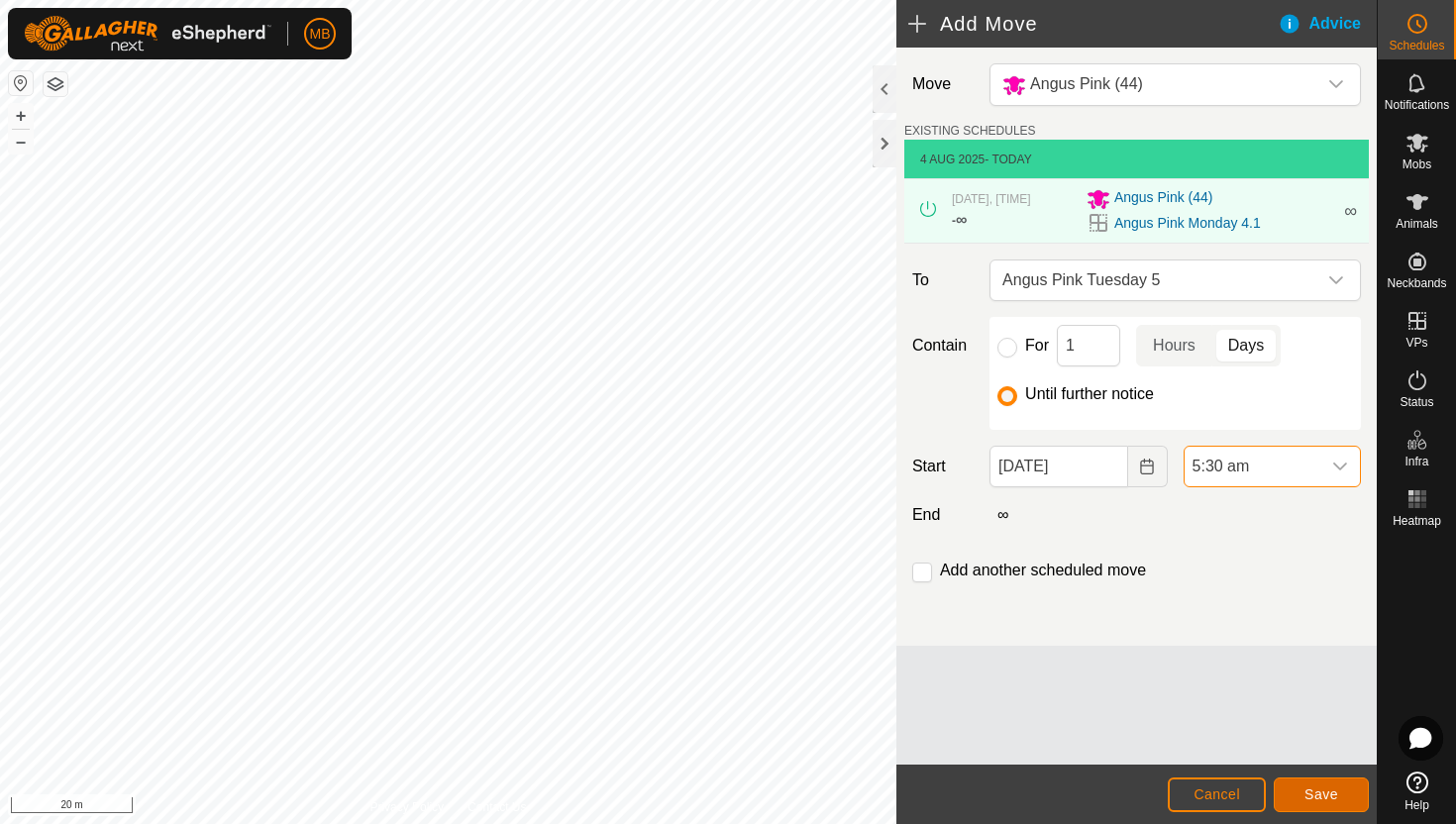 click on "Save" 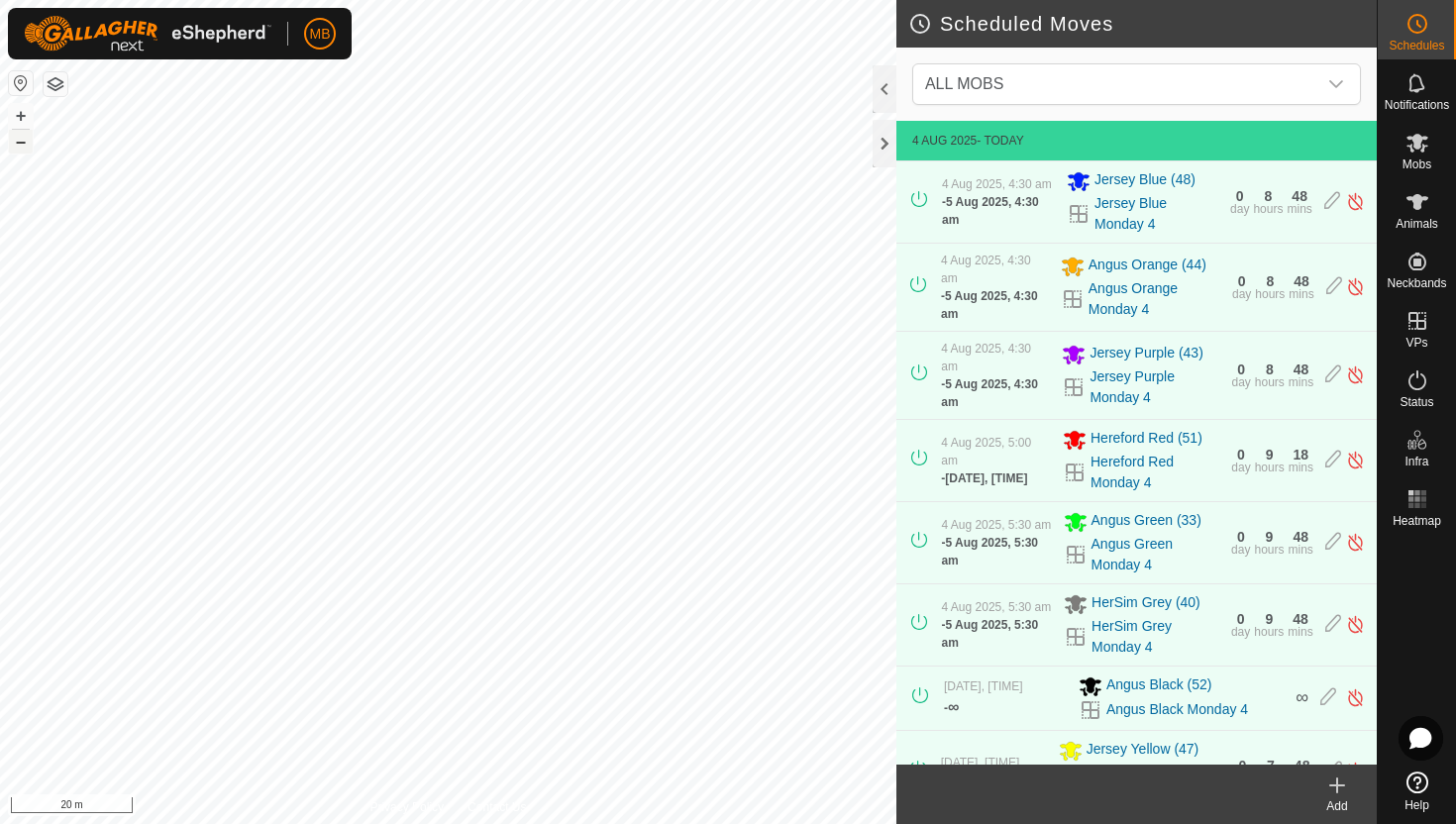 click on "–" at bounding box center [21, 142] 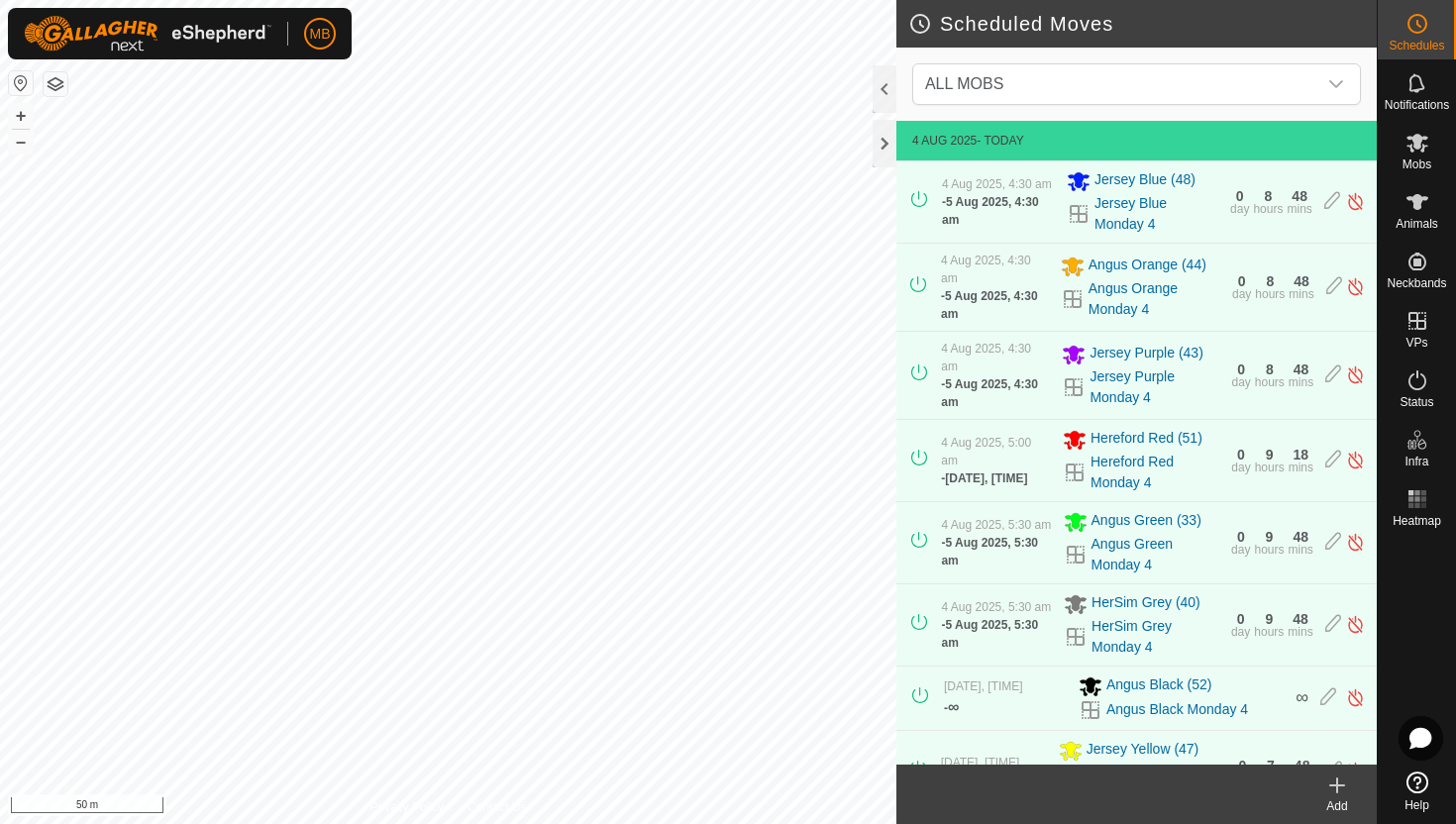 click on "MB Schedules Notifications Mobs Animals Neckbands VPs Status Infra Heatmap Help Scheduled Moves ALL MOBS [DATE] - Today [DATE], [TIME] - [DATE], [TIME] [NAME] ([ID]) [NAME] [NAME] [TIME] [DURATION] [DURATION] [DURATION] [DATE], [TIME] - [DATE], [TIME] [NAME] ([ID]) [NAME] [NAME] [TIME] [DURATION] [DURATION] [DURATION] [DATE], [TIME] - [DATE], [TIME] [NAME] ([ID]) [NAME] [NAME] [TIME] [DURATION] [DURATION] [DURATION] [DATE], [TIME] - [DATE], [TIME] [NAME] ([ID]) [NAME] [NAME] [TIME] [DURATION] [DURATION] [DURATION] [DATE], [TIME] - [DATE], [TIME] [NAME] ([ID]) [NAME] [NAME] [TIME] [DURATION] [DURATION] [DURATION] [DATE], [TIME] - ∞ [NAME] ([ID]) [NAME] [NAME] [DURATION] [DATE], [TIME] - [DATE], [TIME] [NAME] ([ID]) [NAME] [NAME] [AREA] [DURATION] [DURATION] [DURATION] [DATE], [TIME]" at bounding box center (728, 412) 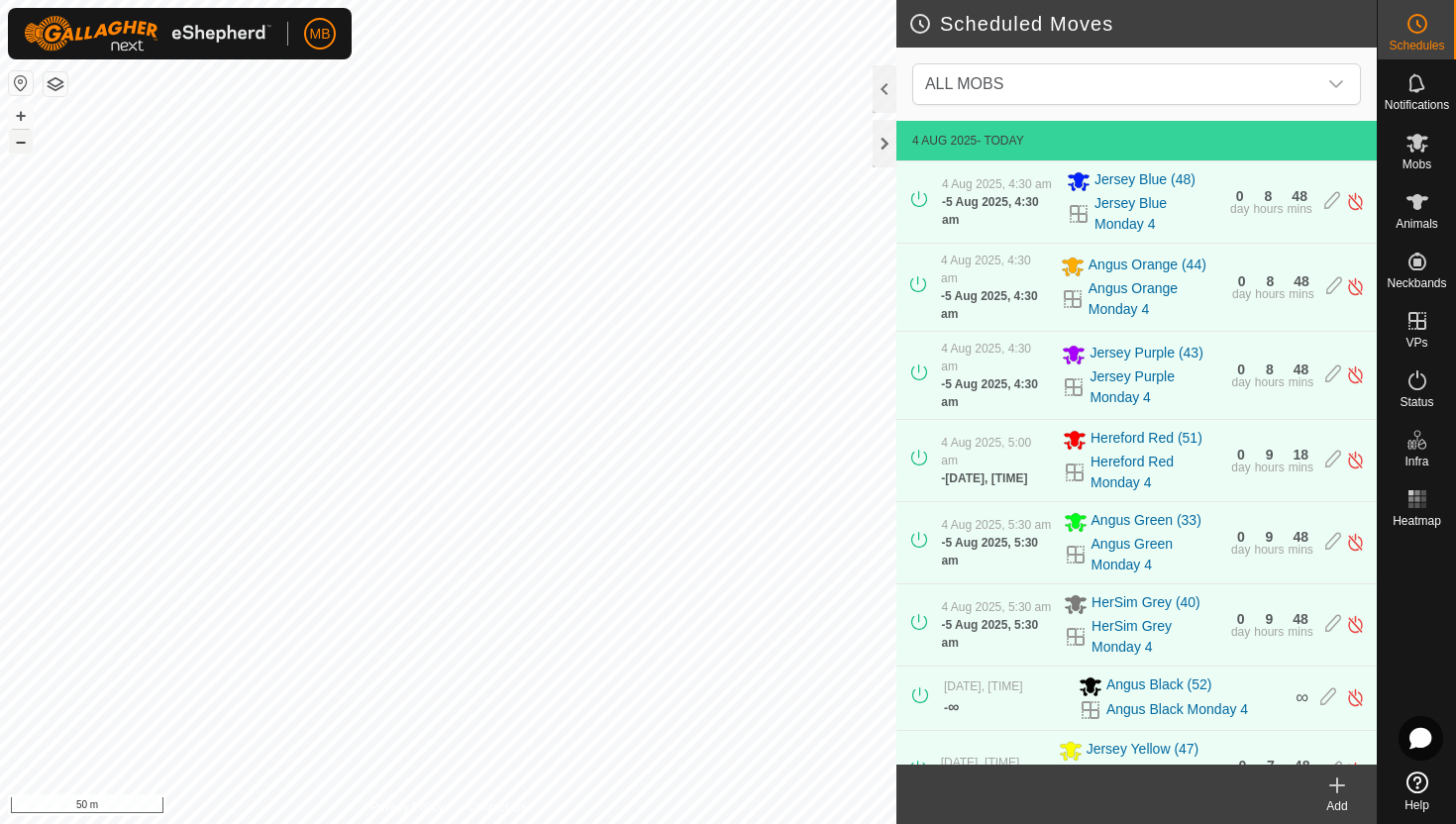 click on "–" at bounding box center [21, 142] 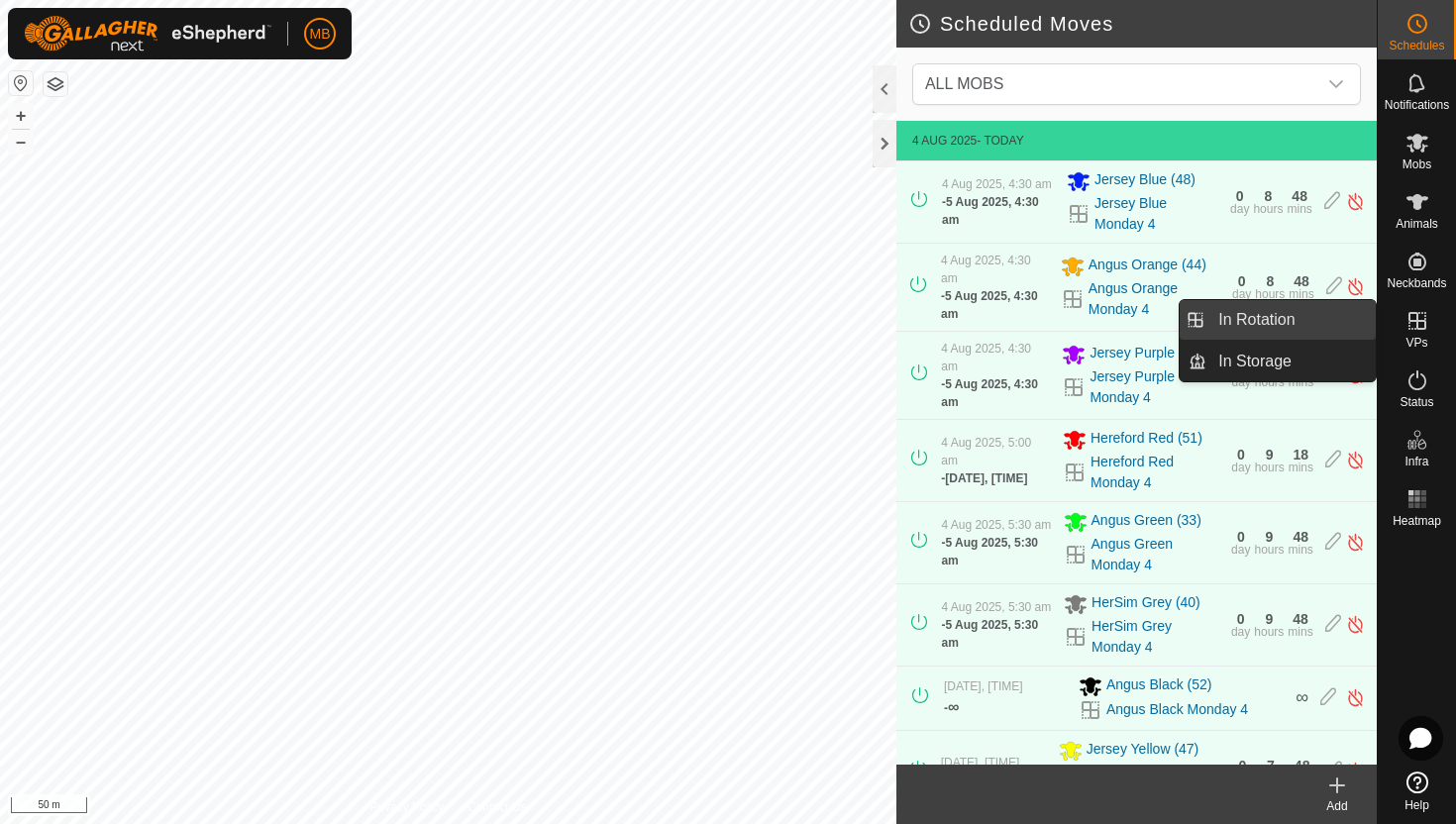 click on "In Rotation" at bounding box center (1291, 320) 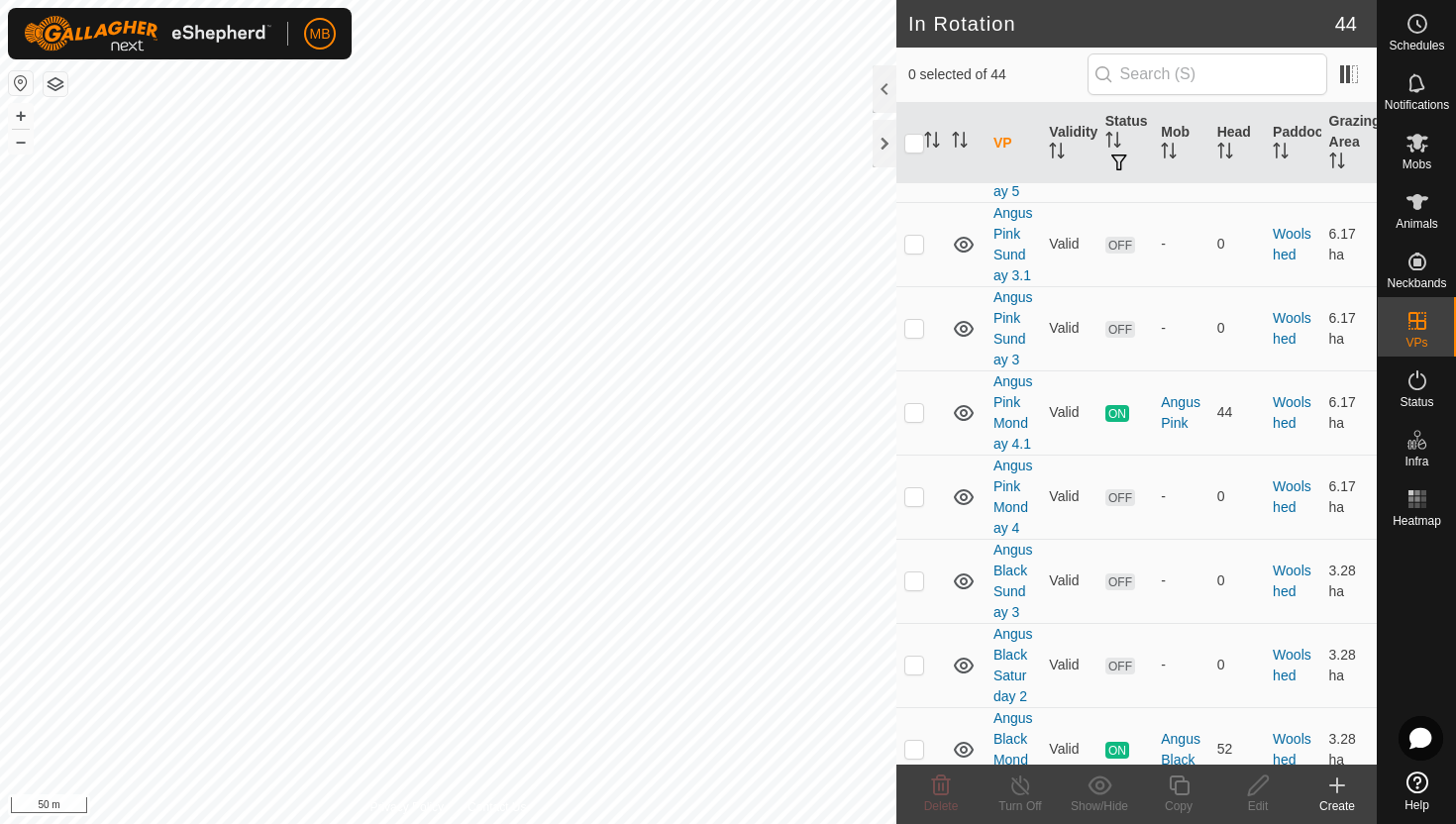 scroll, scrollTop: 3943, scrollLeft: 0, axis: vertical 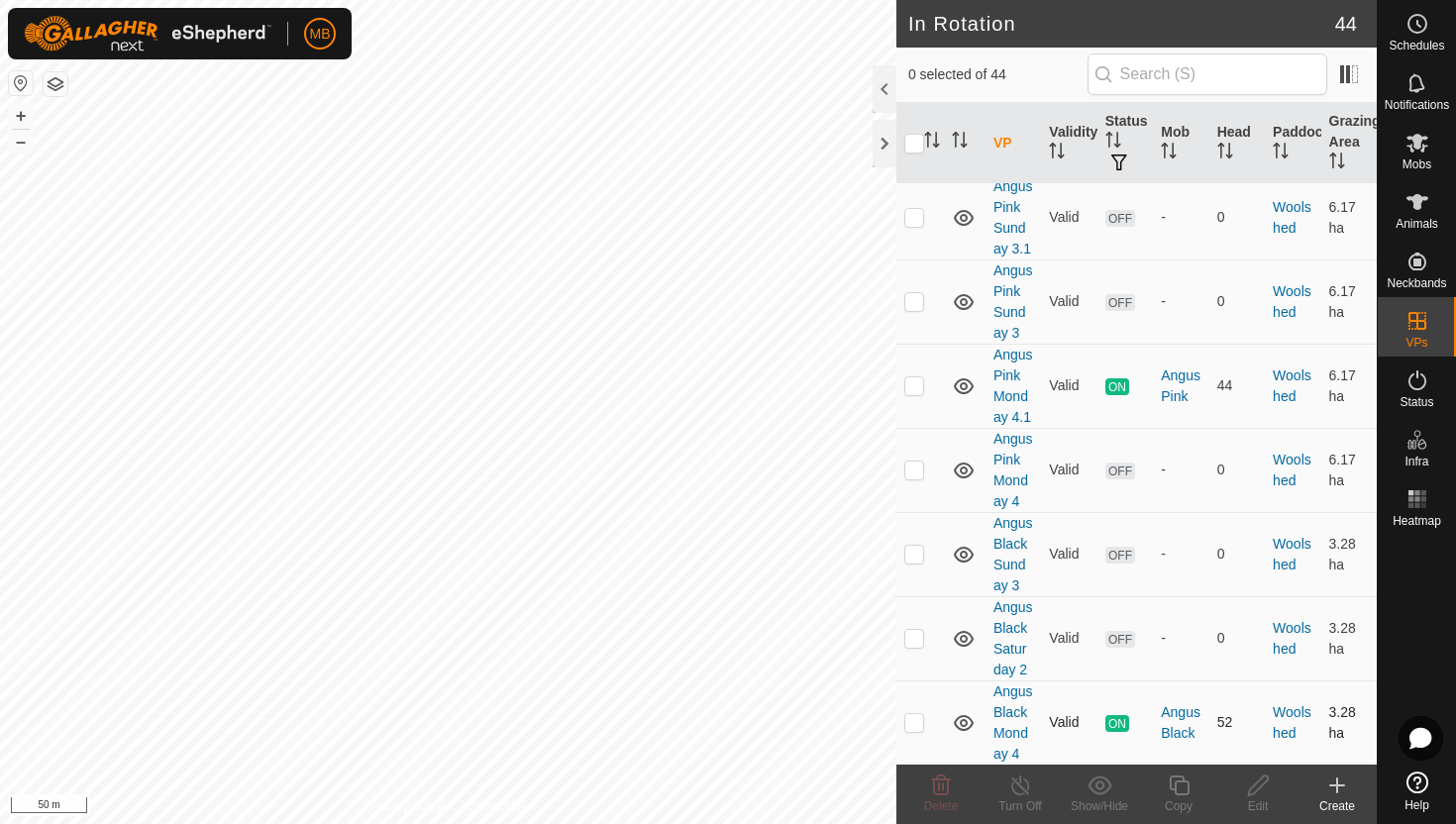click at bounding box center (914, 722) 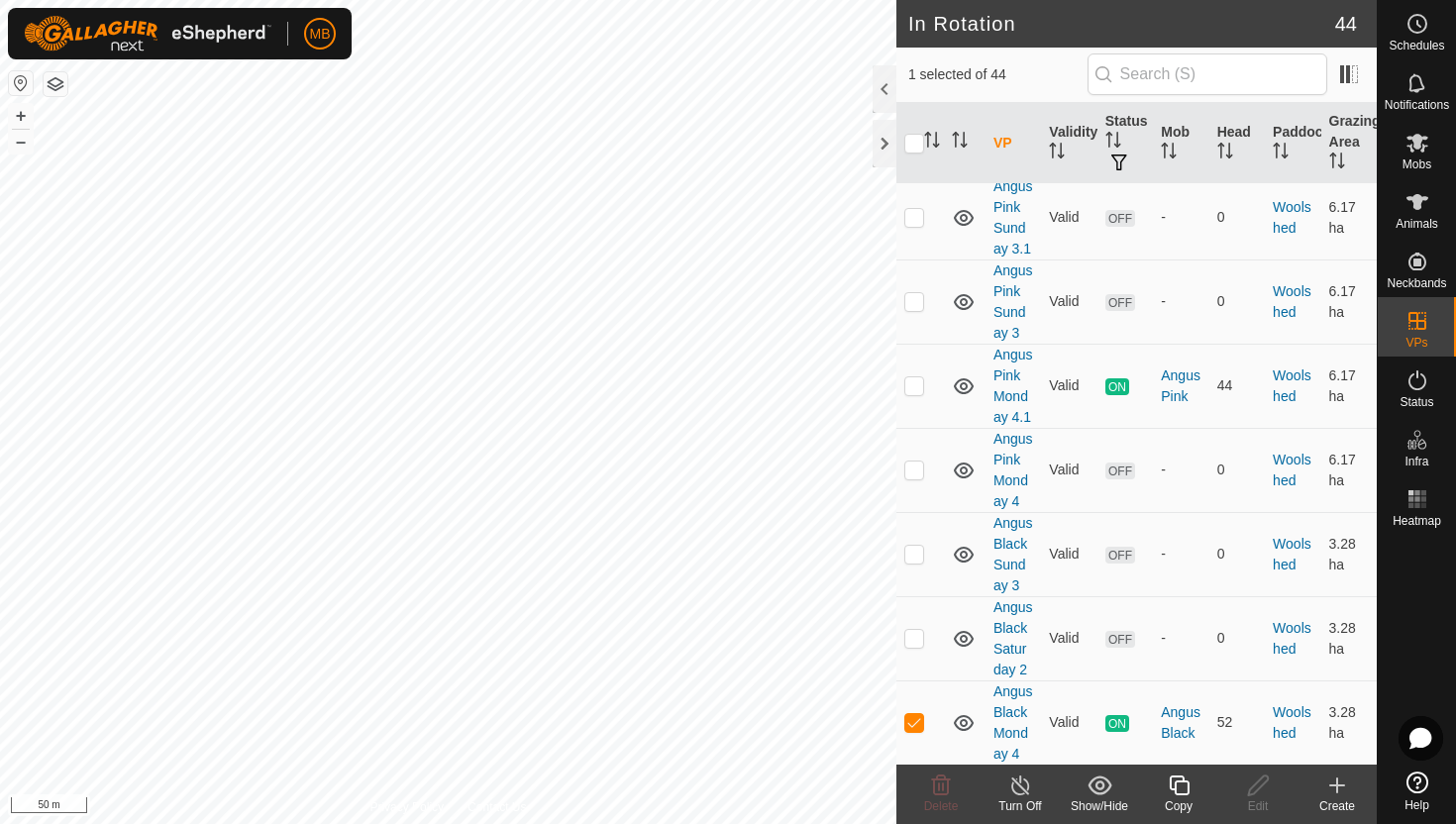 click 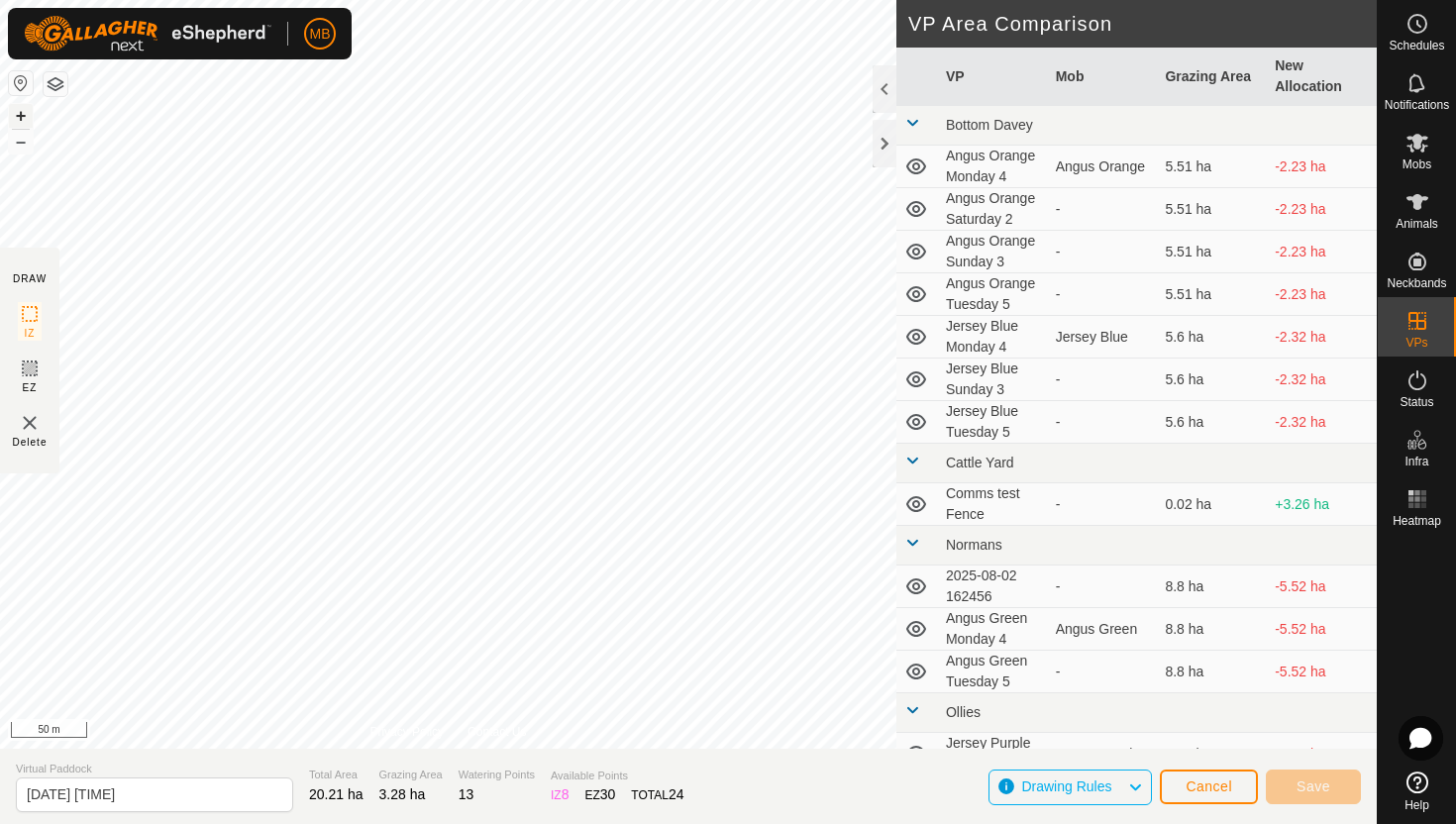 click on "+" at bounding box center (21, 116) 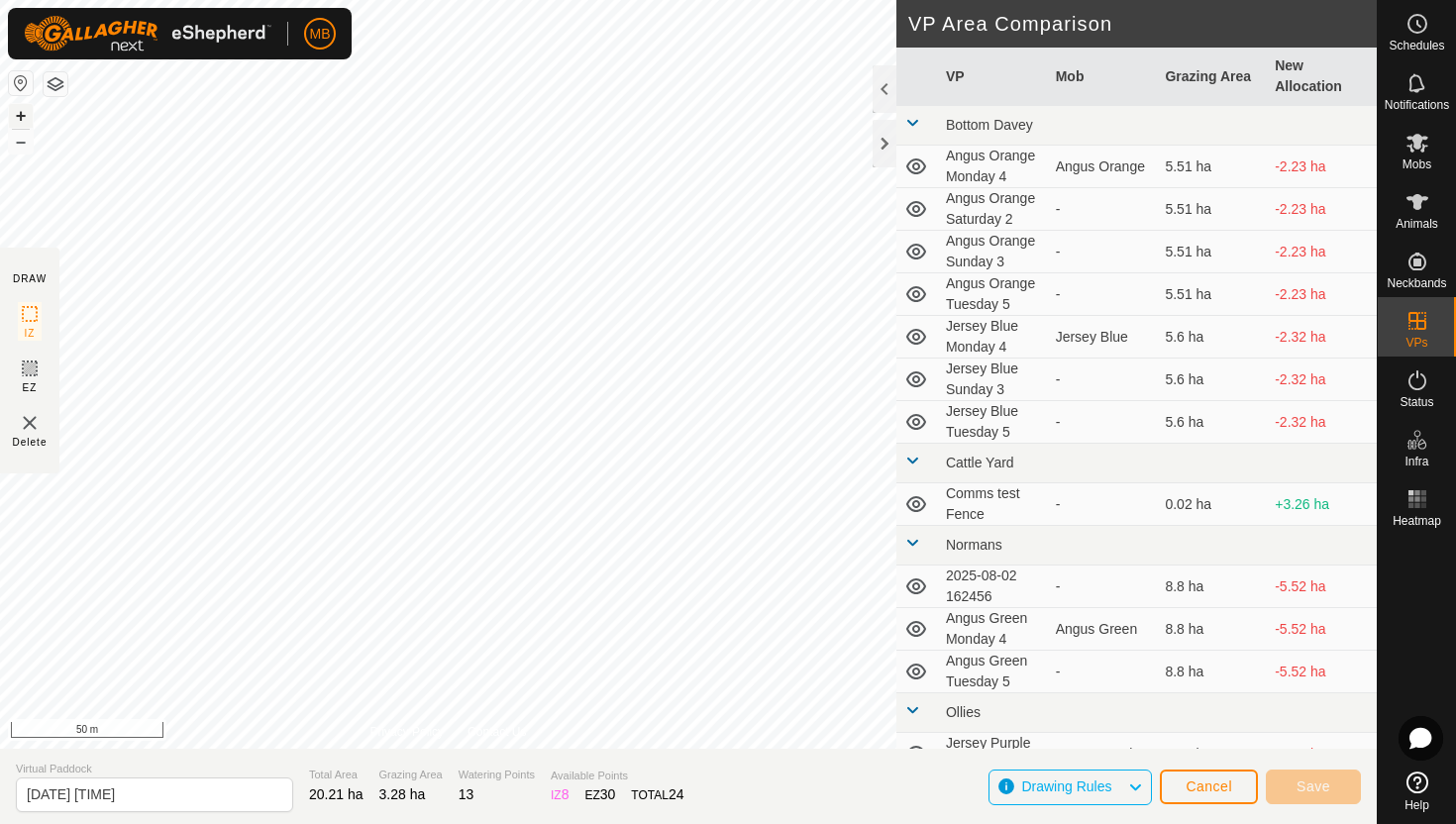 click on "+" at bounding box center (21, 116) 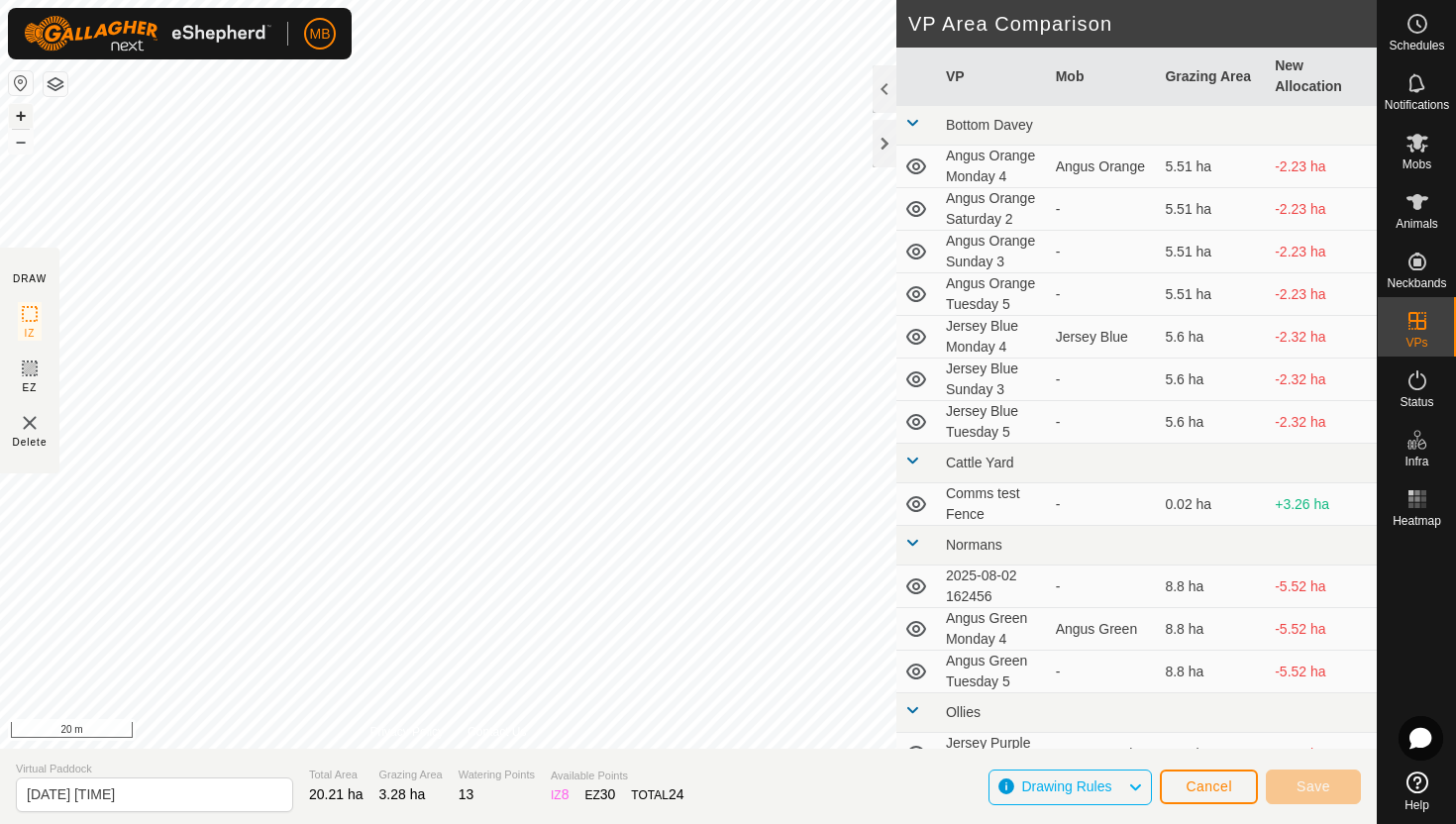 click on "+" at bounding box center (21, 116) 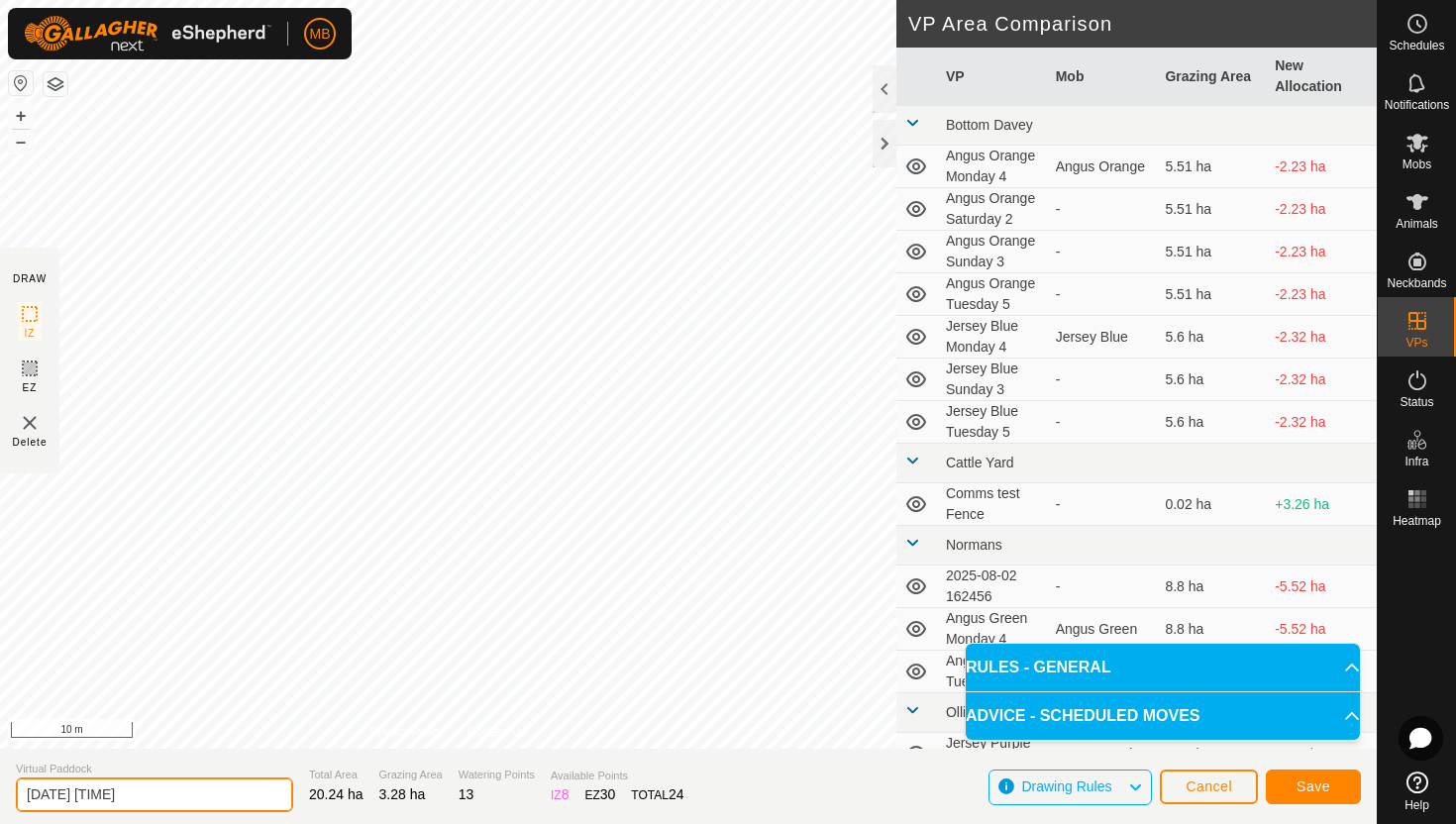 click on "[DATE] [TIME]" 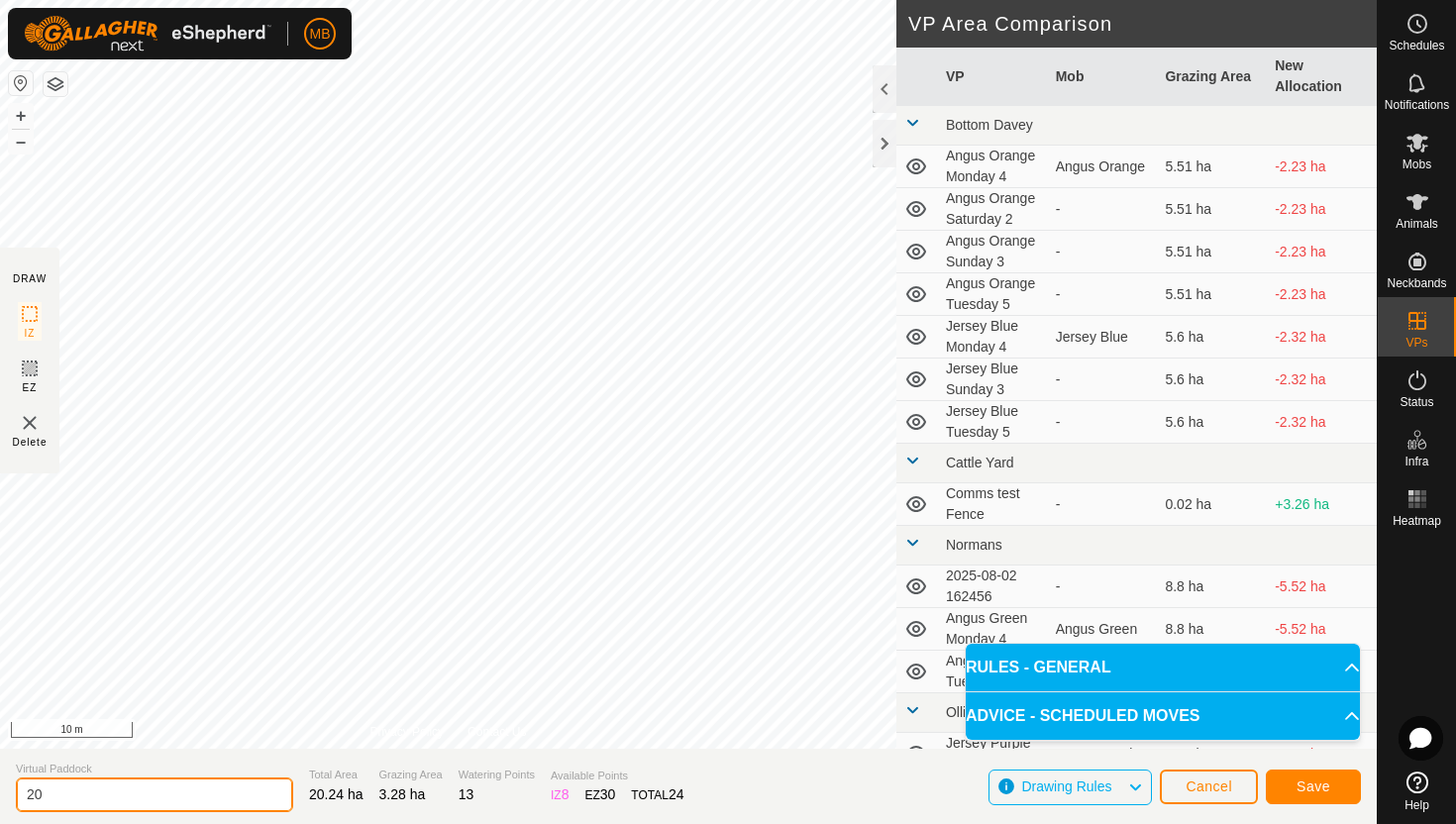 type on "2" 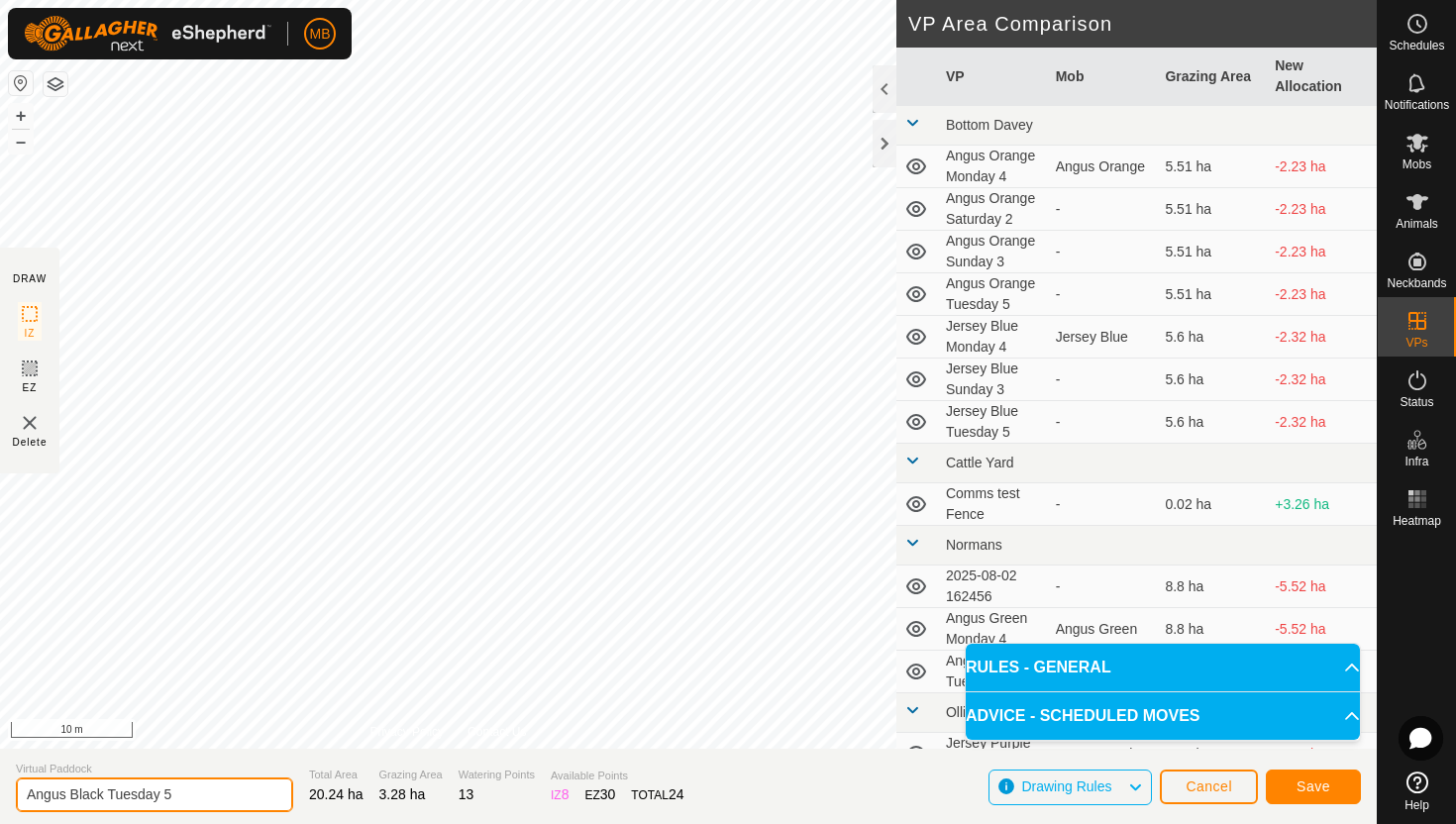 type on "Angus Black Tuesday 5" 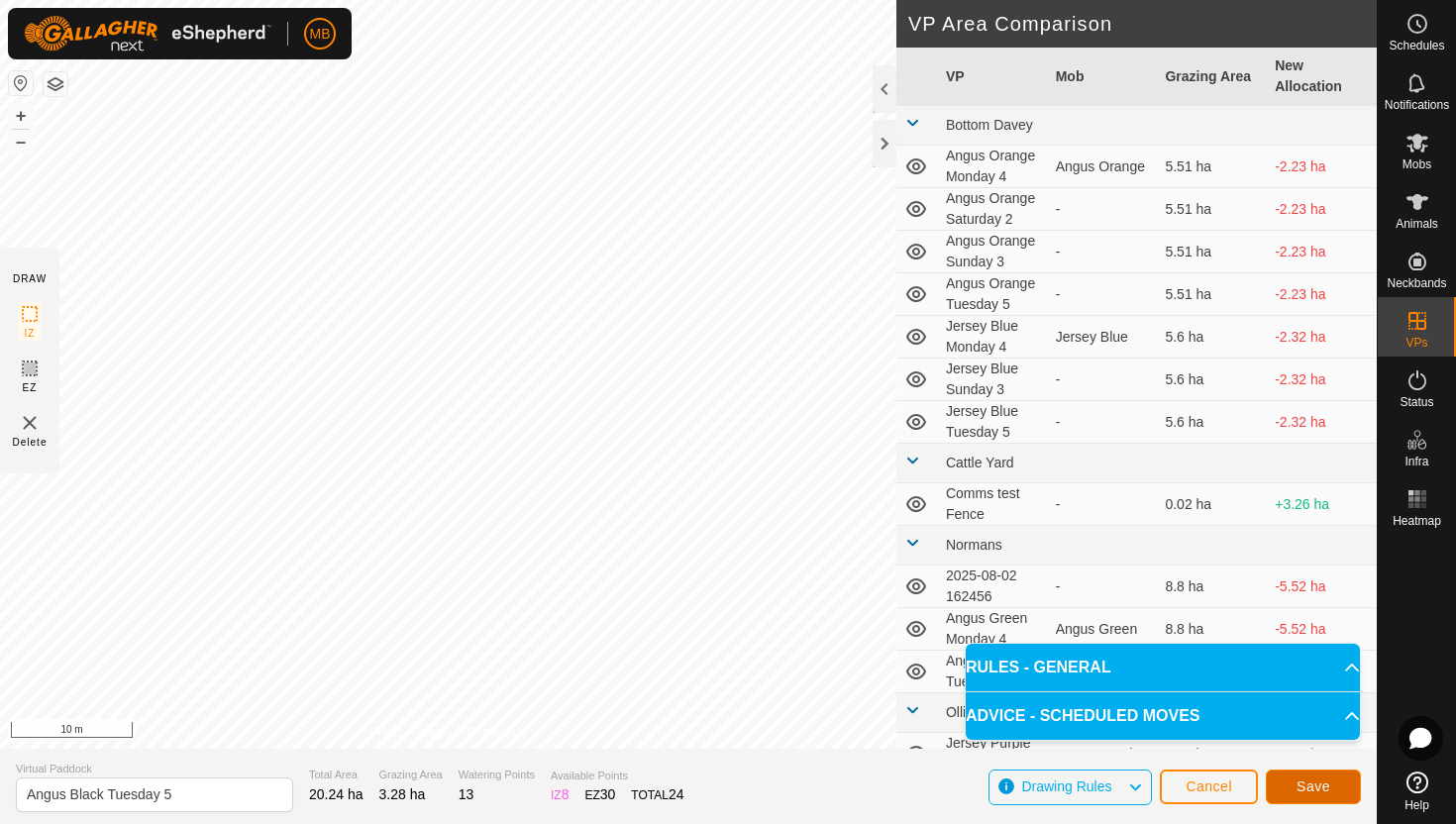 click on "Save" 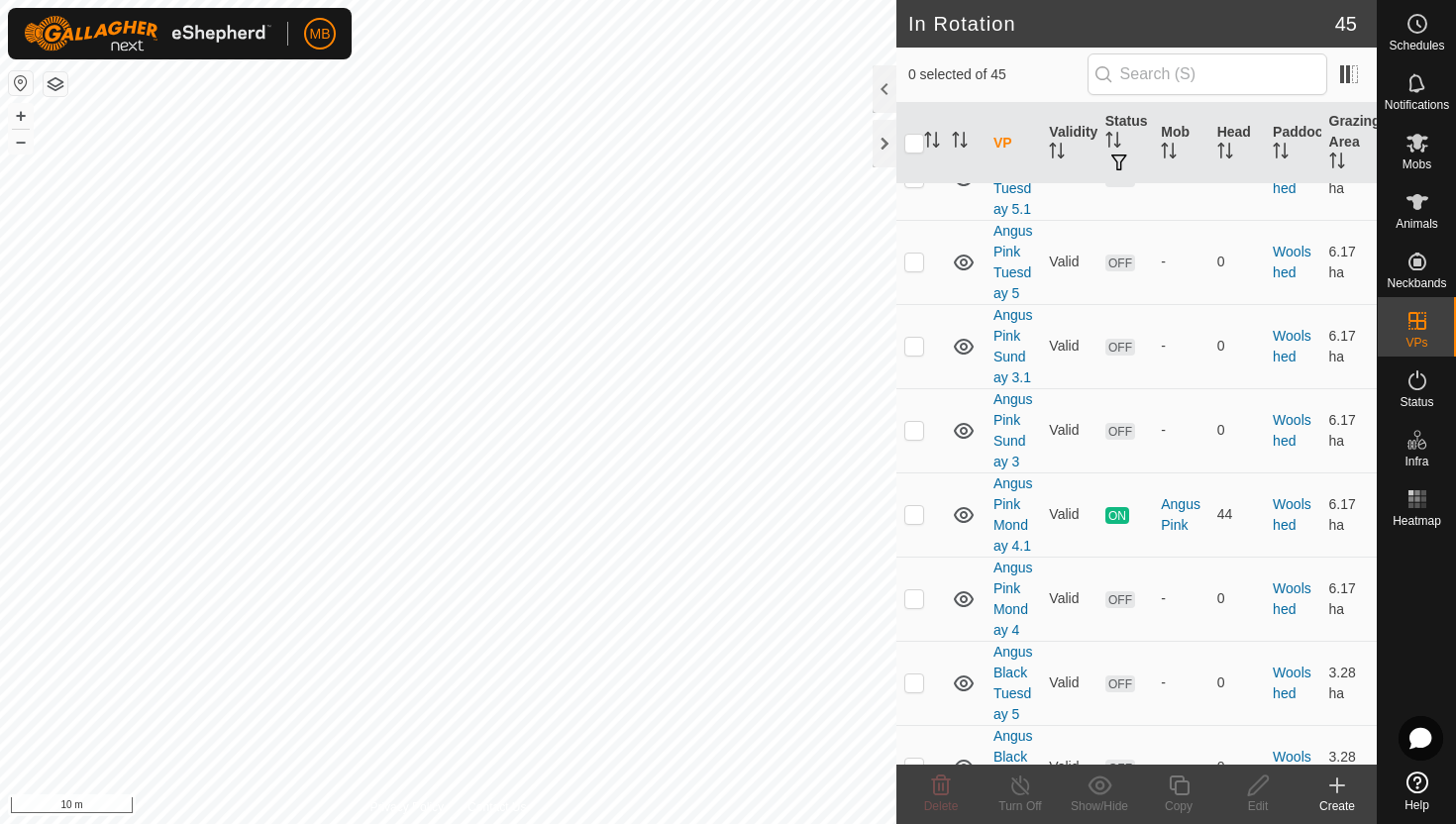 scroll, scrollTop: 3817, scrollLeft: 0, axis: vertical 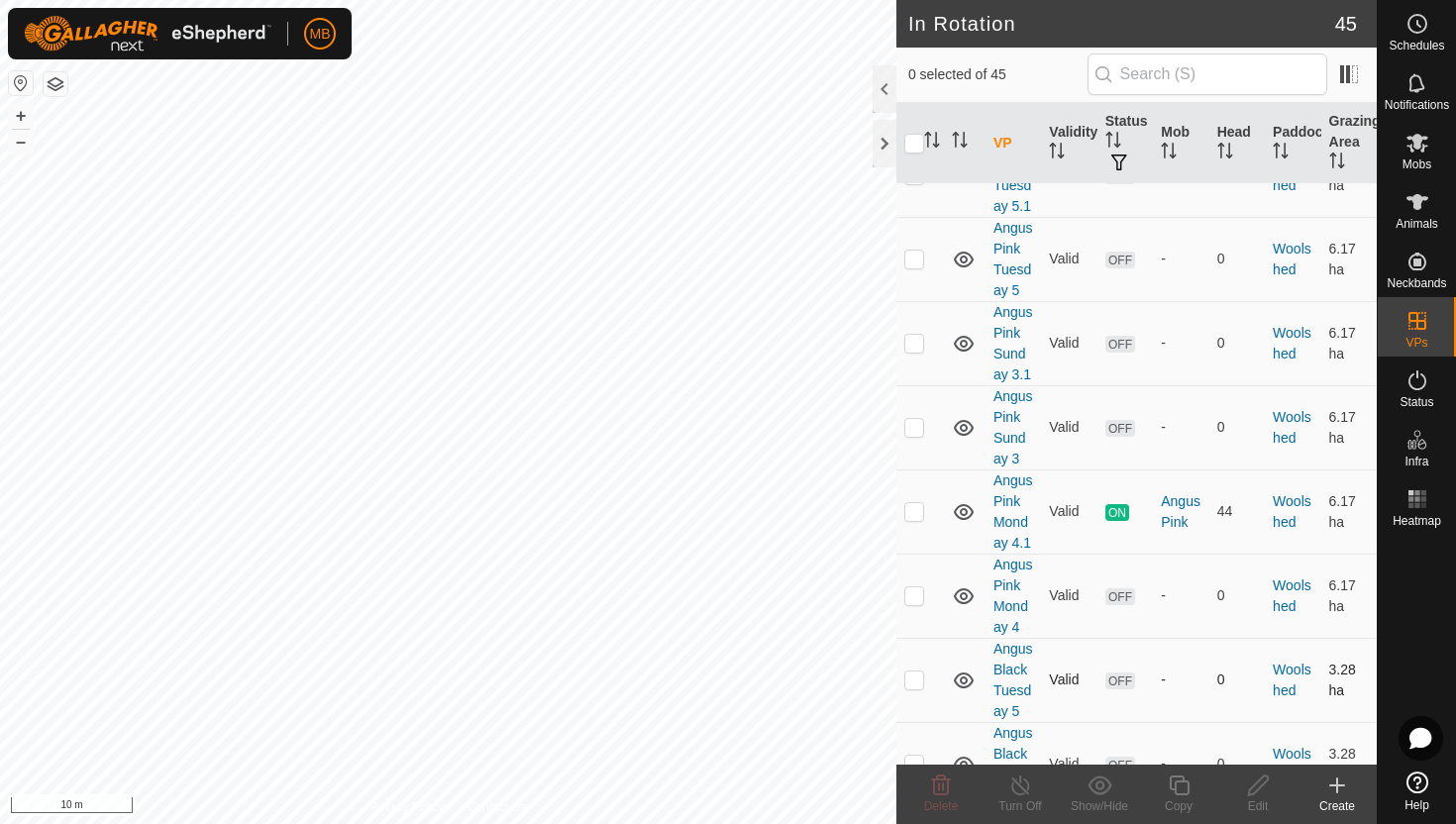 click at bounding box center [914, 679] 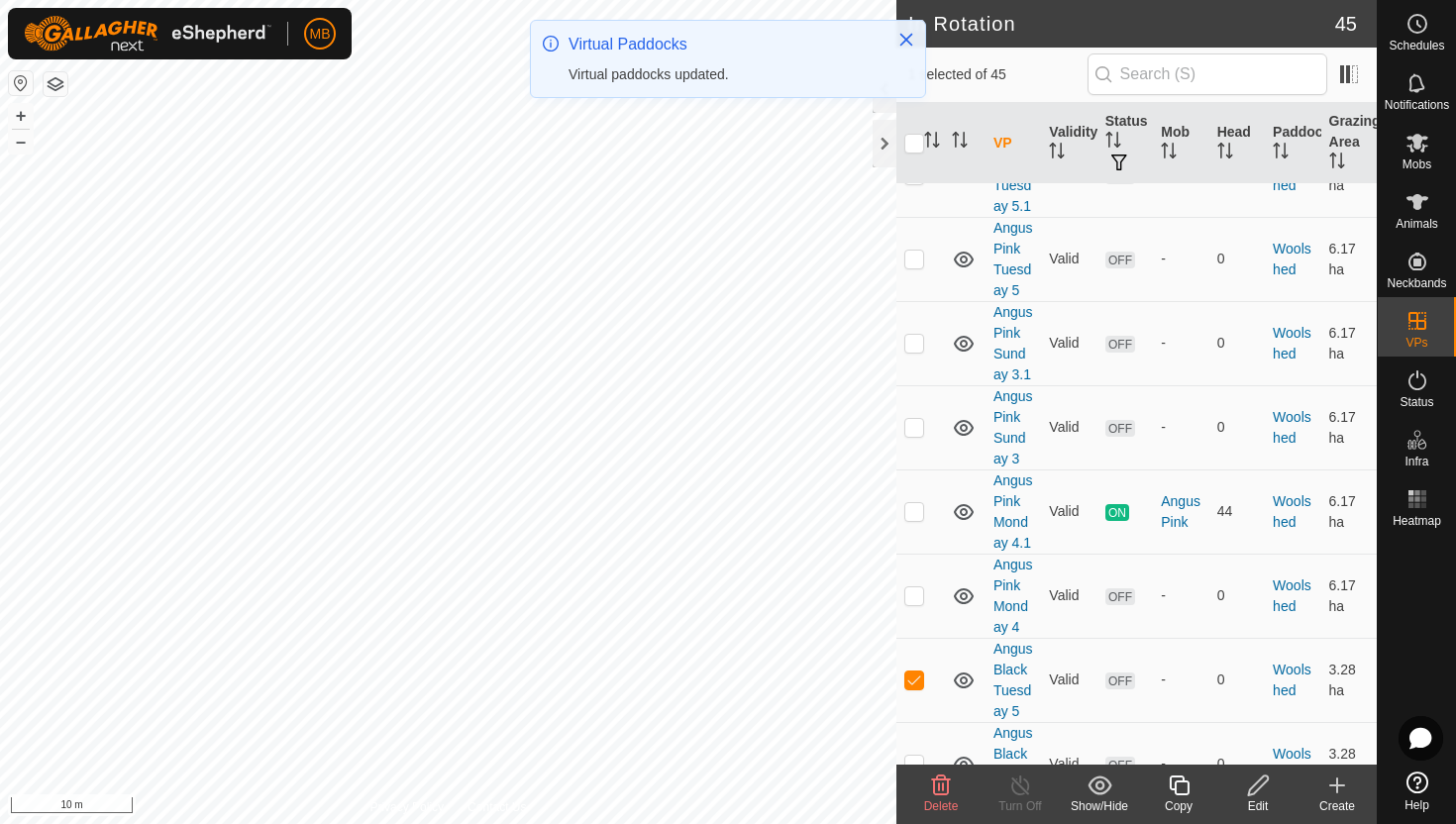 click 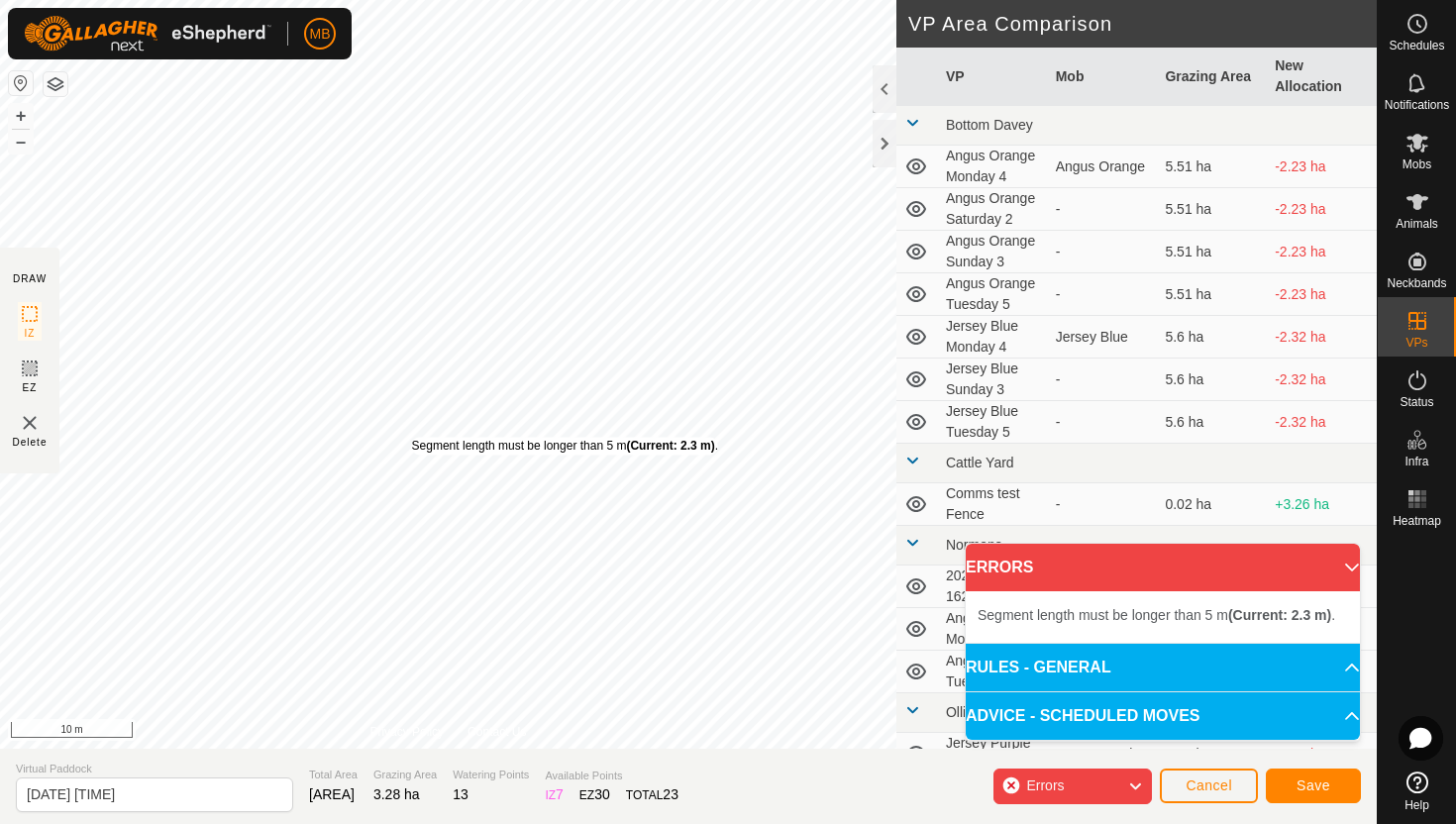 click on "Segment length must be longer than 5 m  (Current: 2.3 m) ." at bounding box center [565, 446] 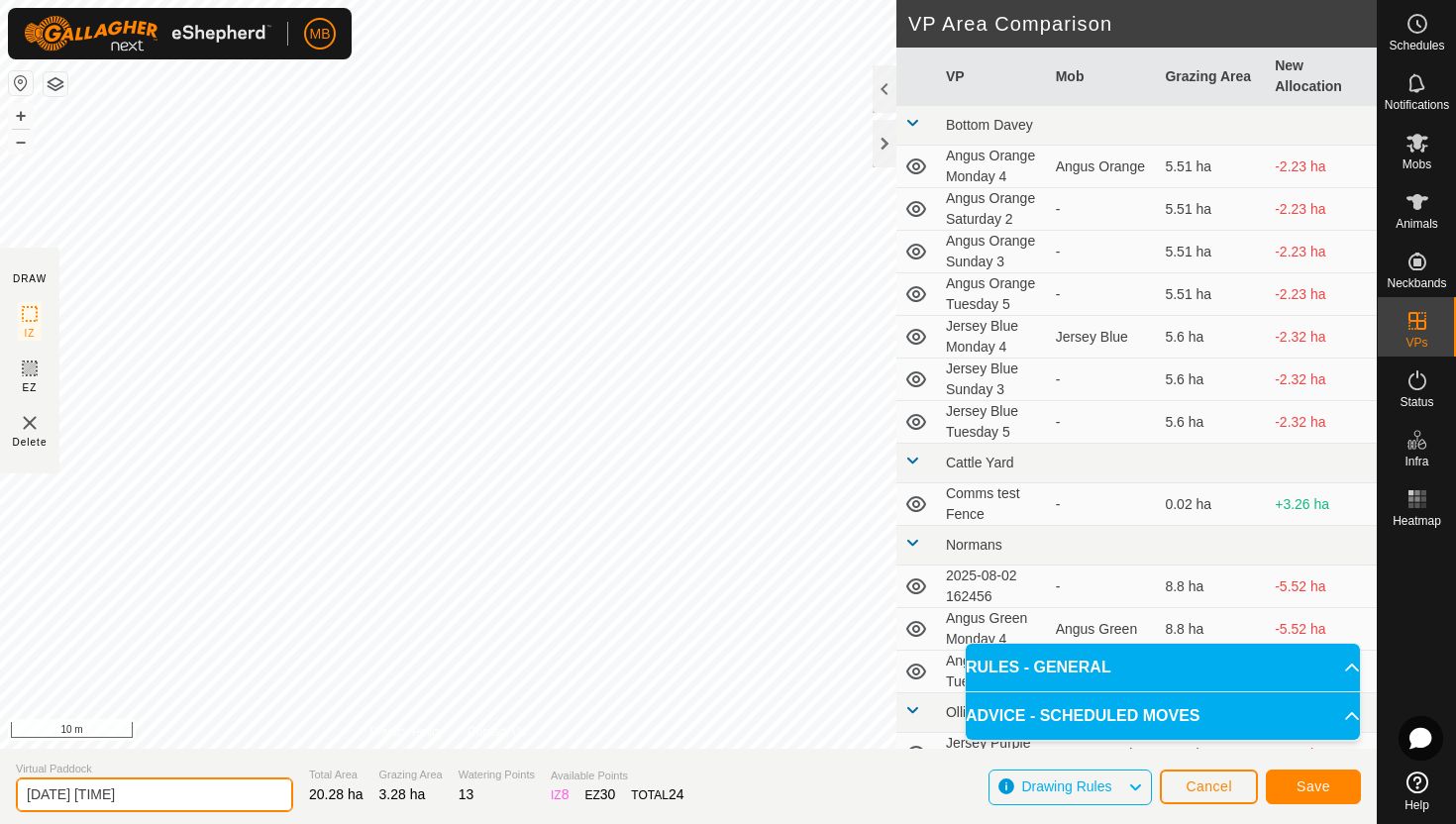 click on "[DATE] [TIME]" 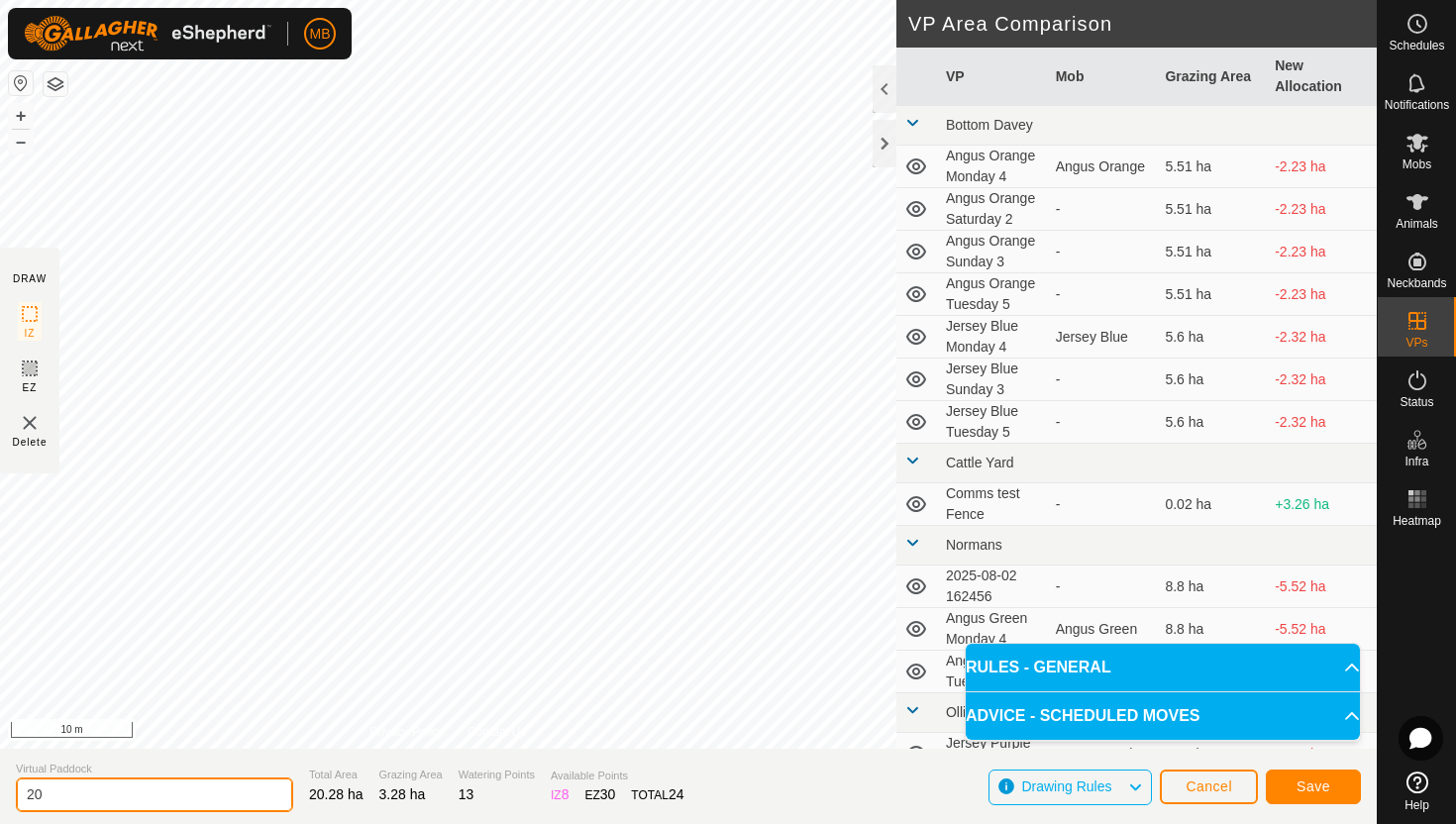 type on "2" 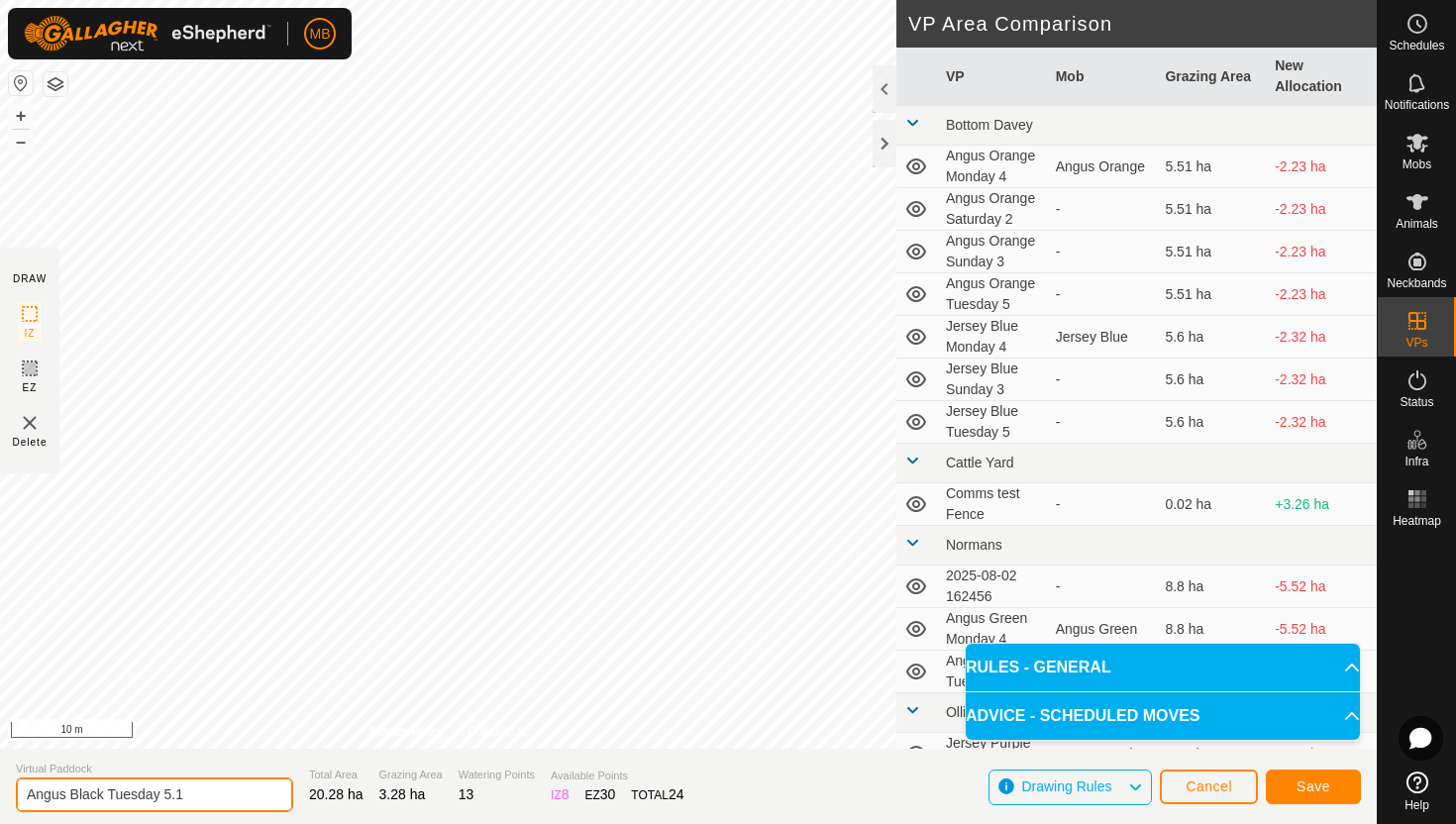 type on "Angus Black Tuesday 5.1" 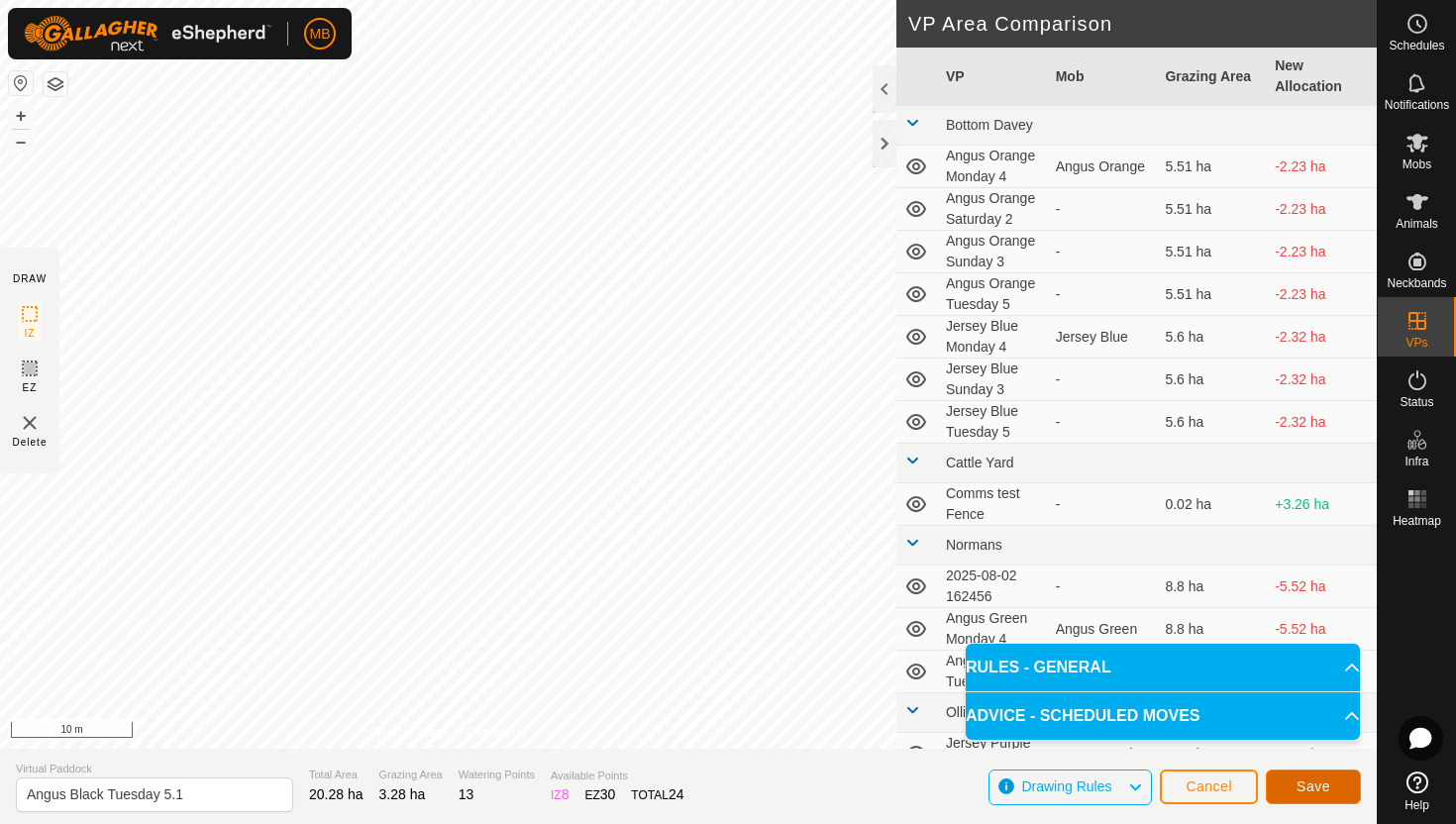 click on "Save" 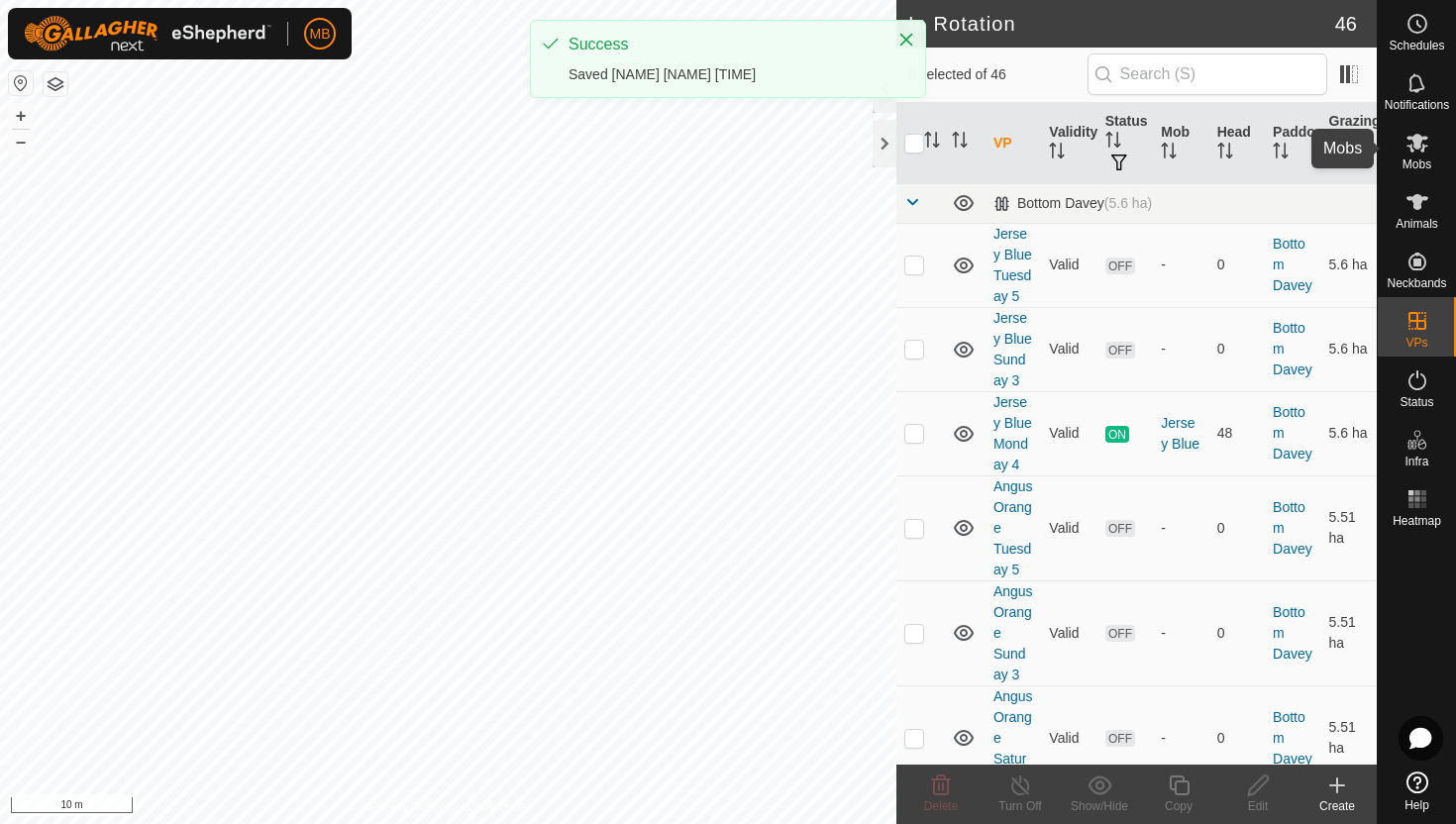 click 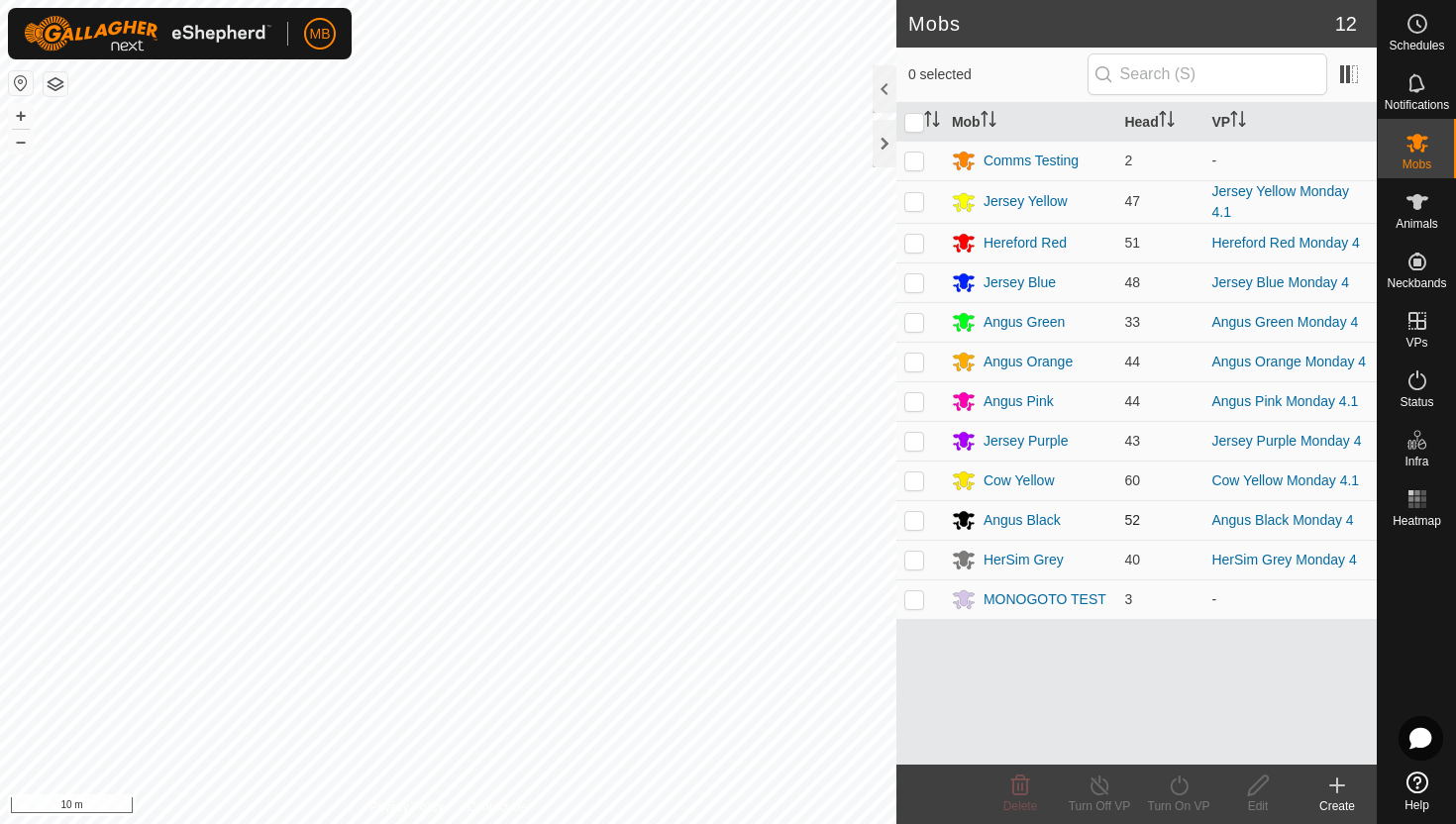 click at bounding box center (914, 520) 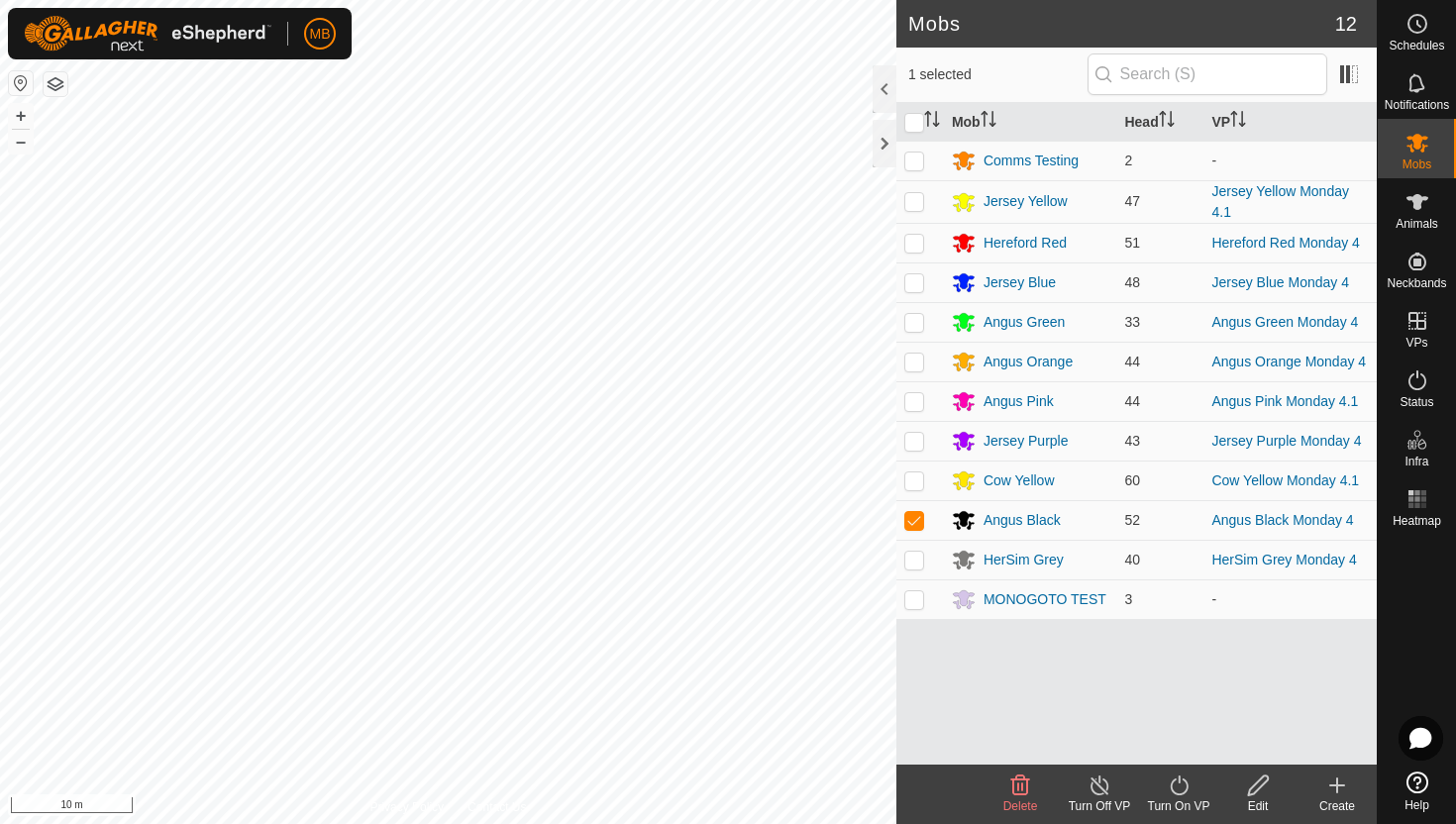 click 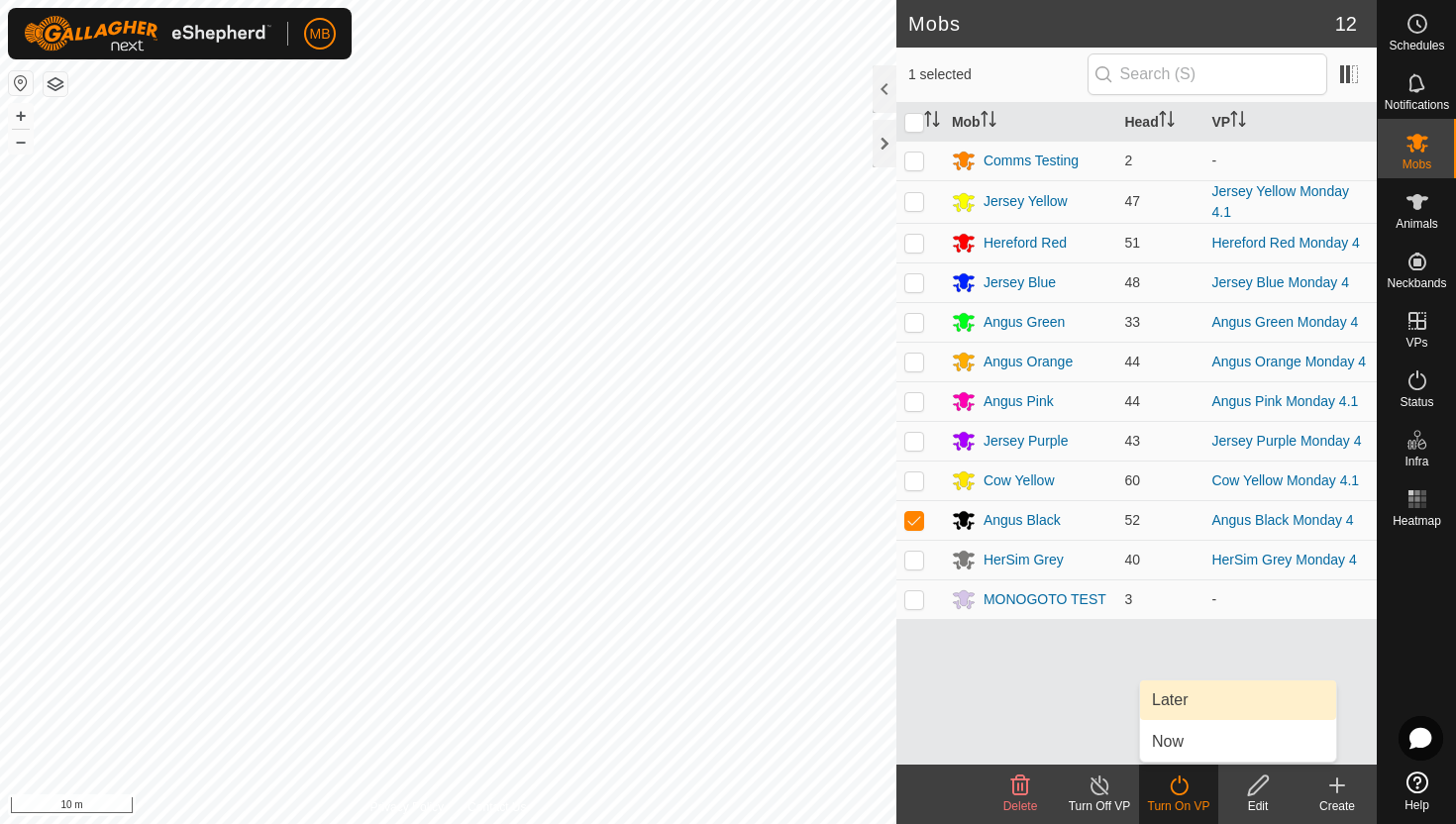 click on "Later" at bounding box center (1238, 700) 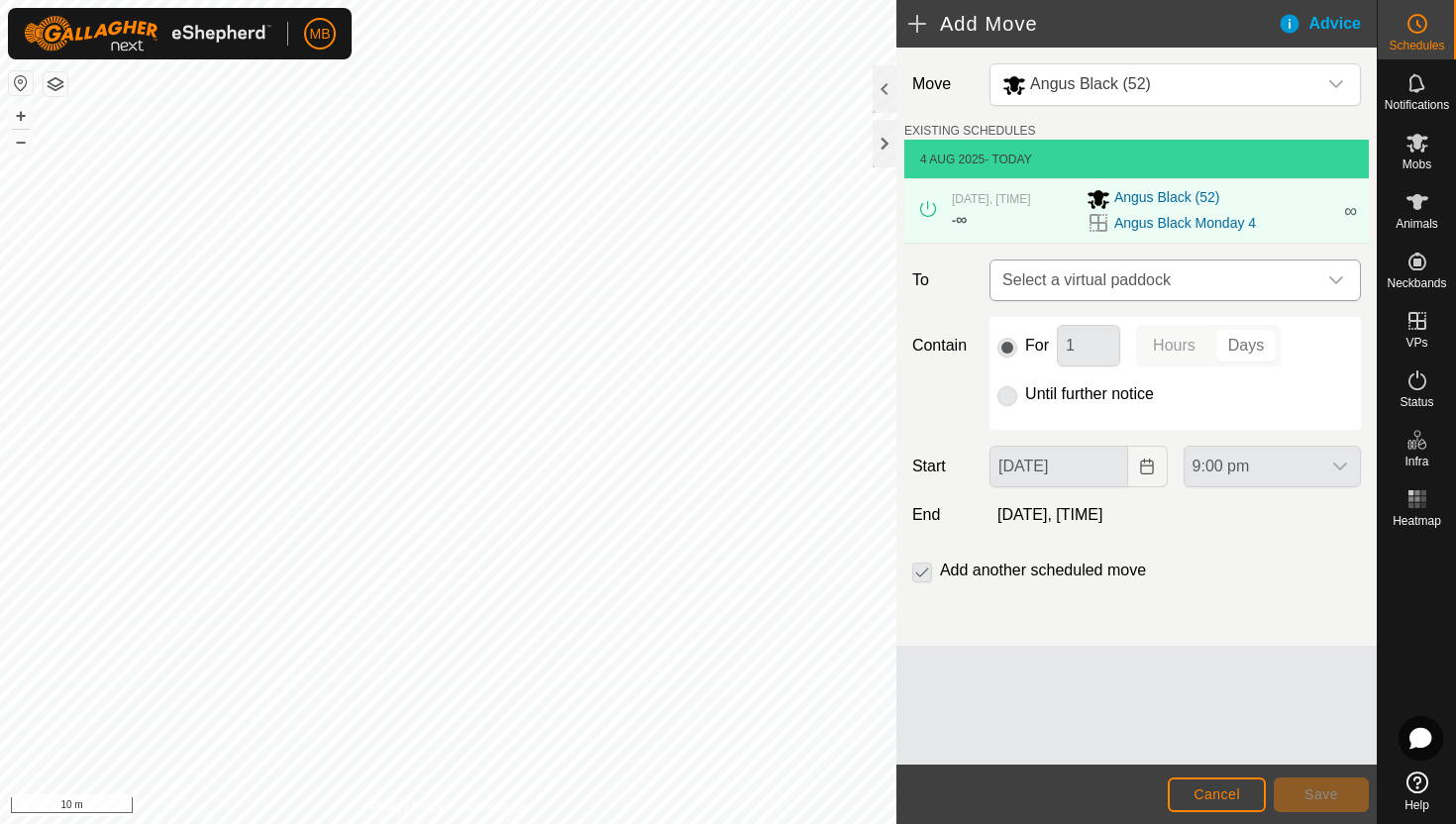 click 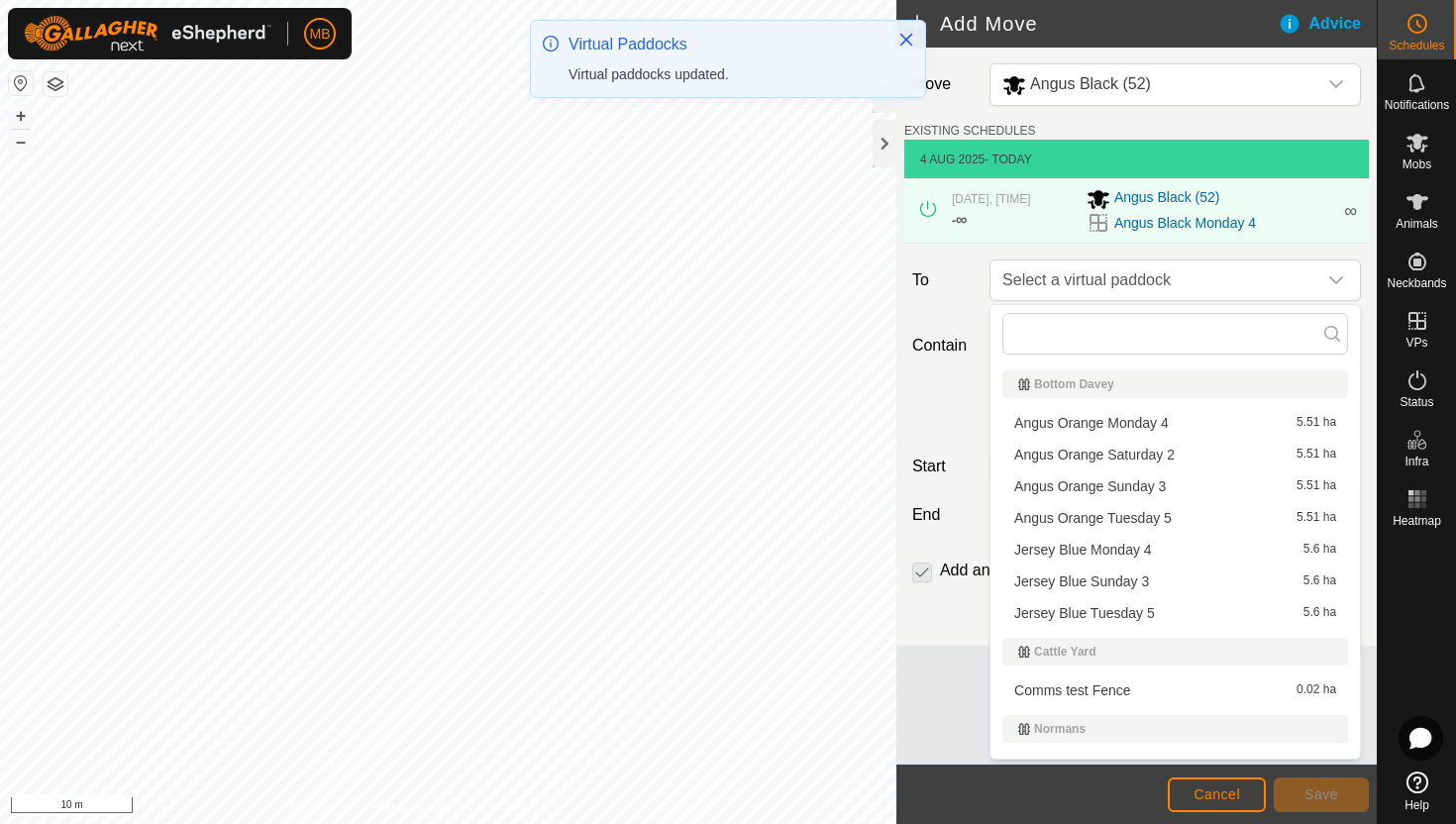 click on "[NAME] [NAME] [TIME] [AREA]" at bounding box center (1175, 486) 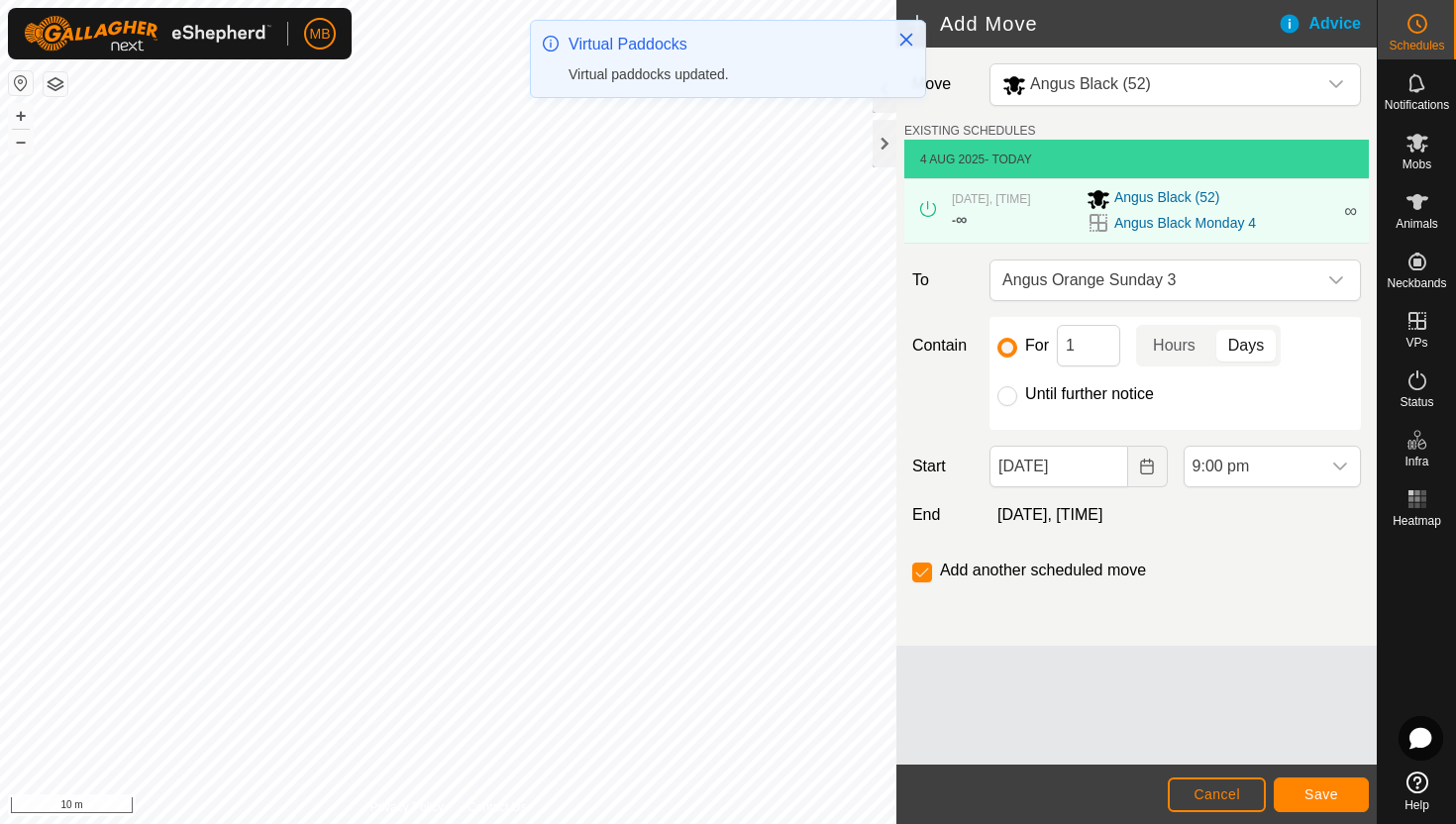 click on "Until further notice" 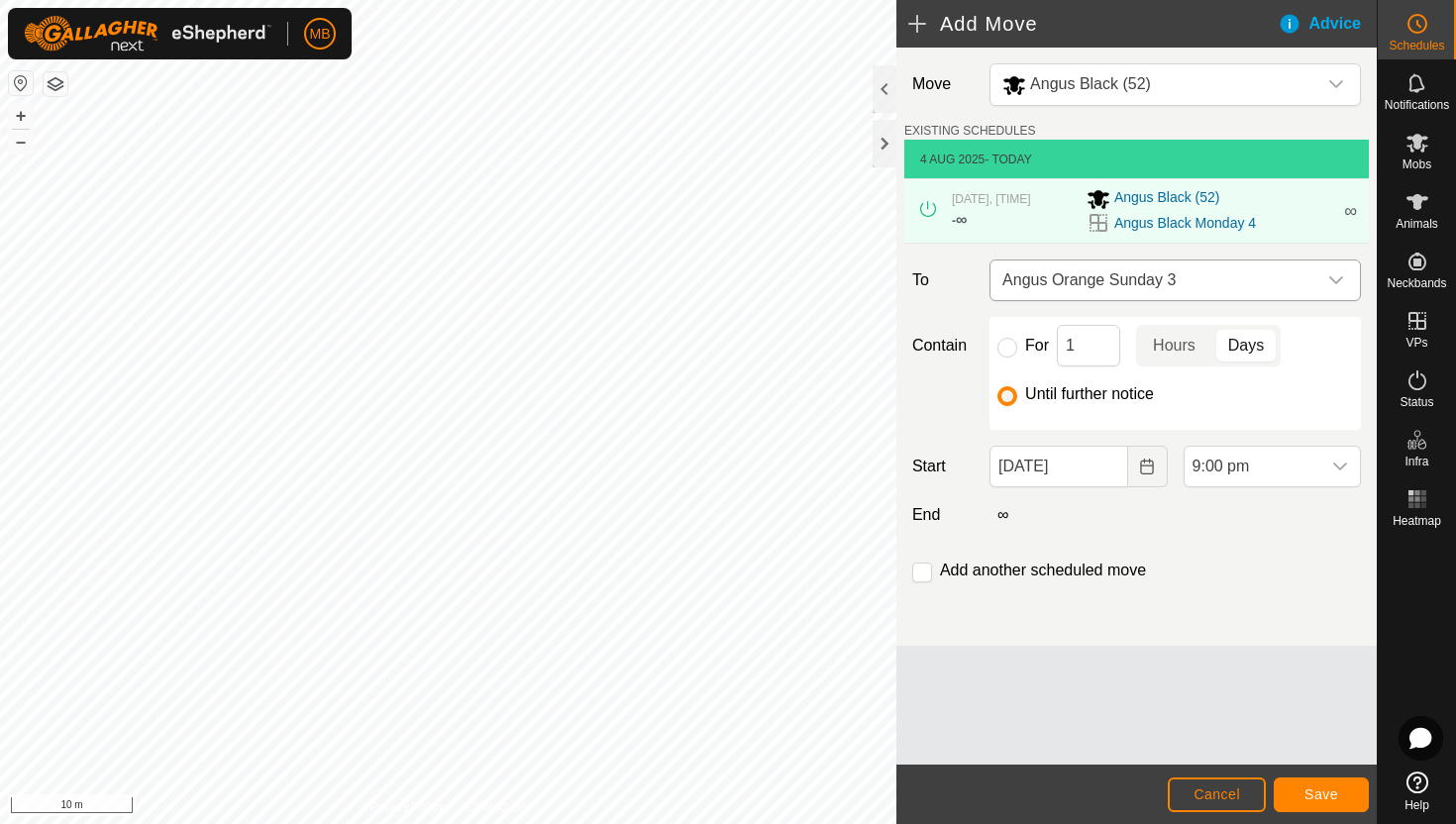 click at bounding box center (1336, 280) 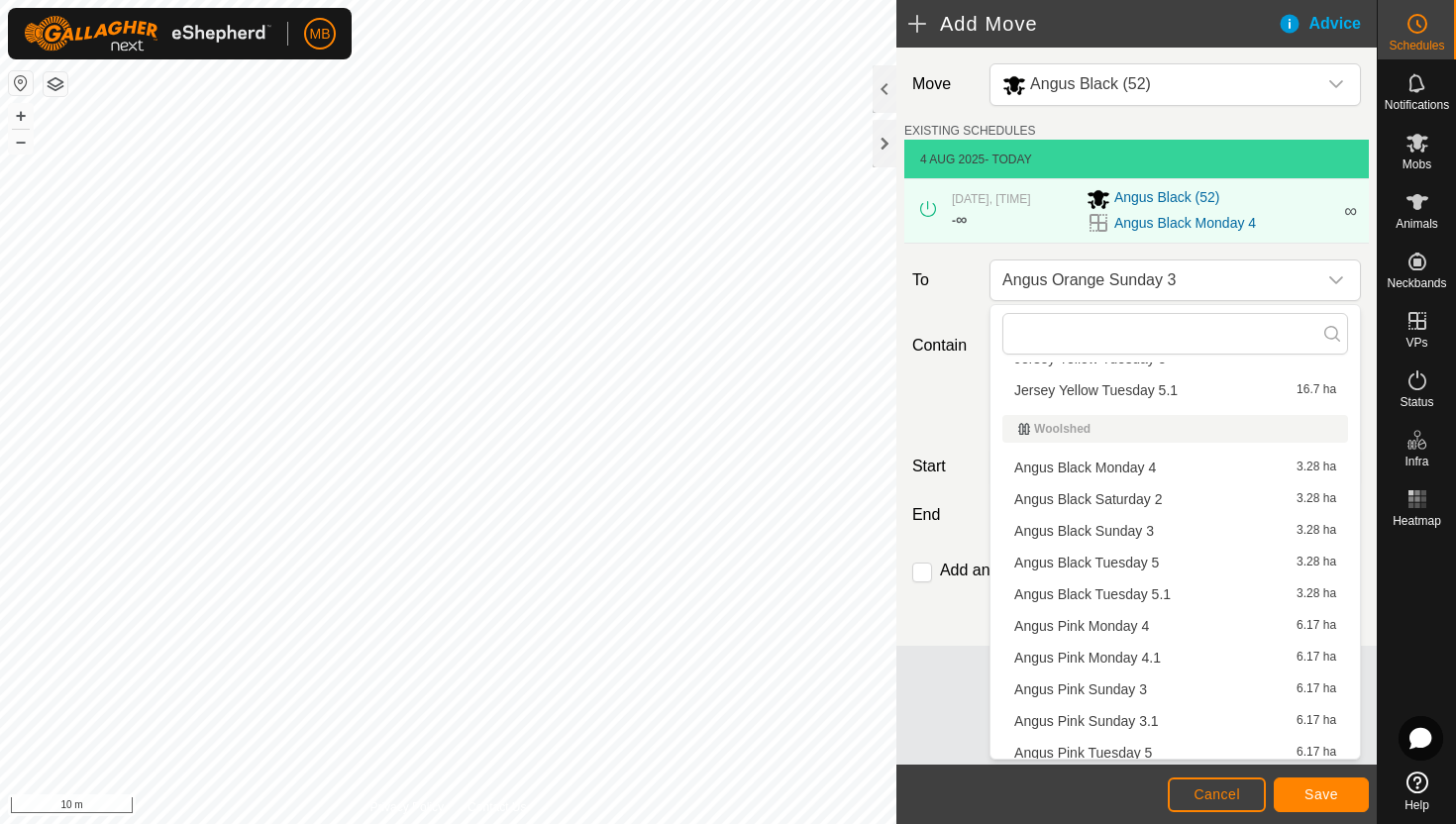 scroll, scrollTop: 1055, scrollLeft: 0, axis: vertical 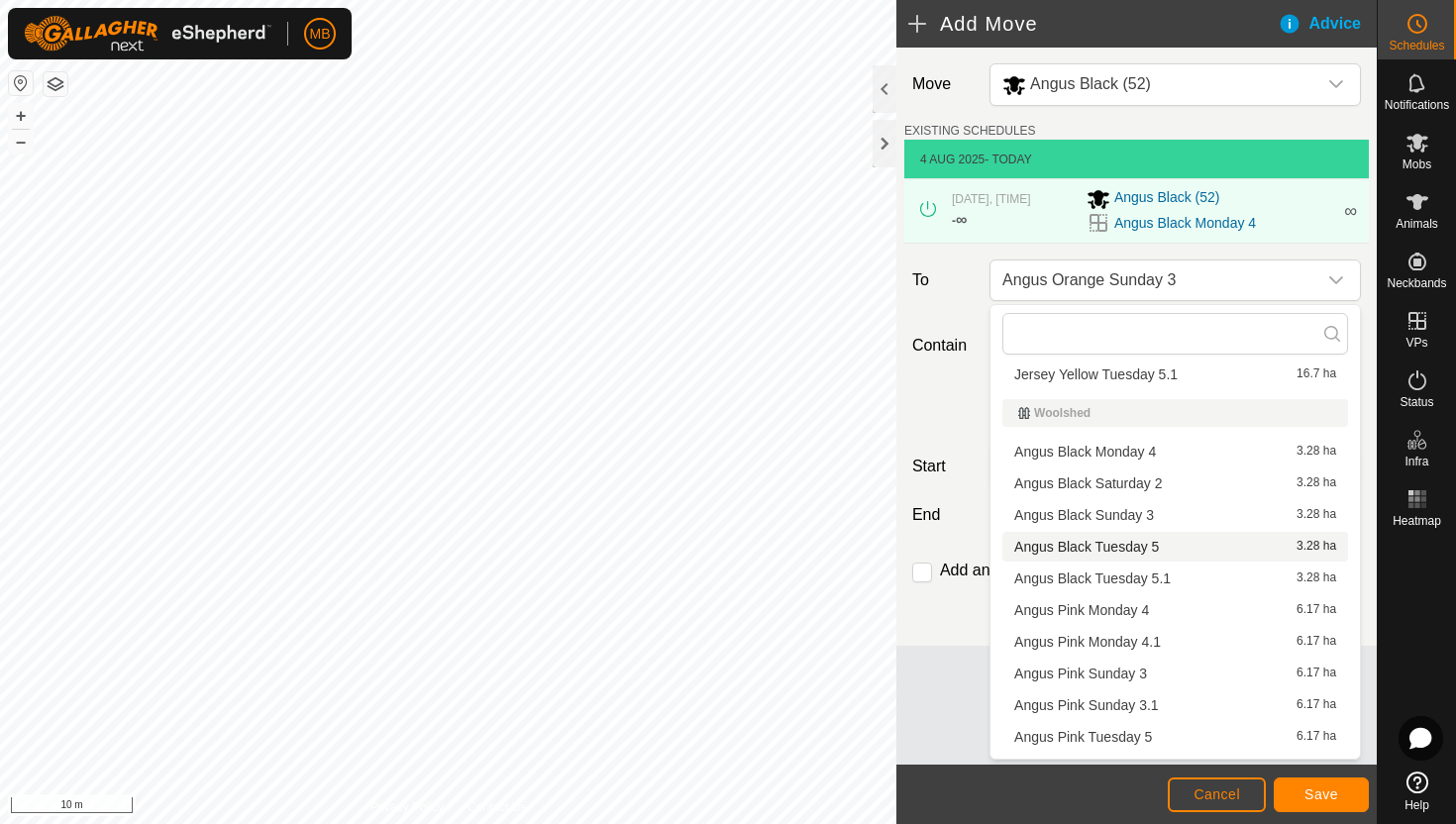 click on "[NAME] [NAME] [TIME] [AREA]" at bounding box center (1175, 547) 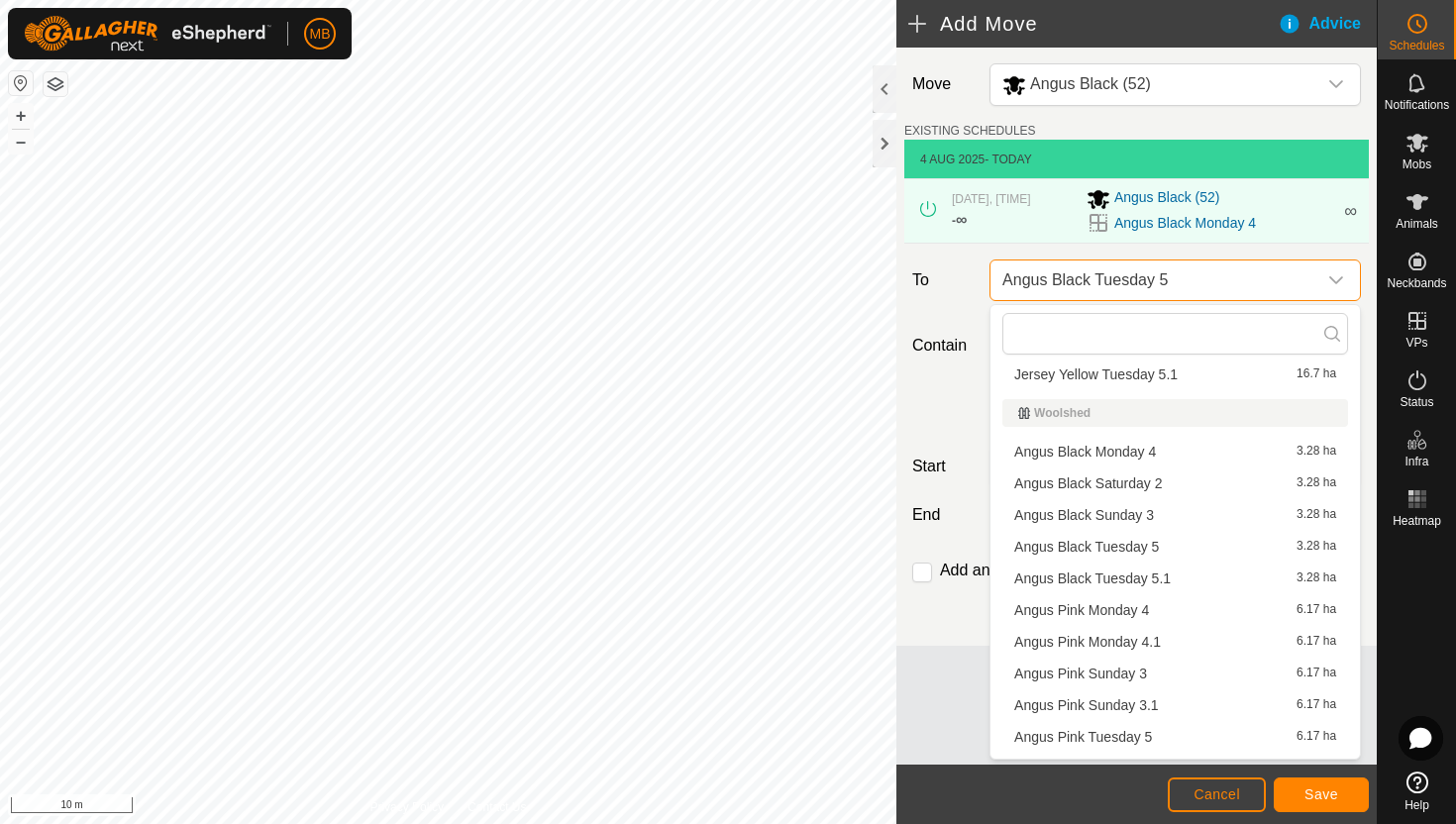 scroll, scrollTop: 0, scrollLeft: 0, axis: both 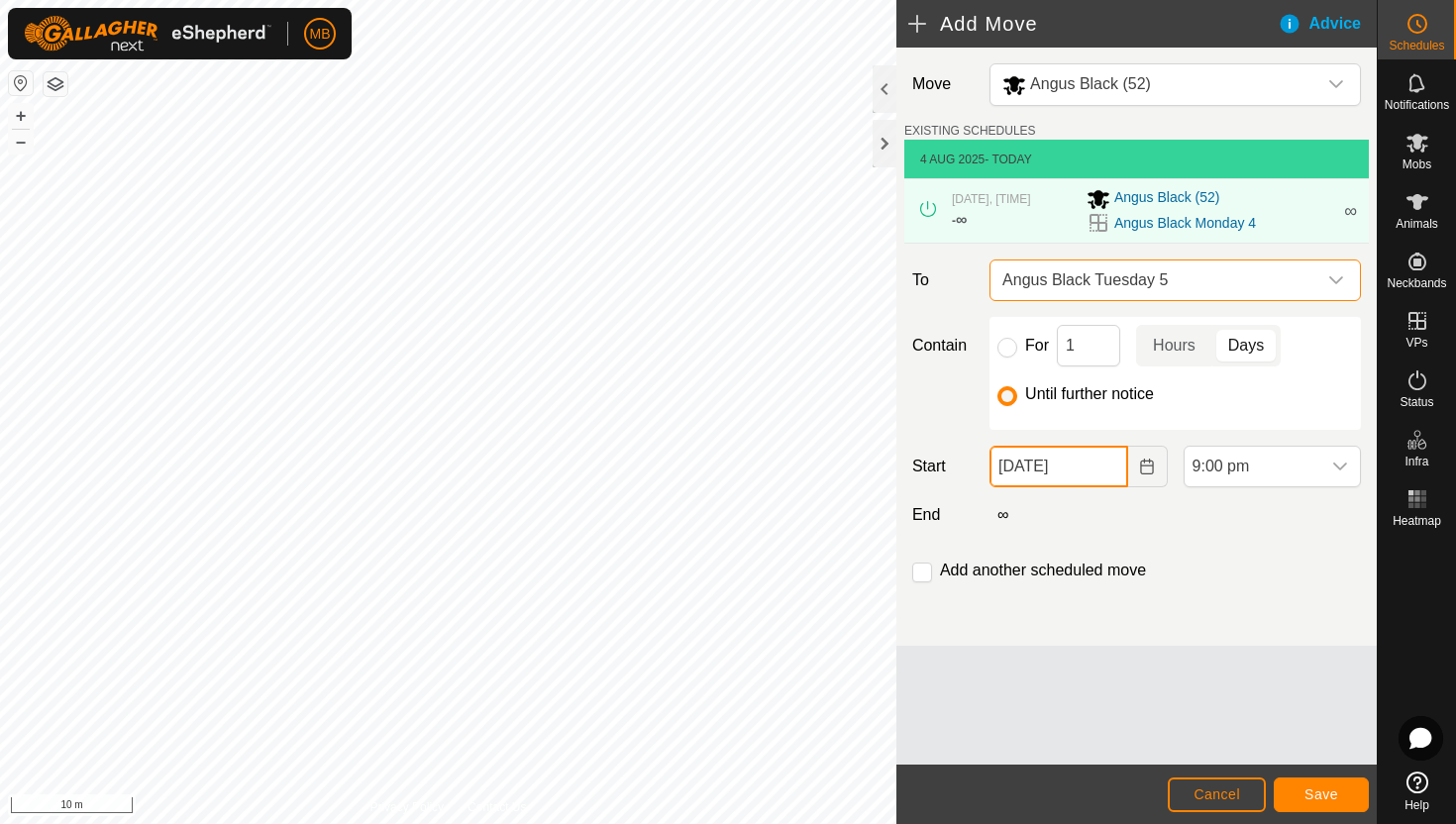 click on "[DATE]" 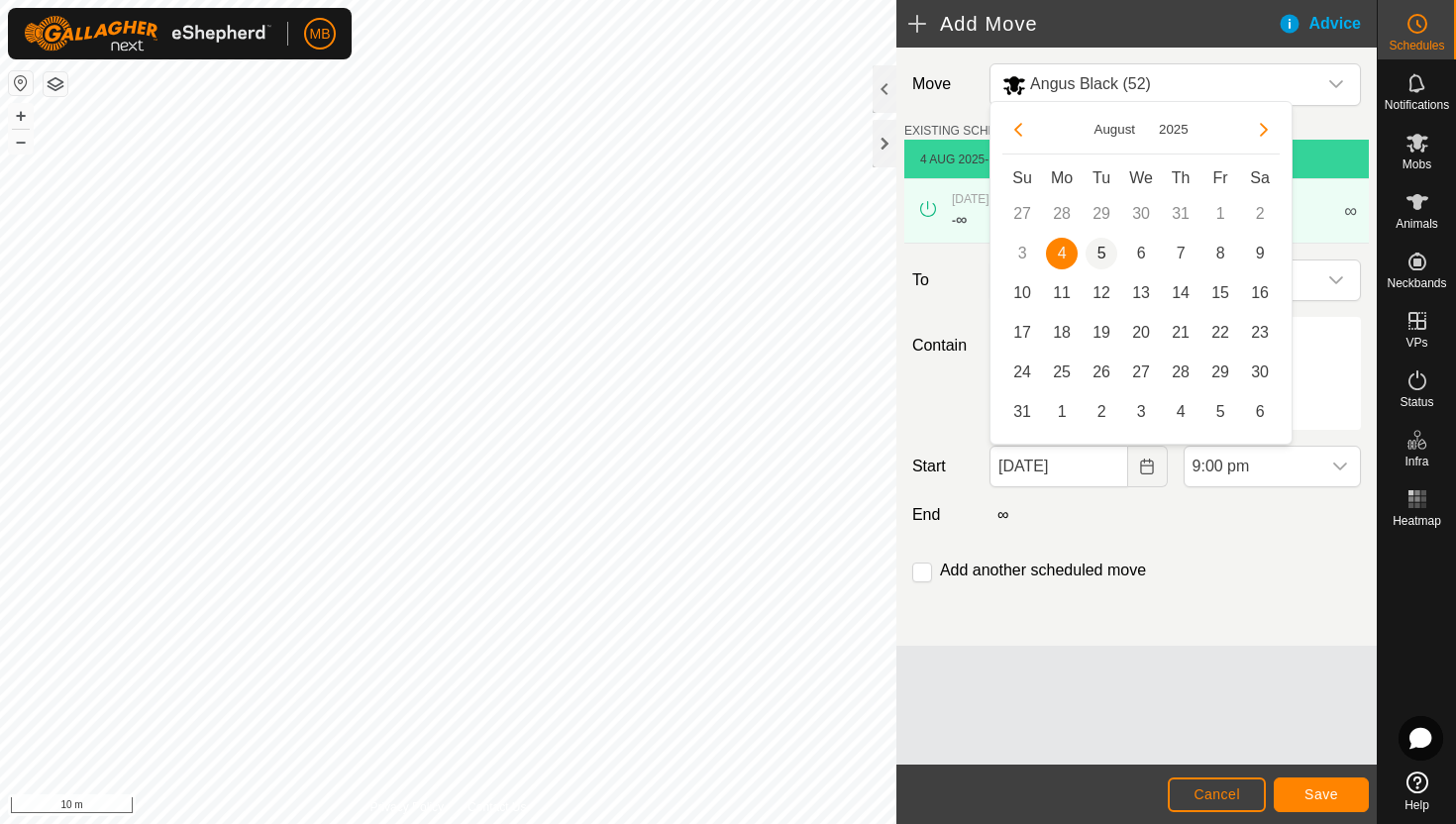click on "5" at bounding box center (1101, 254) 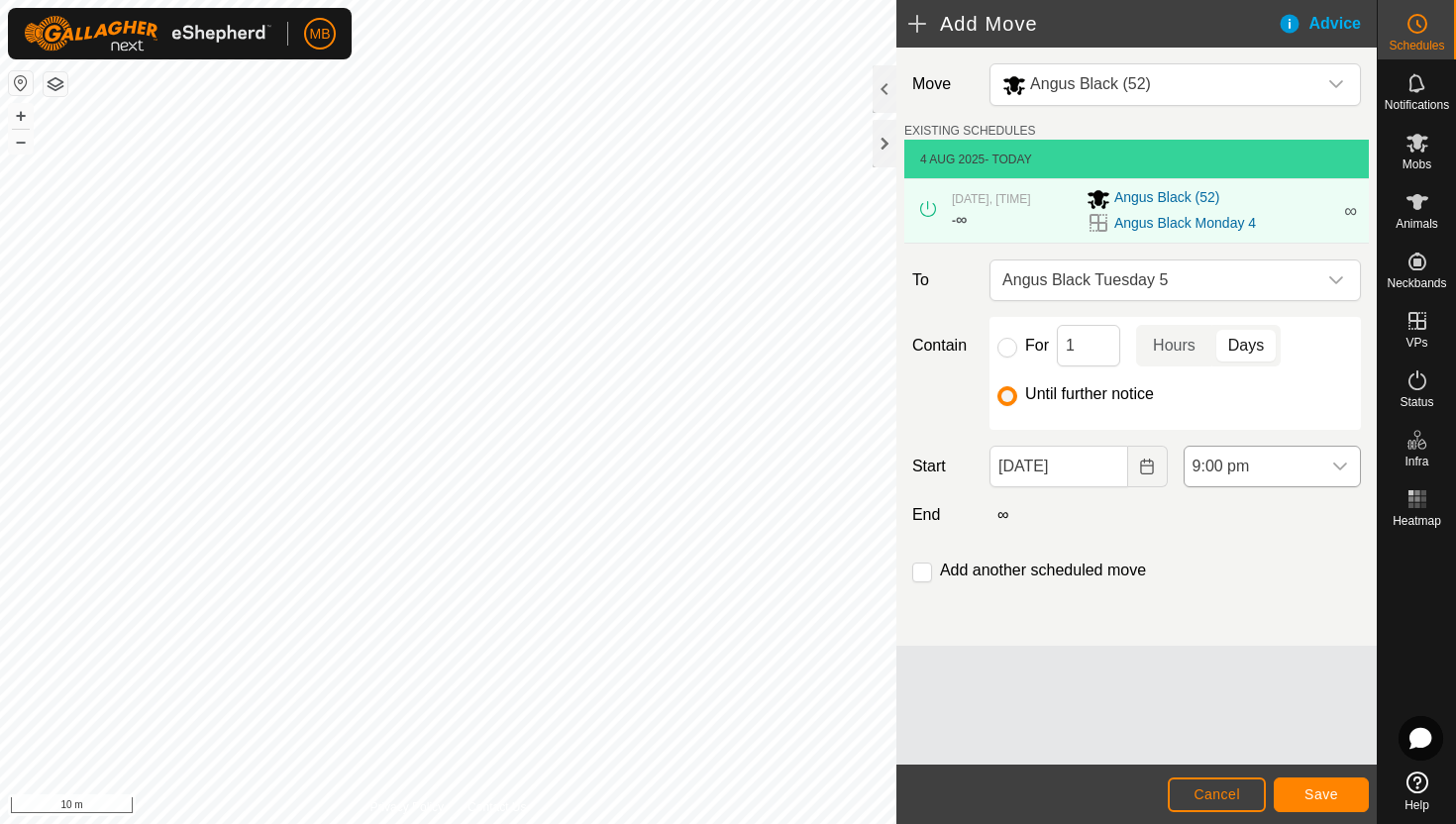 click on "9:00 pm" at bounding box center (1252, 466) 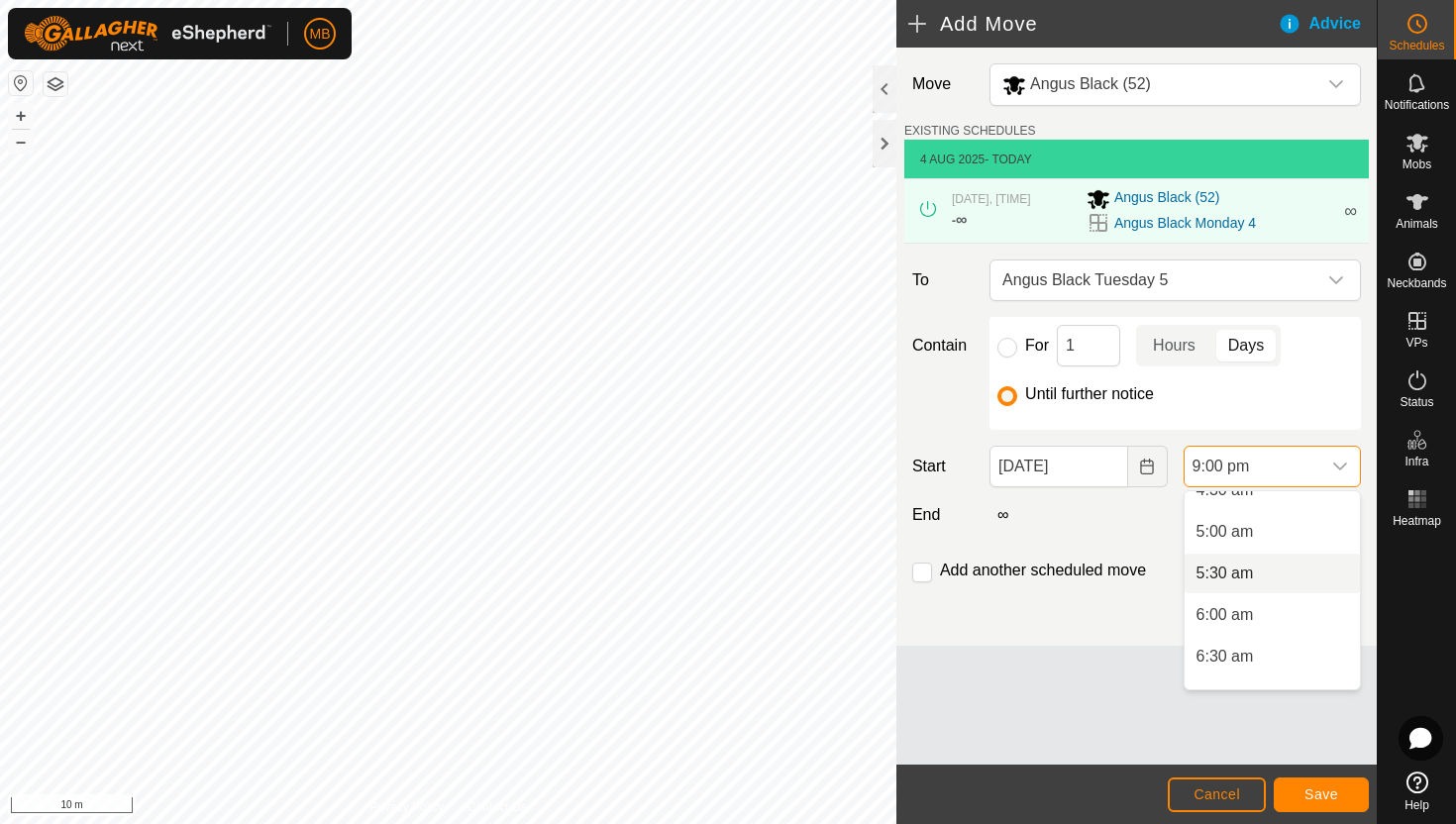 scroll, scrollTop: 392, scrollLeft: 0, axis: vertical 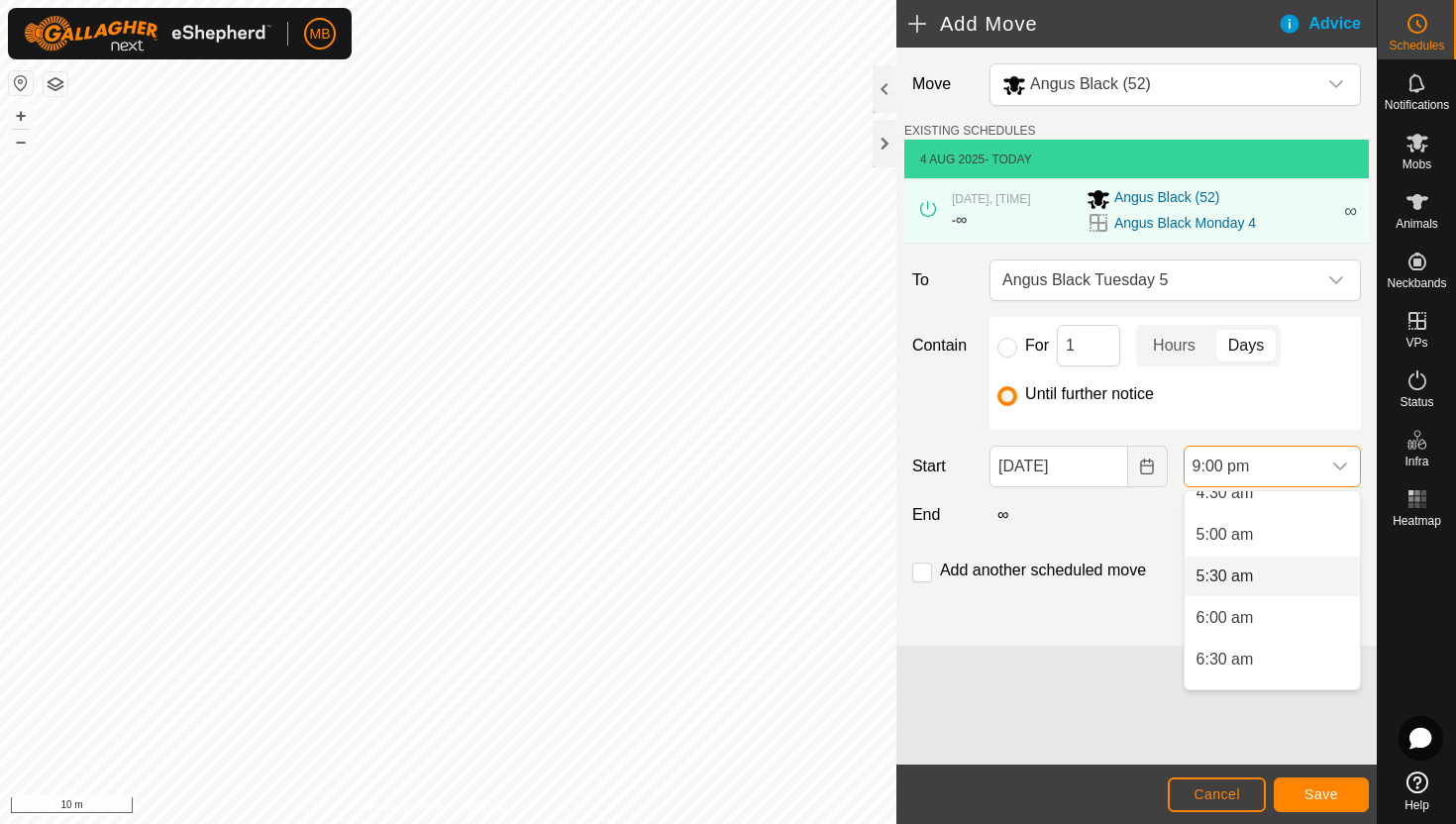 click on "5:30 am" at bounding box center (1272, 576) 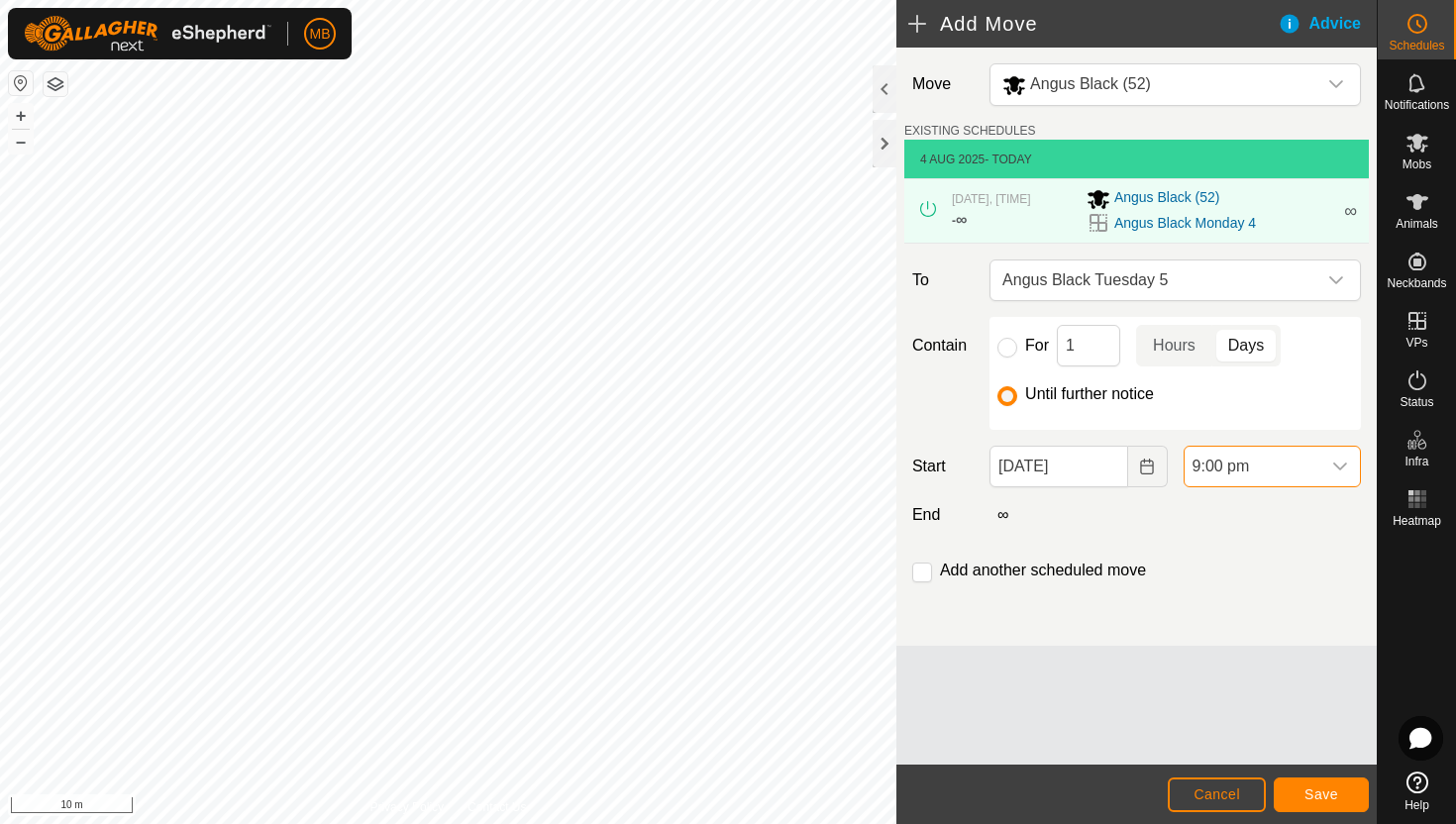 scroll, scrollTop: 1589, scrollLeft: 0, axis: vertical 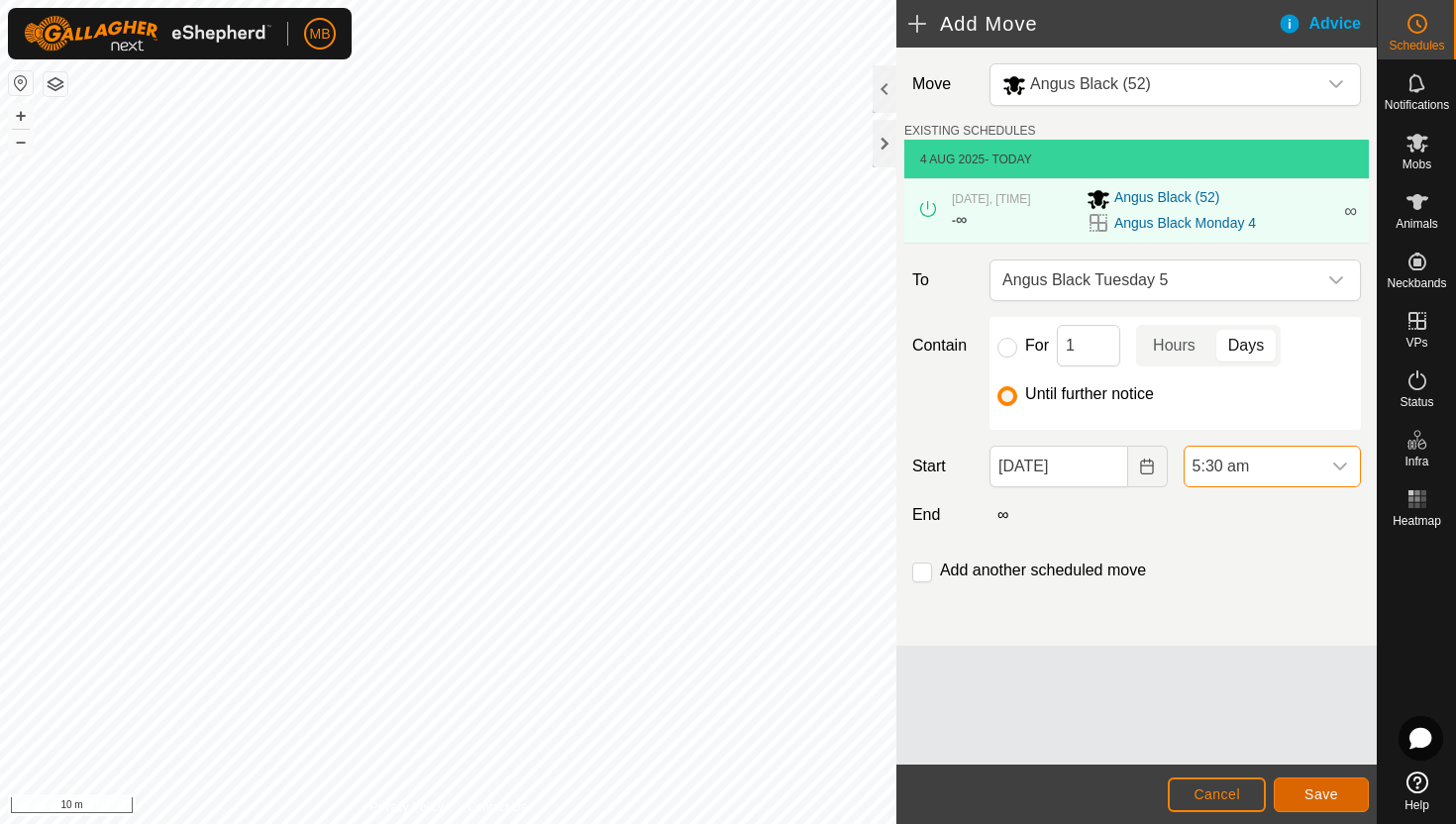 click on "Save" 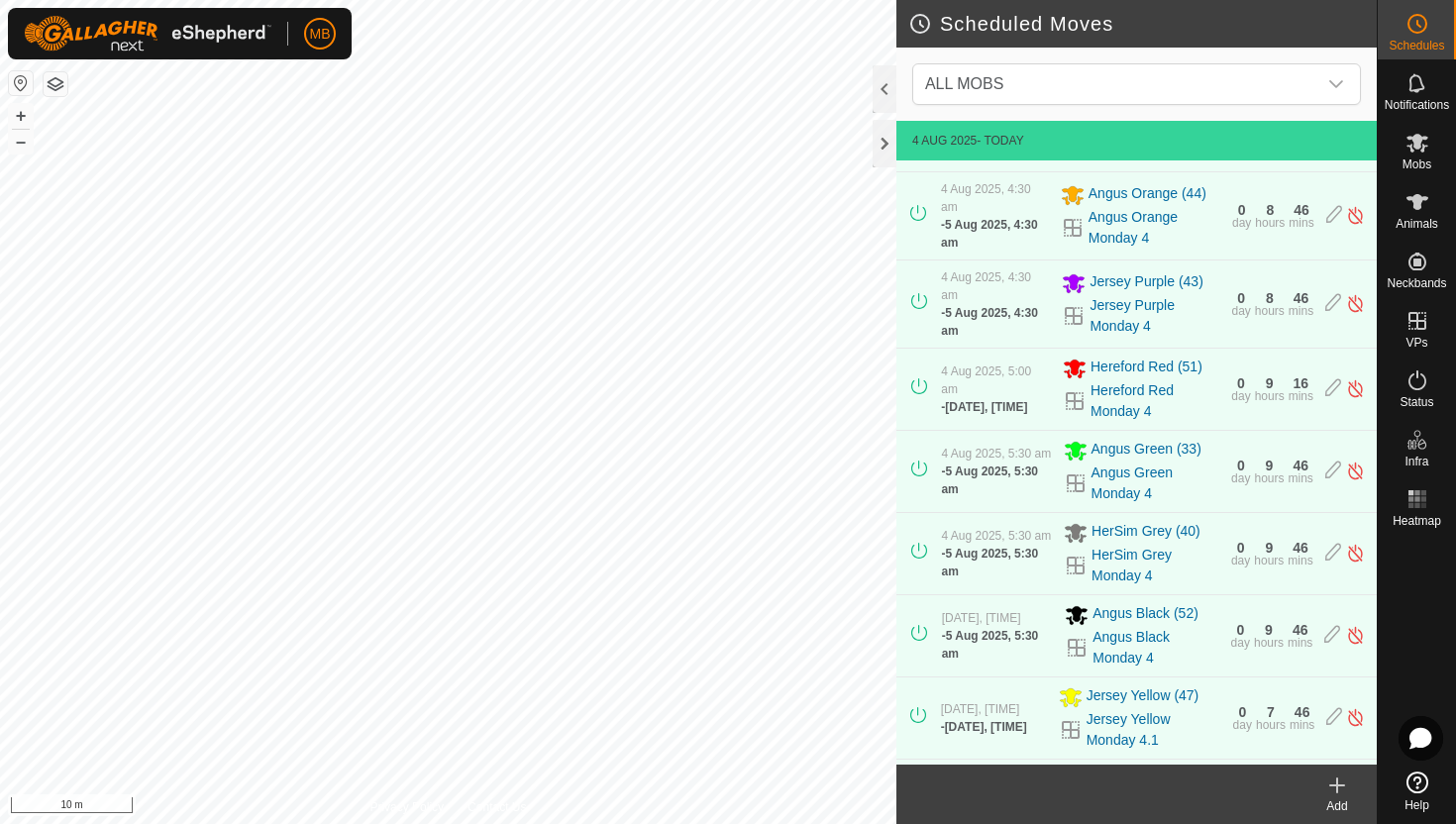 scroll, scrollTop: 0, scrollLeft: 0, axis: both 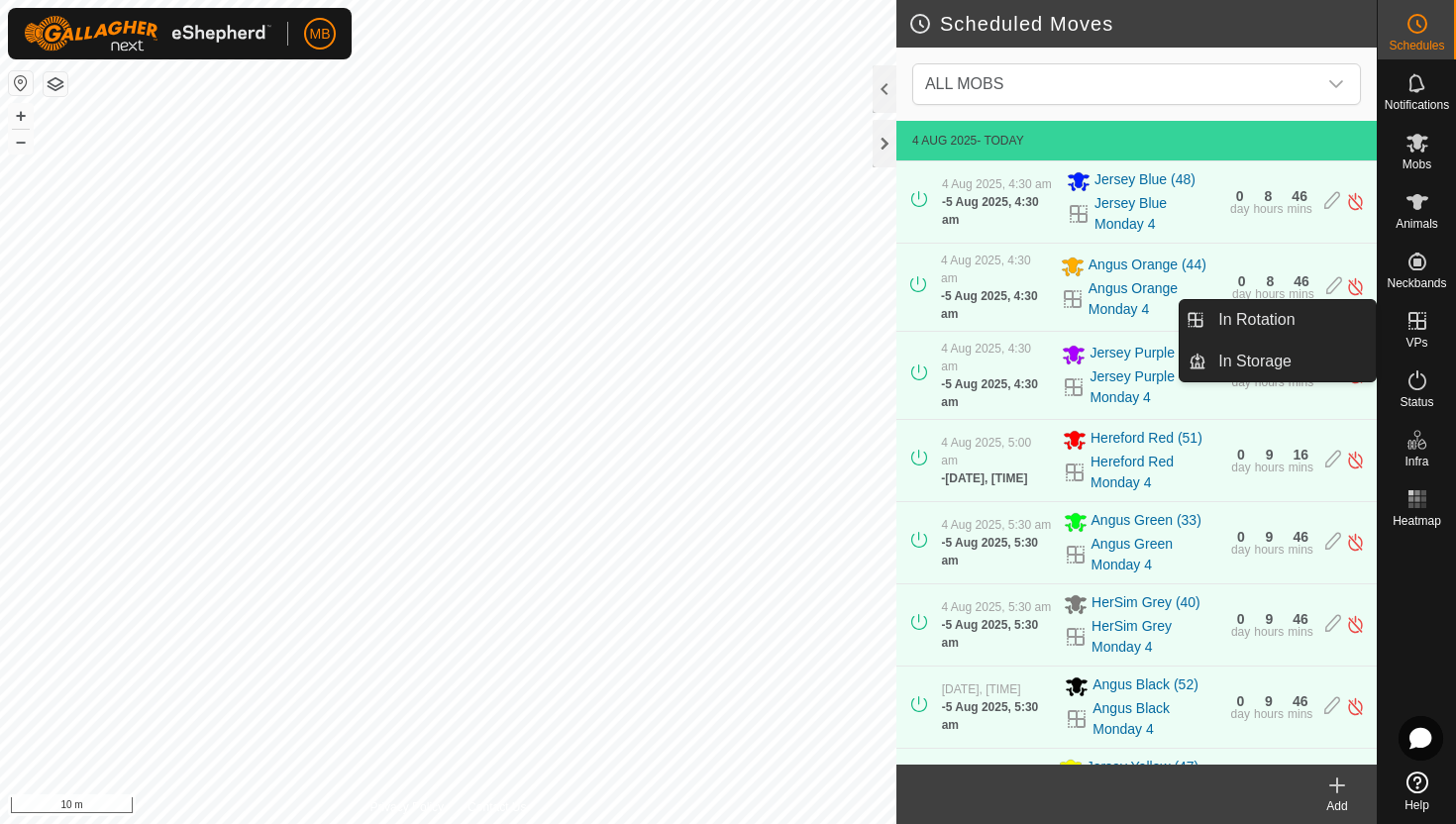 click 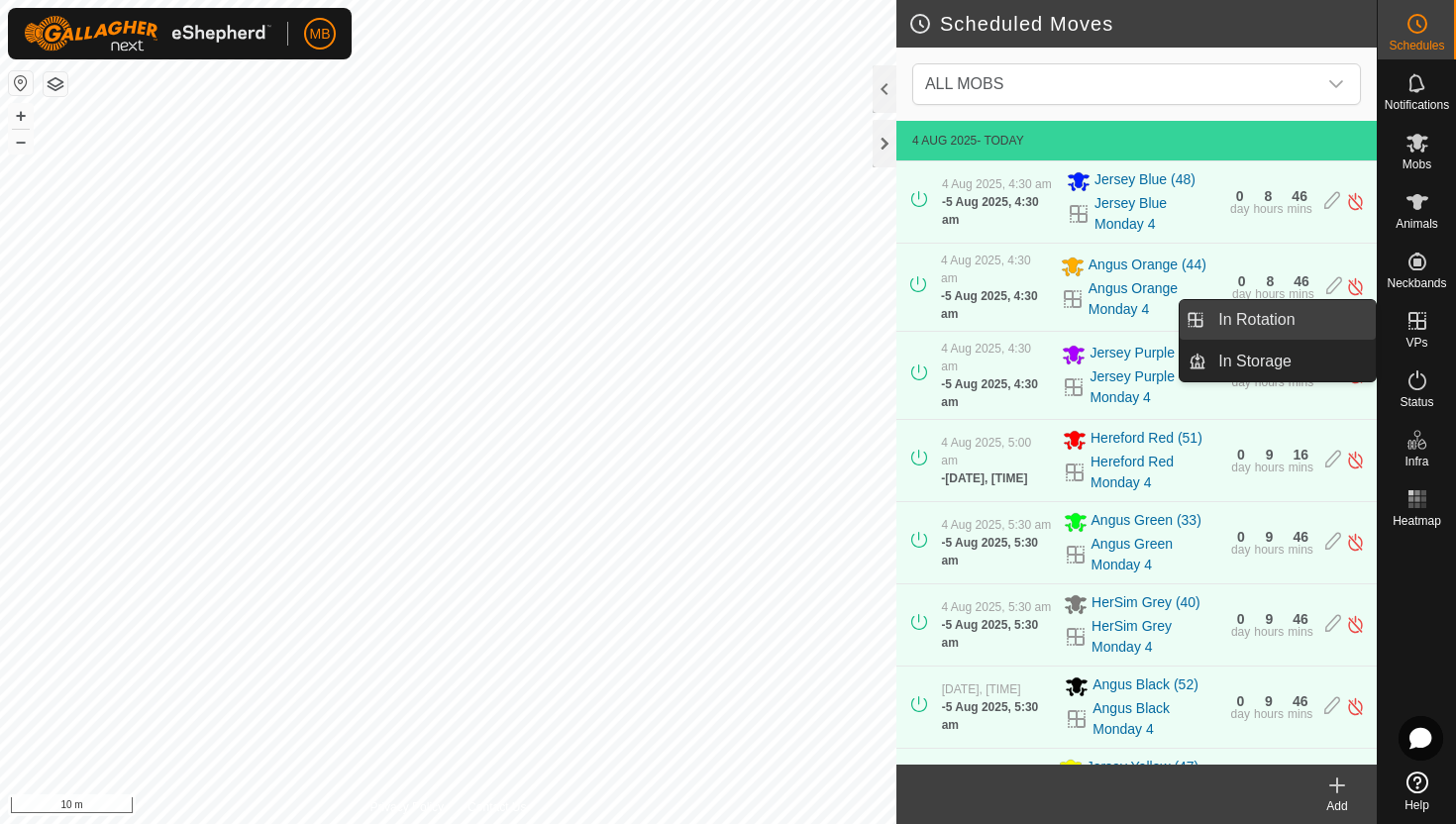 click on "In Rotation" at bounding box center (1291, 320) 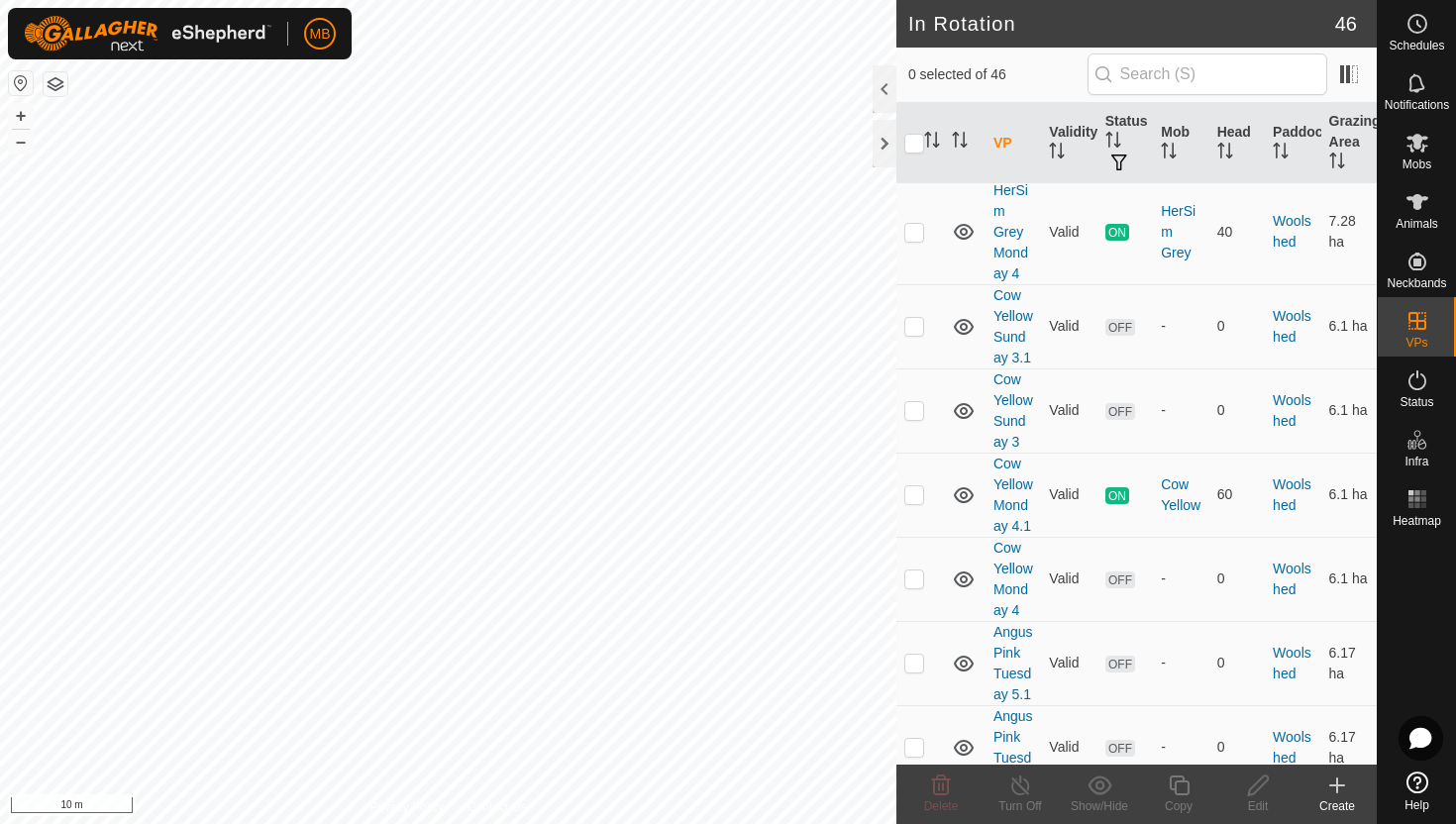 scroll, scrollTop: 3327, scrollLeft: 0, axis: vertical 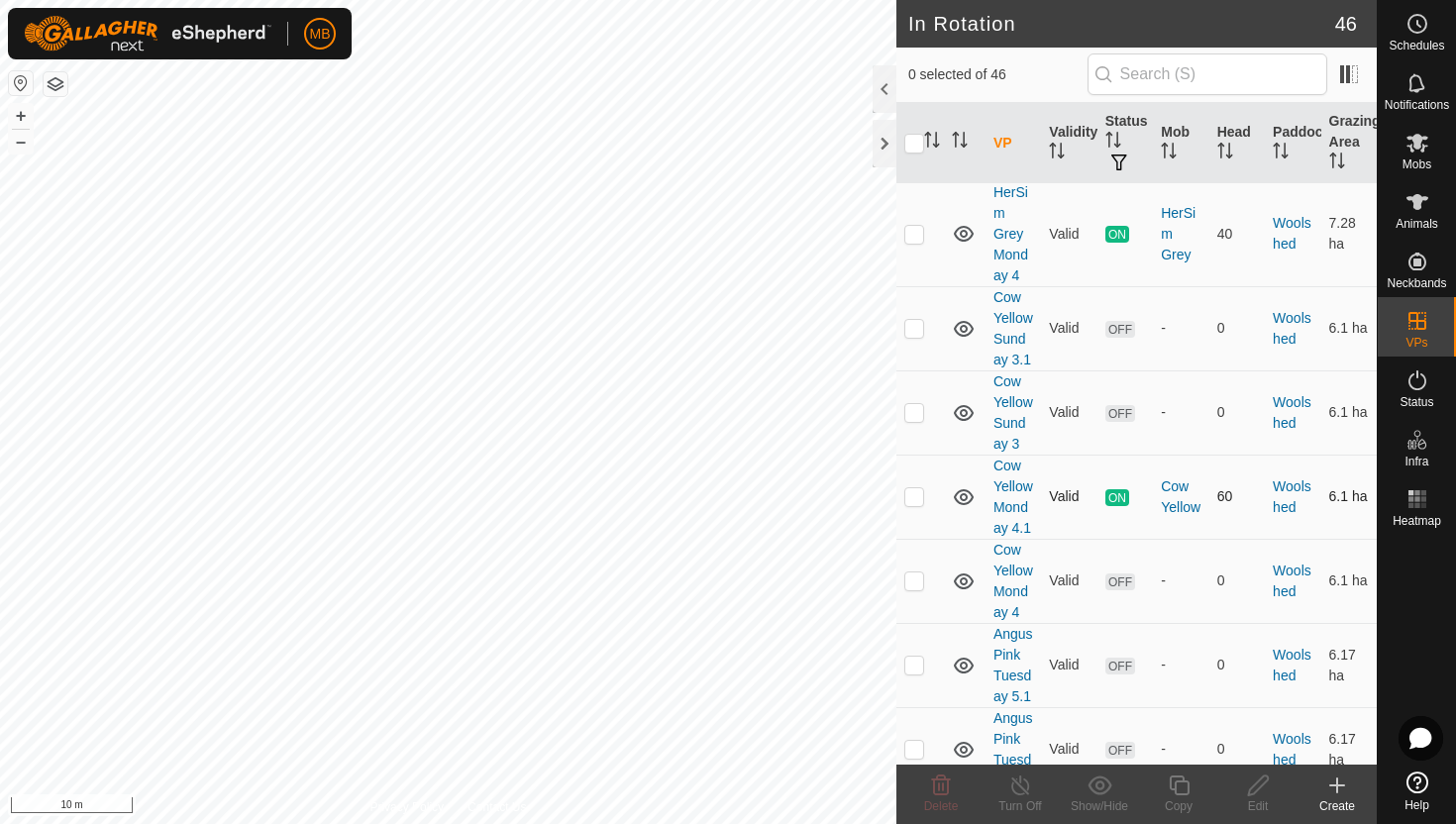 click at bounding box center [914, 496] 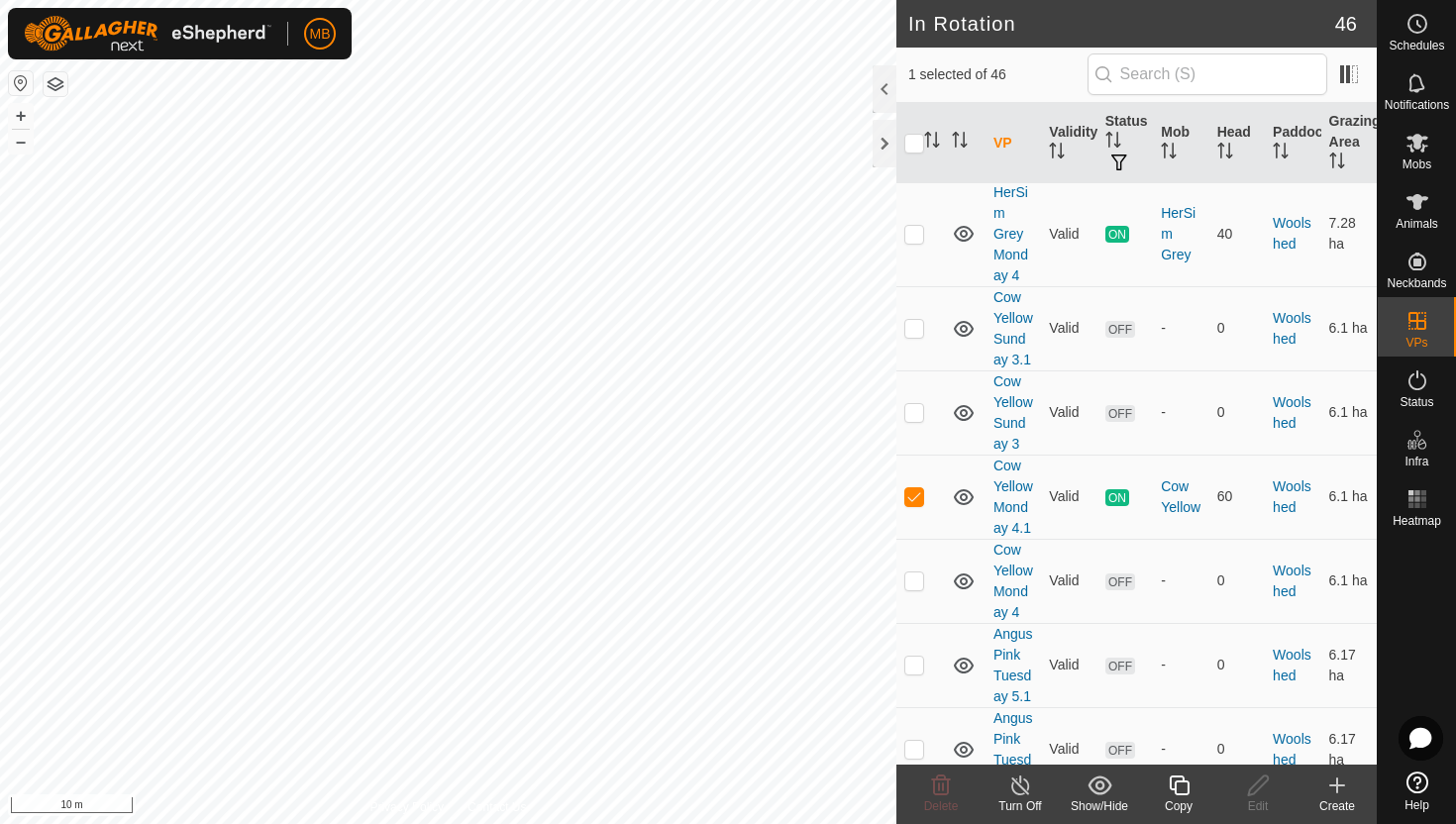 click 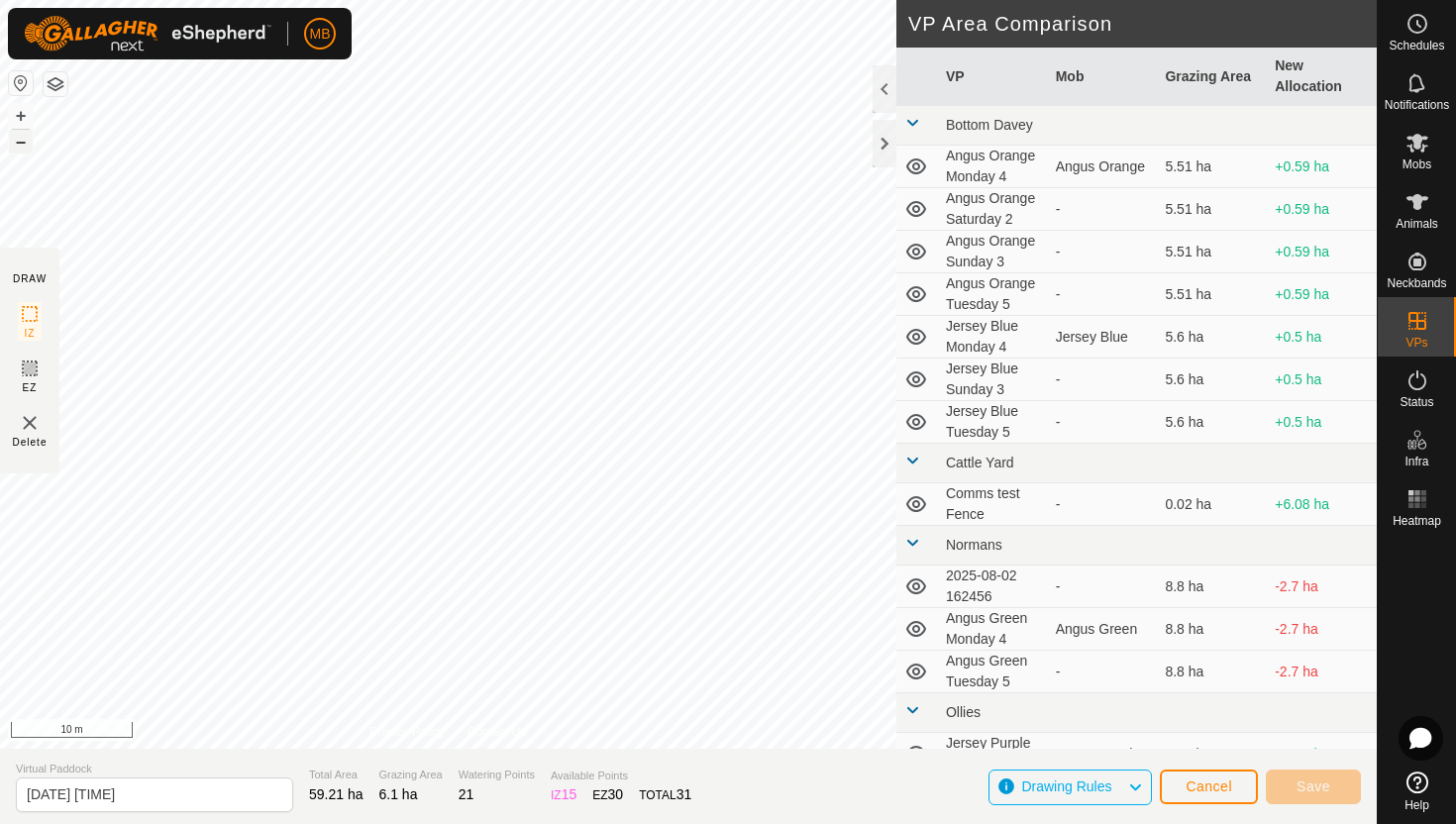 click on "–" at bounding box center [21, 142] 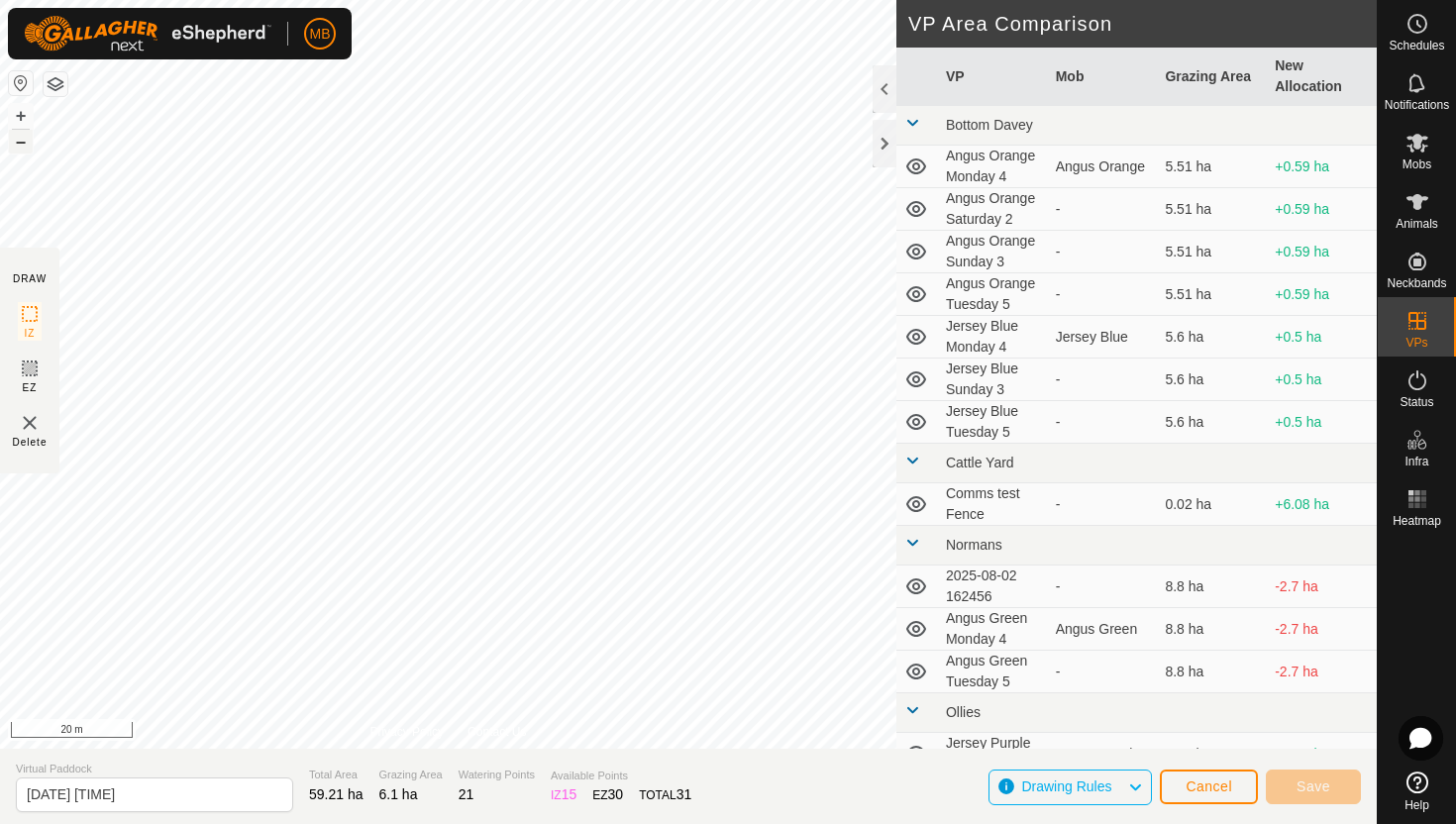 click on "–" at bounding box center [21, 142] 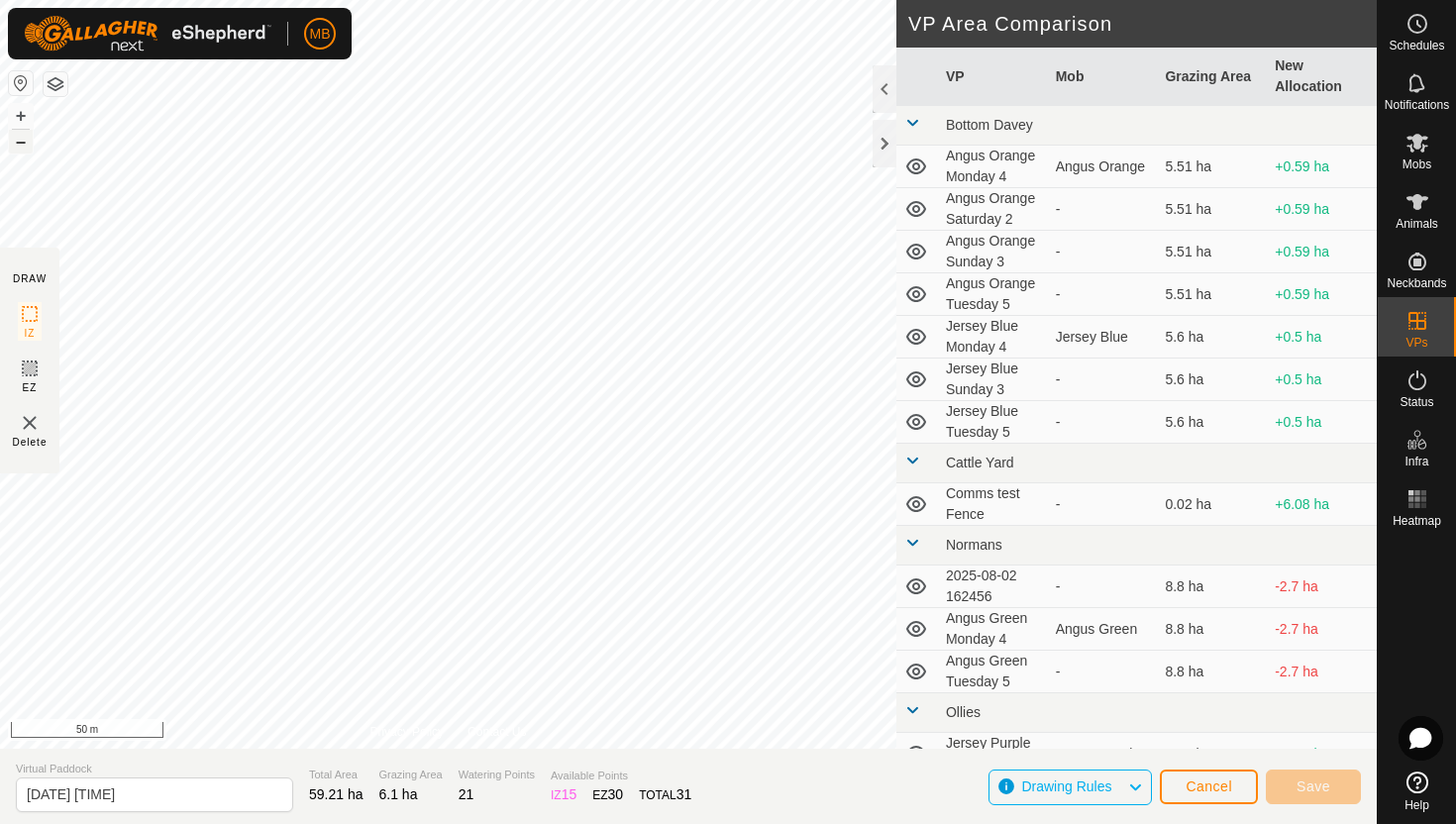 click on "–" at bounding box center (21, 142) 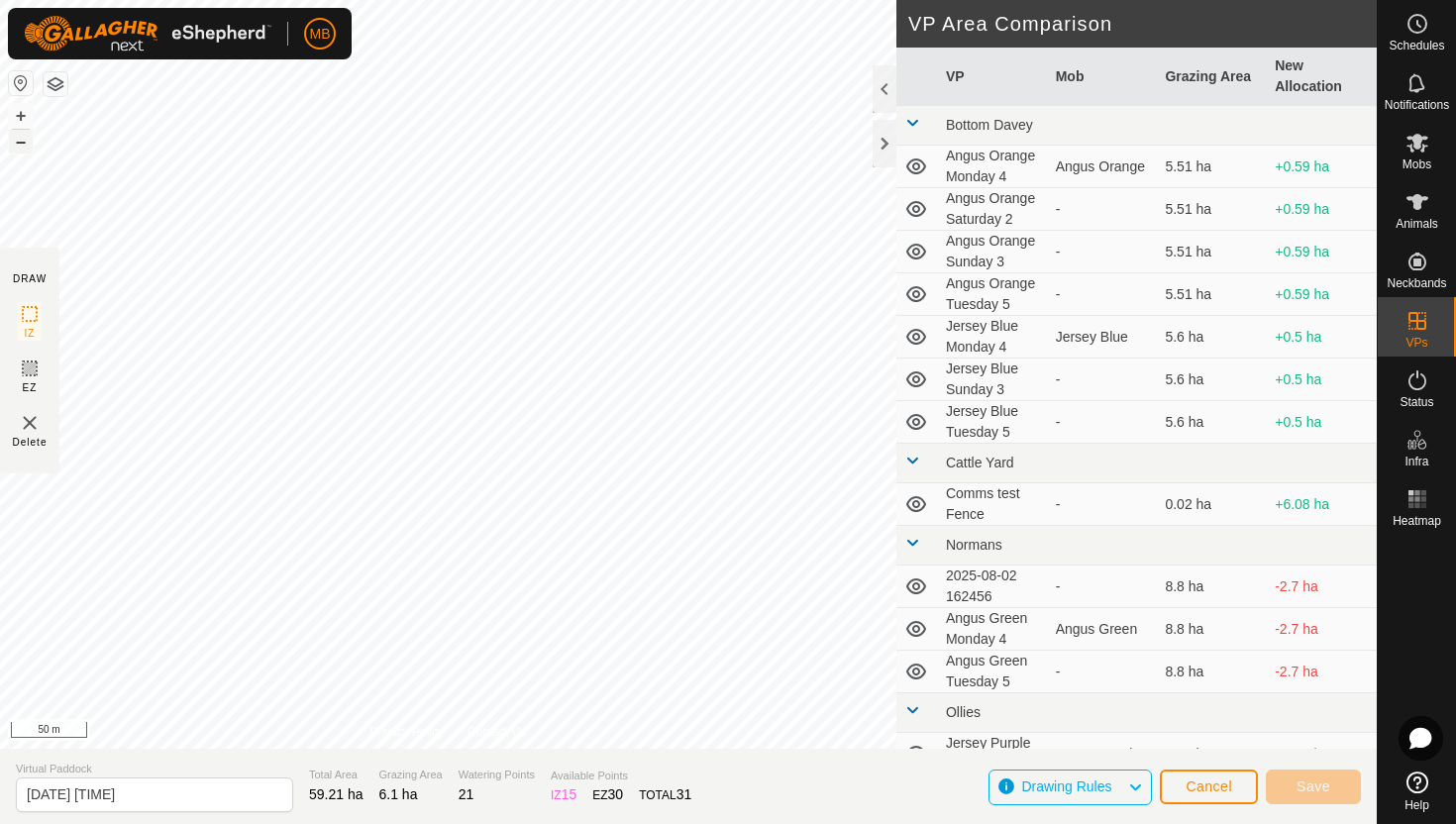click on "–" at bounding box center (21, 142) 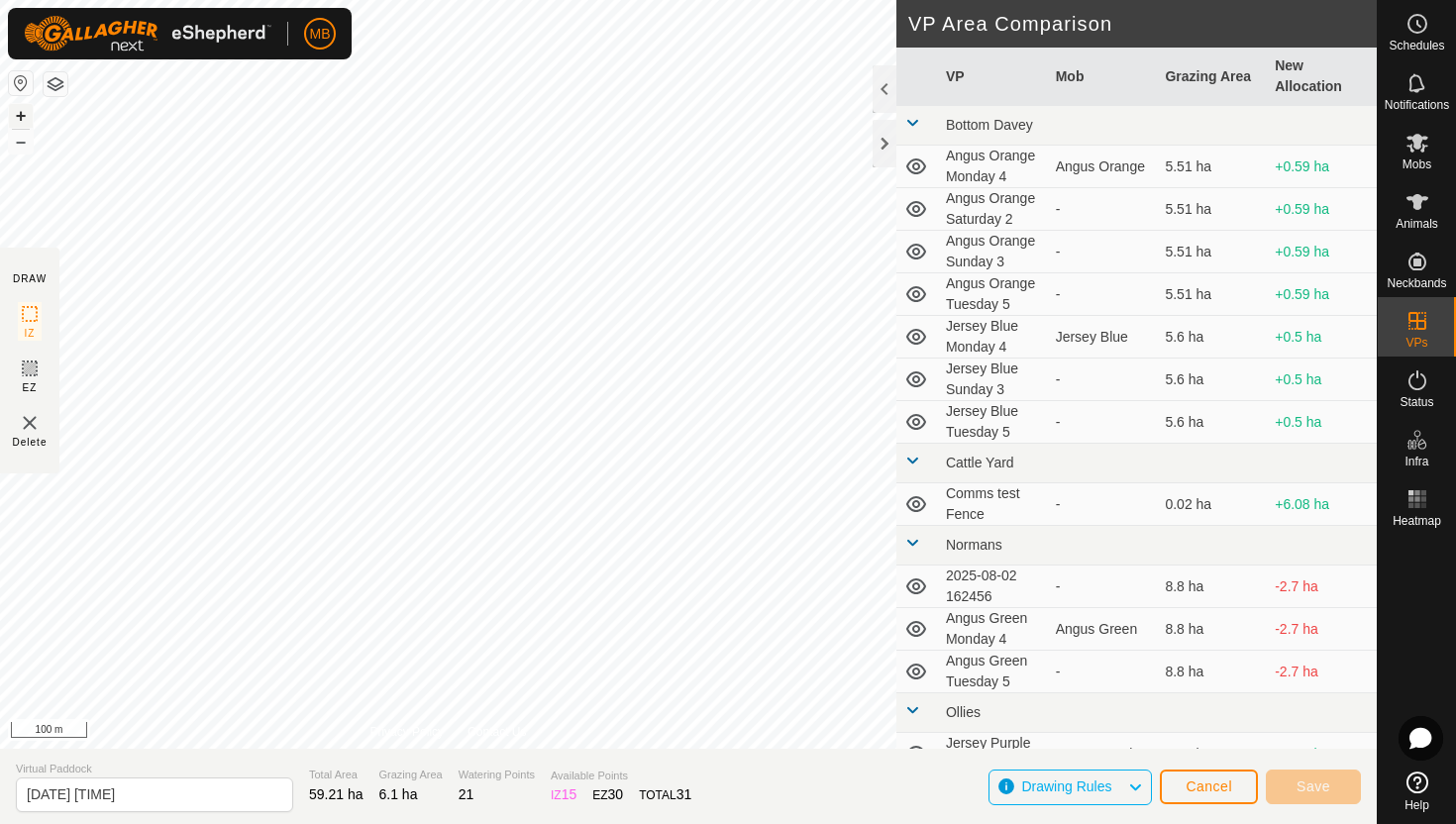 click on "+" at bounding box center (21, 116) 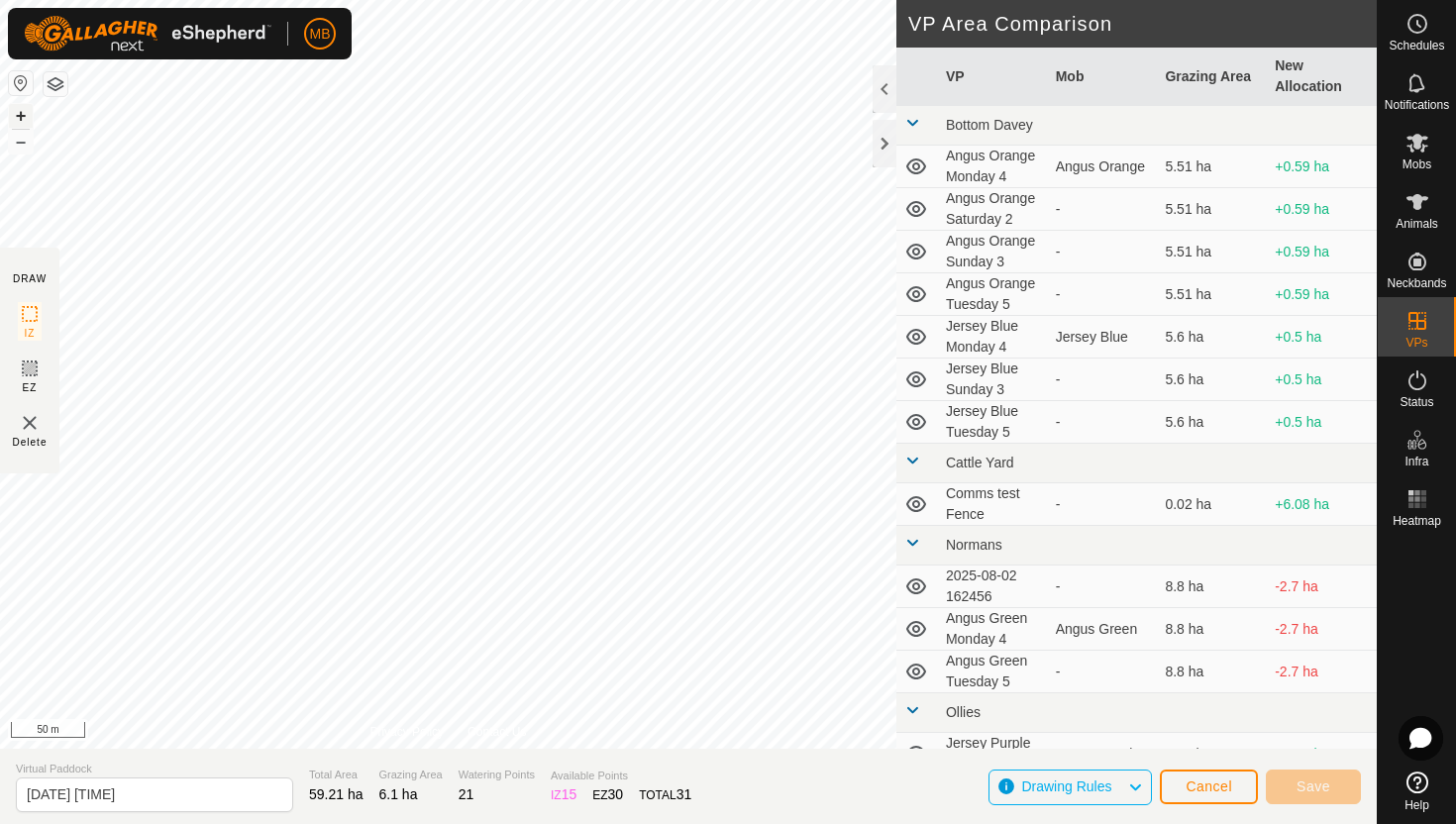 click on "+" at bounding box center [21, 116] 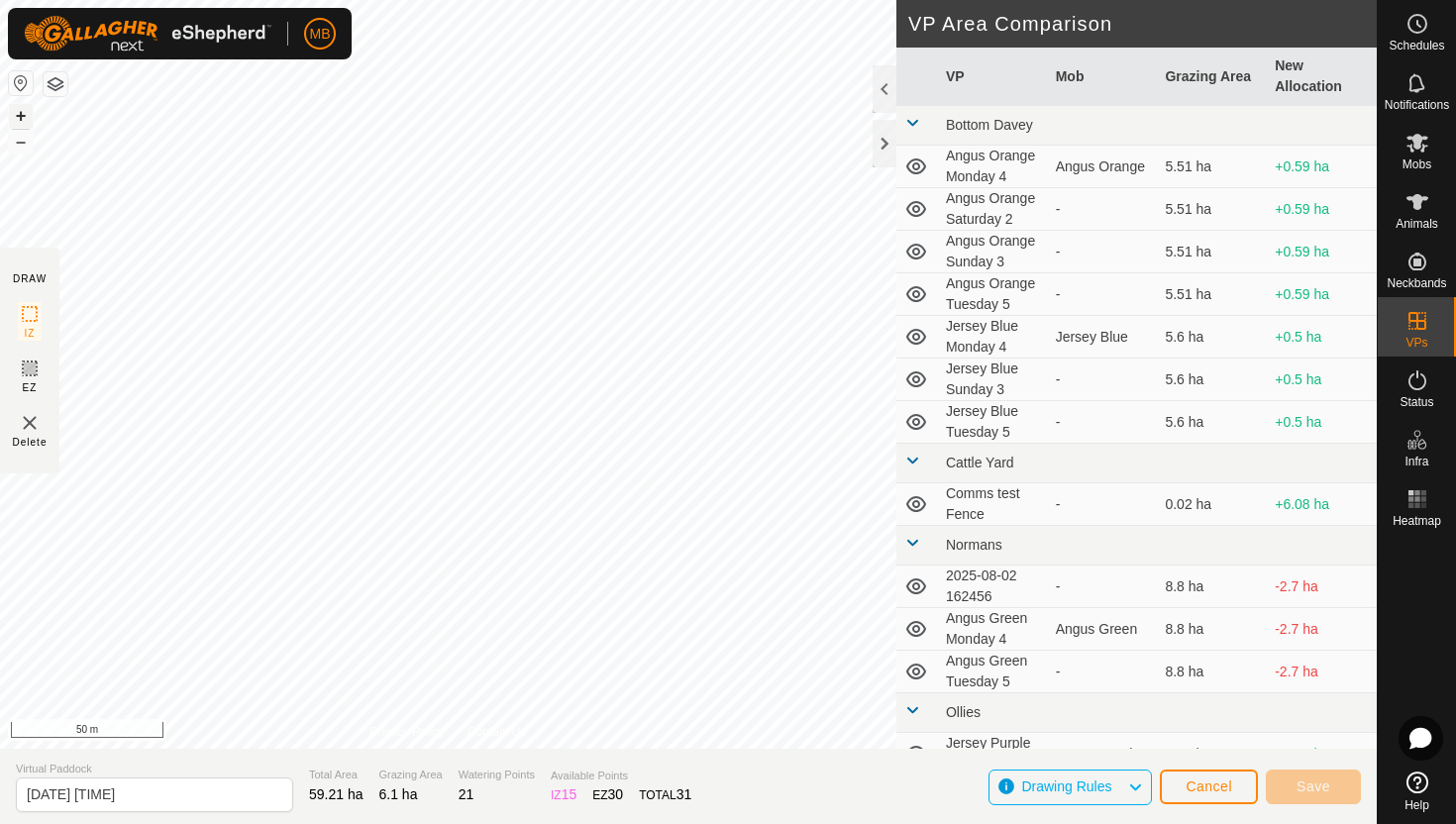 click on "+" at bounding box center (21, 116) 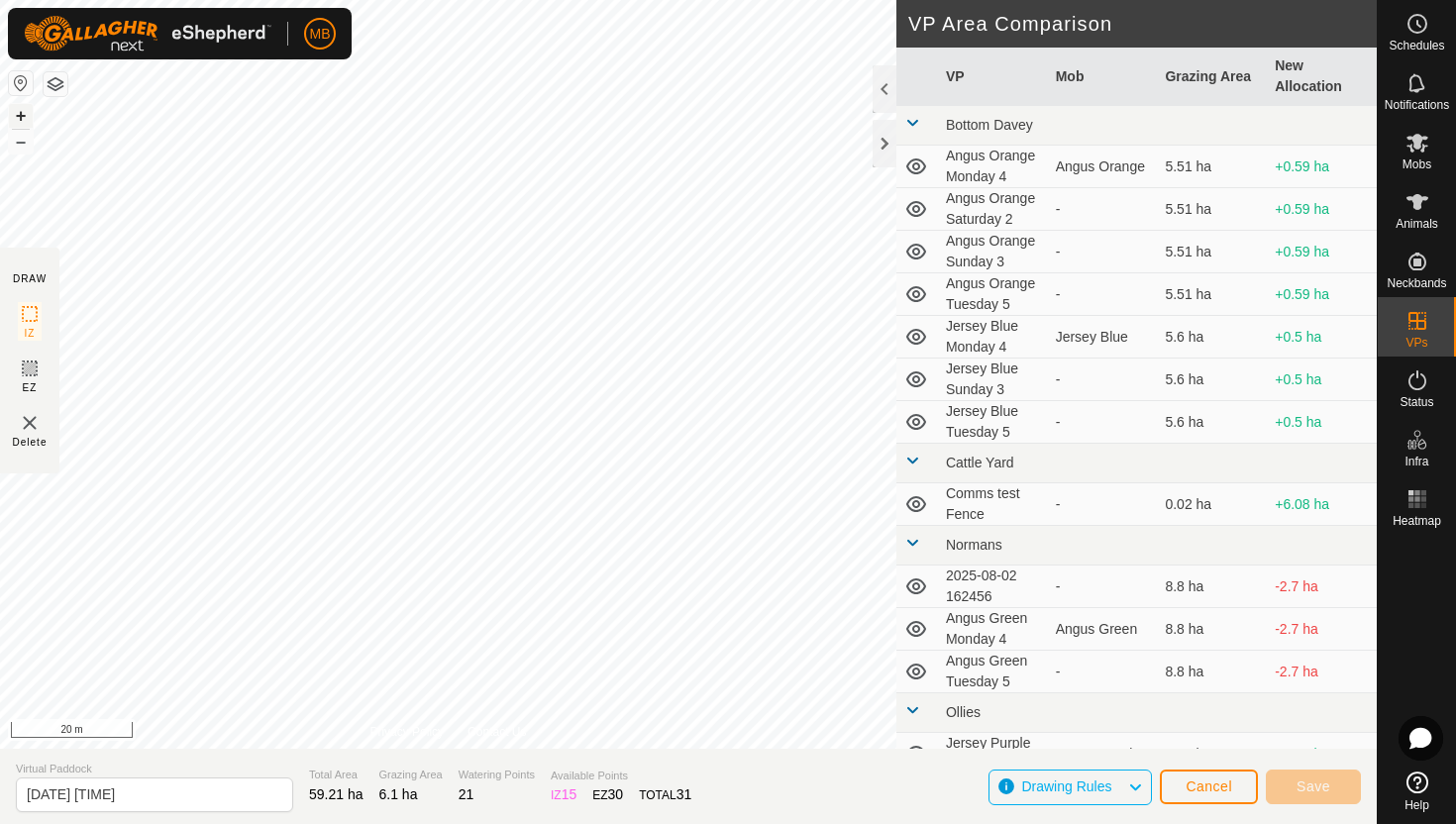 click on "+" at bounding box center (21, 116) 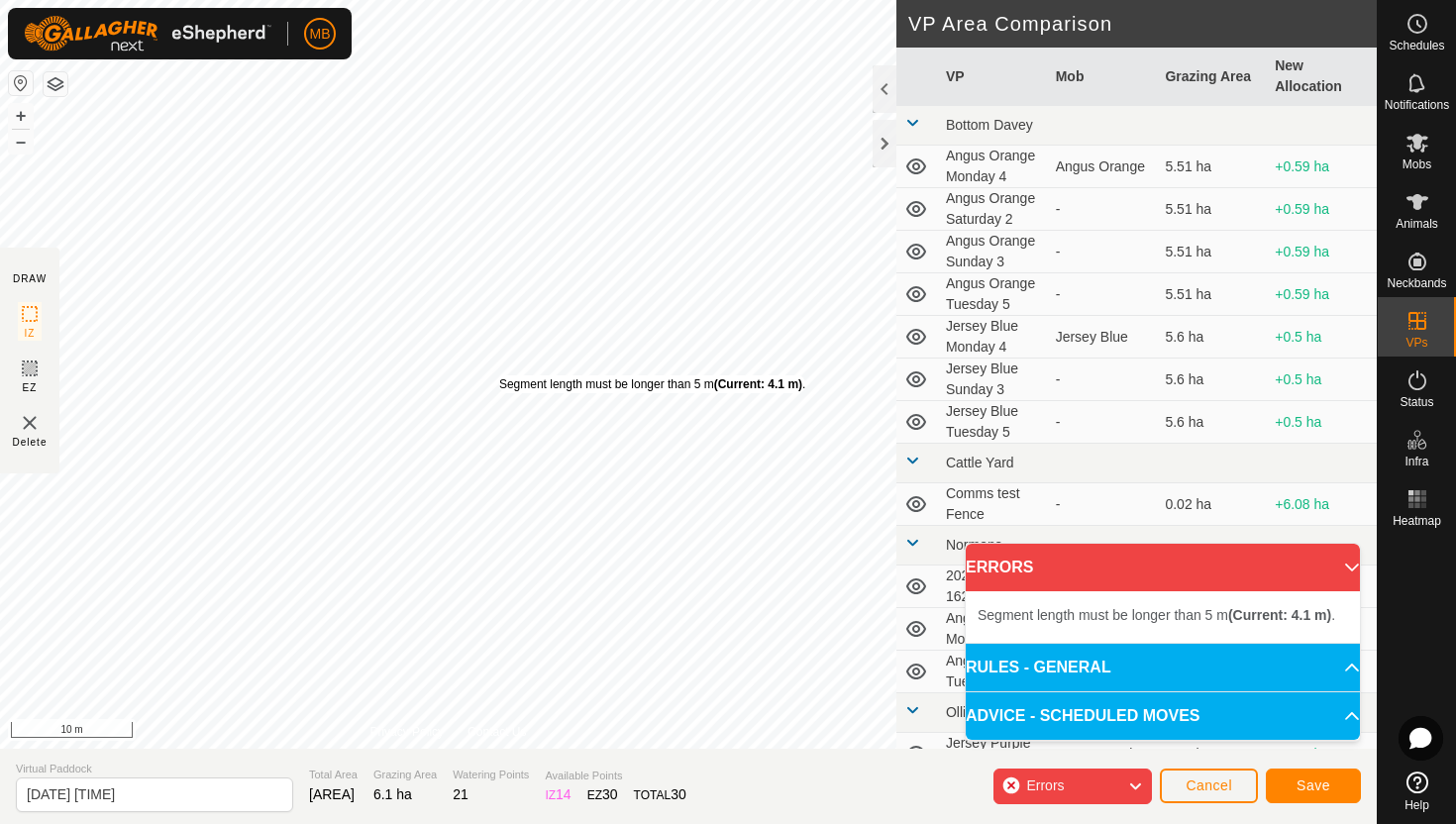 click on "Segment length must be longer than 5 m  (Current: [LENGTH]) ." at bounding box center (652, 384) 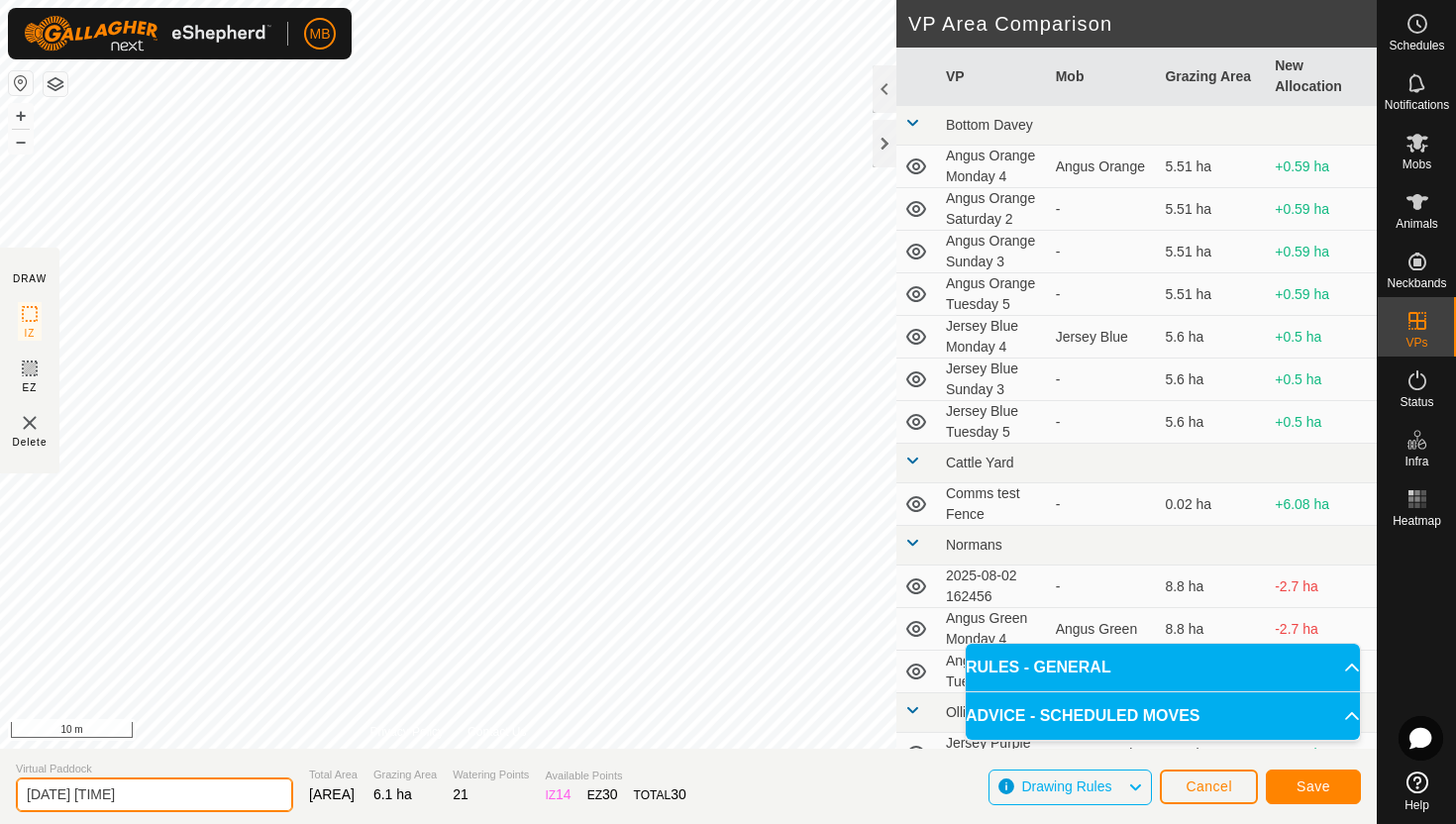 click on "[DATE] [TIME]" 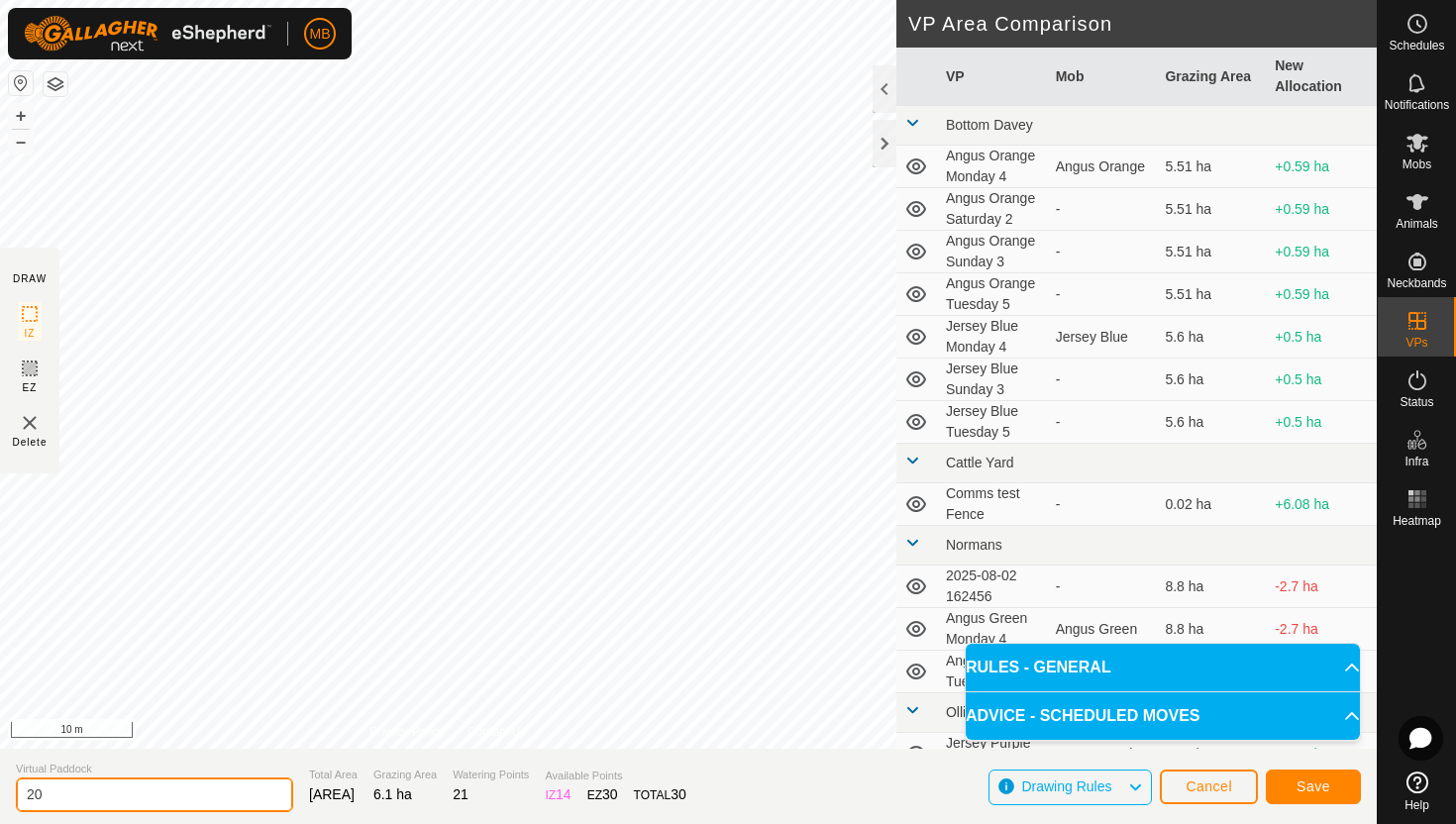 type on "2" 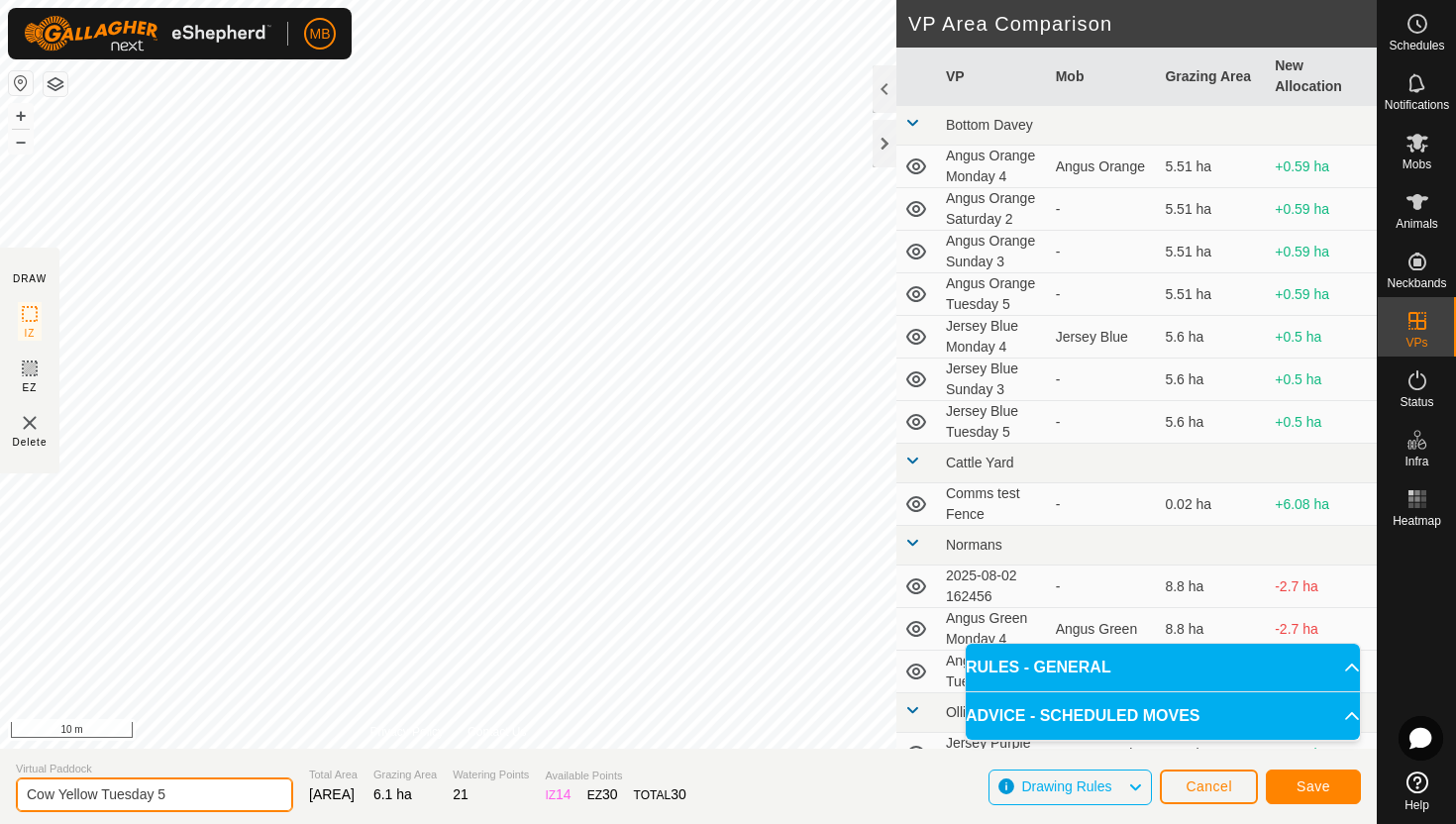 type on "Cow Yellow Tuesday 5" 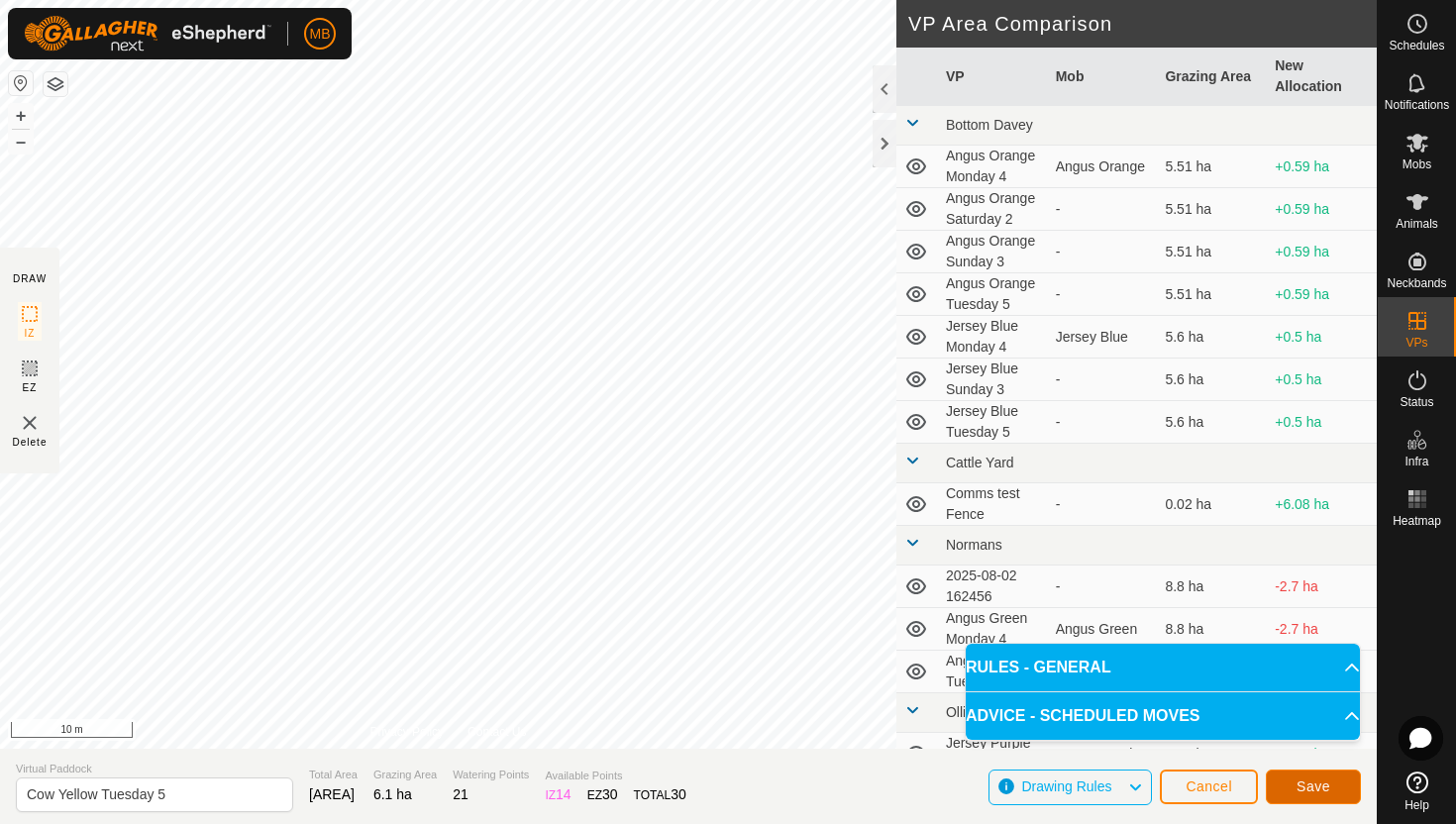 click on "Save" 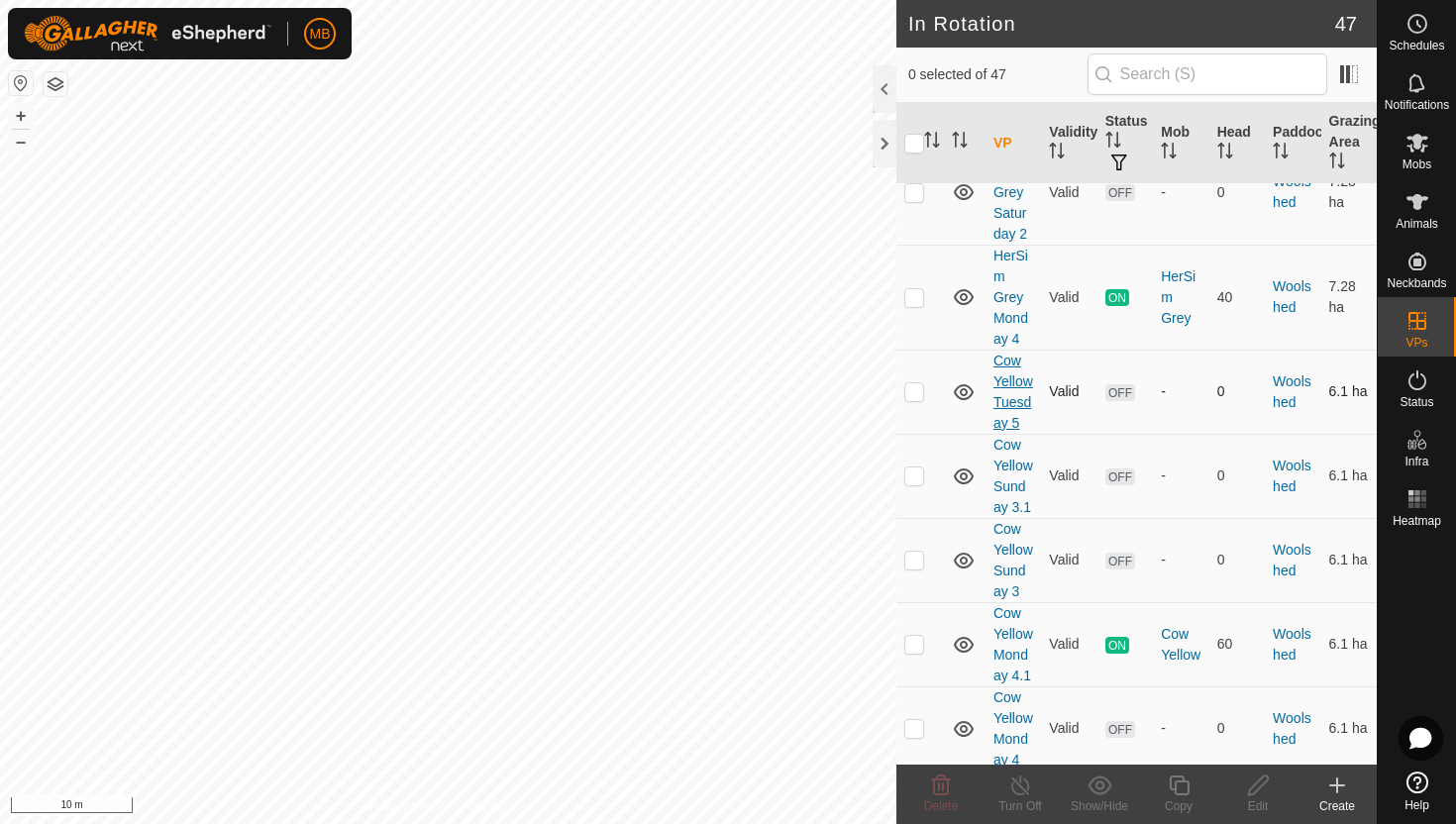 scroll, scrollTop: 3253, scrollLeft: 0, axis: vertical 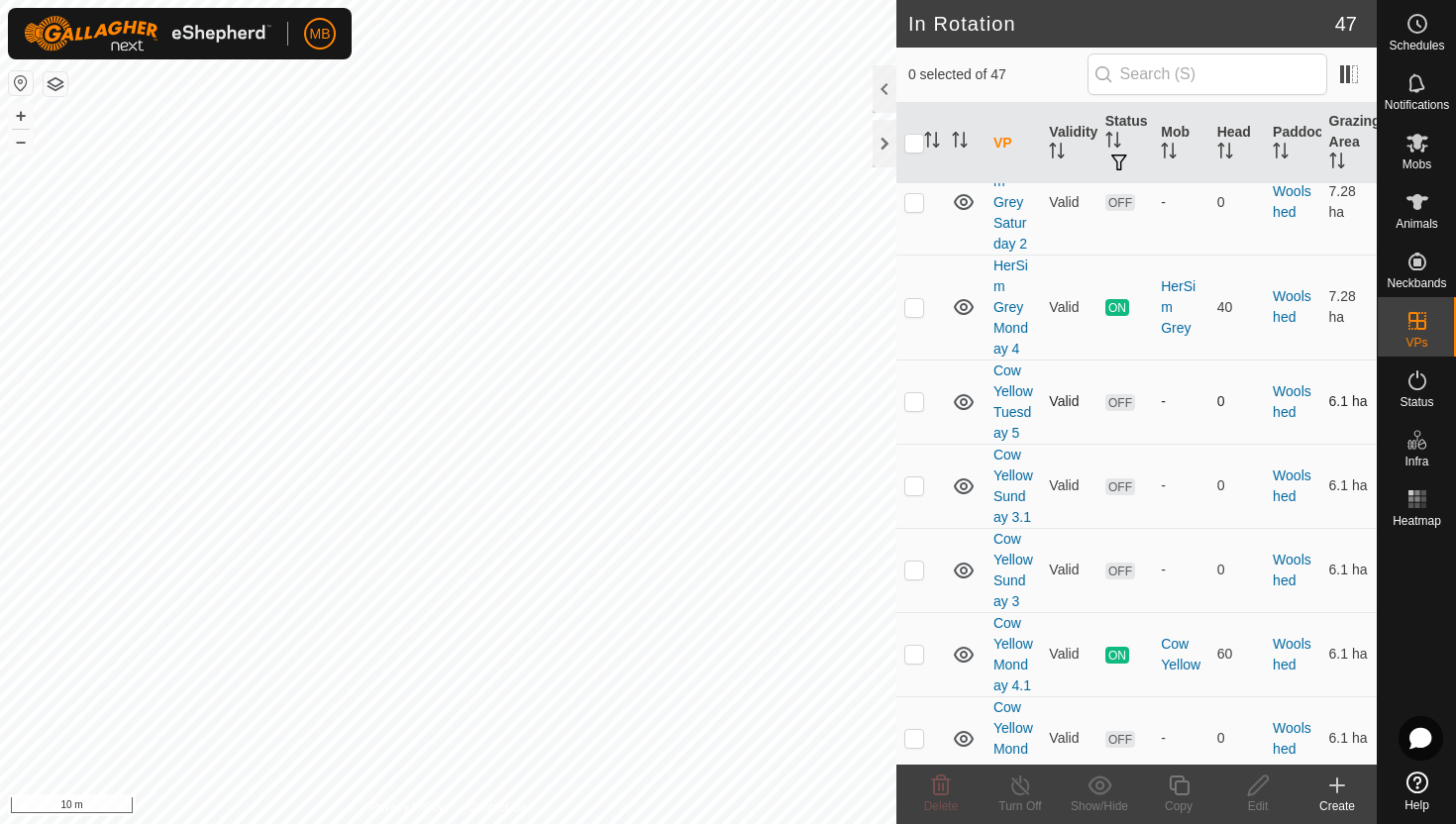 click at bounding box center [914, 401] 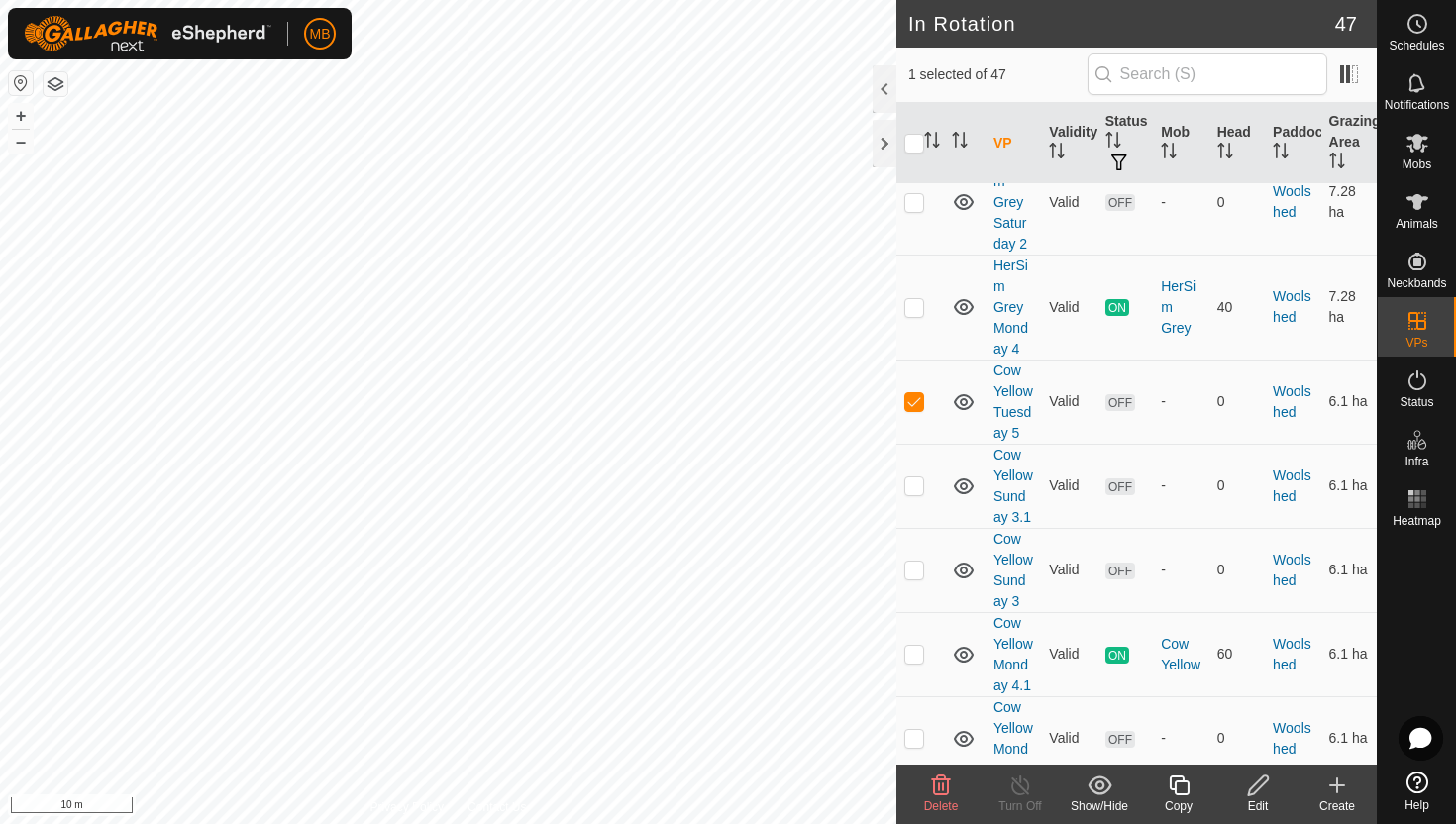 click 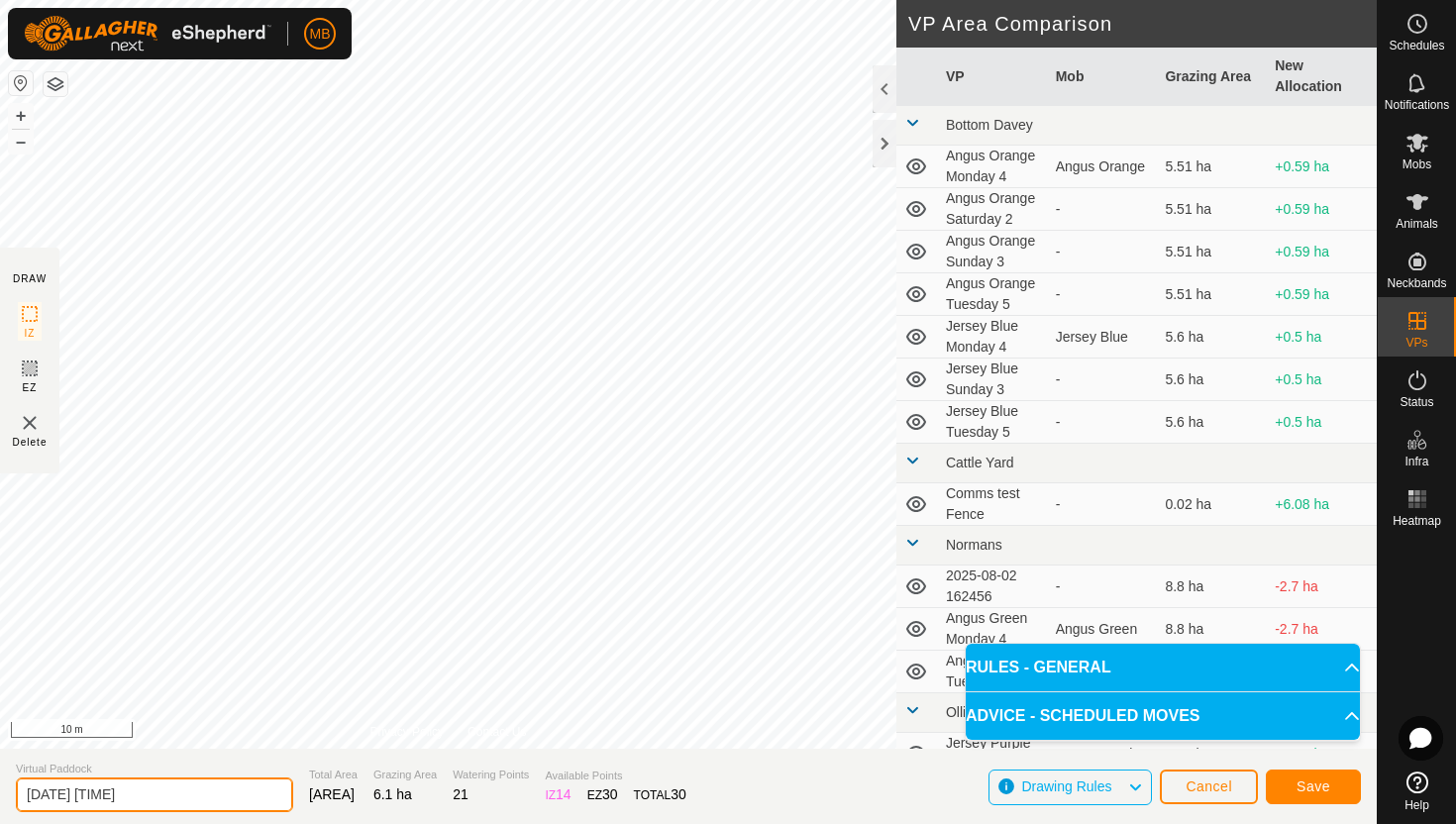 click on "[DATE] [TIME]" 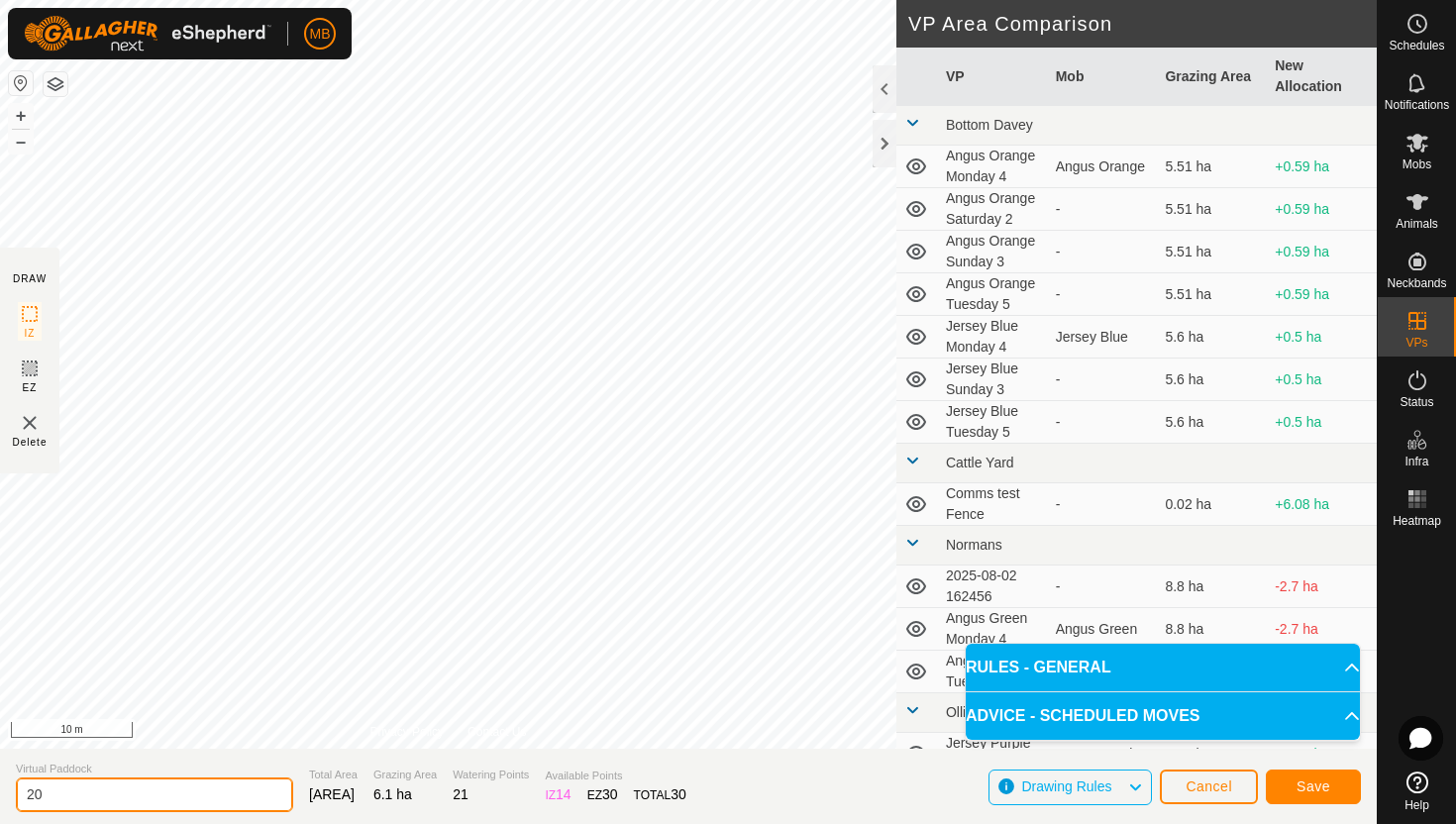 type on "2" 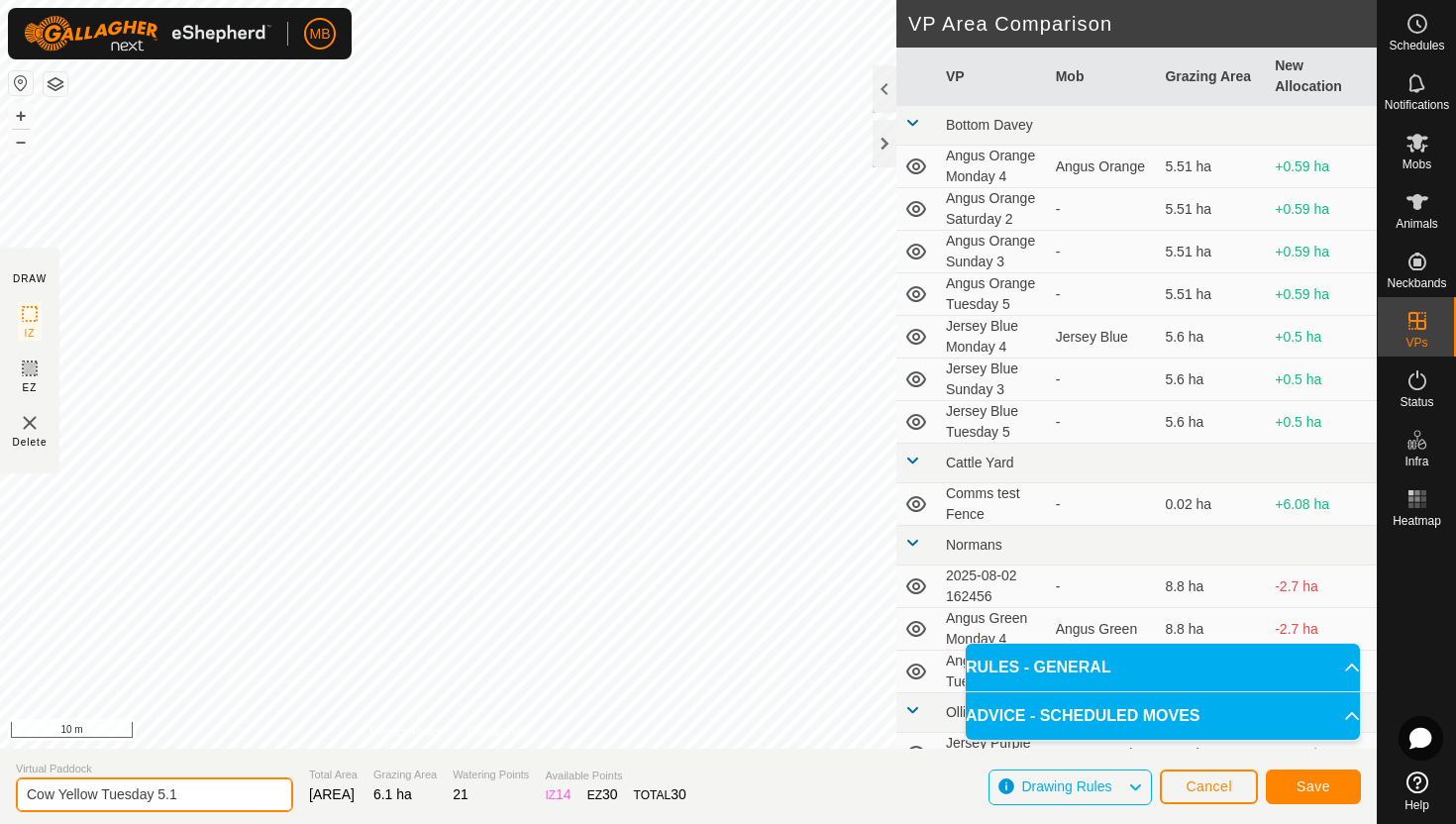 type on "Cow Yellow Tuesday 5.1" 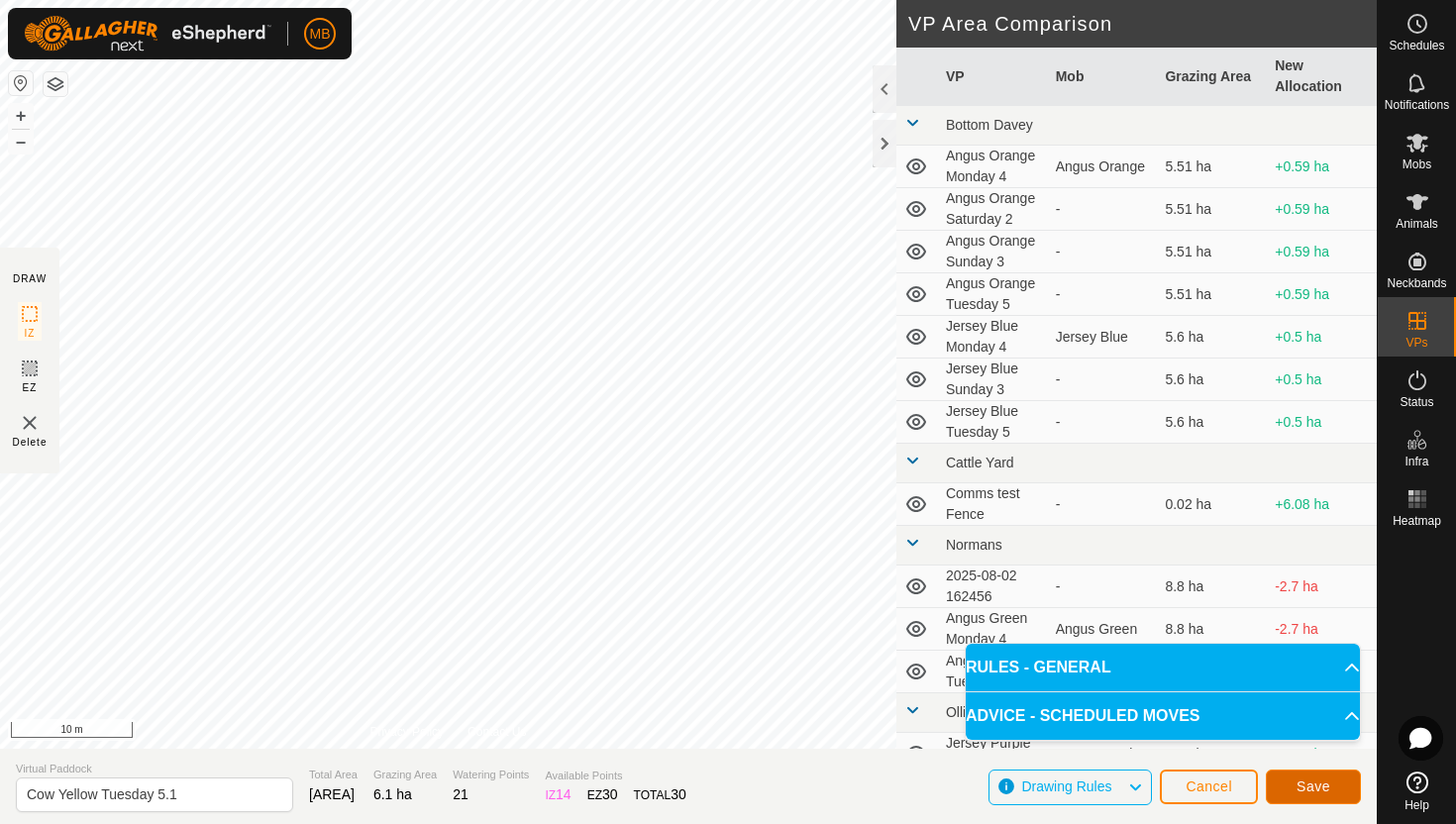 click on "Save" 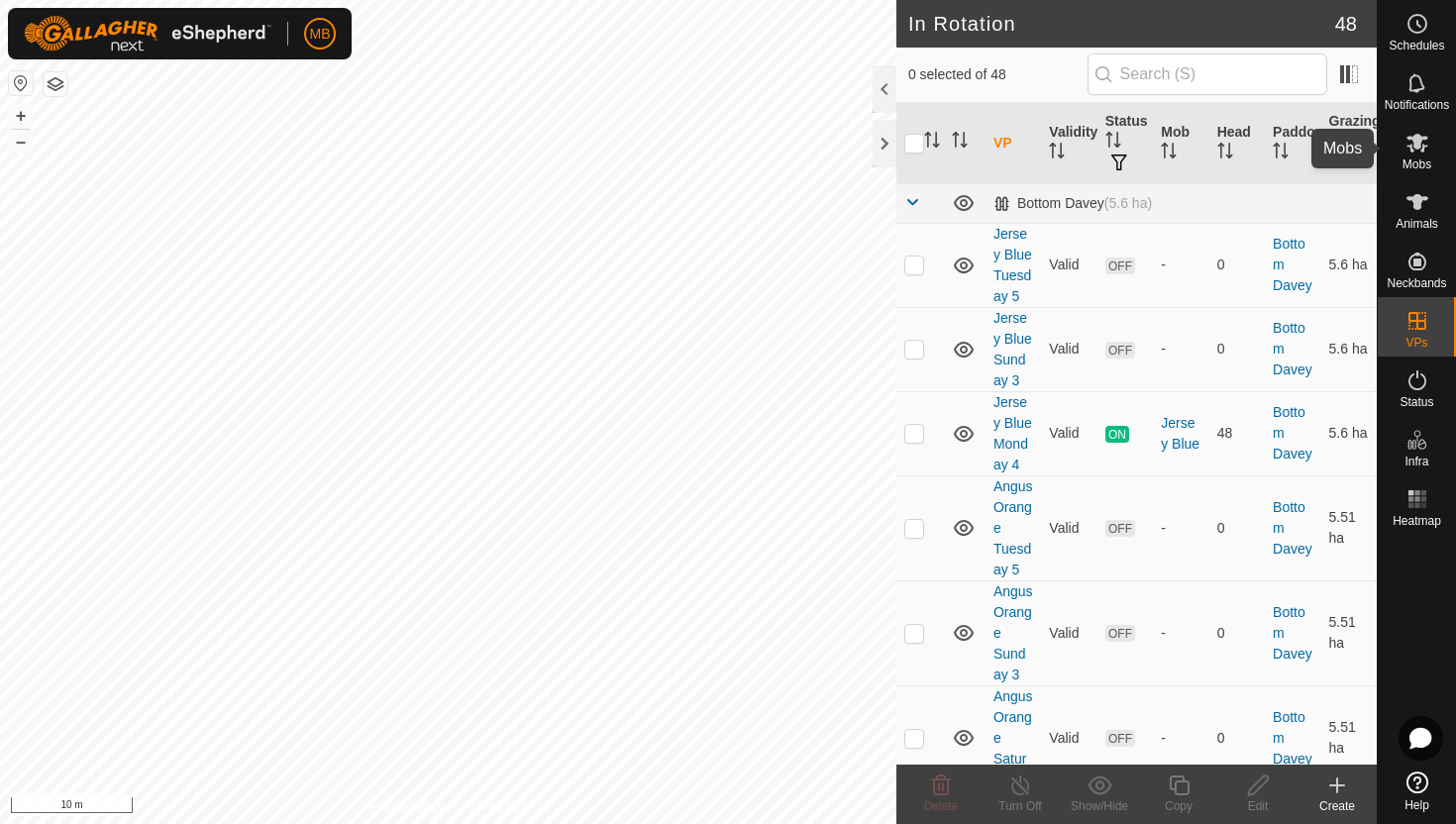 click 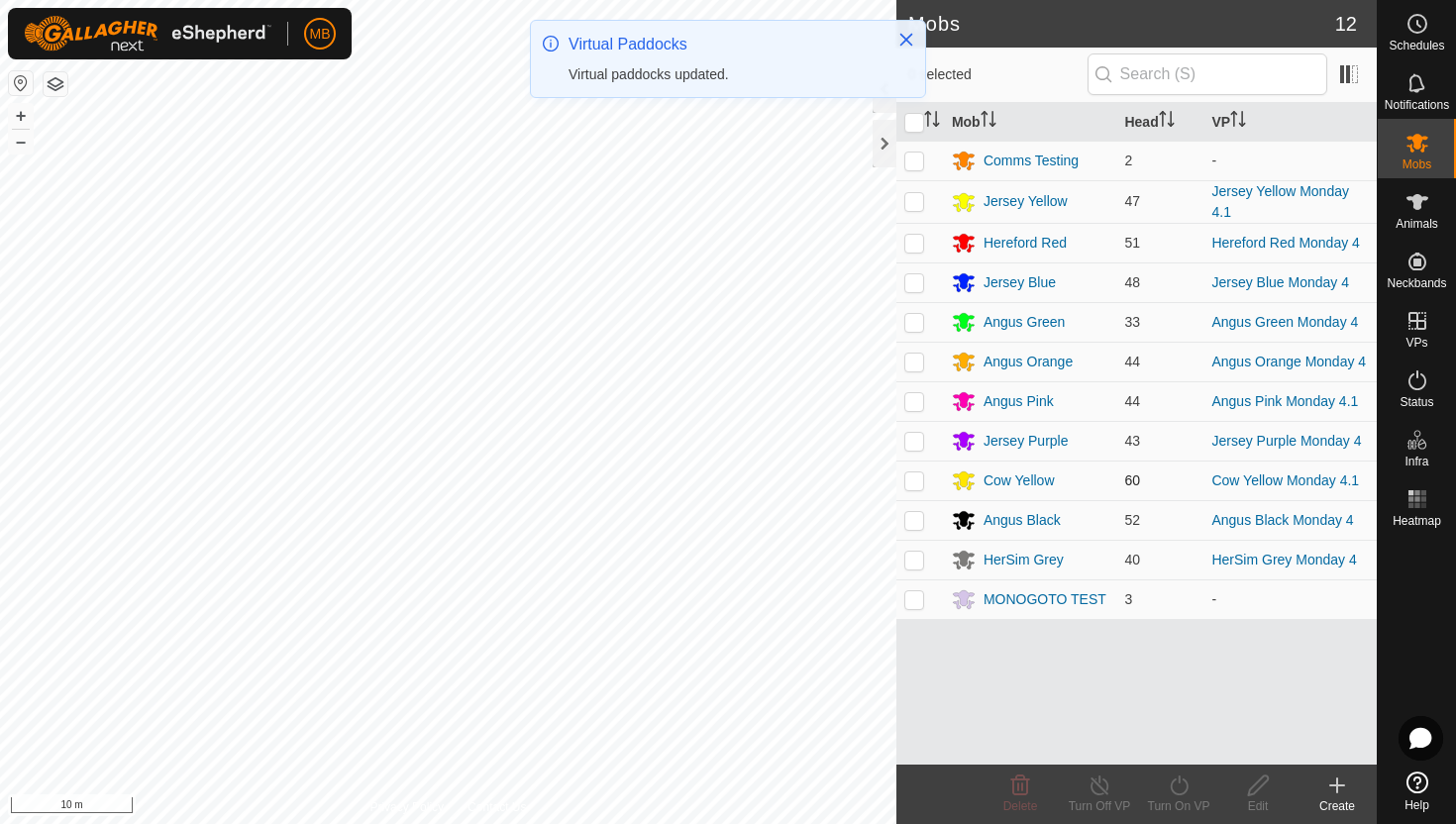 click at bounding box center [914, 480] 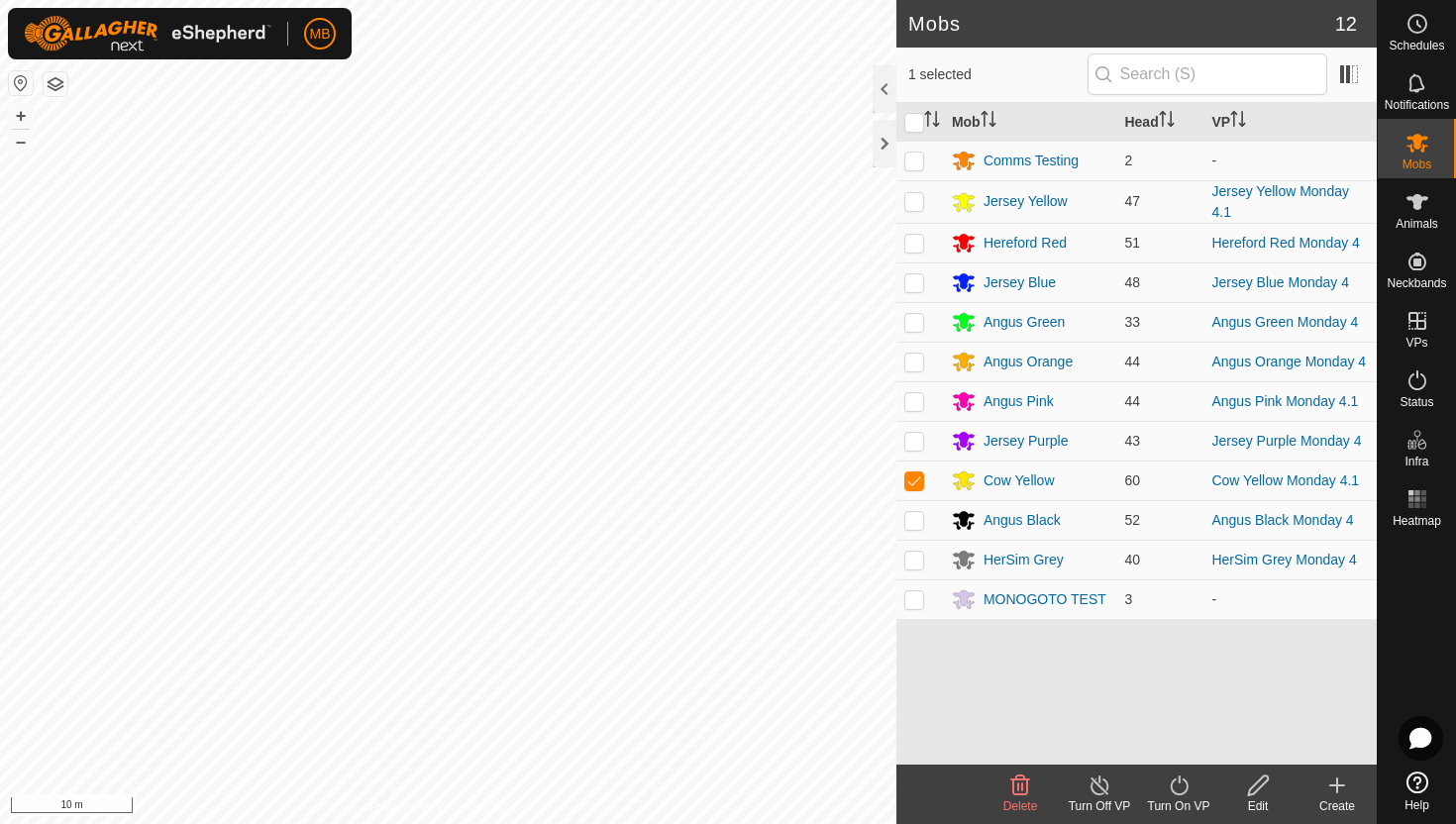 click 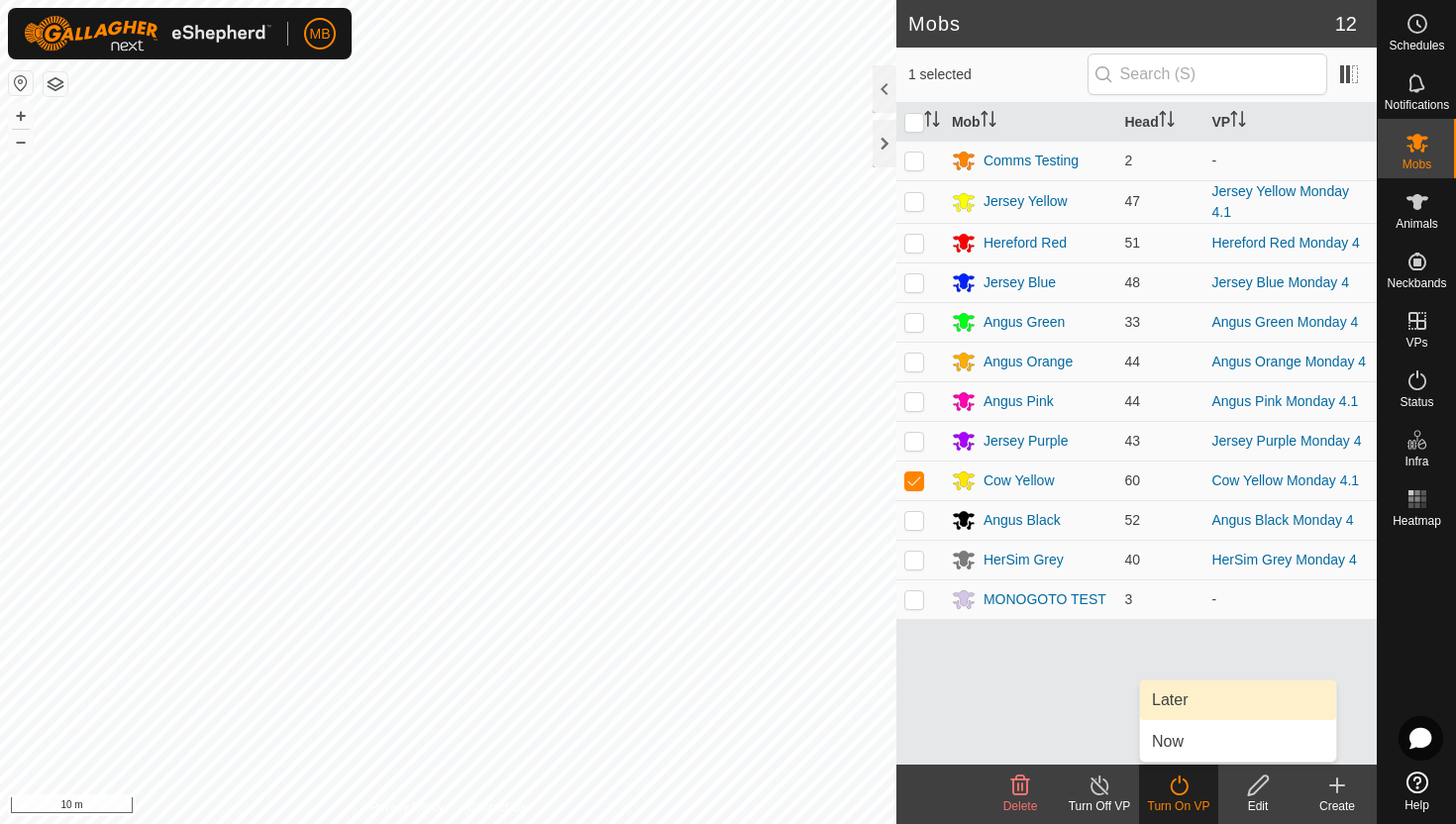 click on "Later" at bounding box center [1238, 700] 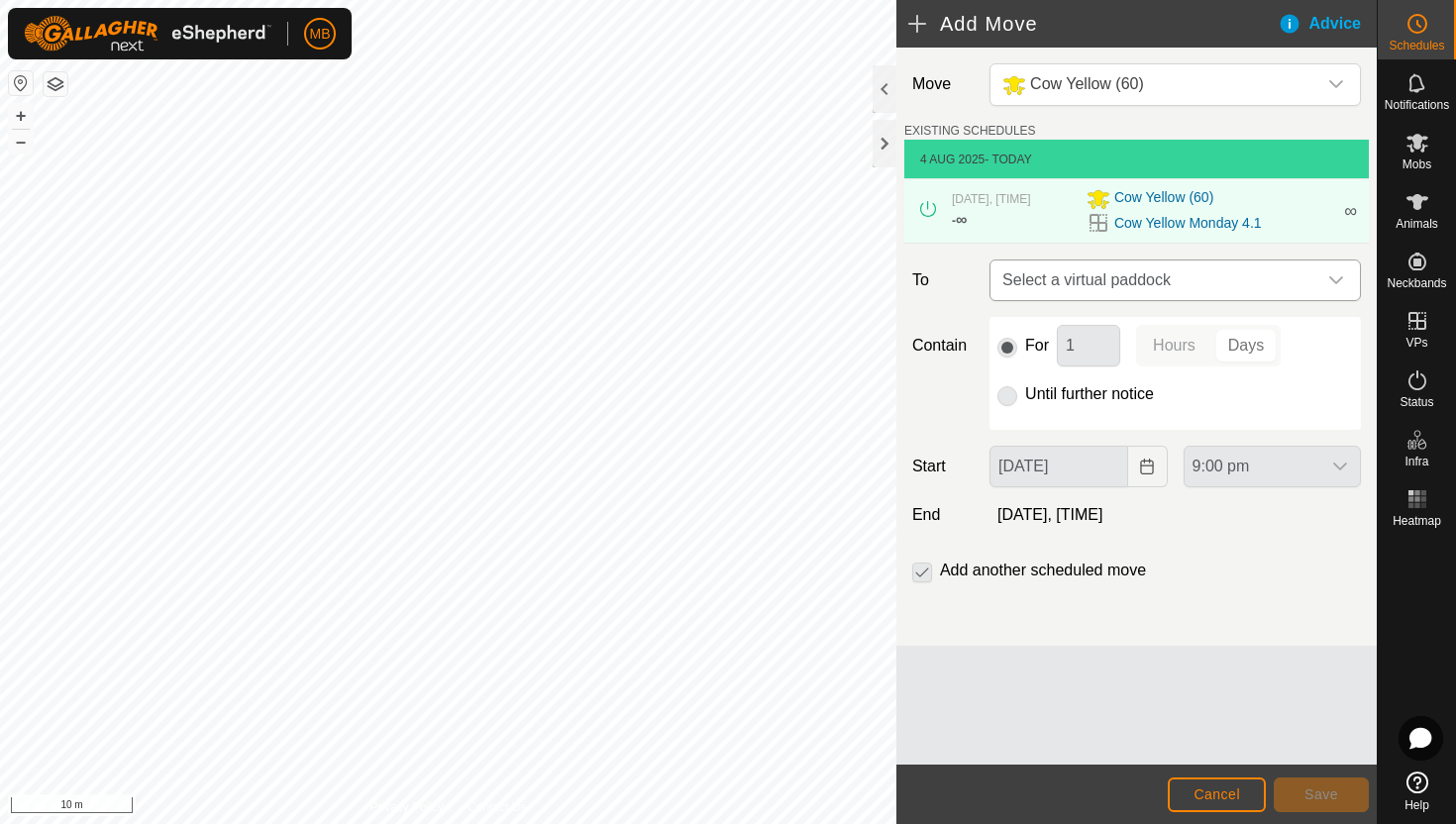 click 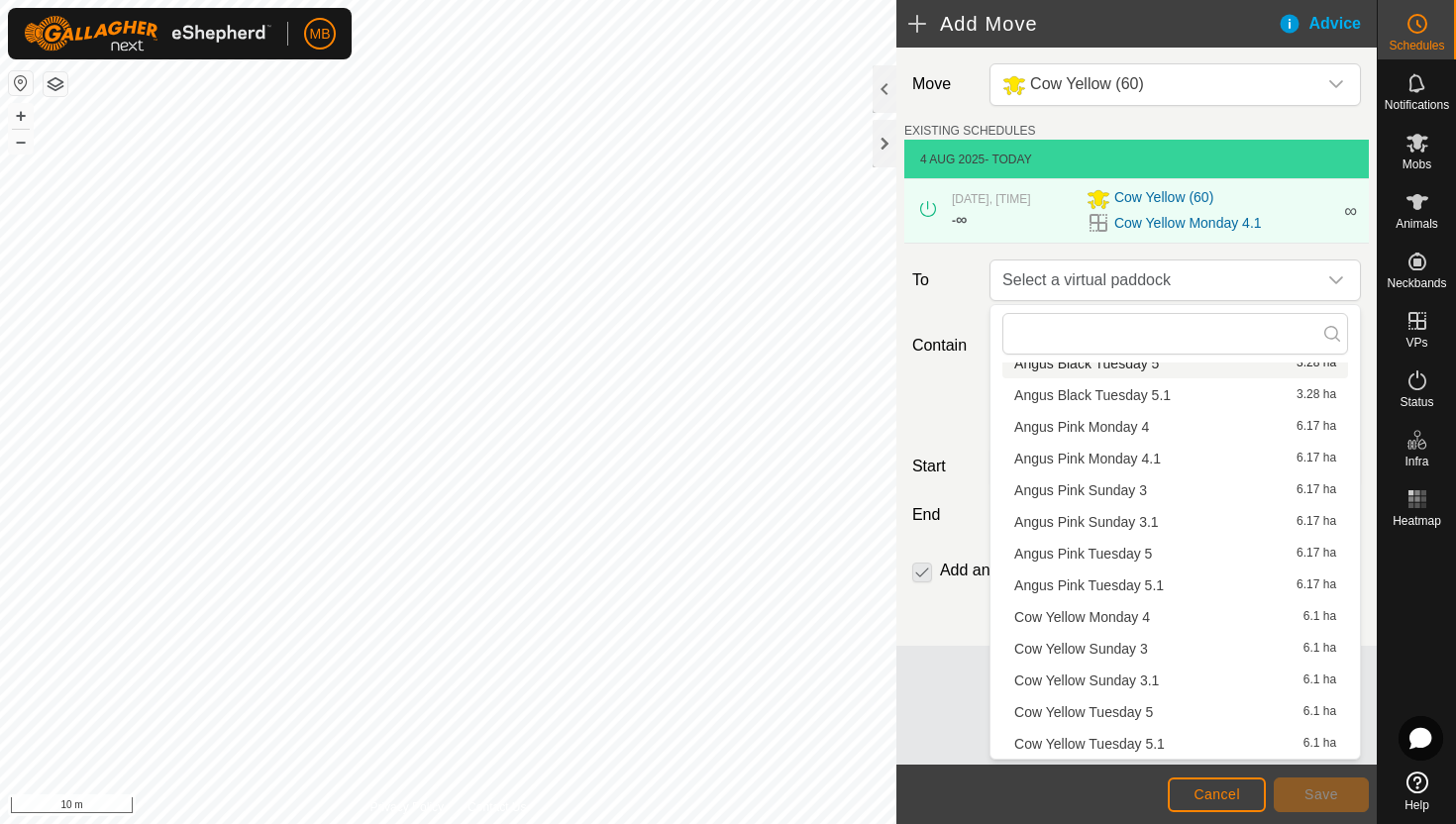 scroll, scrollTop: 281, scrollLeft: 0, axis: vertical 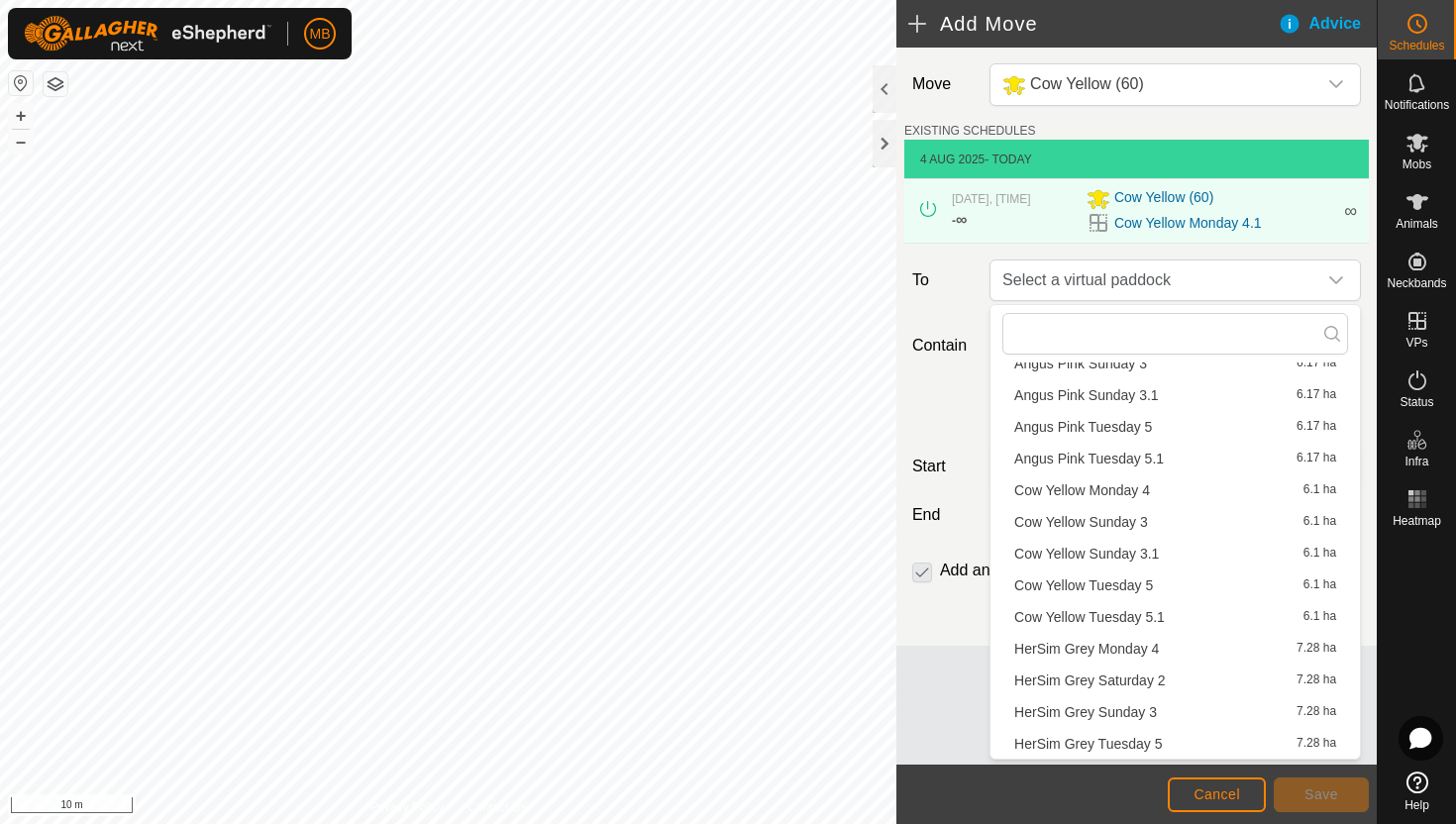 click on "[NAME] [NAME] [TIME] [AREA]" at bounding box center [1175, 585] 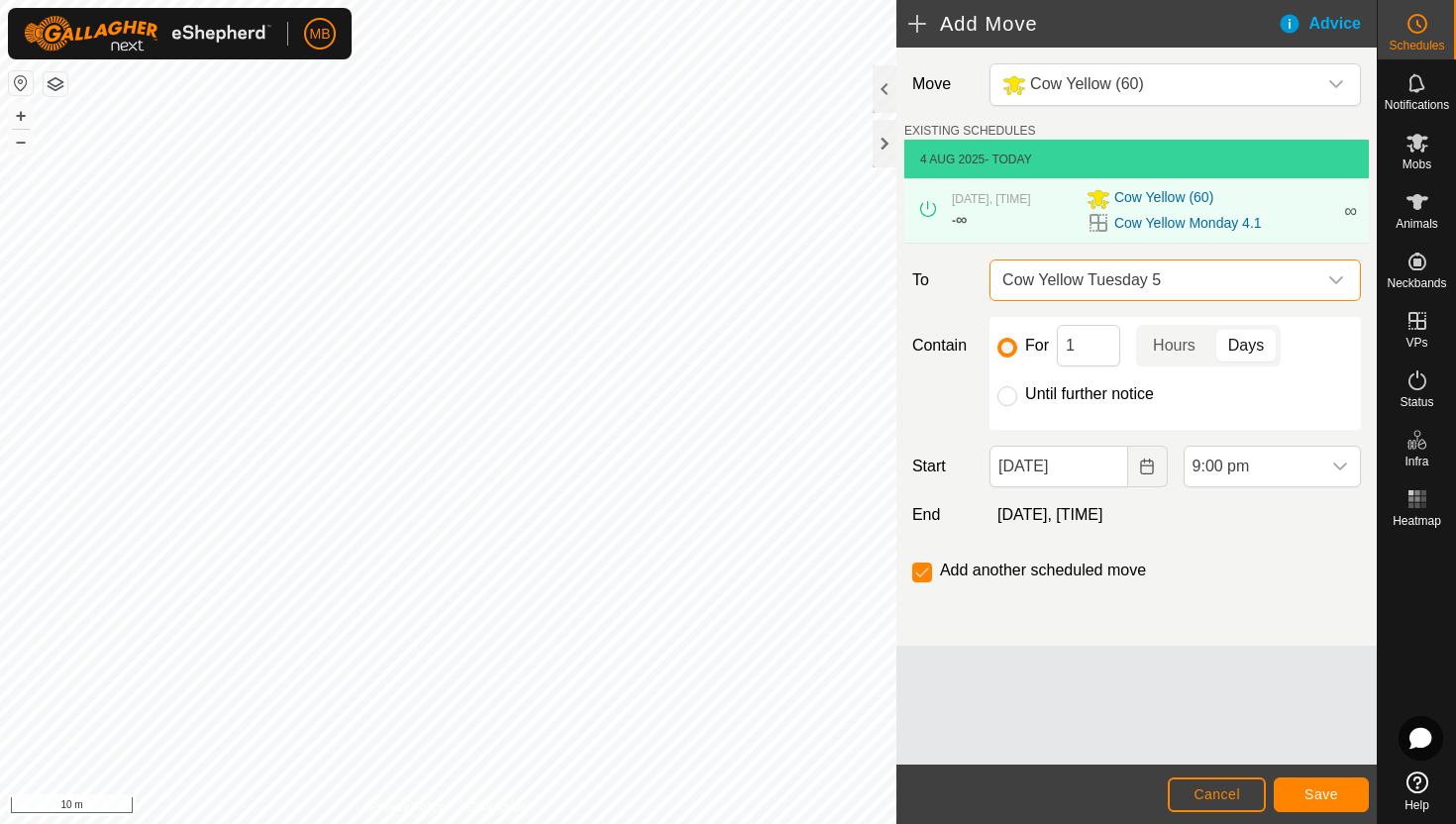 click on "Until further notice" 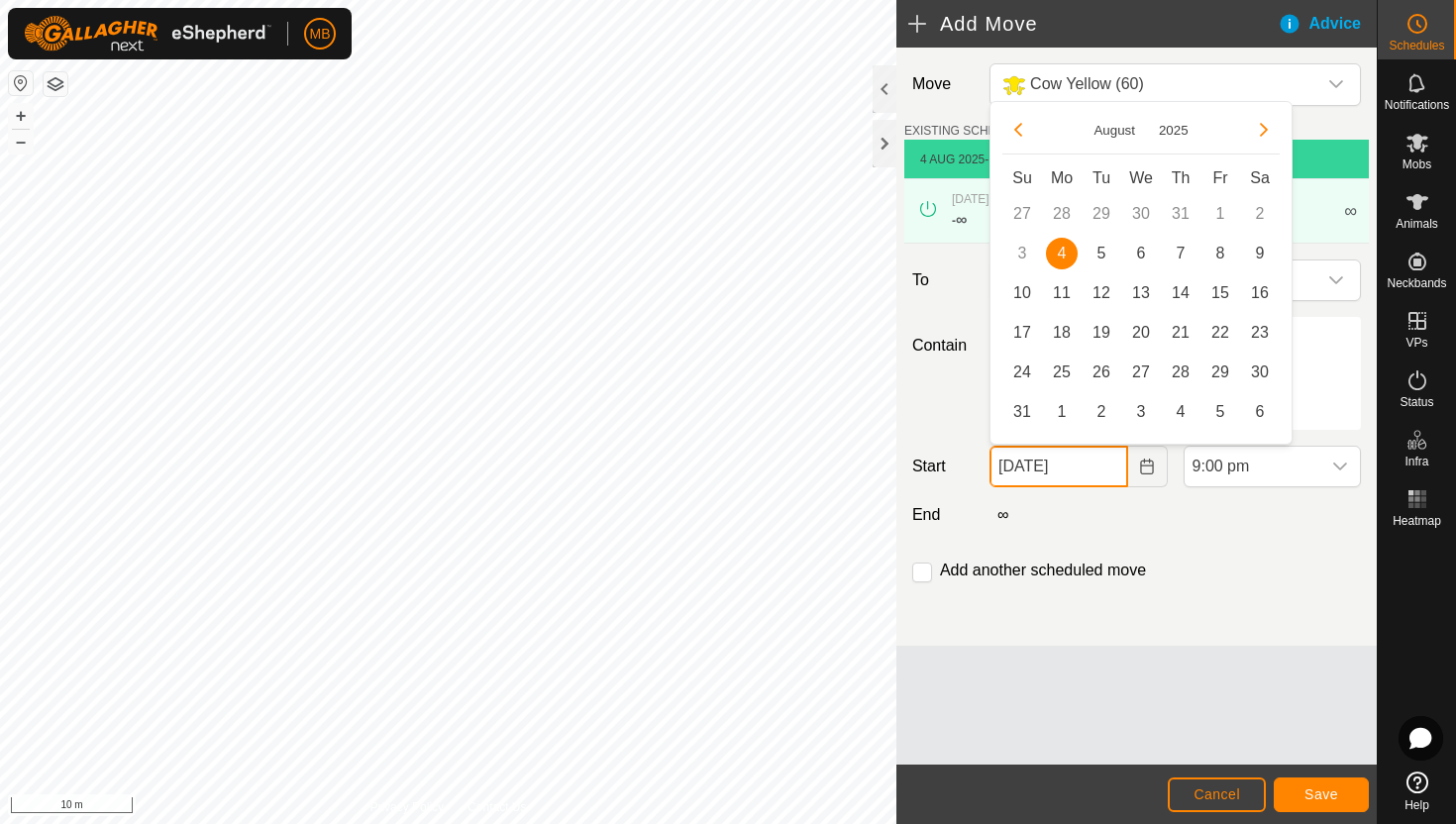 click on "[DATE]" 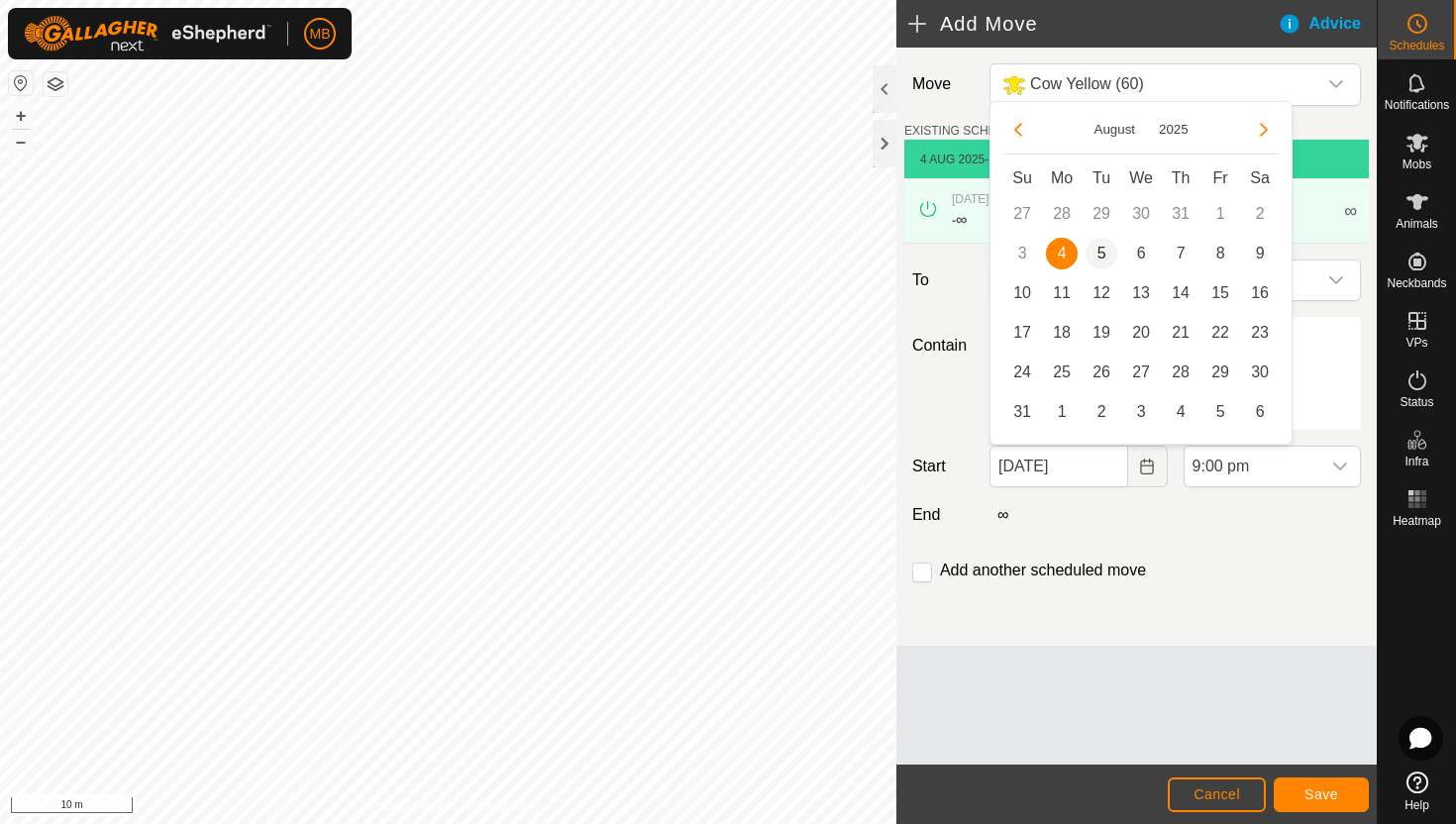 click on "5" at bounding box center (1101, 254) 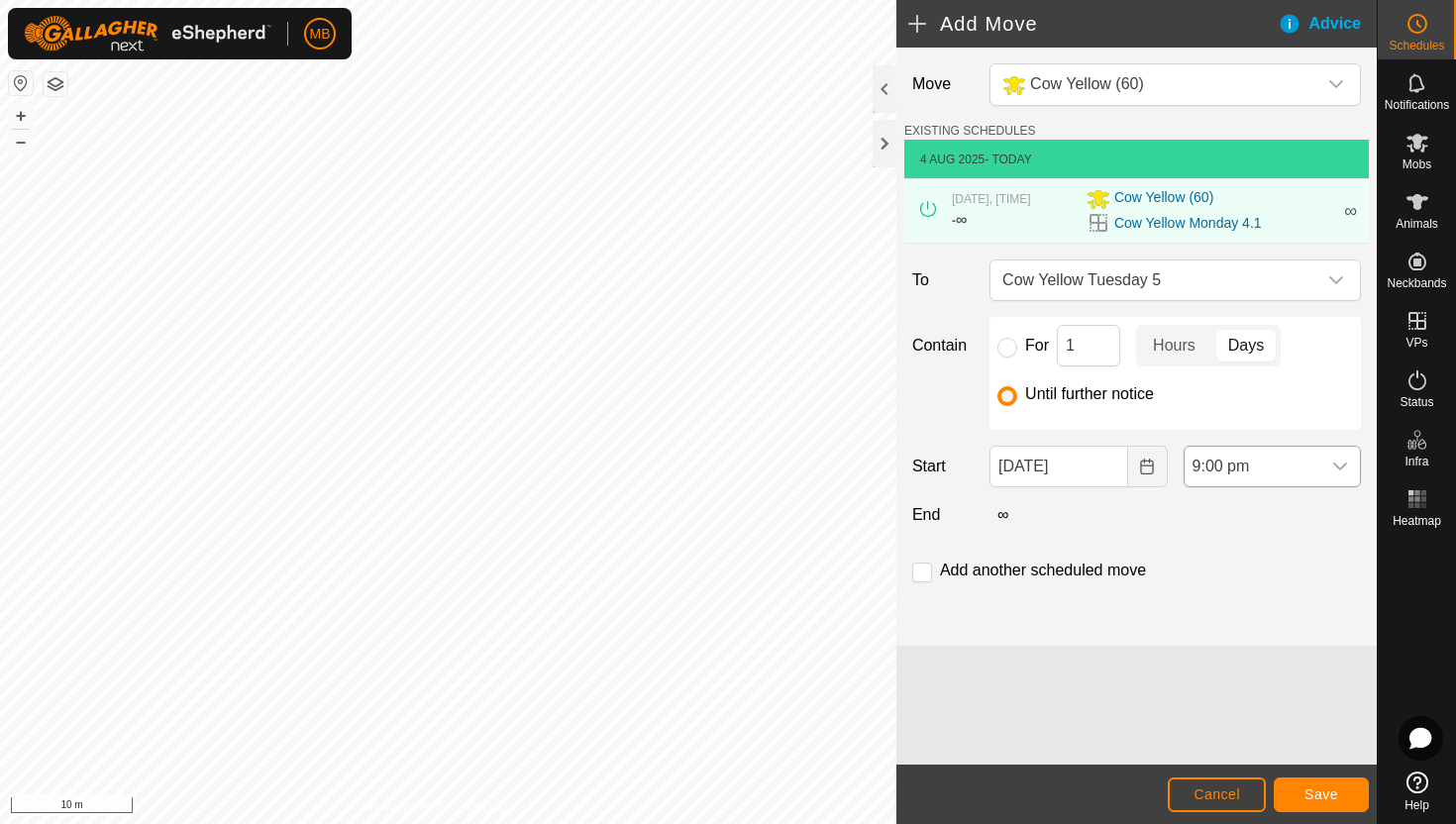 click on "9:00 pm" at bounding box center (1252, 466) 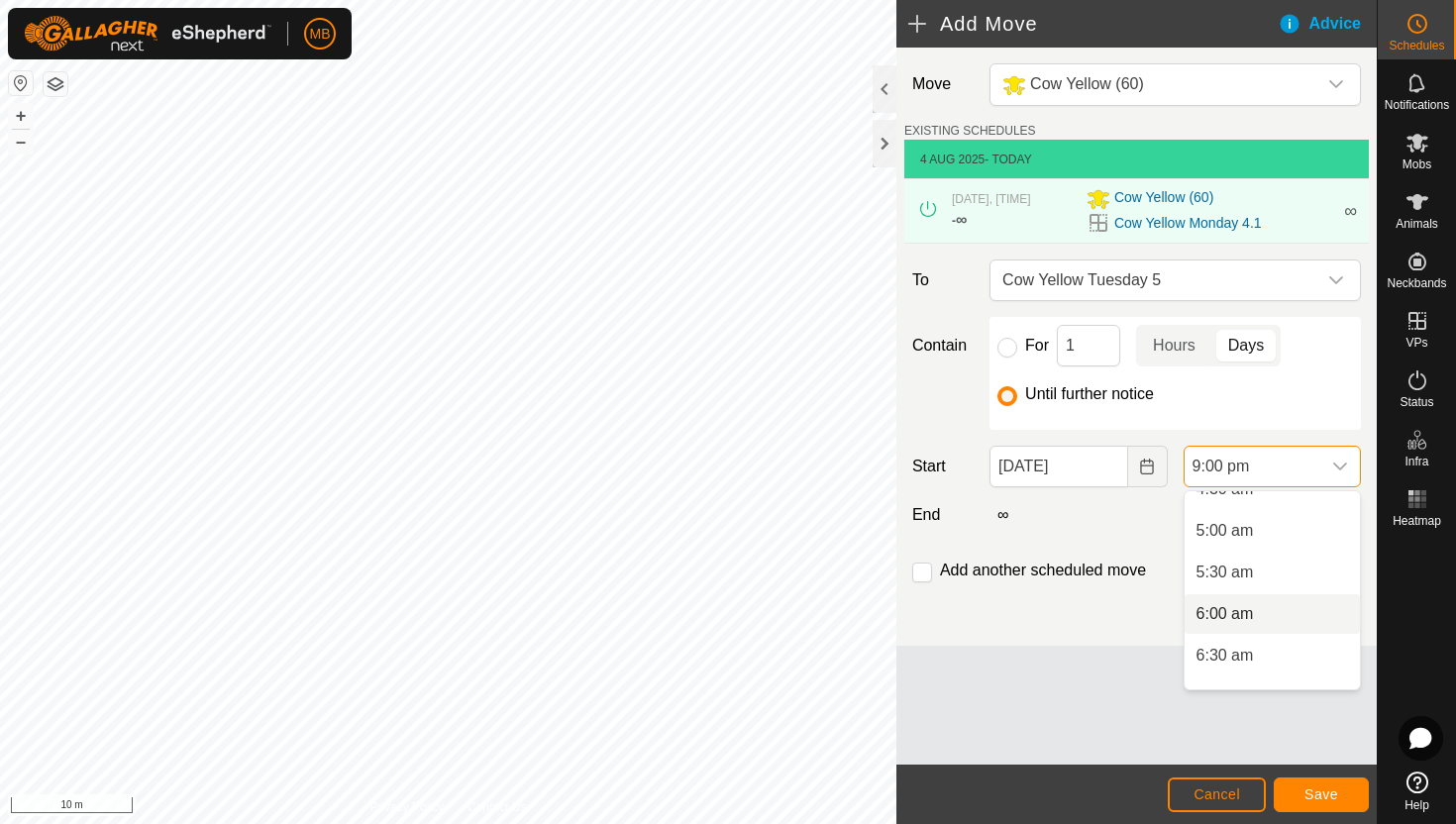 scroll, scrollTop: 398, scrollLeft: 0, axis: vertical 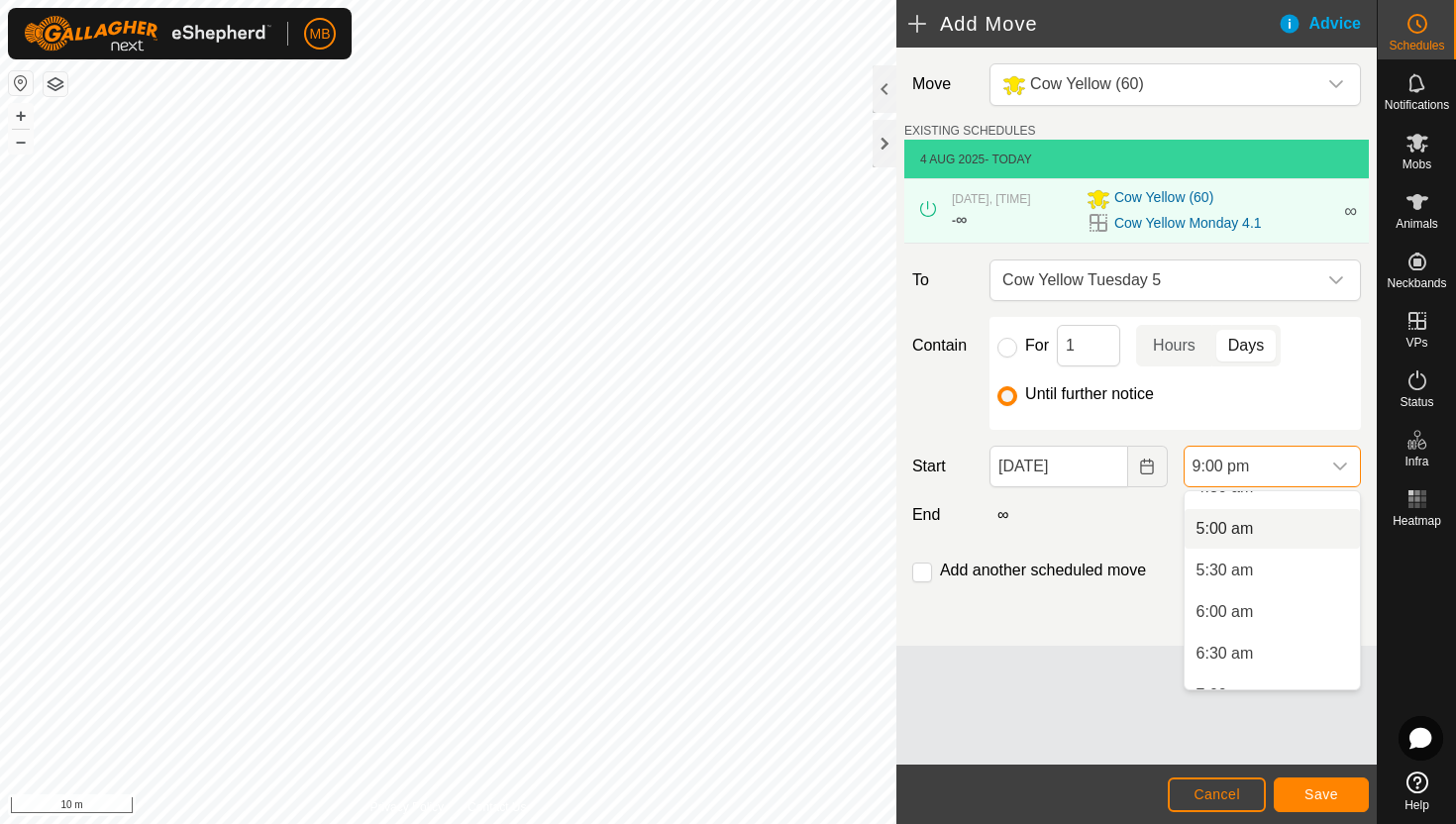 click on "5:00 am" at bounding box center (1272, 529) 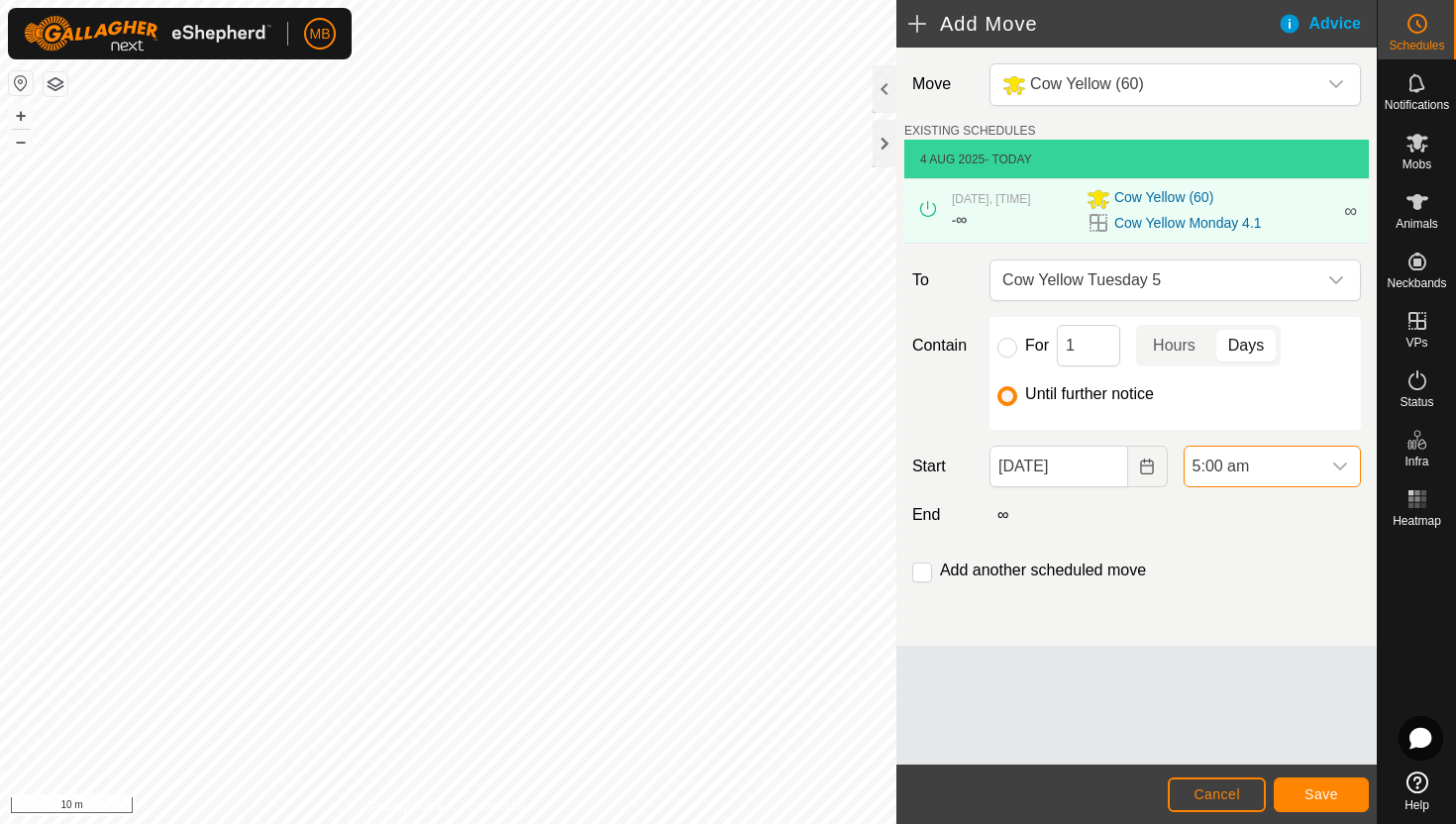 scroll, scrollTop: 1589, scrollLeft: 0, axis: vertical 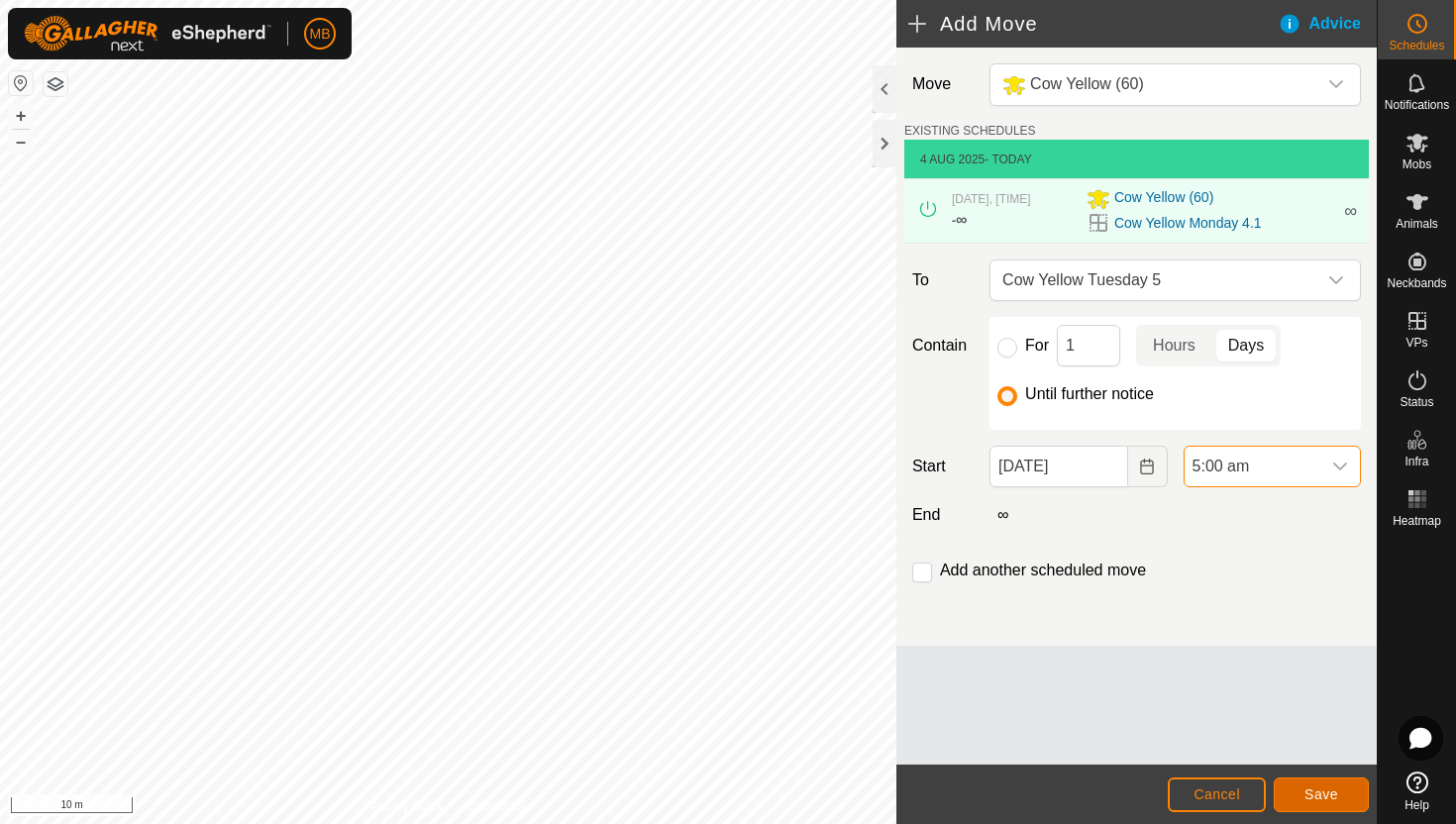 click on "Save" 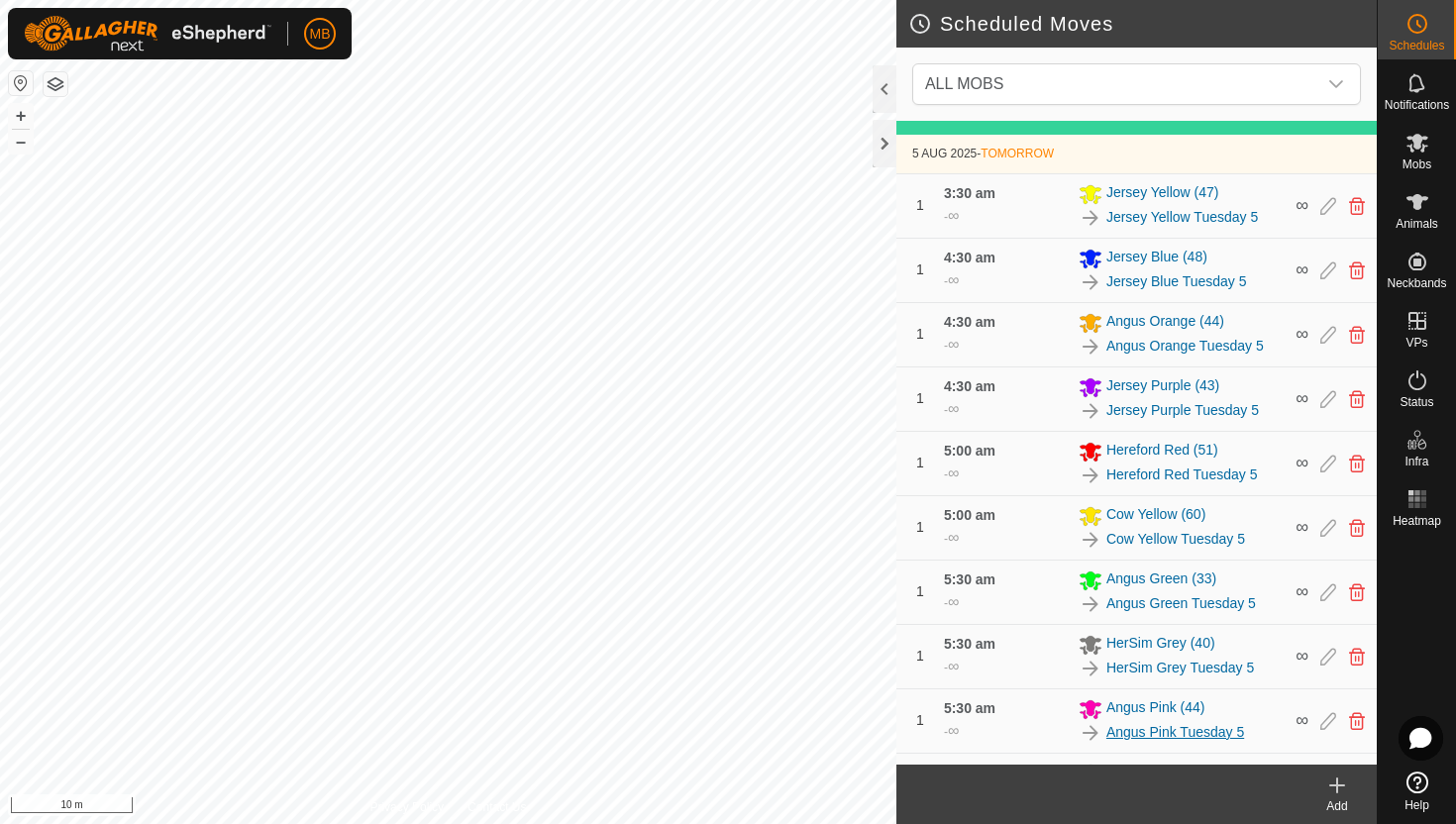 scroll, scrollTop: 925, scrollLeft: 0, axis: vertical 